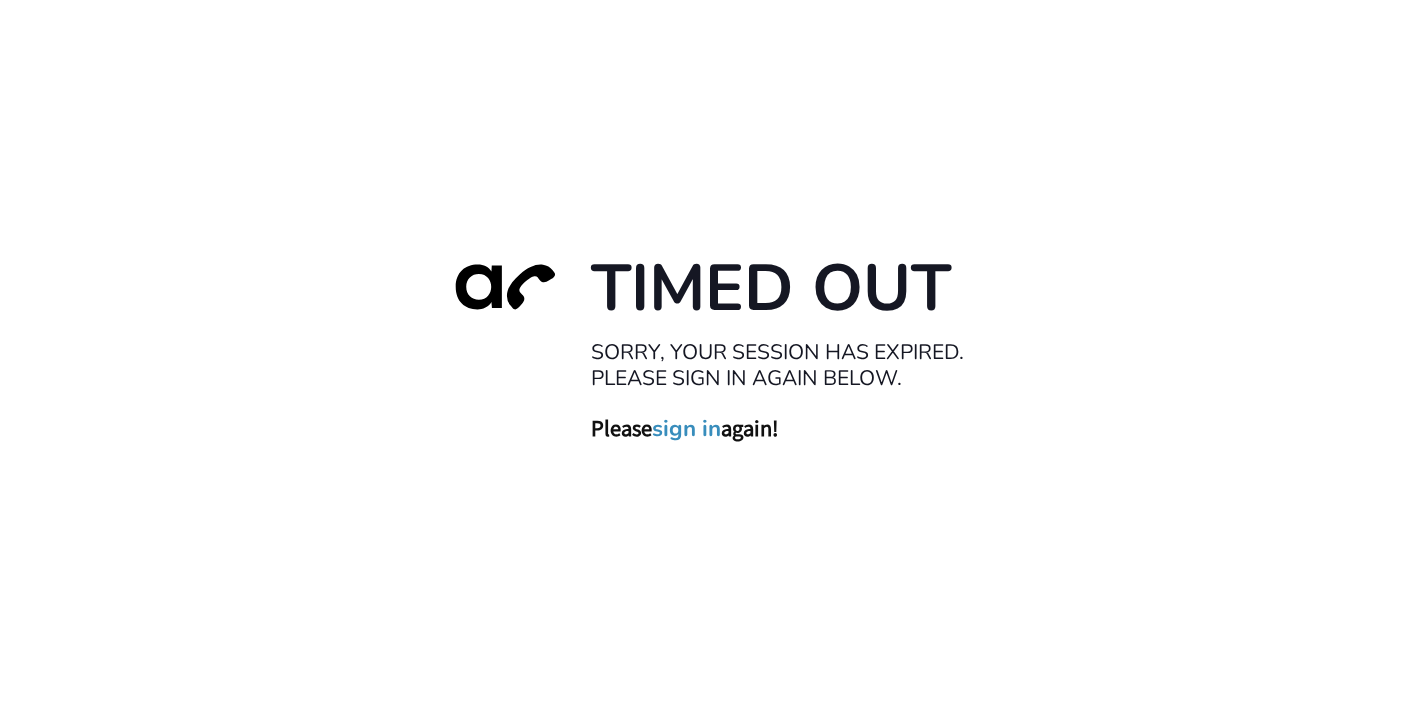 scroll, scrollTop: 0, scrollLeft: 0, axis: both 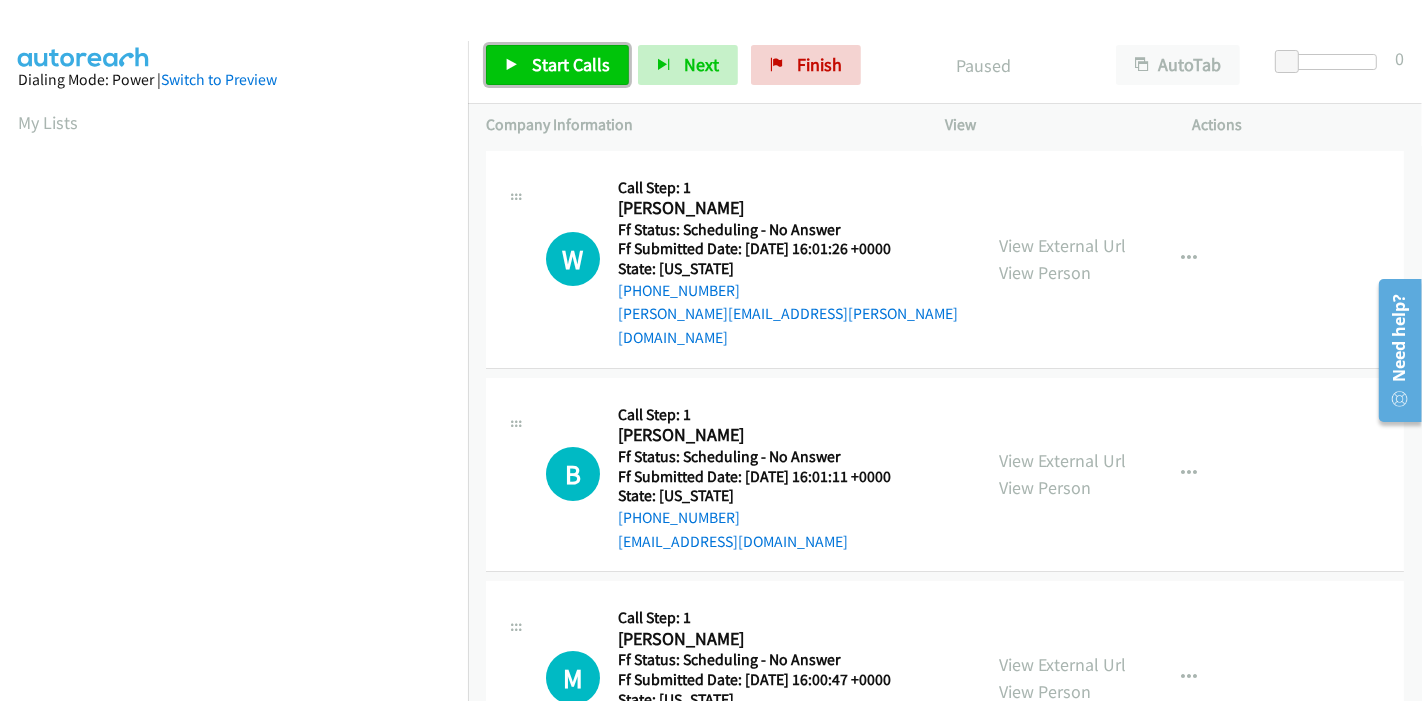 click on "Start Calls" at bounding box center [557, 65] 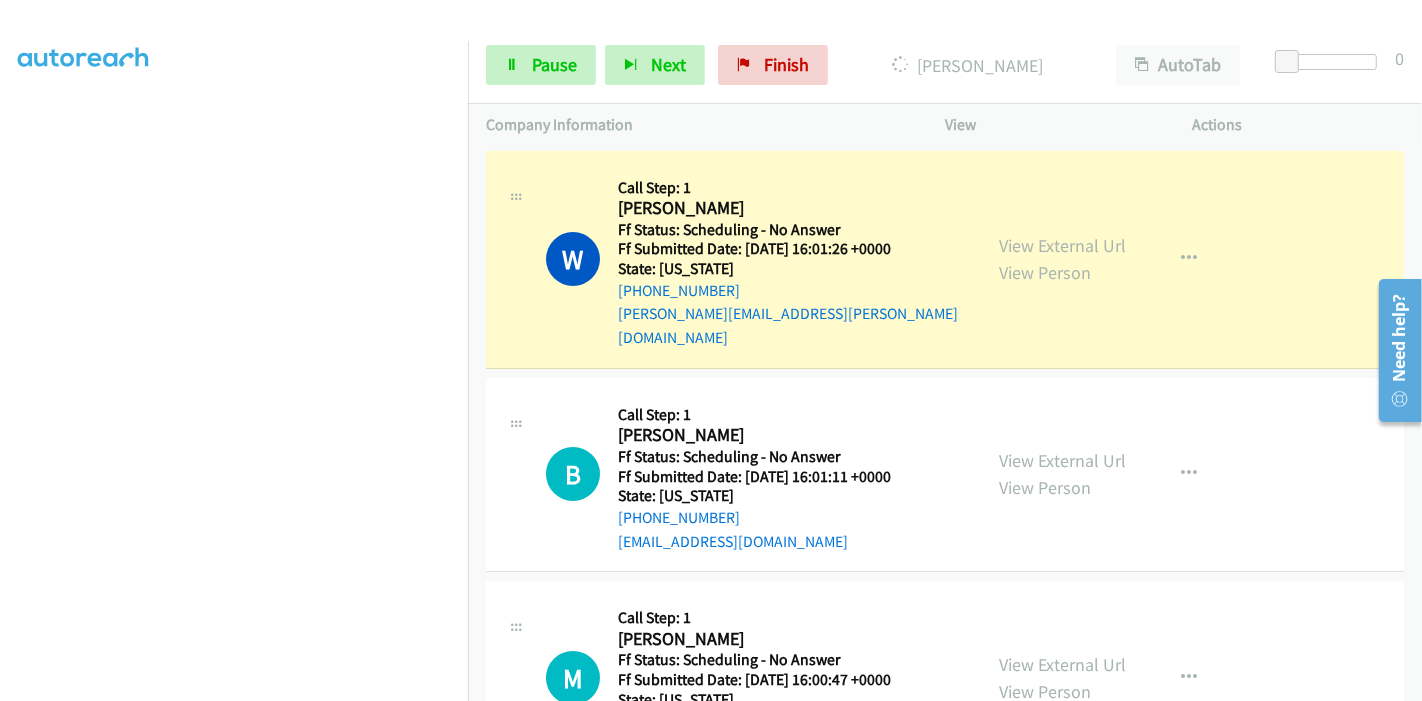 scroll, scrollTop: 422, scrollLeft: 0, axis: vertical 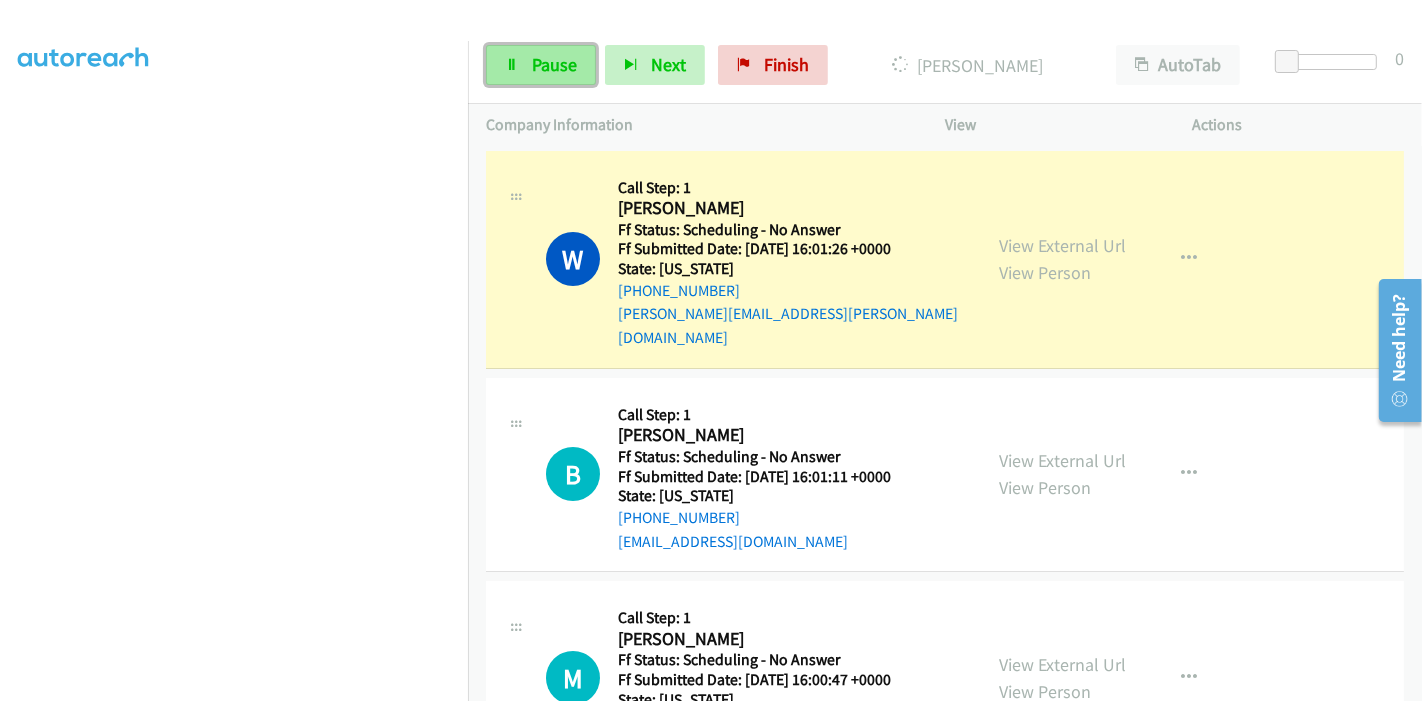 click on "Pause" at bounding box center [541, 65] 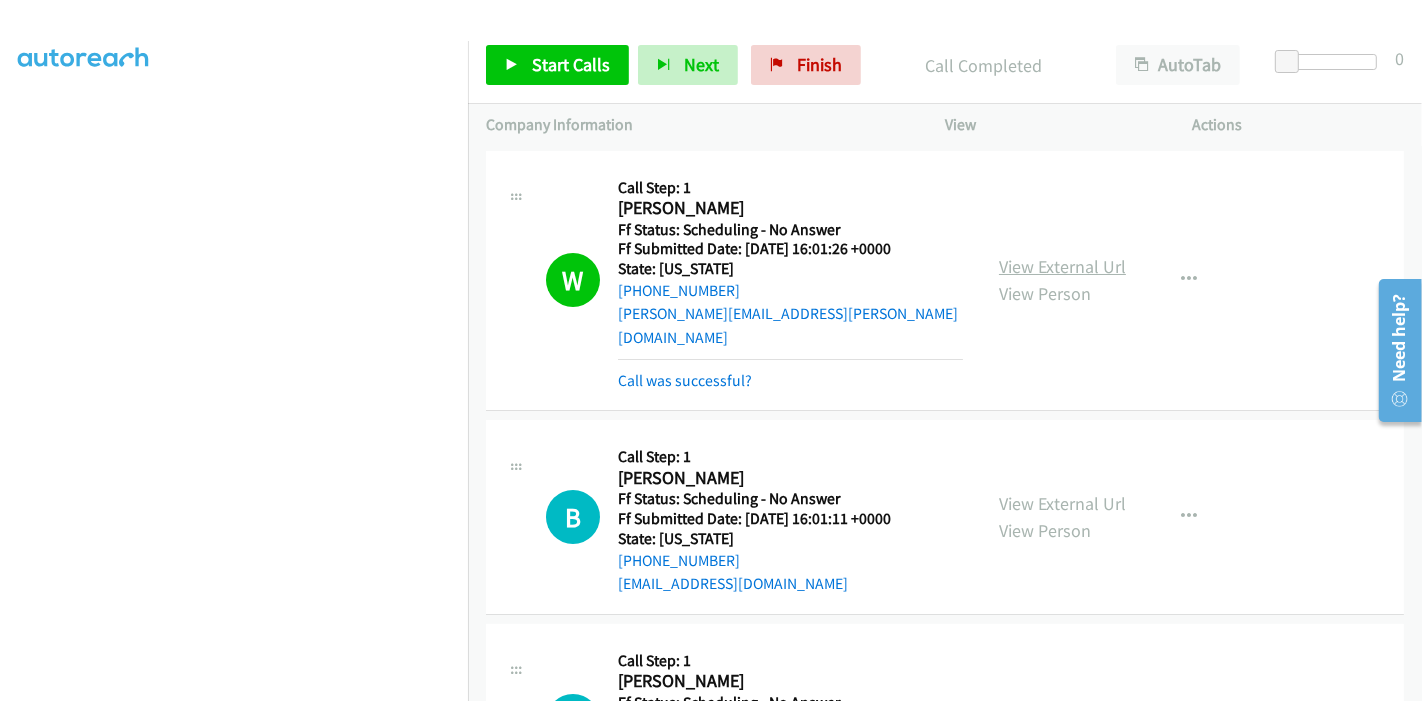 click on "View External Url" at bounding box center (1062, 266) 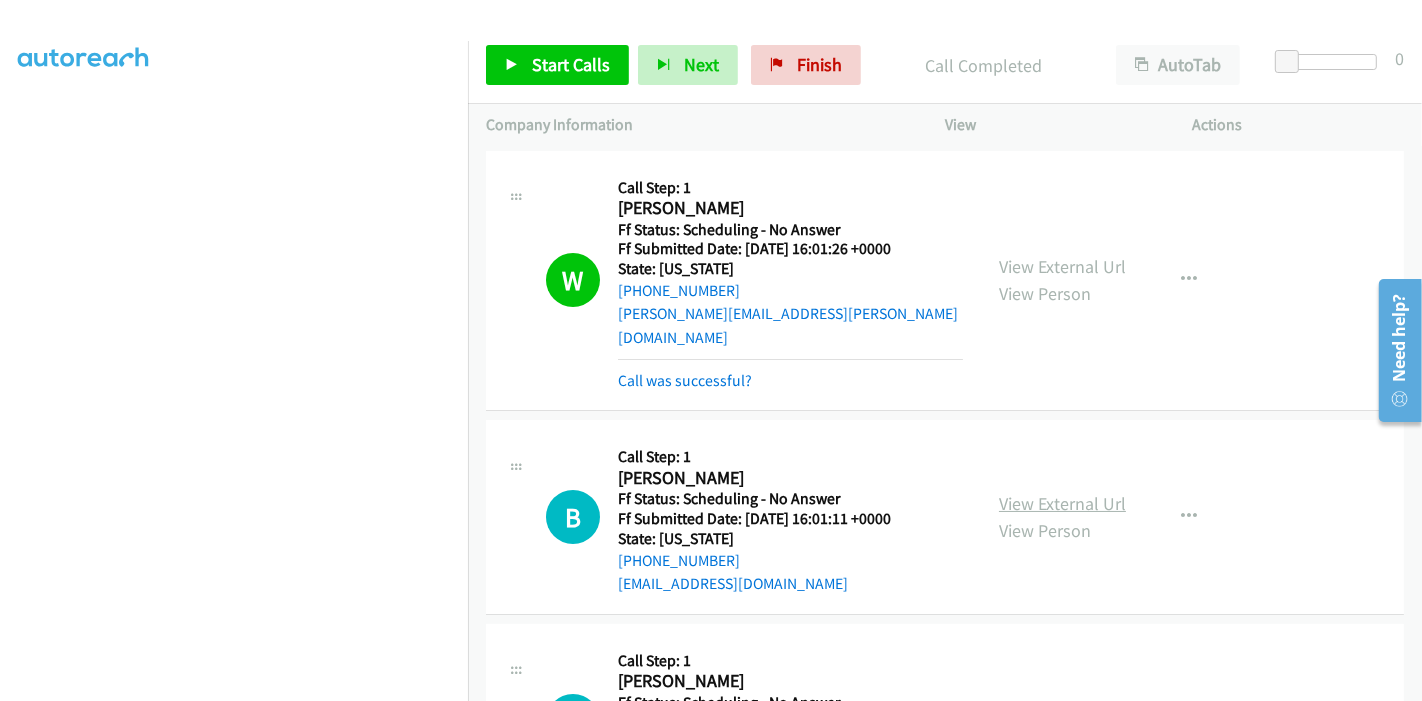 click on "View External Url" at bounding box center [1062, 503] 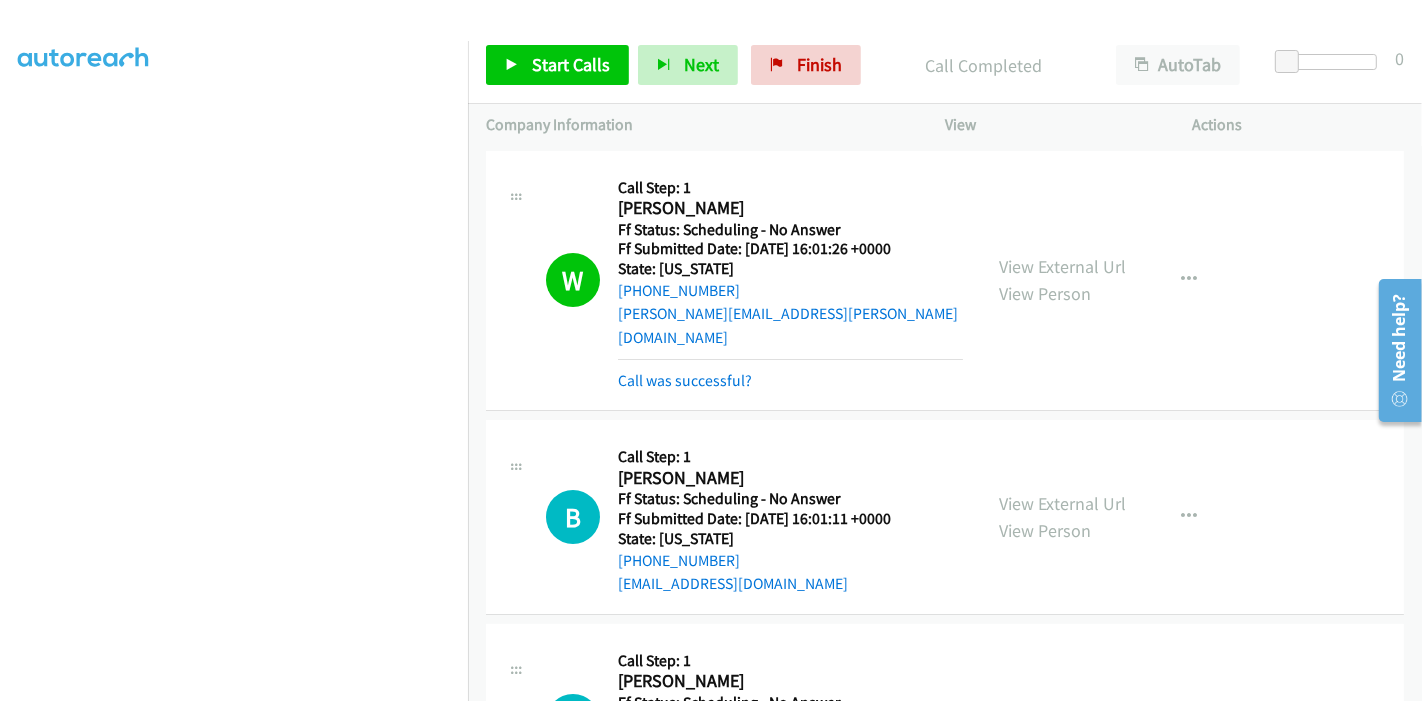 click on "Start Calls
Pause
Next
Finish
Call Completed
AutoTab
AutoTab
0" at bounding box center [945, 65] 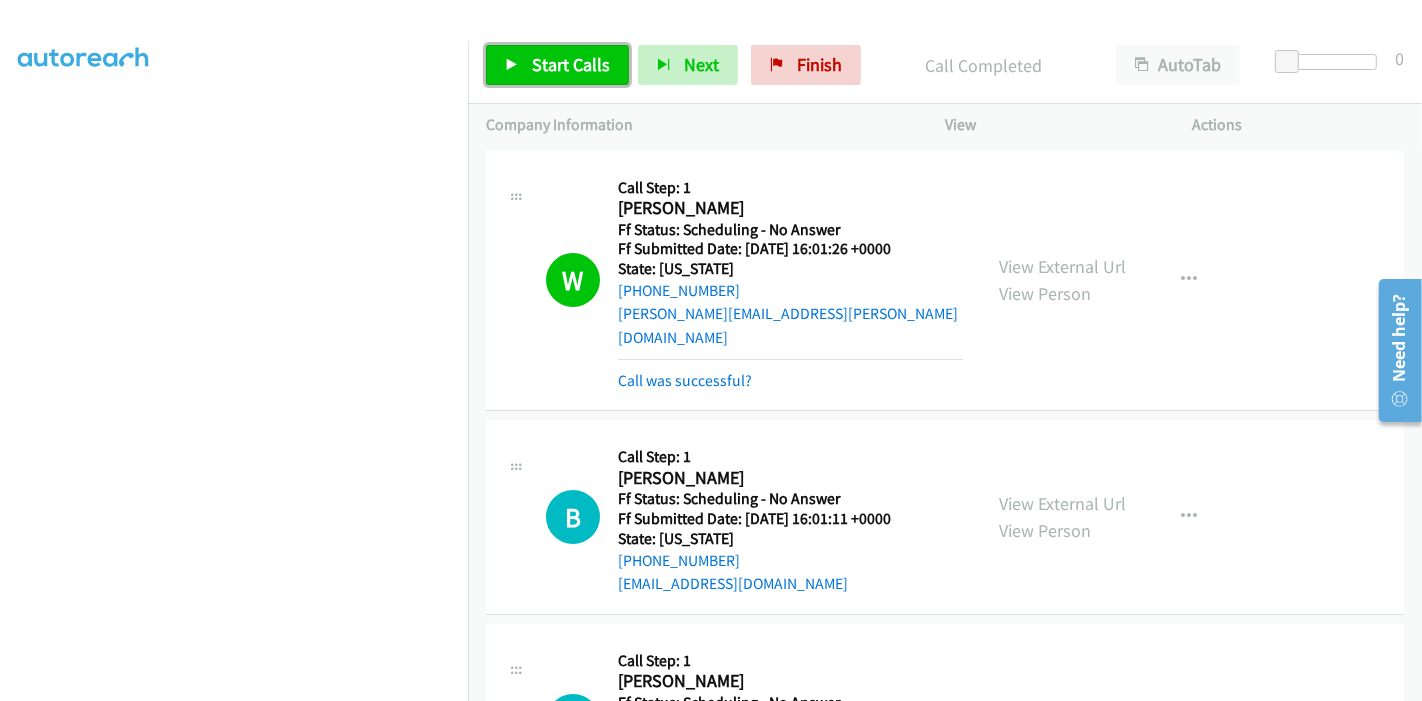 click on "Start Calls" at bounding box center [571, 64] 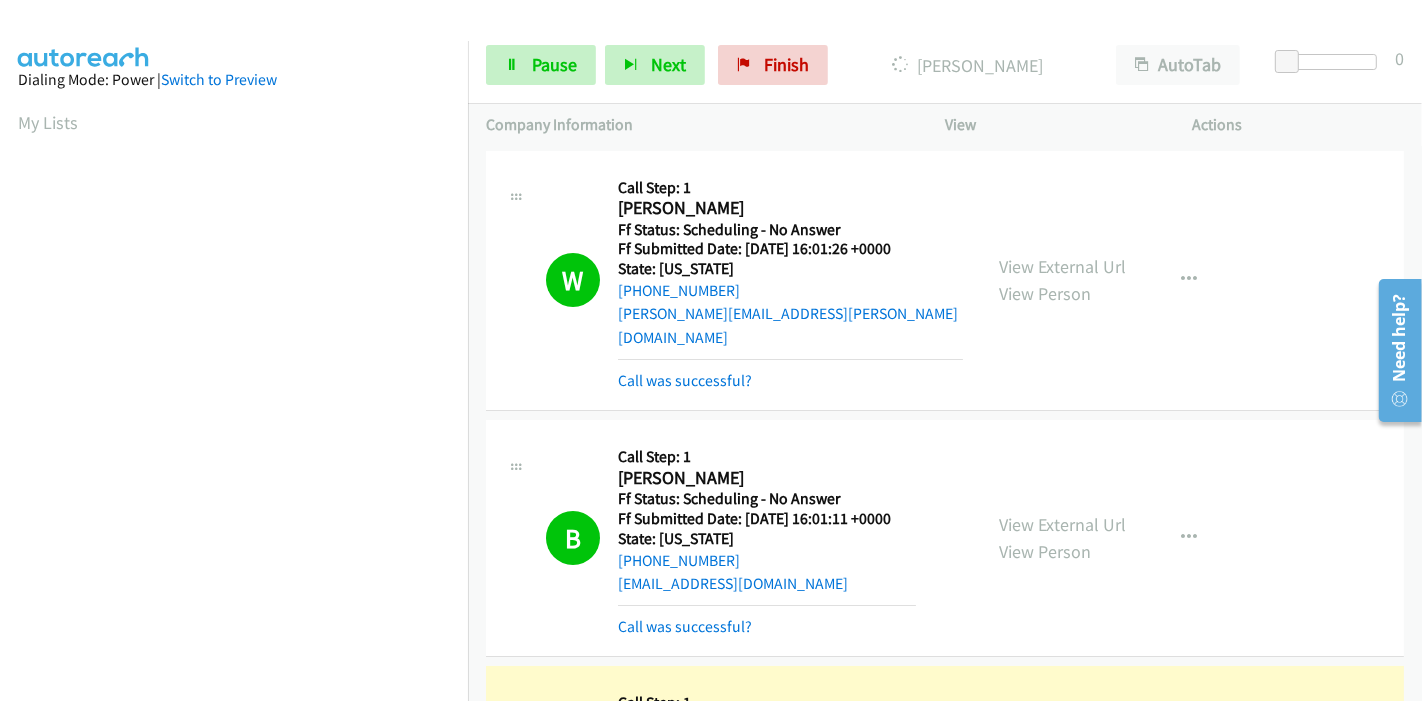 scroll, scrollTop: 422, scrollLeft: 0, axis: vertical 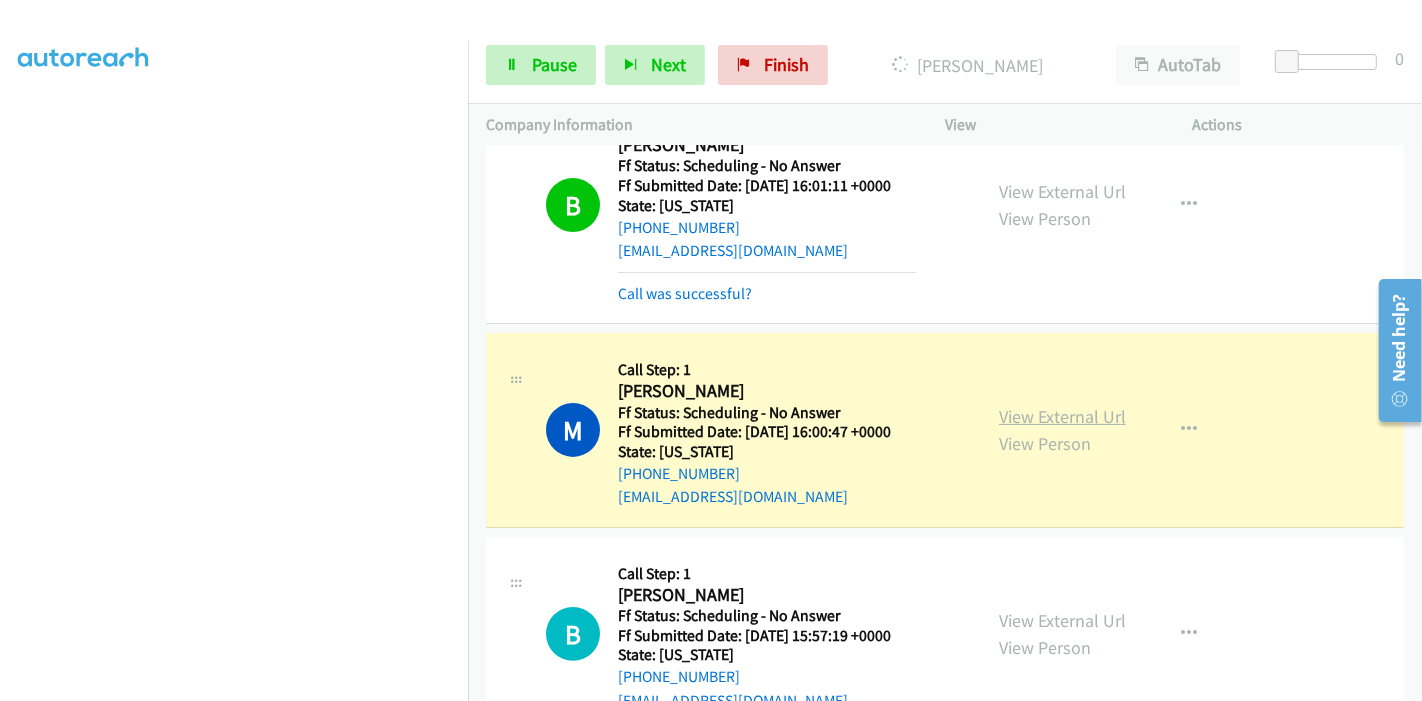 click on "View External Url" at bounding box center (1062, 416) 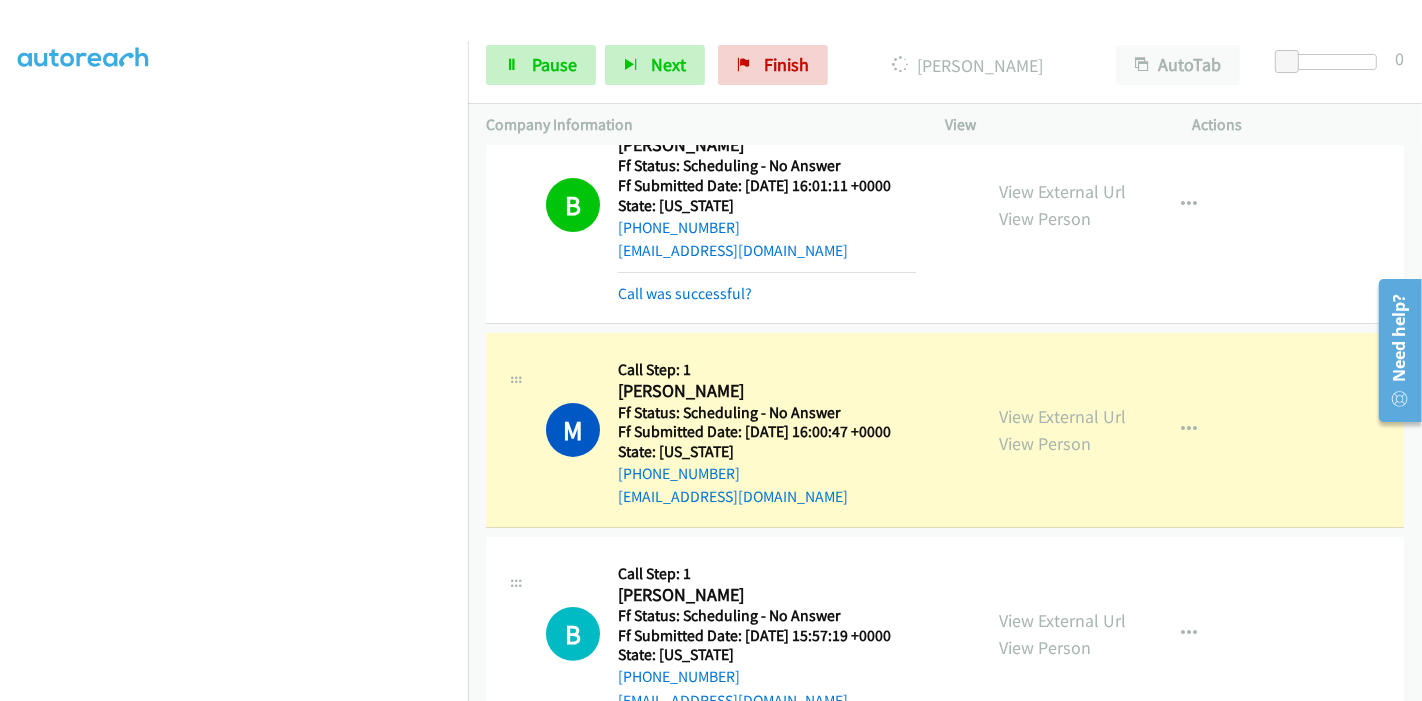 scroll, scrollTop: 0, scrollLeft: 0, axis: both 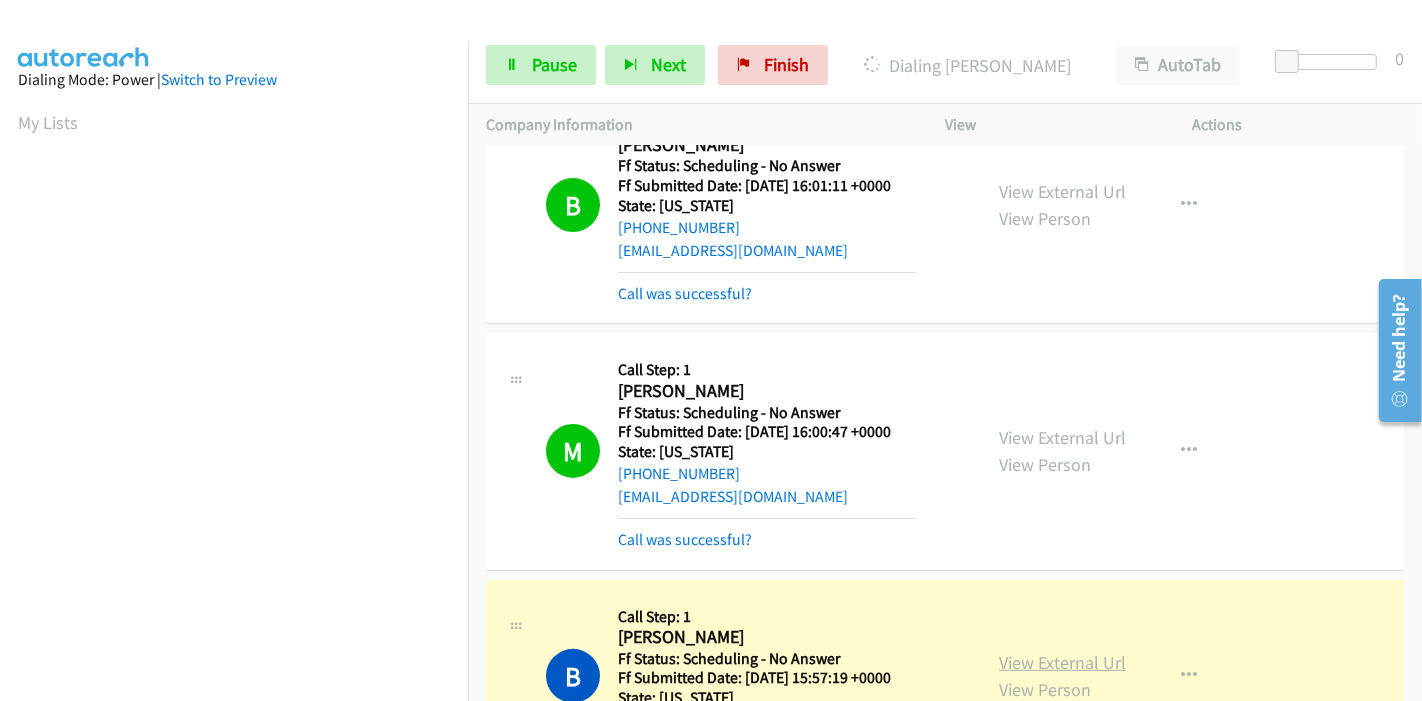 click on "View External Url" at bounding box center [1062, 662] 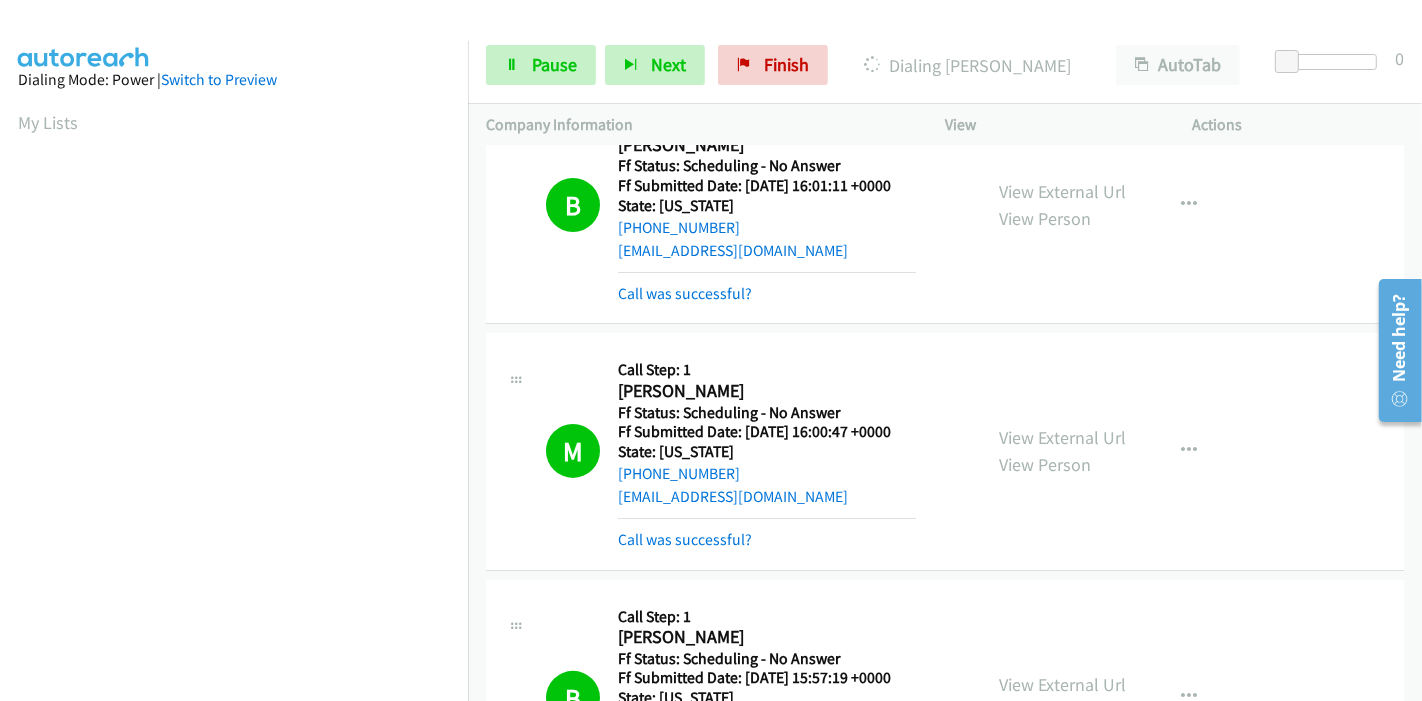 scroll, scrollTop: 422, scrollLeft: 0, axis: vertical 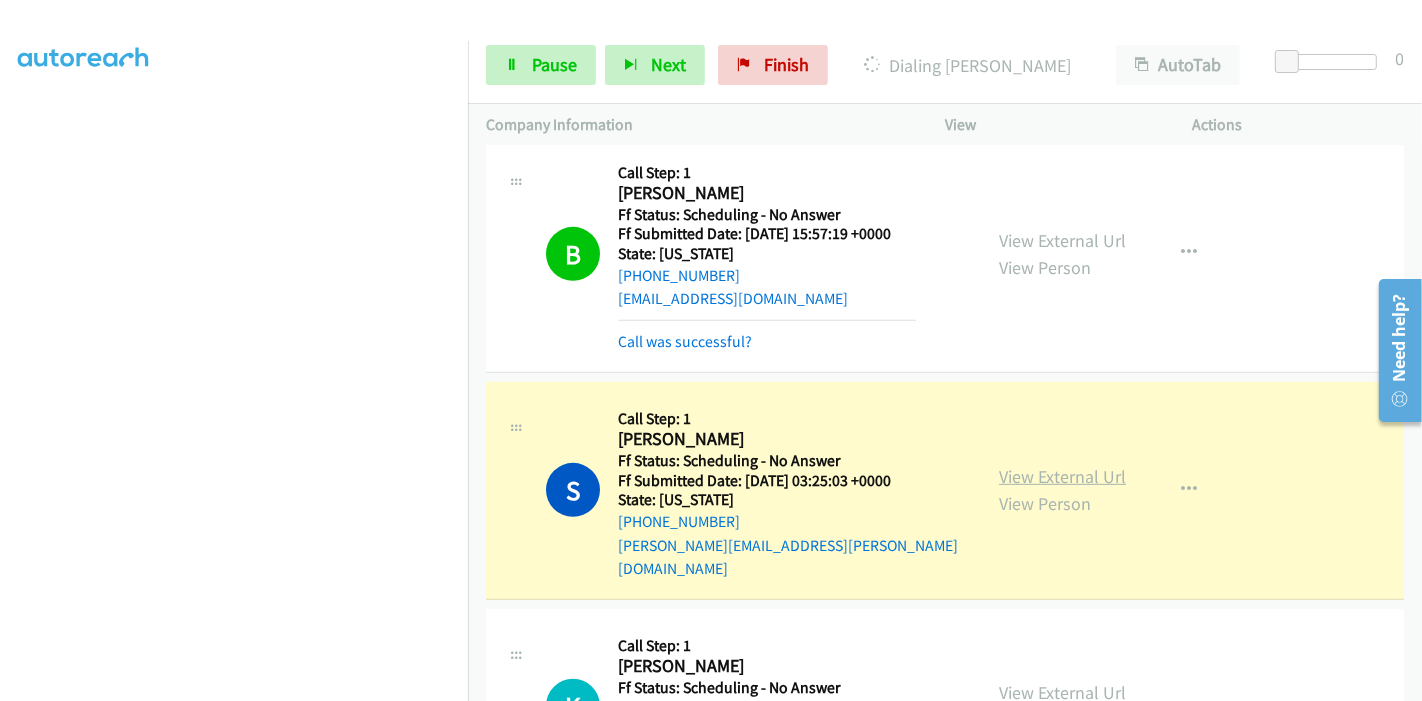 click on "View External Url" at bounding box center [1062, 476] 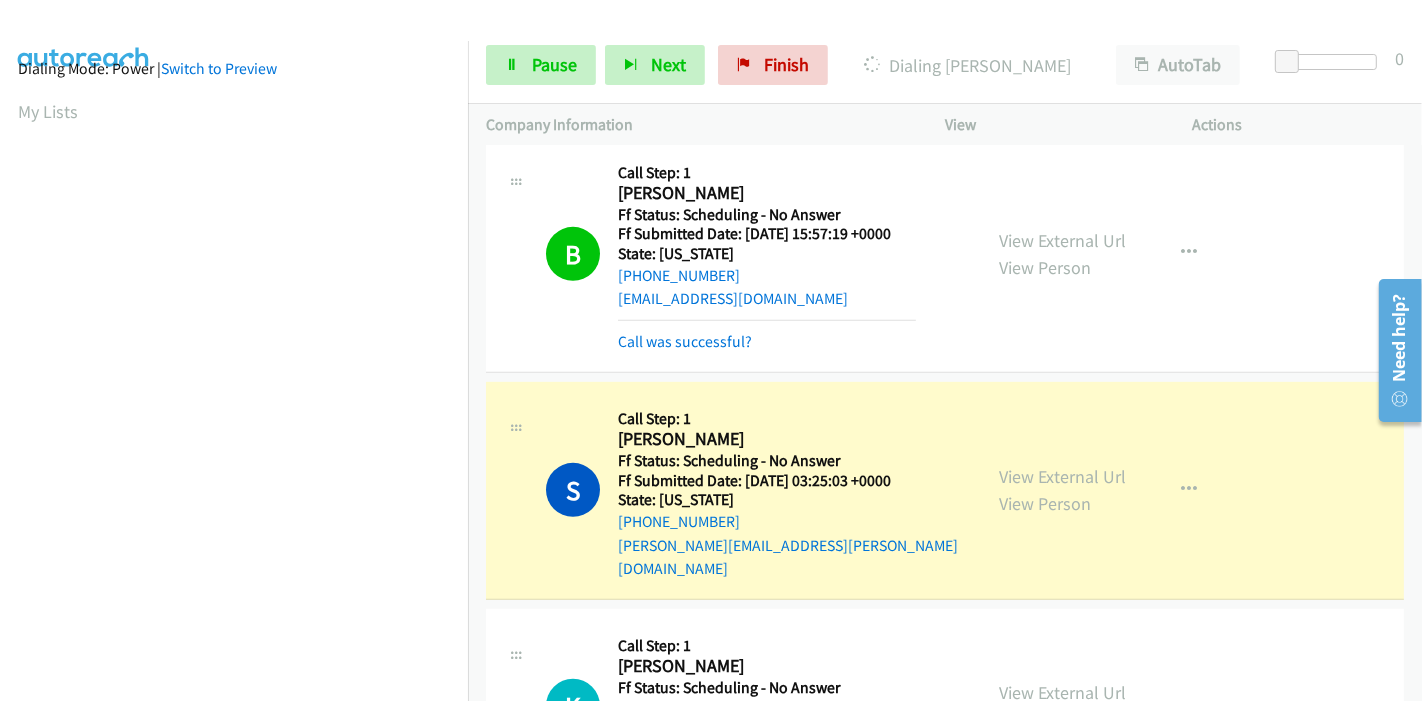 scroll, scrollTop: 0, scrollLeft: 0, axis: both 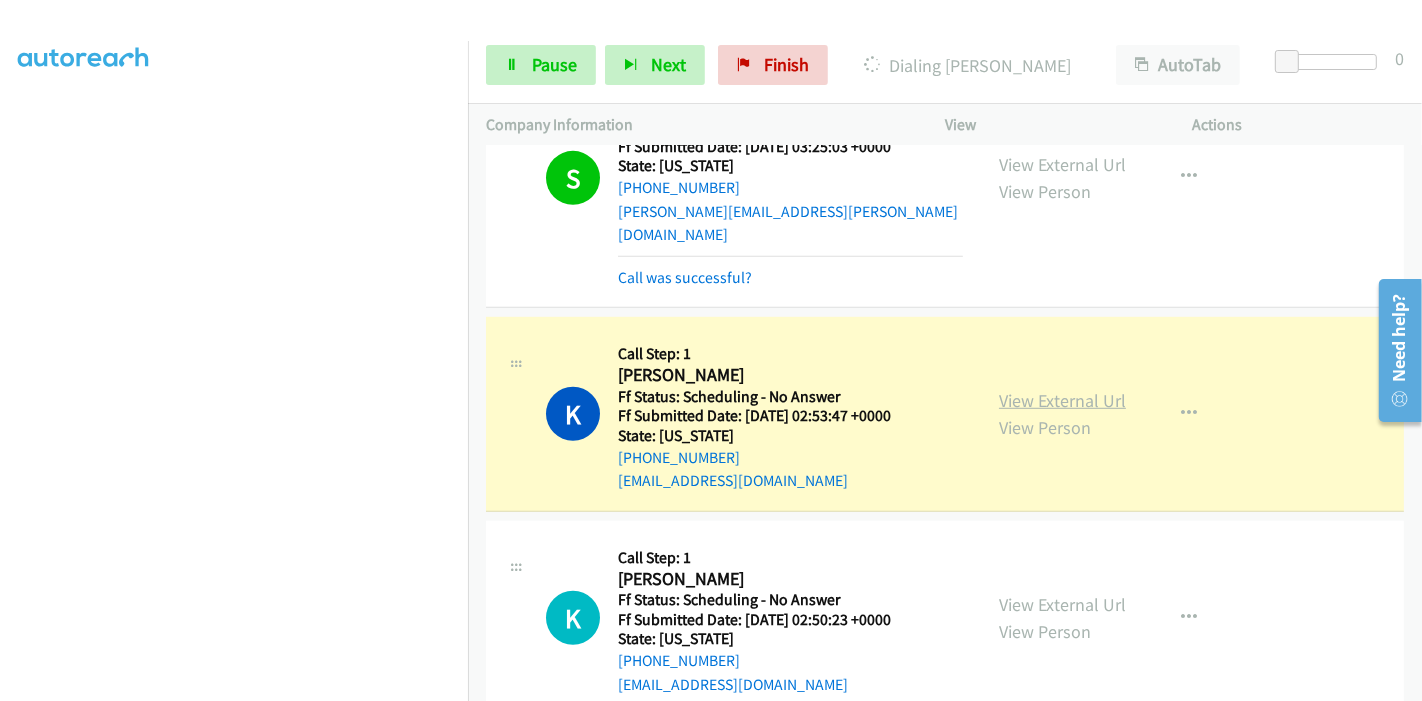 click on "View External Url" at bounding box center (1062, 400) 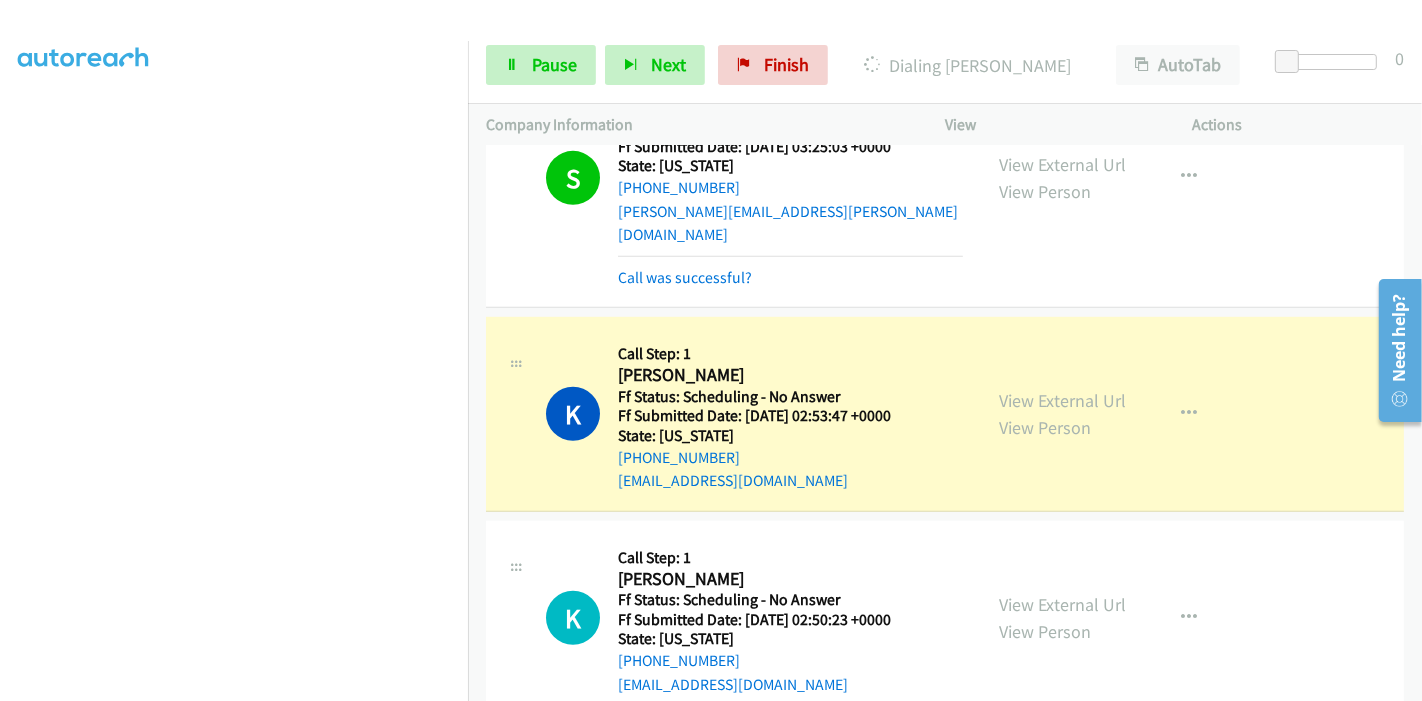 scroll, scrollTop: 0, scrollLeft: 0, axis: both 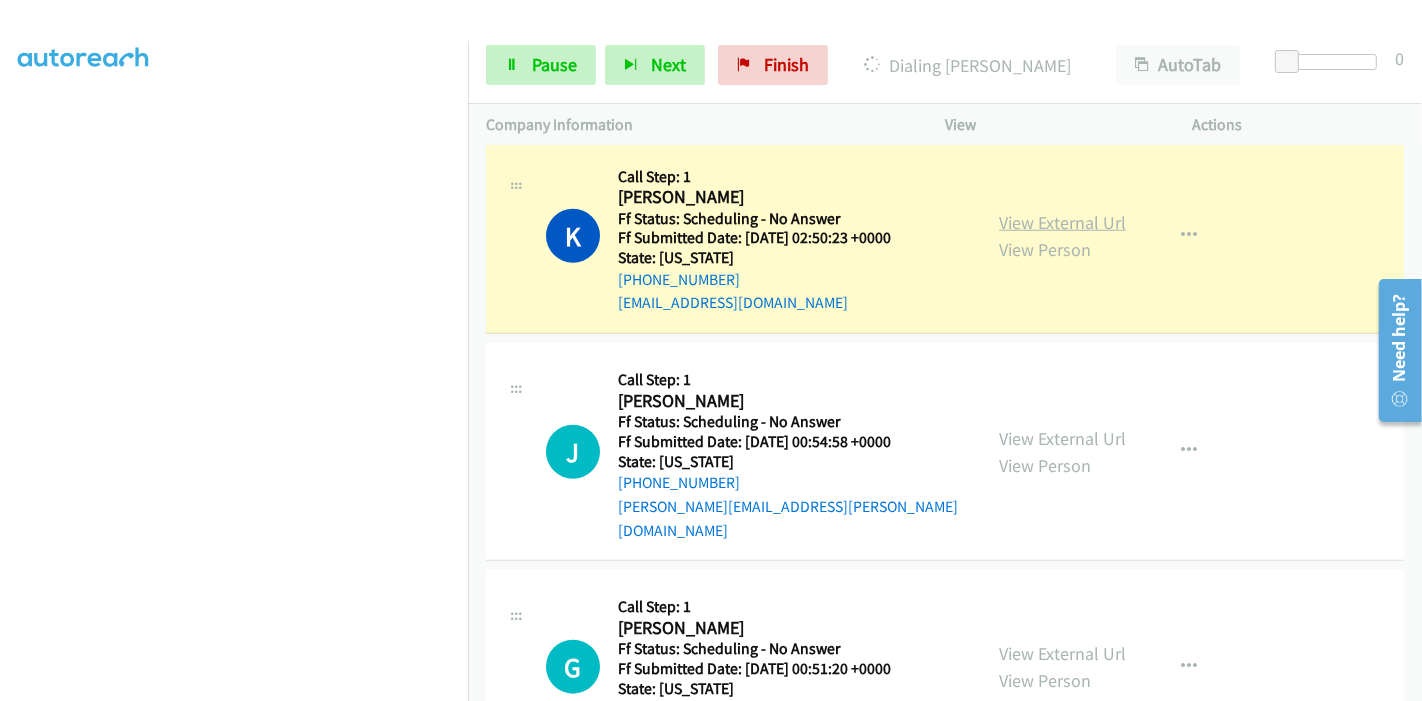 click on "View External Url" at bounding box center [1062, 222] 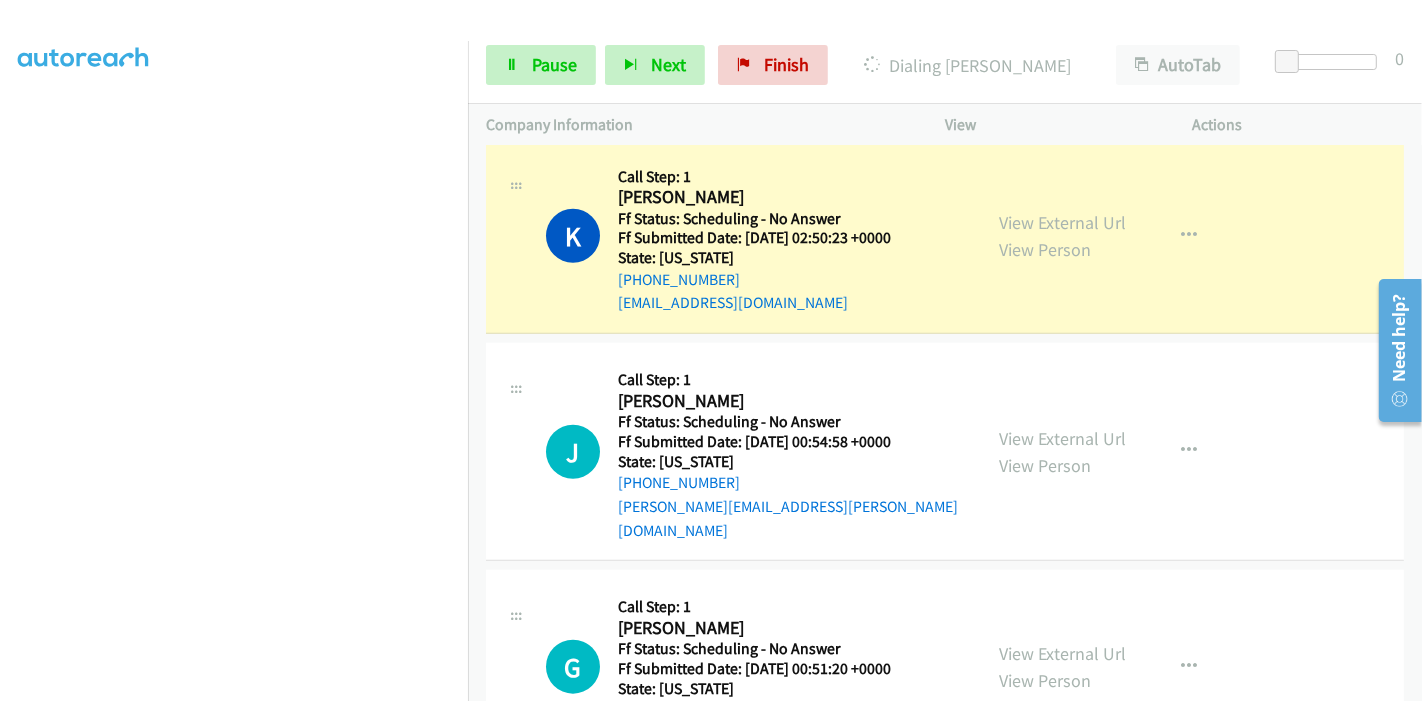 scroll, scrollTop: 422, scrollLeft: 0, axis: vertical 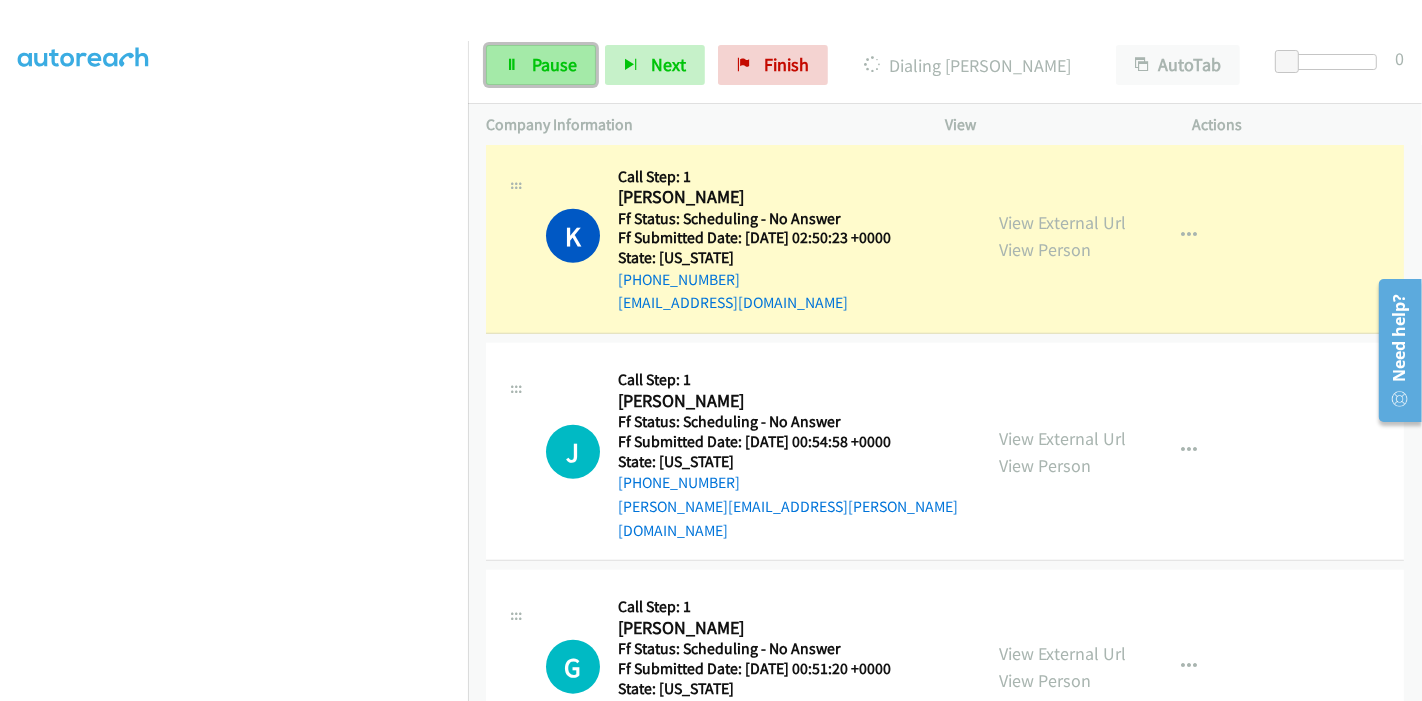 click on "Pause" at bounding box center (541, 65) 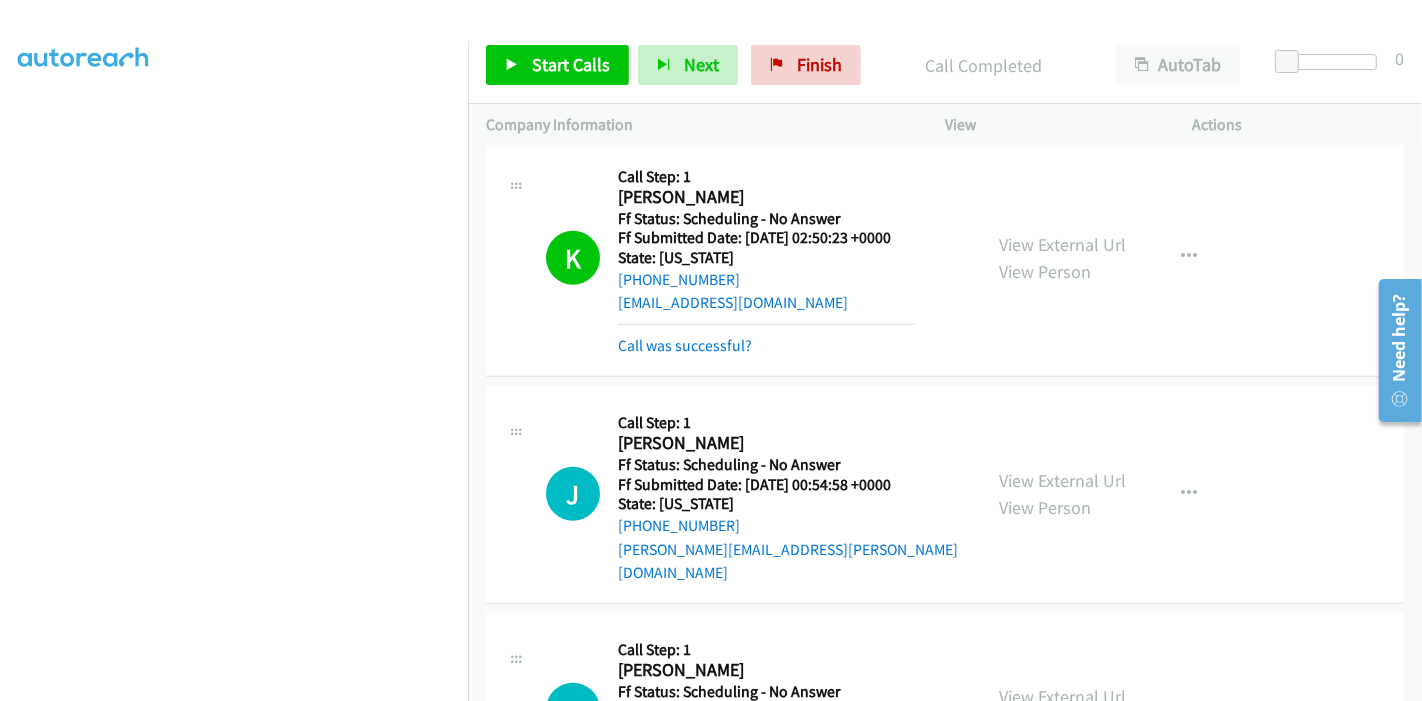 scroll, scrollTop: 1313, scrollLeft: 0, axis: vertical 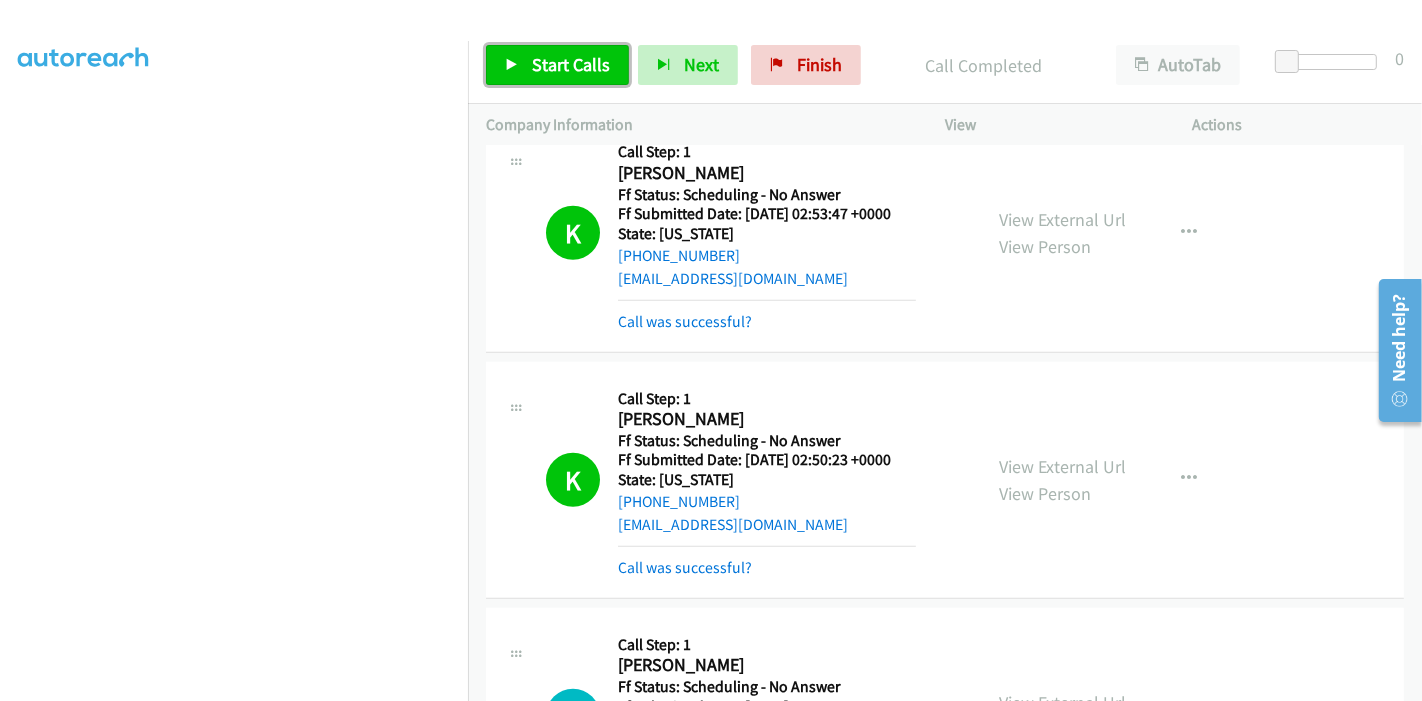 click on "Start Calls" at bounding box center [571, 64] 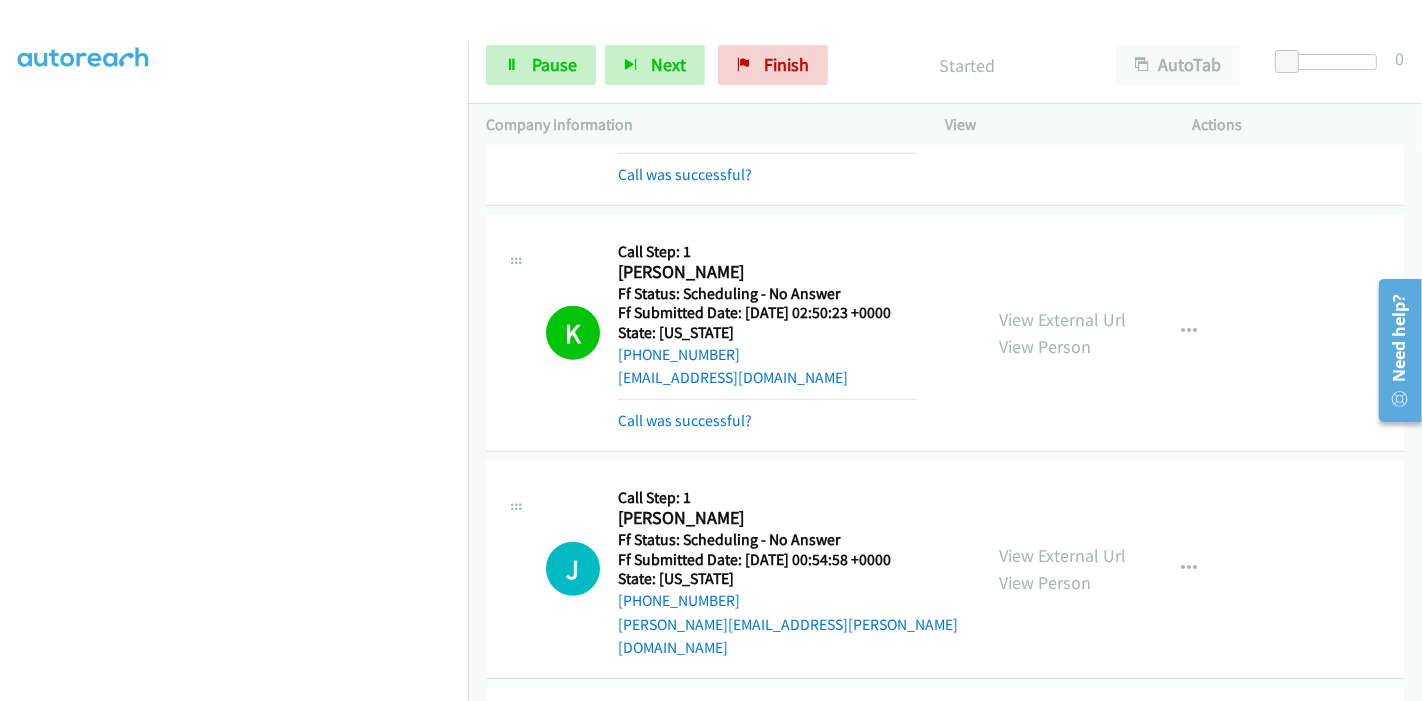 scroll, scrollTop: 1646, scrollLeft: 0, axis: vertical 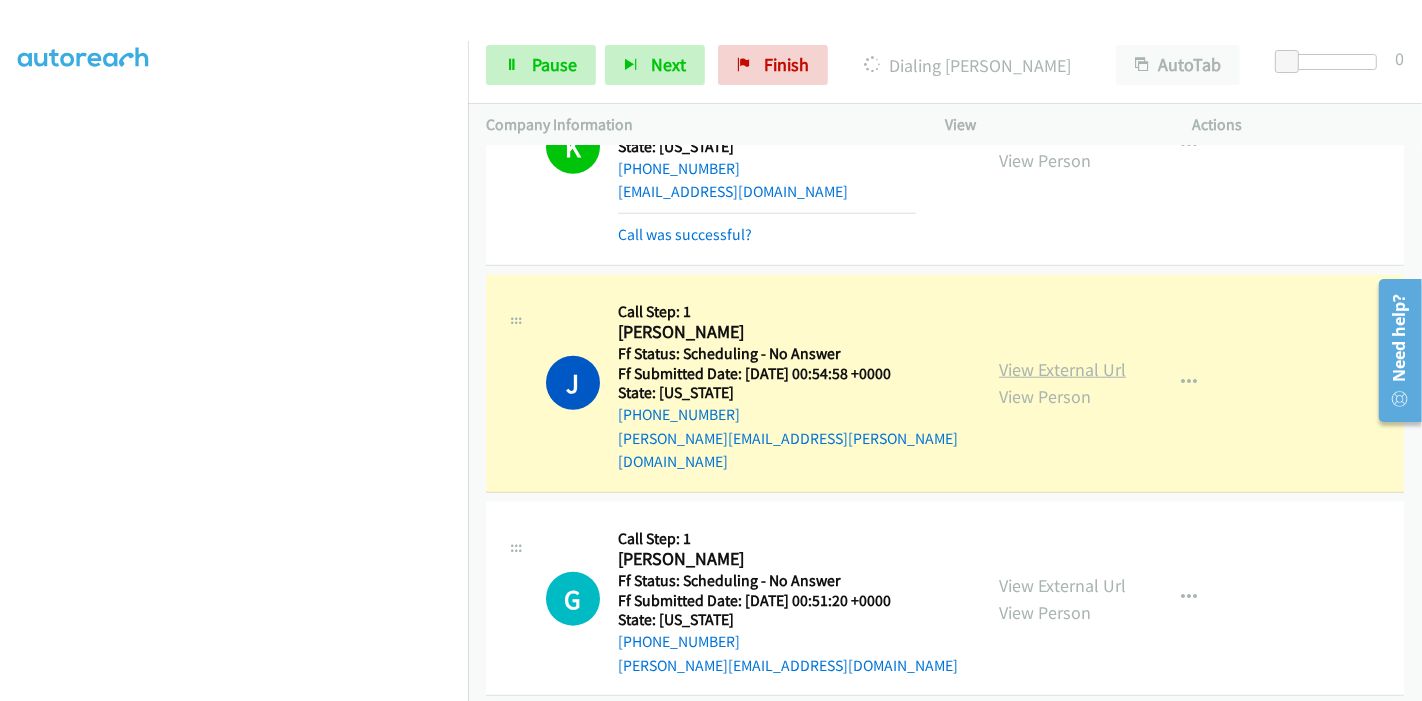 click on "View External Url" at bounding box center [1062, 369] 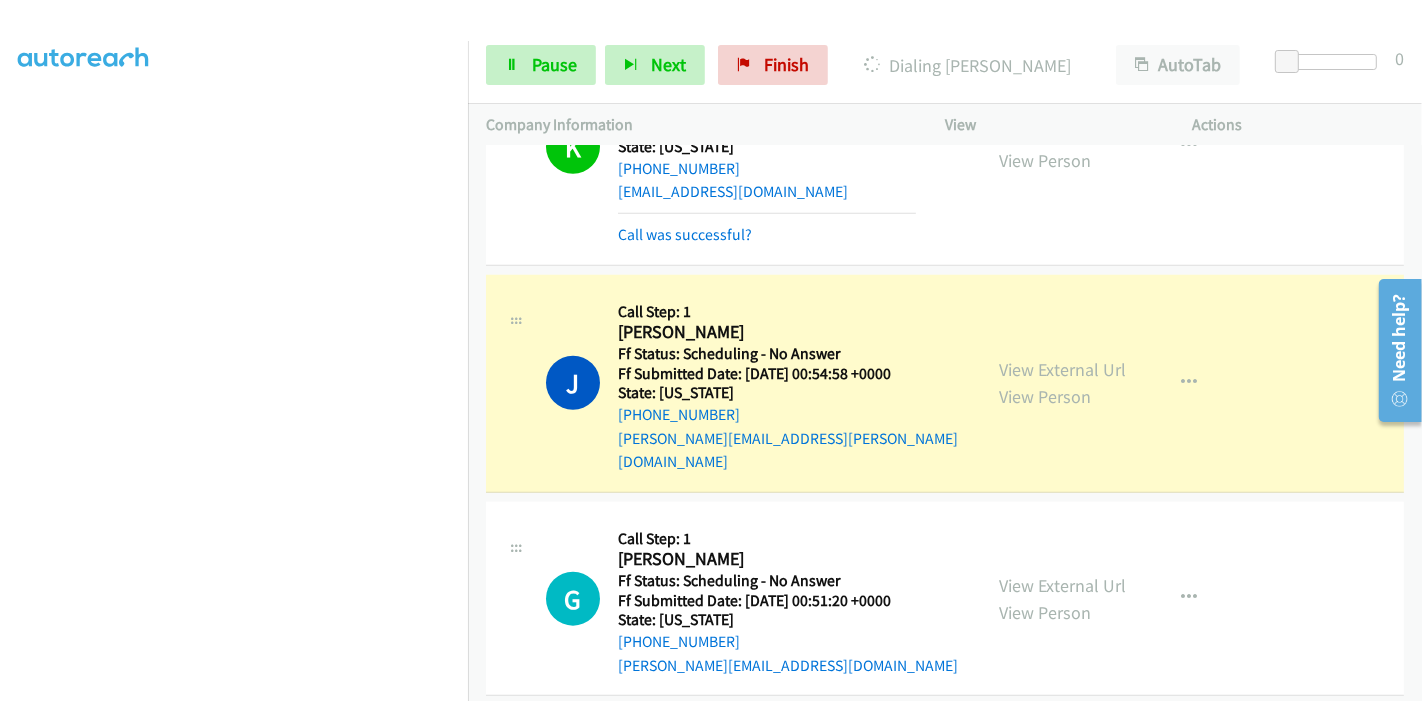 scroll, scrollTop: 0, scrollLeft: 0, axis: both 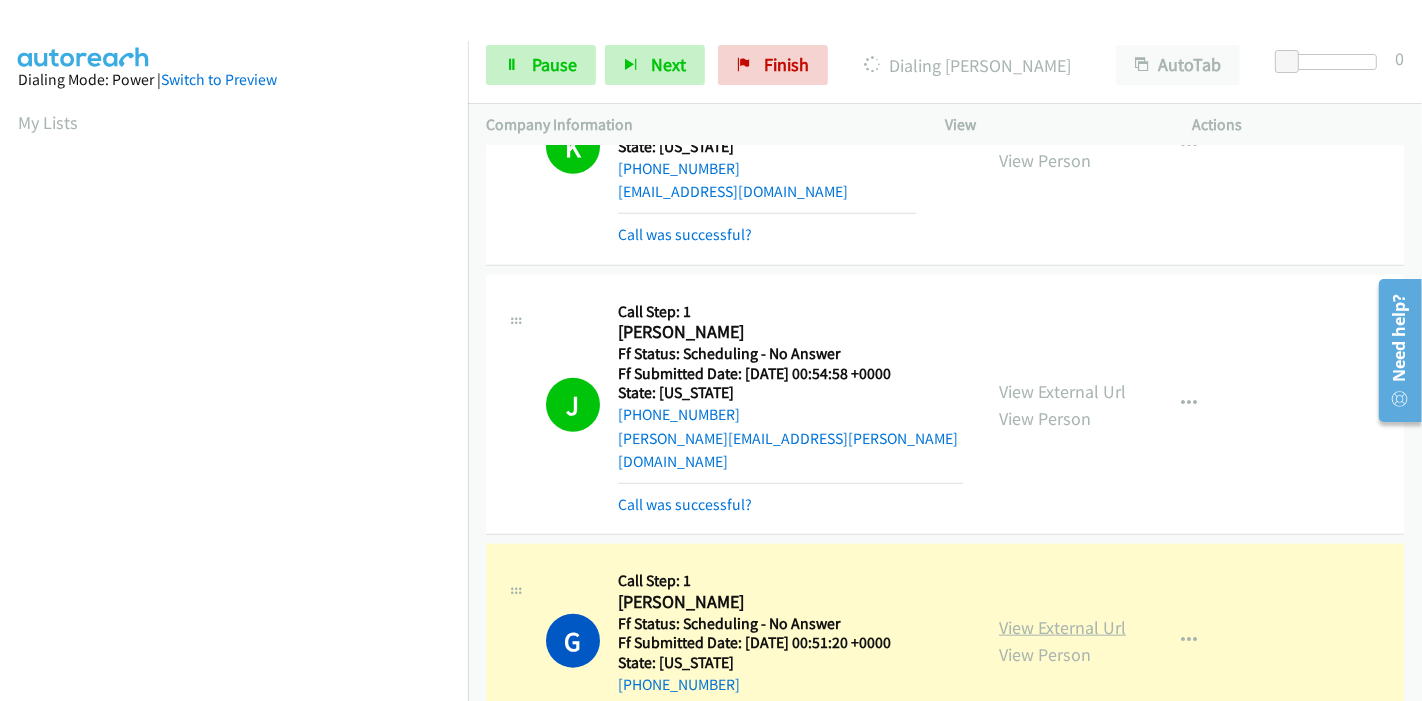 click on "View External Url" at bounding box center (1062, 627) 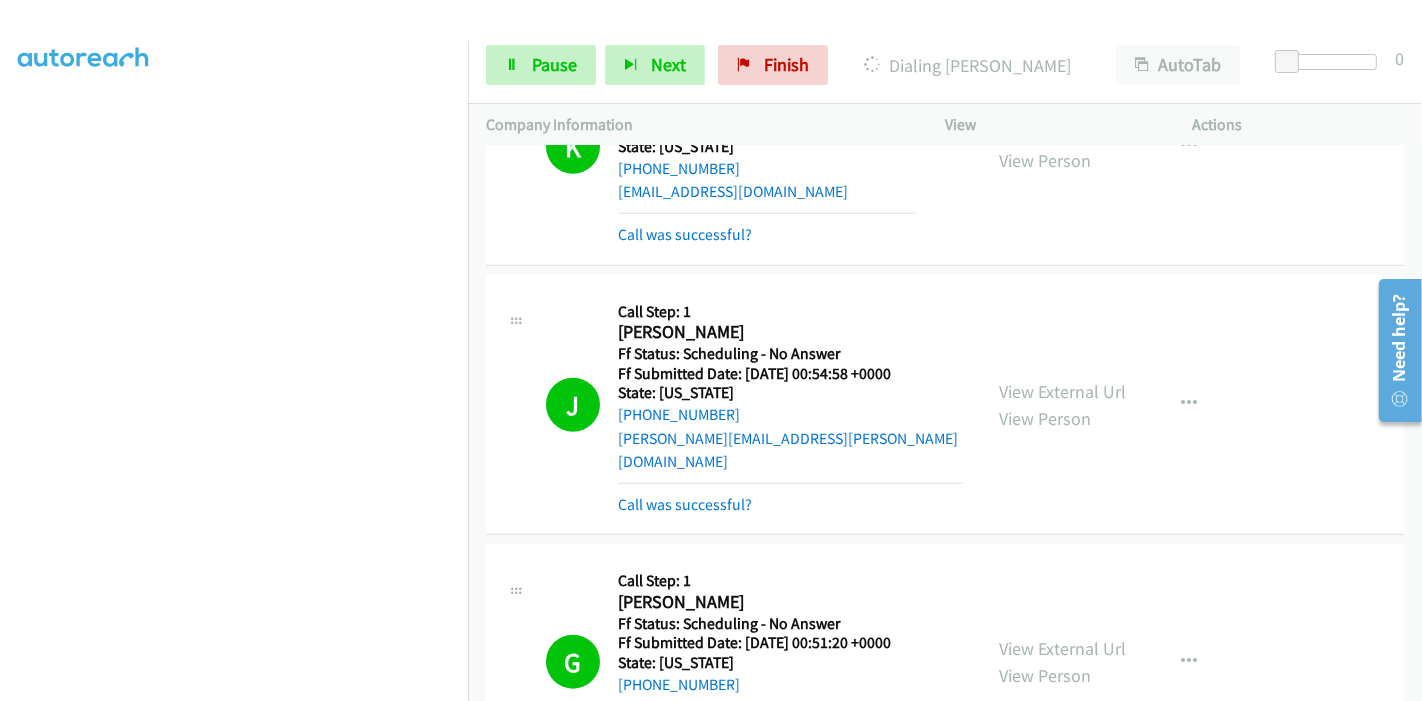 scroll, scrollTop: 0, scrollLeft: 0, axis: both 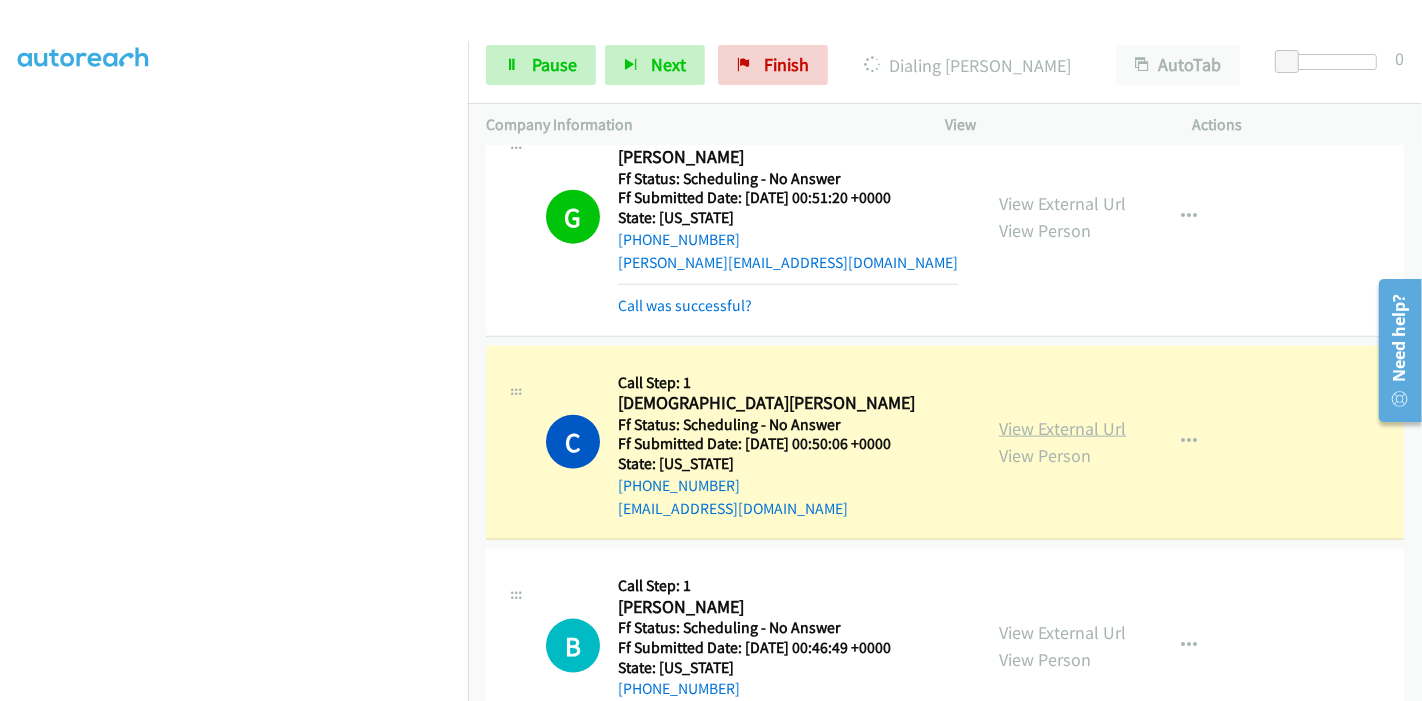 click on "View External Url" at bounding box center (1062, 428) 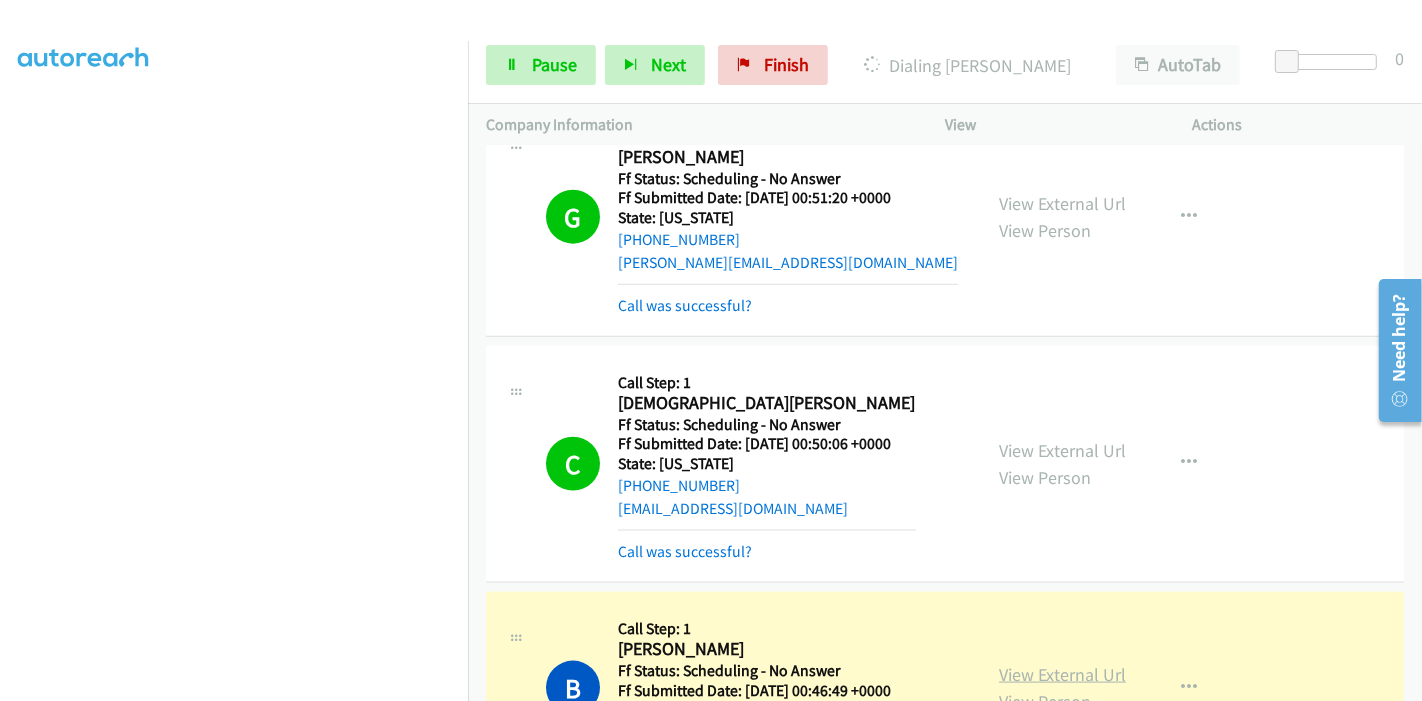 click on "View External Url" at bounding box center (1062, 674) 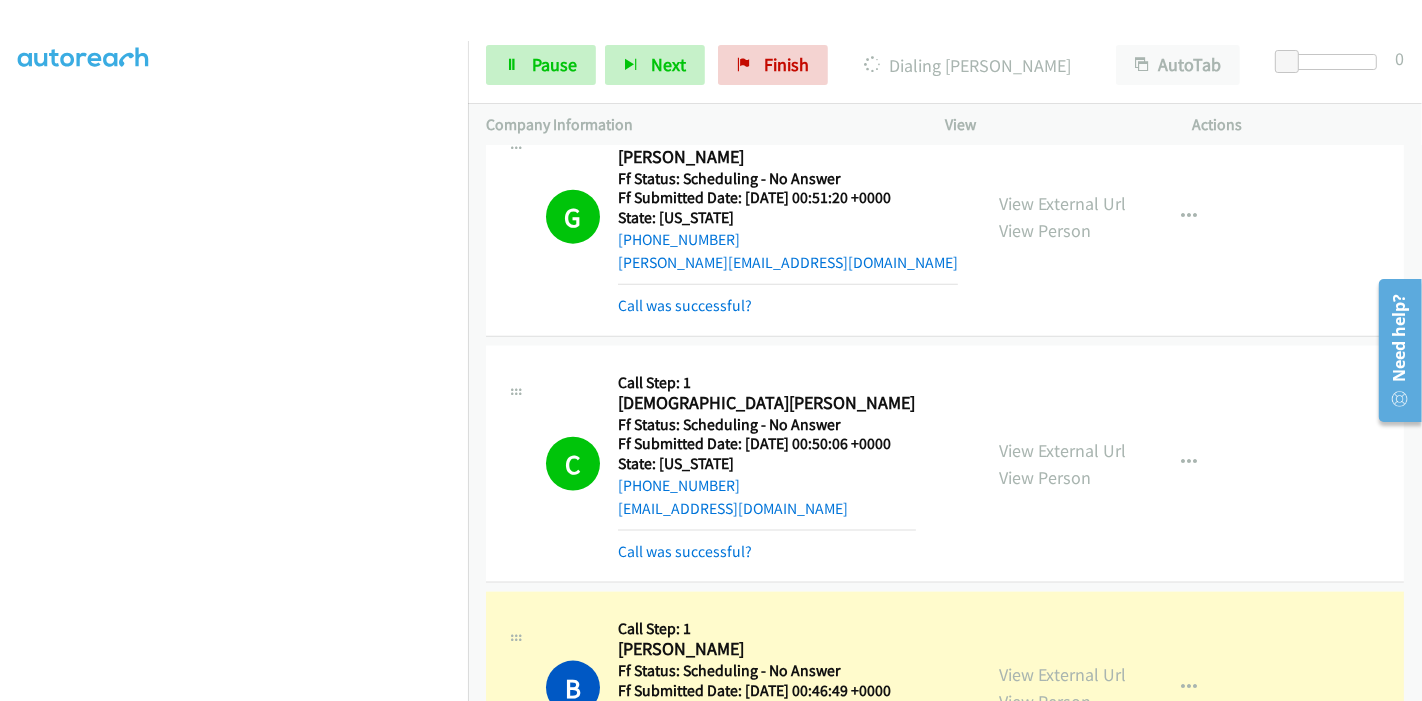 scroll, scrollTop: 0, scrollLeft: 0, axis: both 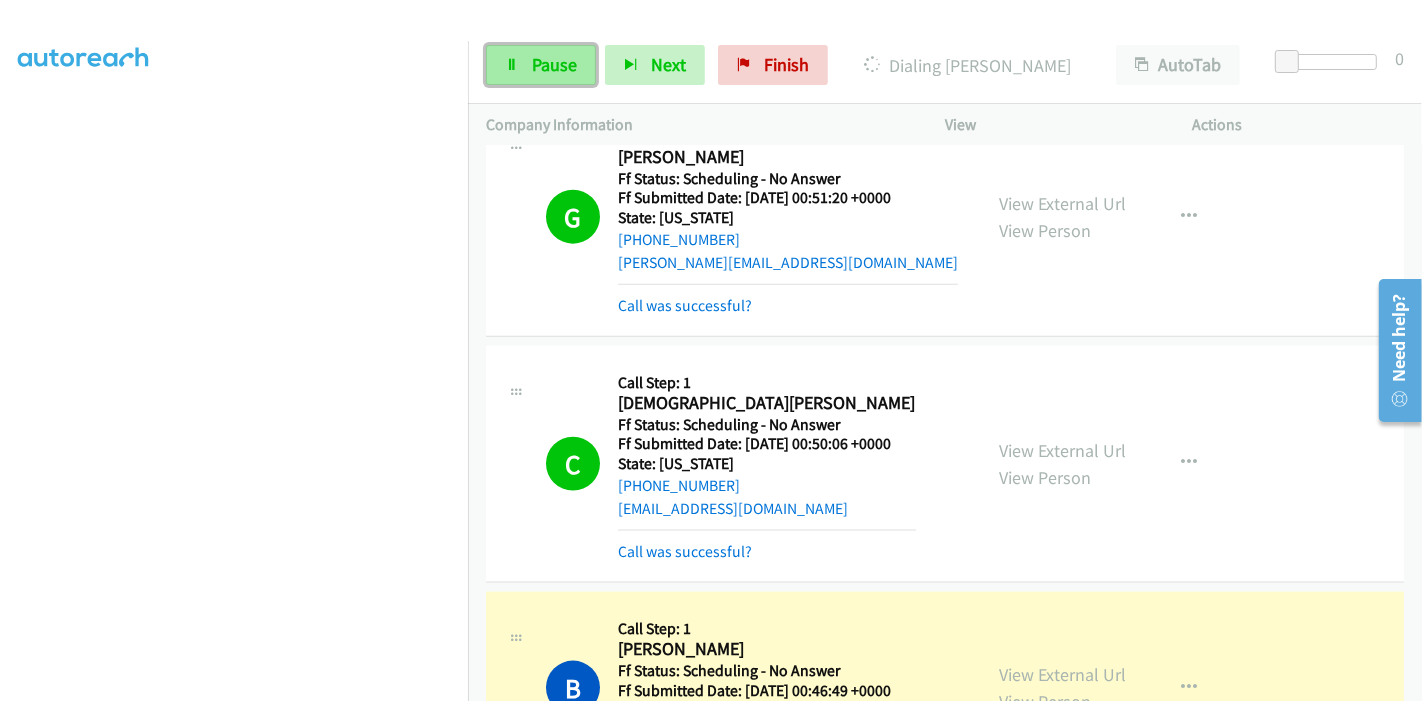 click on "Pause" at bounding box center (541, 65) 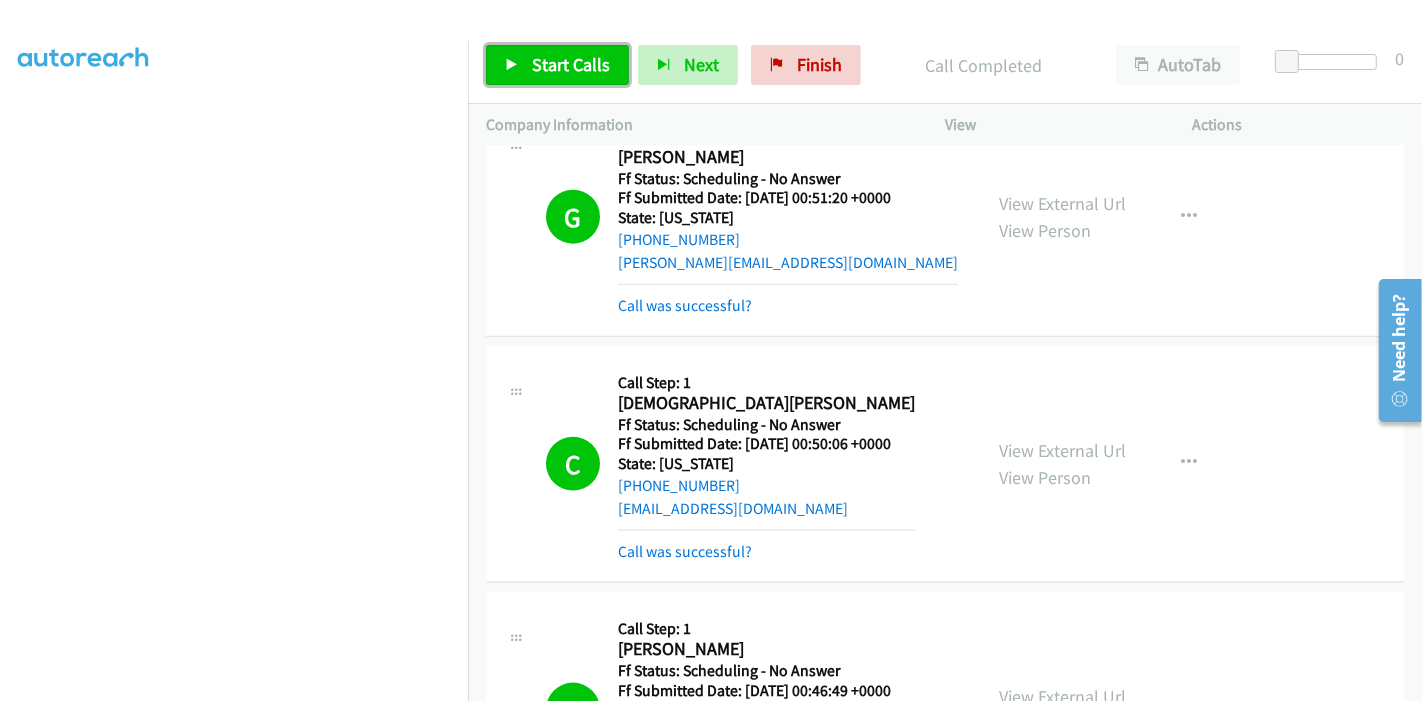 click on "Start Calls" at bounding box center (571, 64) 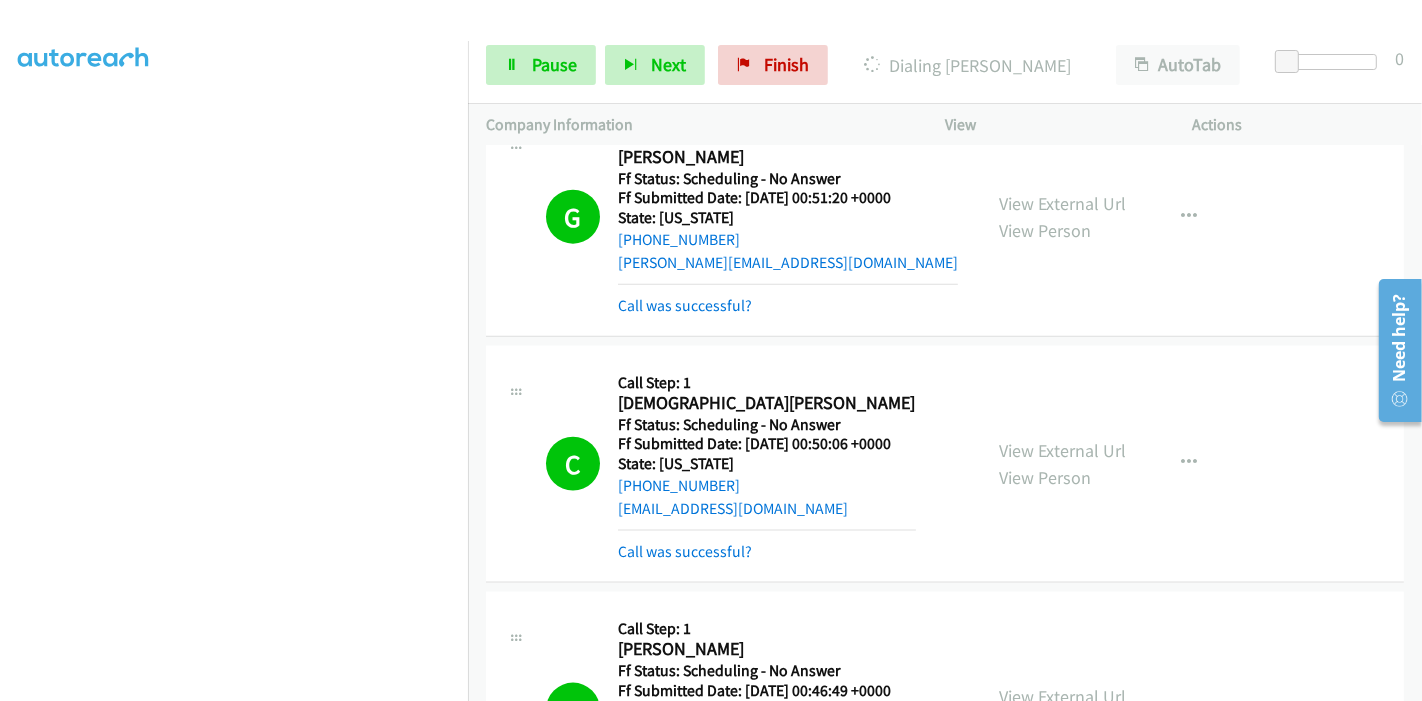scroll, scrollTop: 0, scrollLeft: 0, axis: both 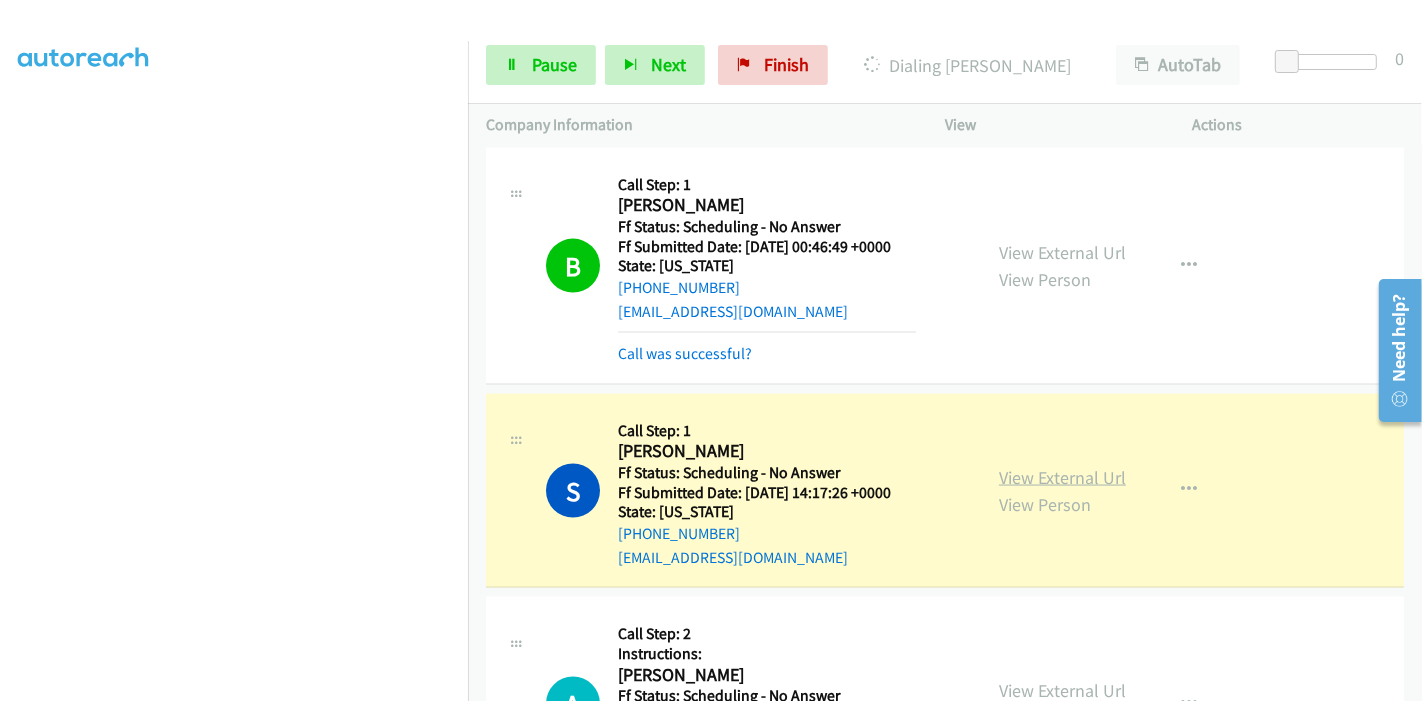 click on "View External Url
View Person" at bounding box center (1062, 491) 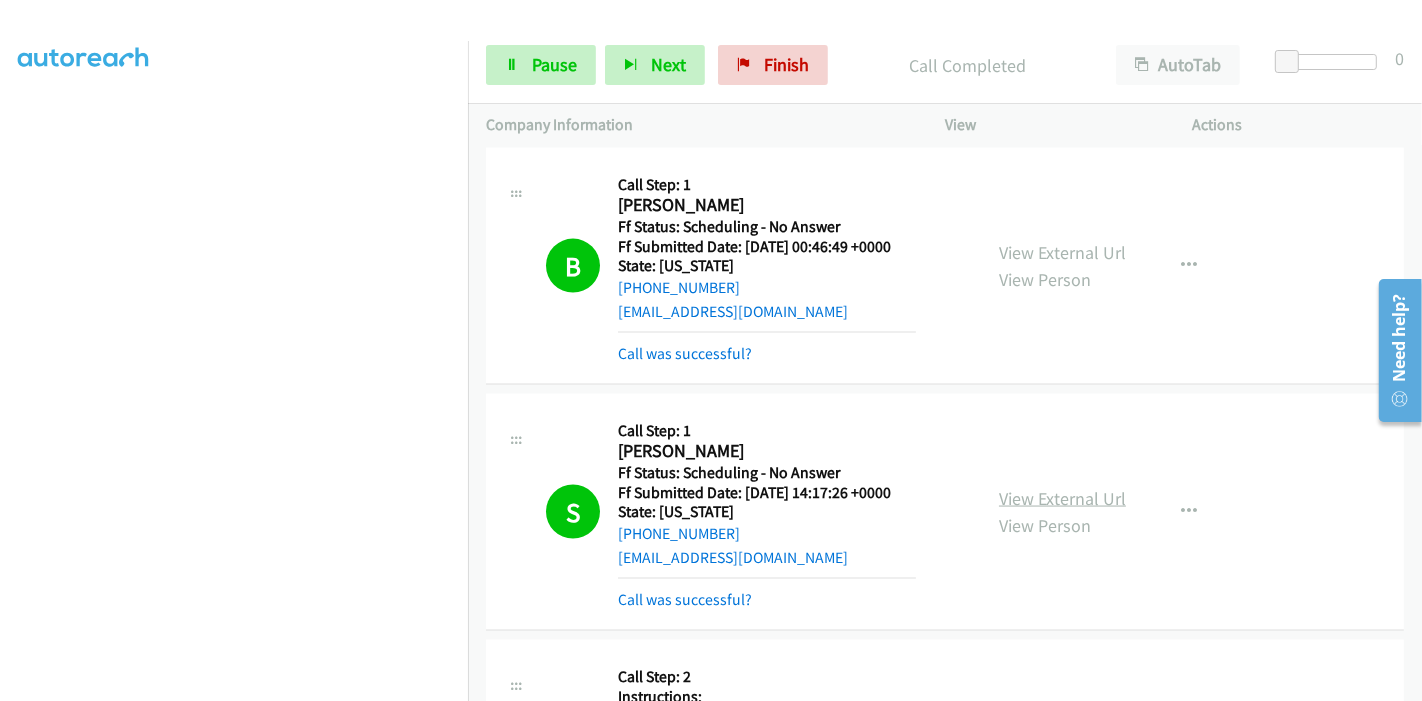 click on "View External Url" at bounding box center [1062, 498] 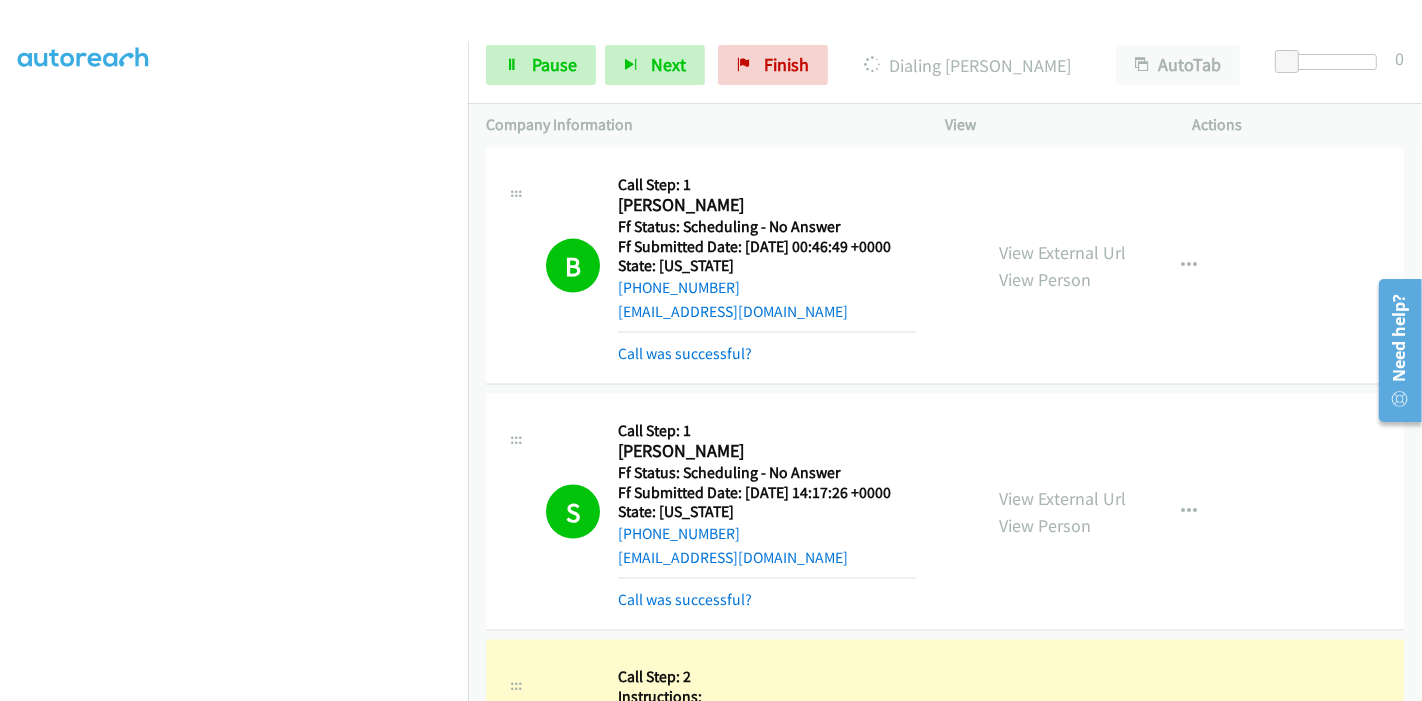 scroll, scrollTop: 2868, scrollLeft: 0, axis: vertical 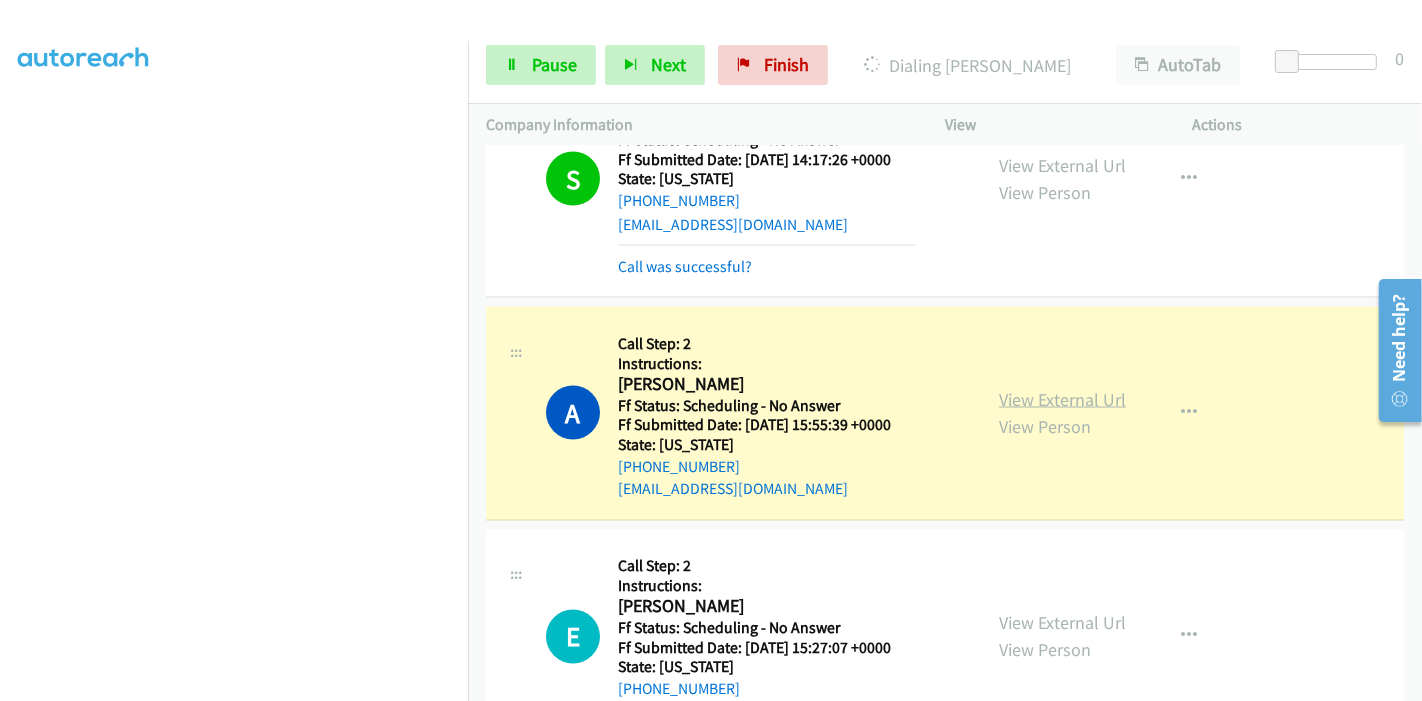 click on "View External Url" at bounding box center [1062, 399] 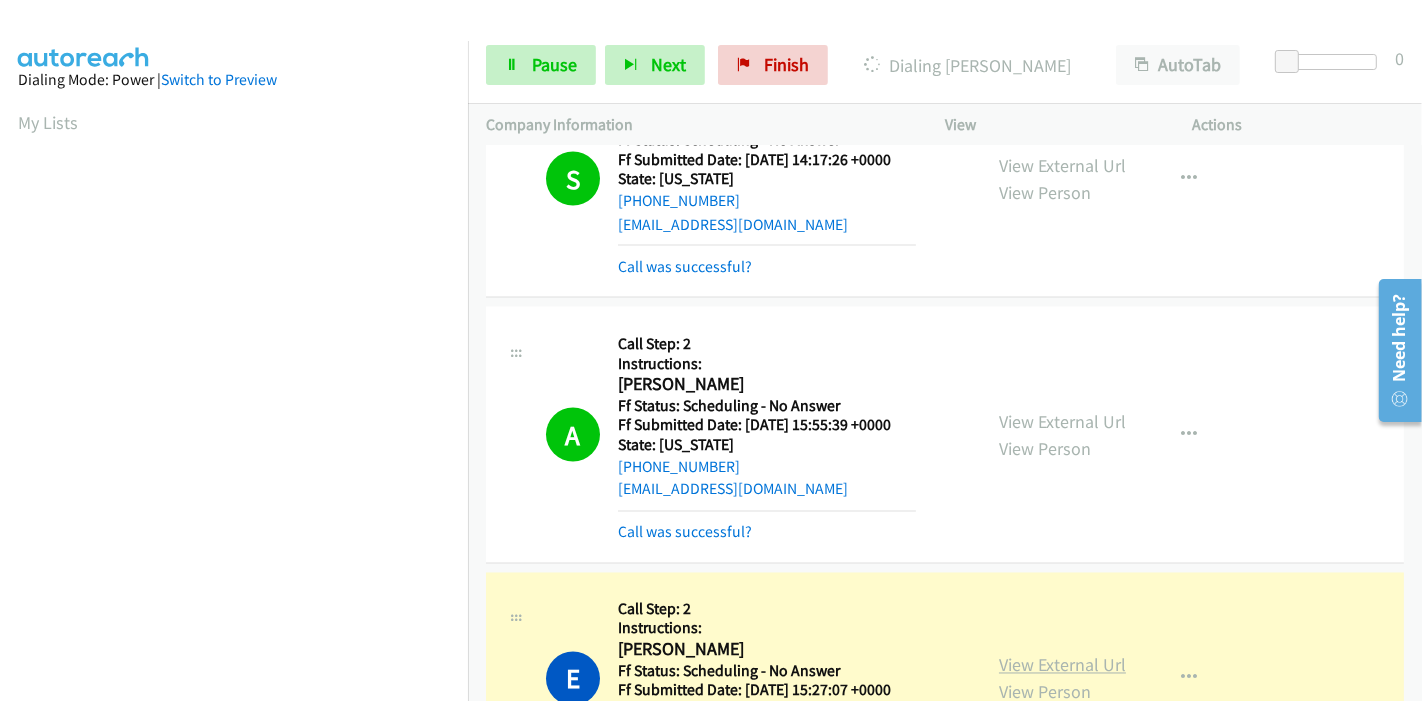 scroll, scrollTop: 422, scrollLeft: 0, axis: vertical 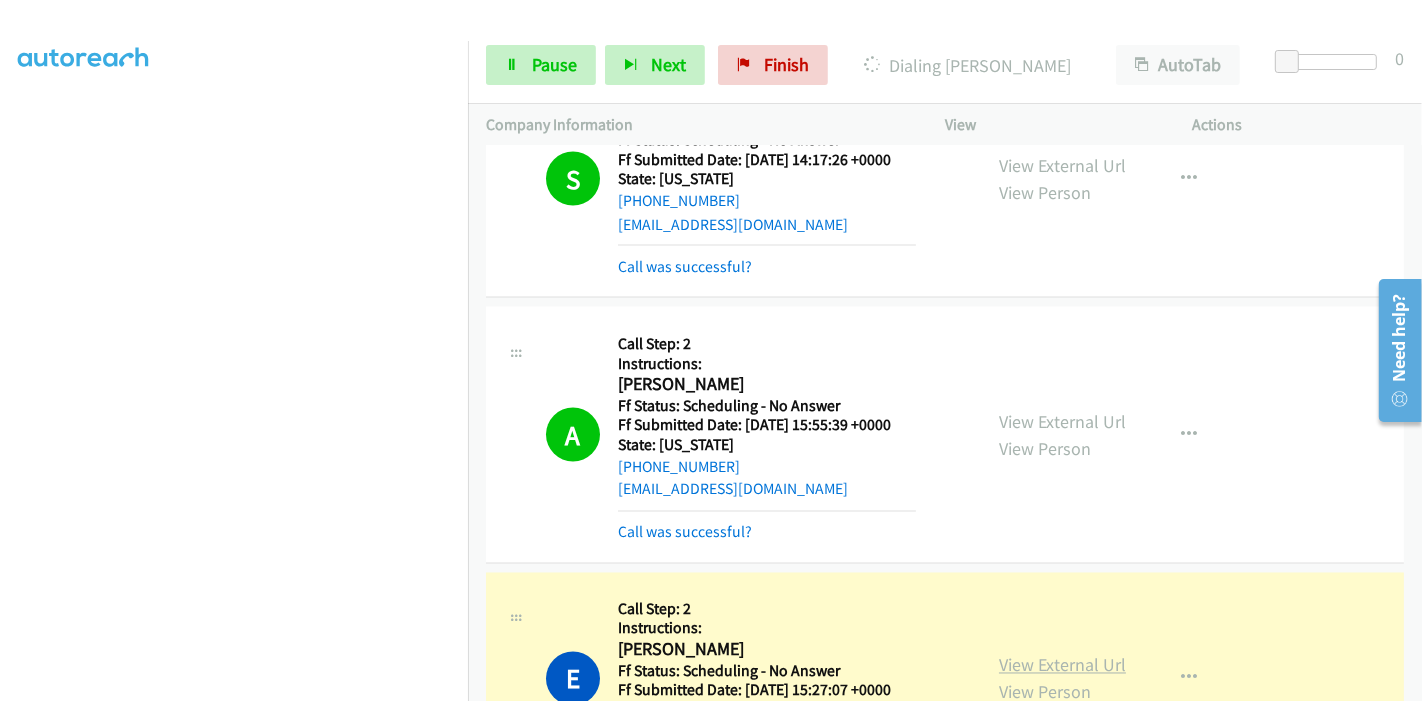 click on "View External Url" at bounding box center [1062, 665] 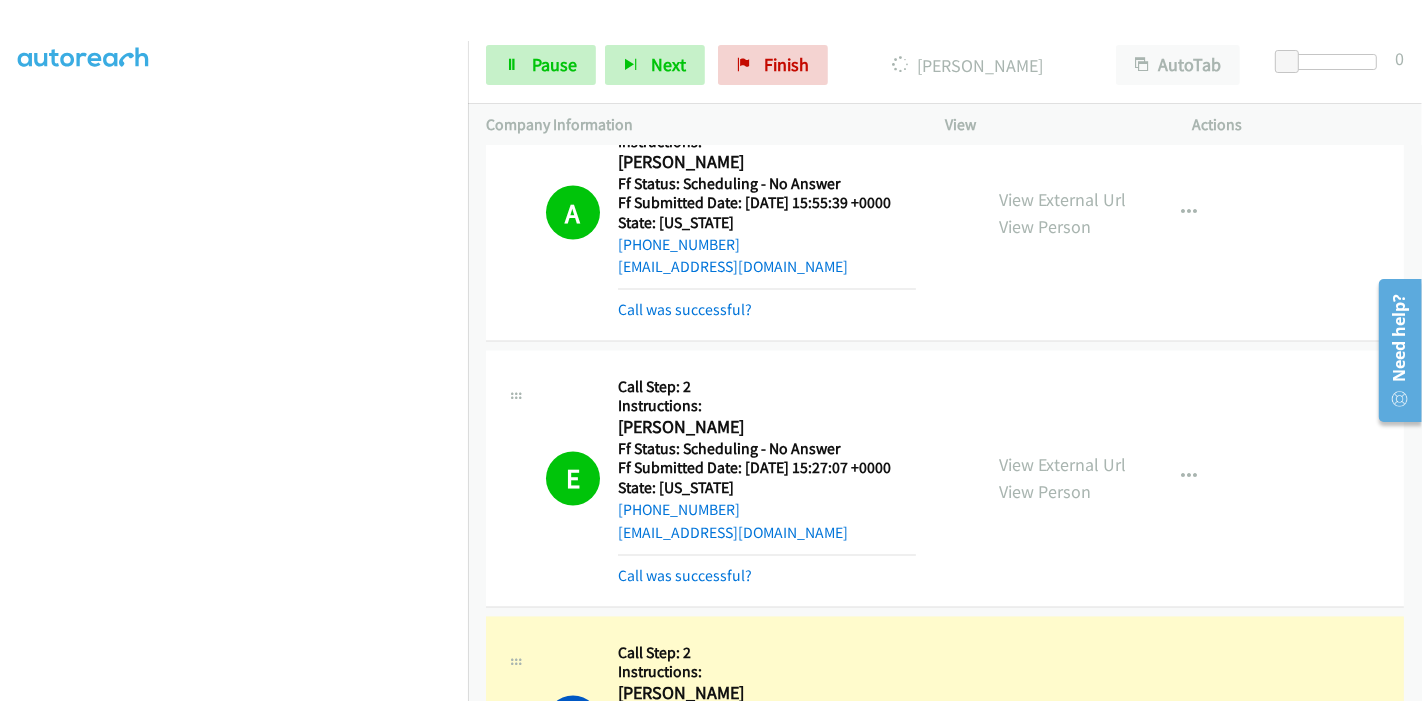 scroll, scrollTop: 3424, scrollLeft: 0, axis: vertical 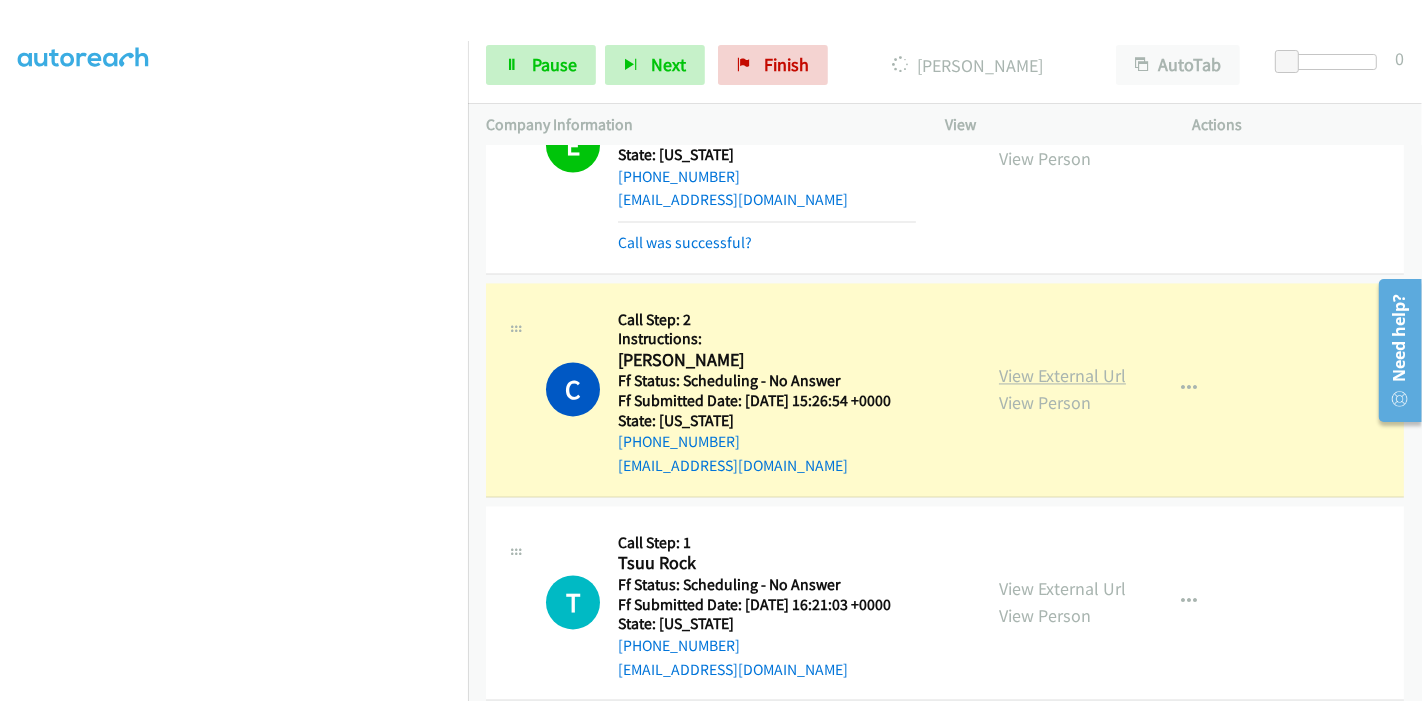 click on "View External Url" at bounding box center [1062, 375] 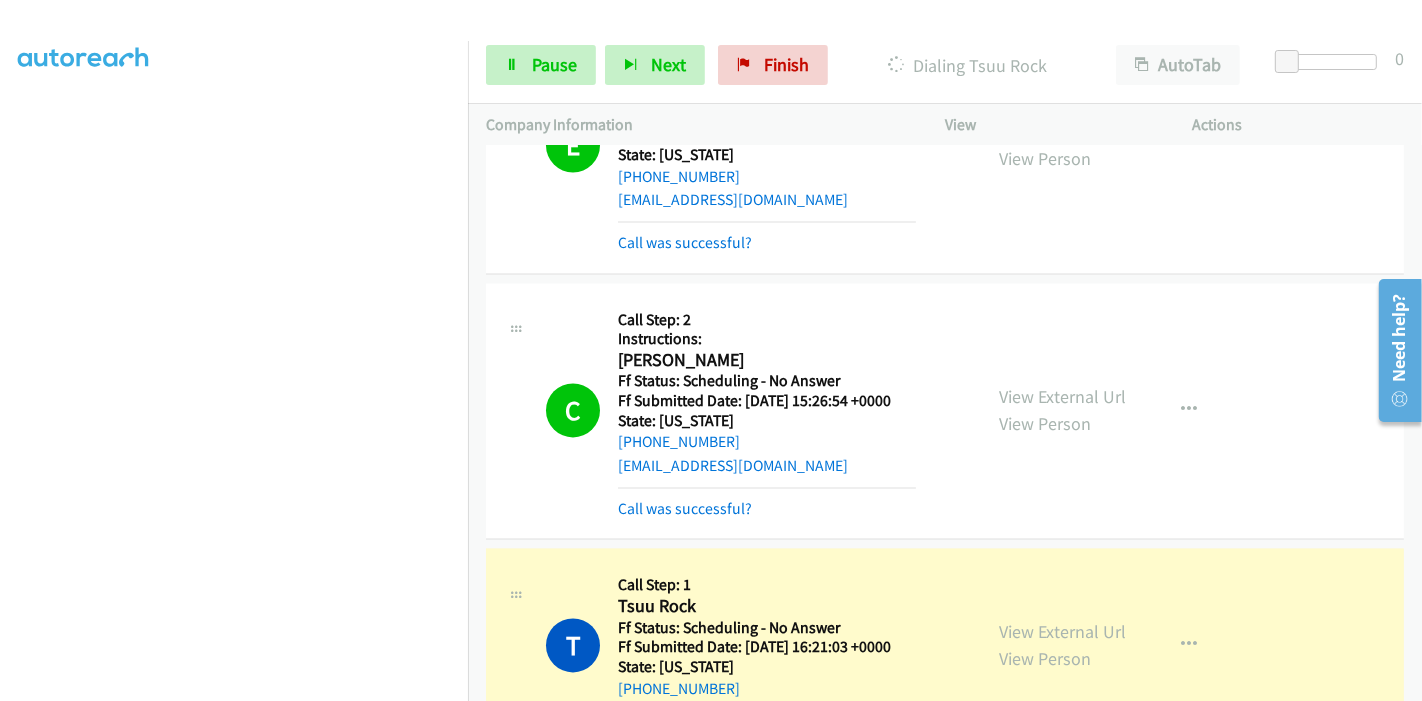 scroll, scrollTop: 0, scrollLeft: 0, axis: both 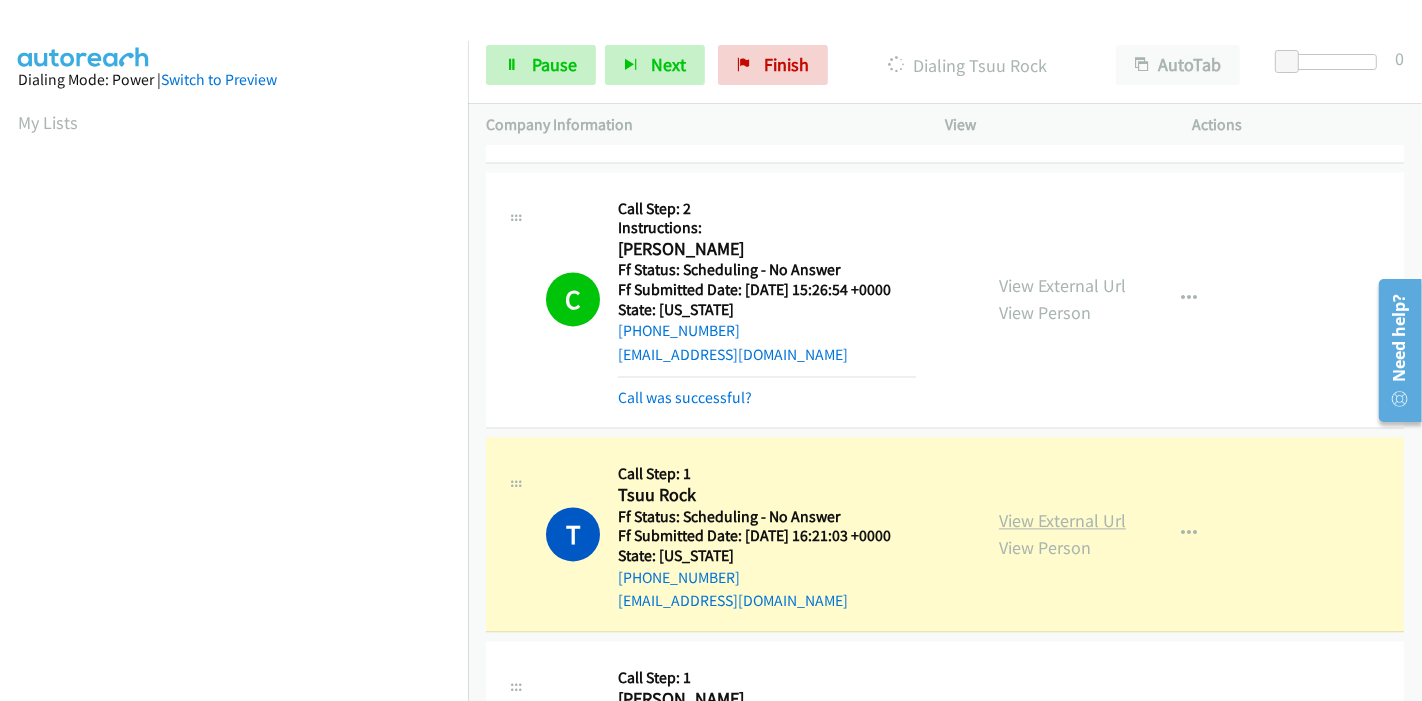 click on "View External Url" at bounding box center (1062, 520) 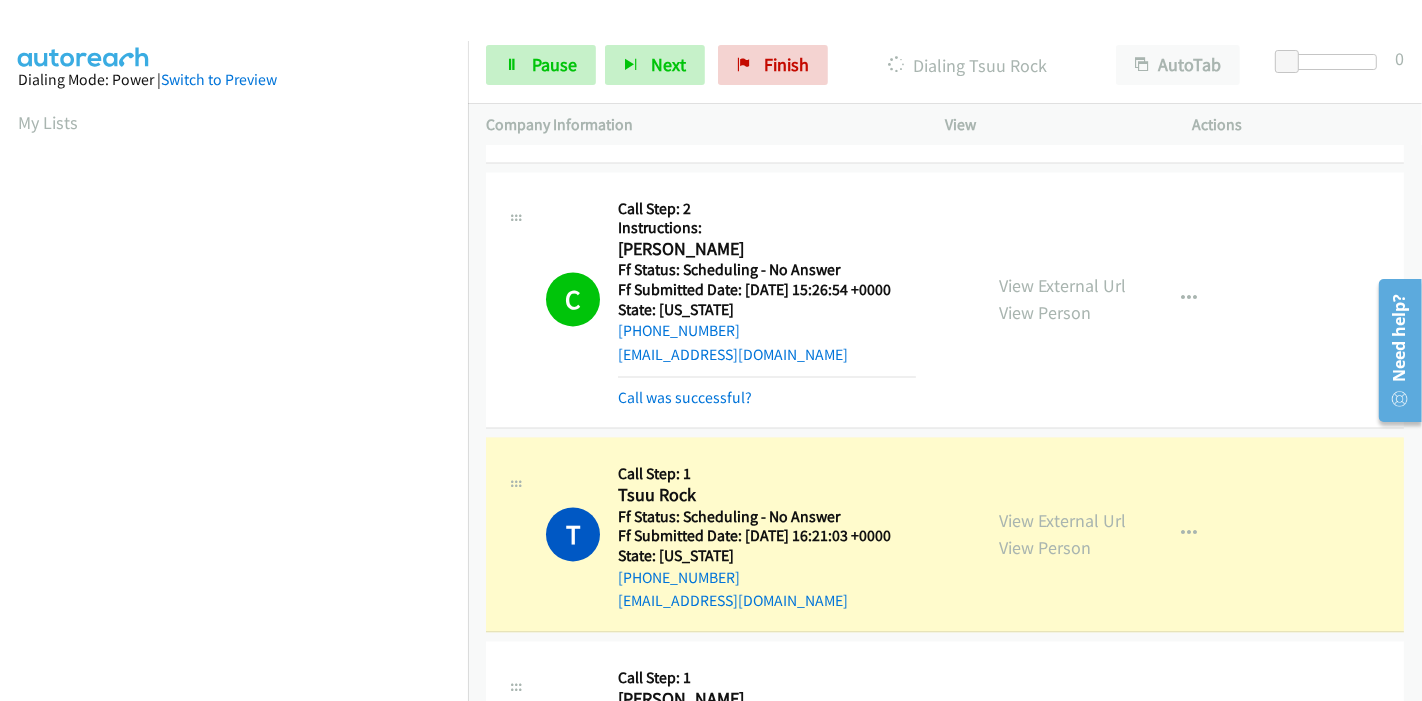 scroll, scrollTop: 422, scrollLeft: 0, axis: vertical 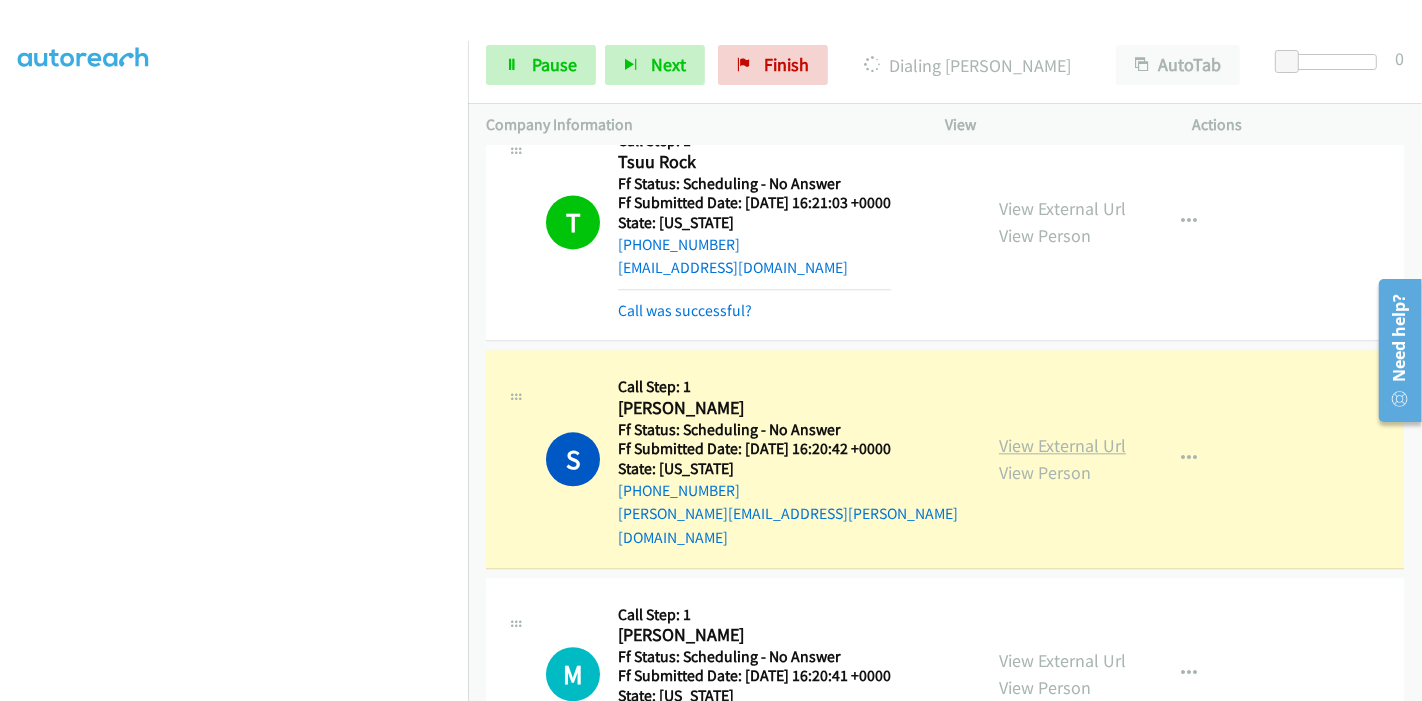 click on "View External Url" at bounding box center (1062, 445) 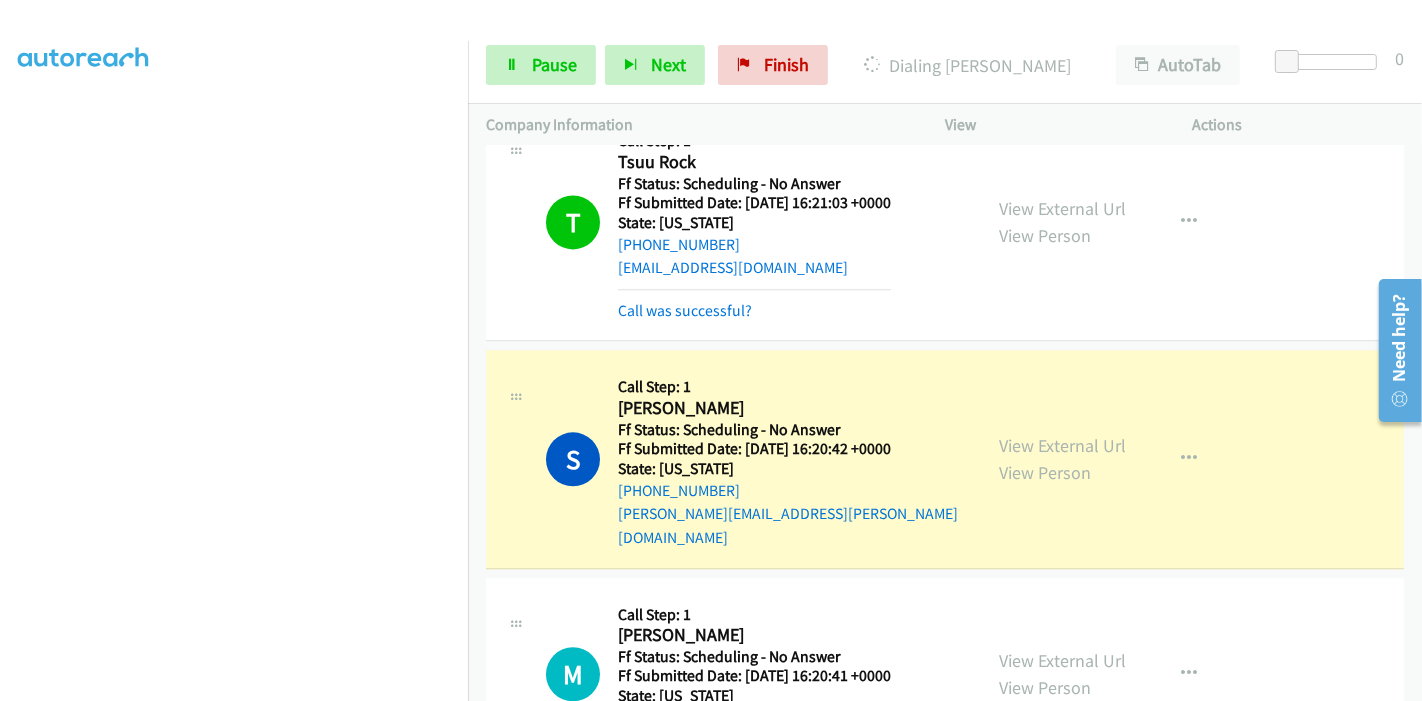 scroll, scrollTop: 0, scrollLeft: 0, axis: both 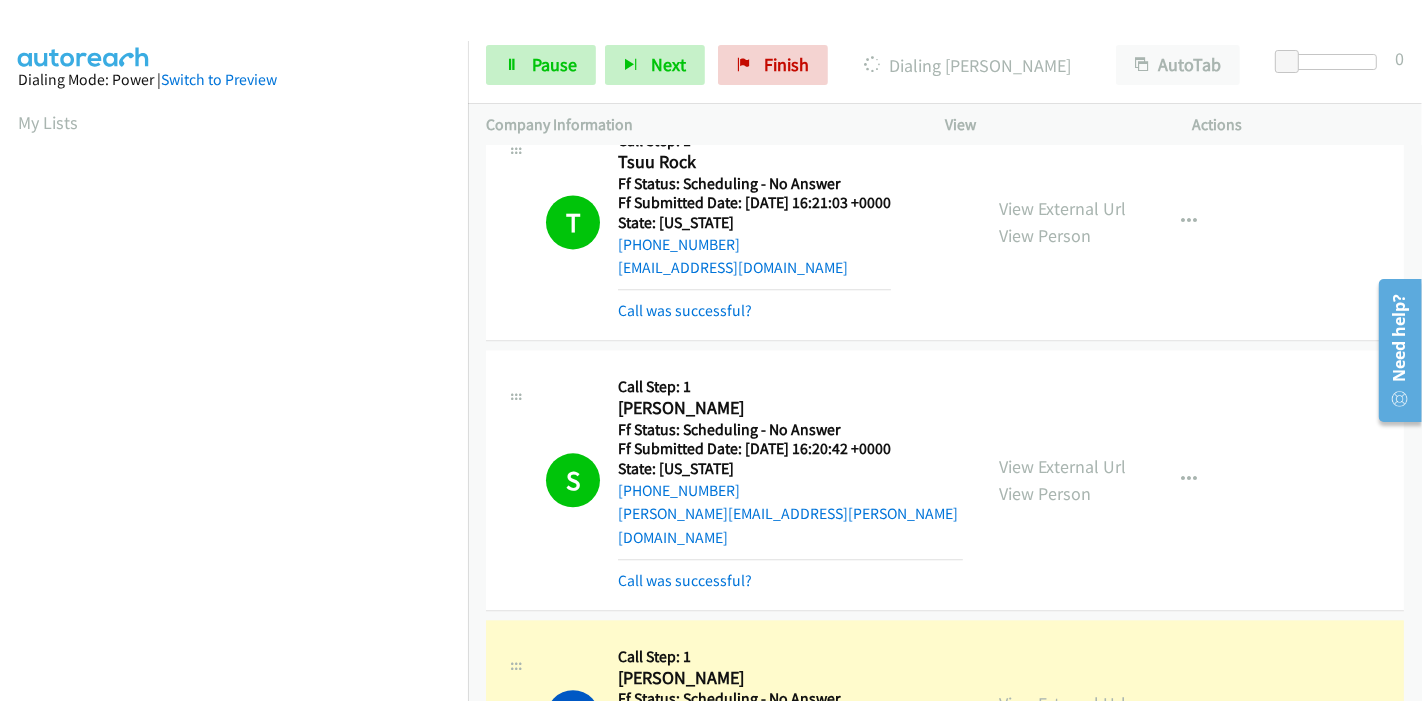 click on "View External Url" at bounding box center [1062, 703] 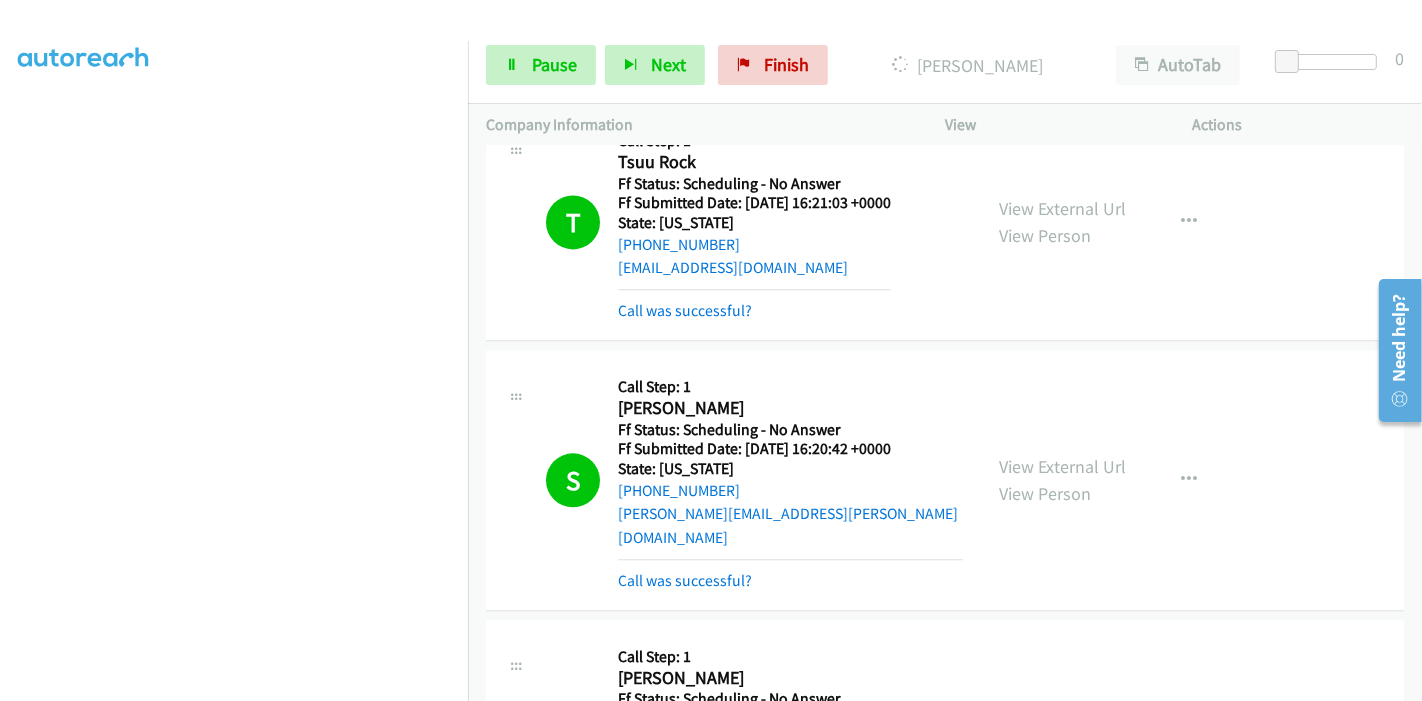 scroll, scrollTop: 4202, scrollLeft: 0, axis: vertical 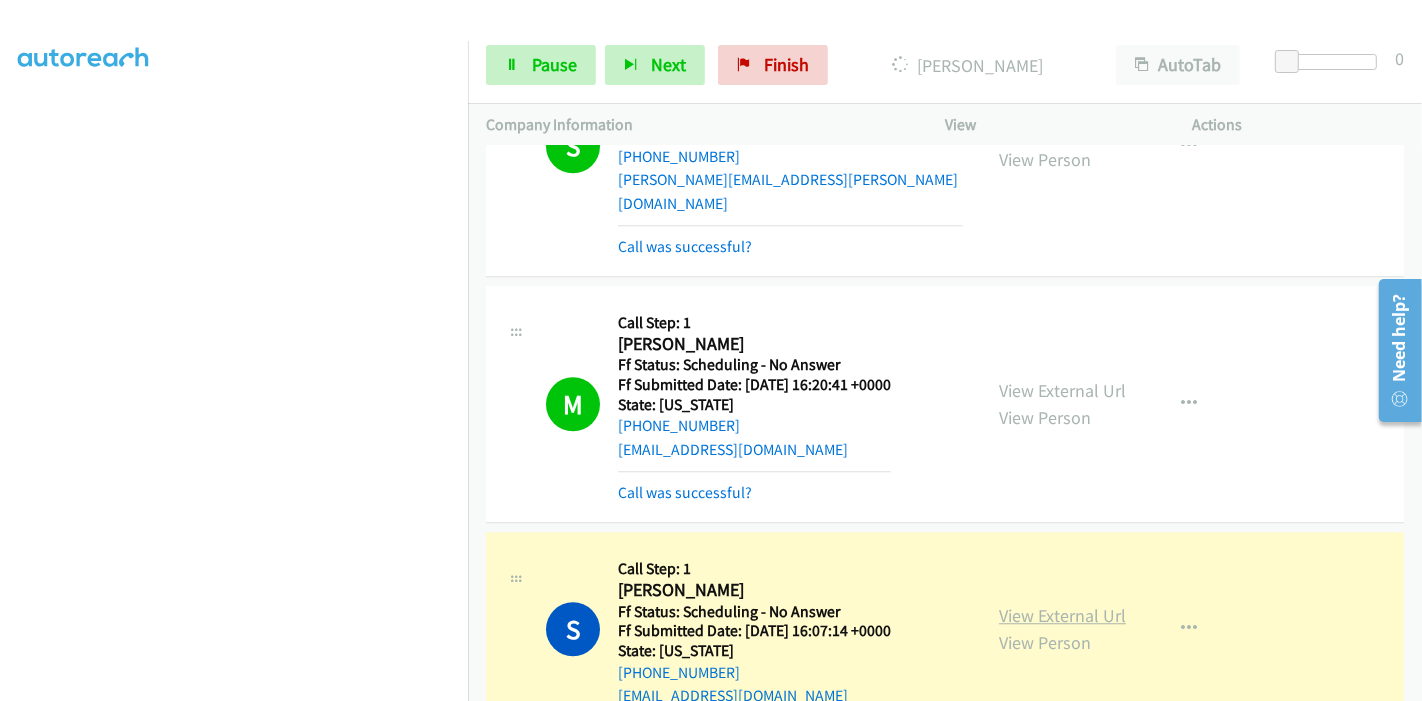 click on "View External Url" at bounding box center (1062, 615) 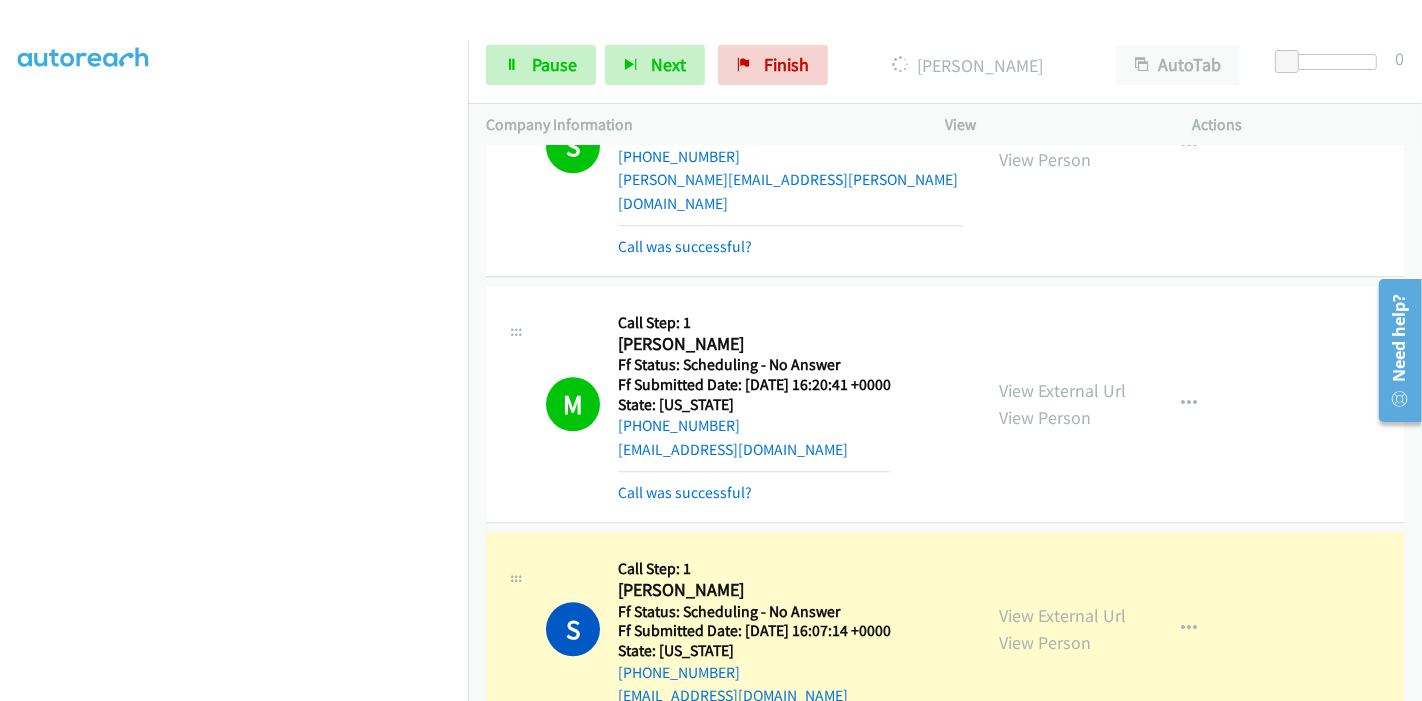 scroll, scrollTop: 0, scrollLeft: 0, axis: both 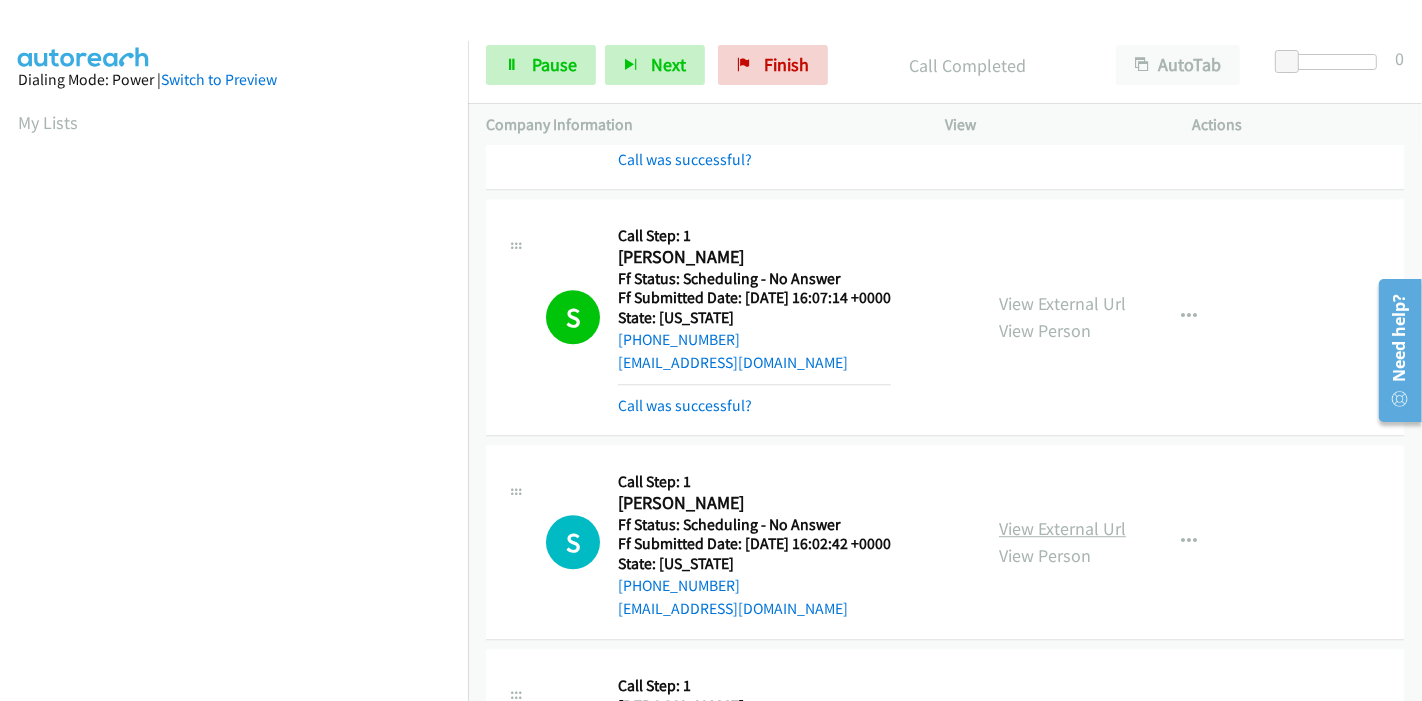 click on "View External Url" at bounding box center (1062, 528) 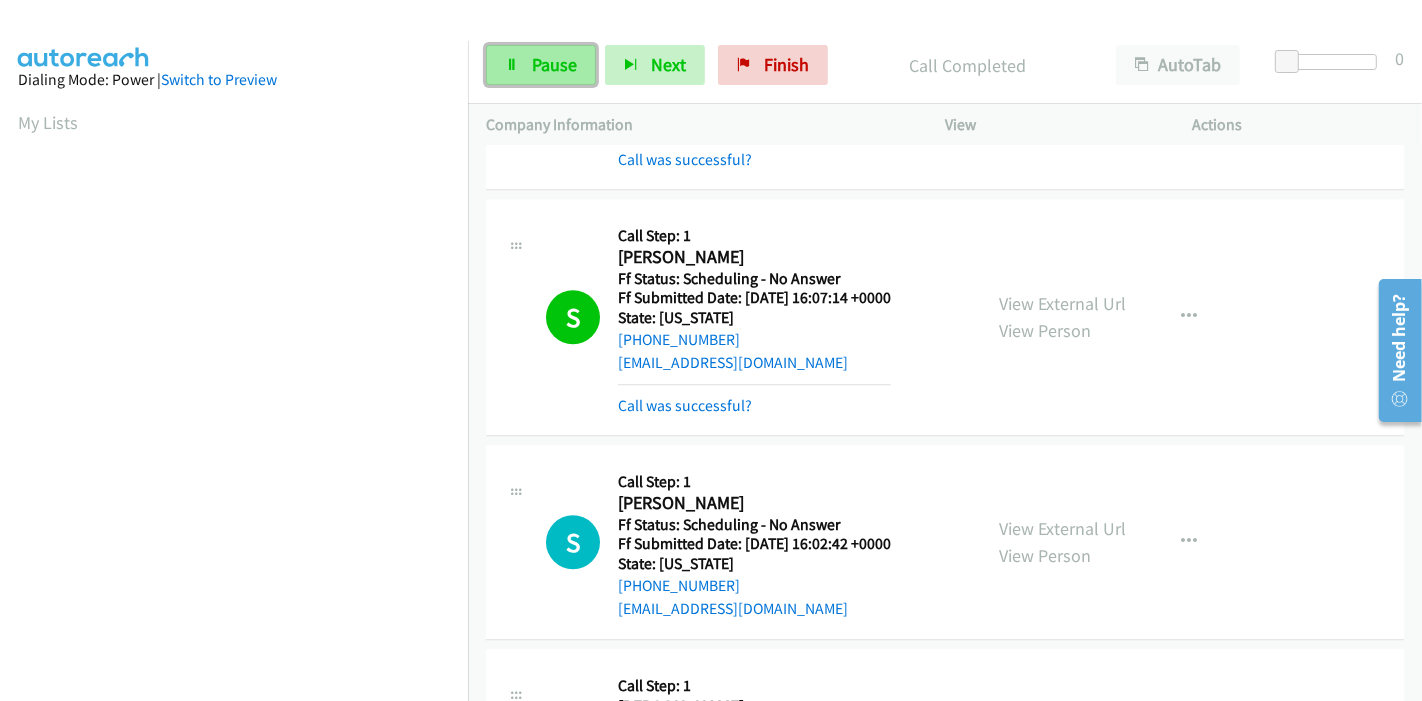 click on "Pause" at bounding box center (541, 65) 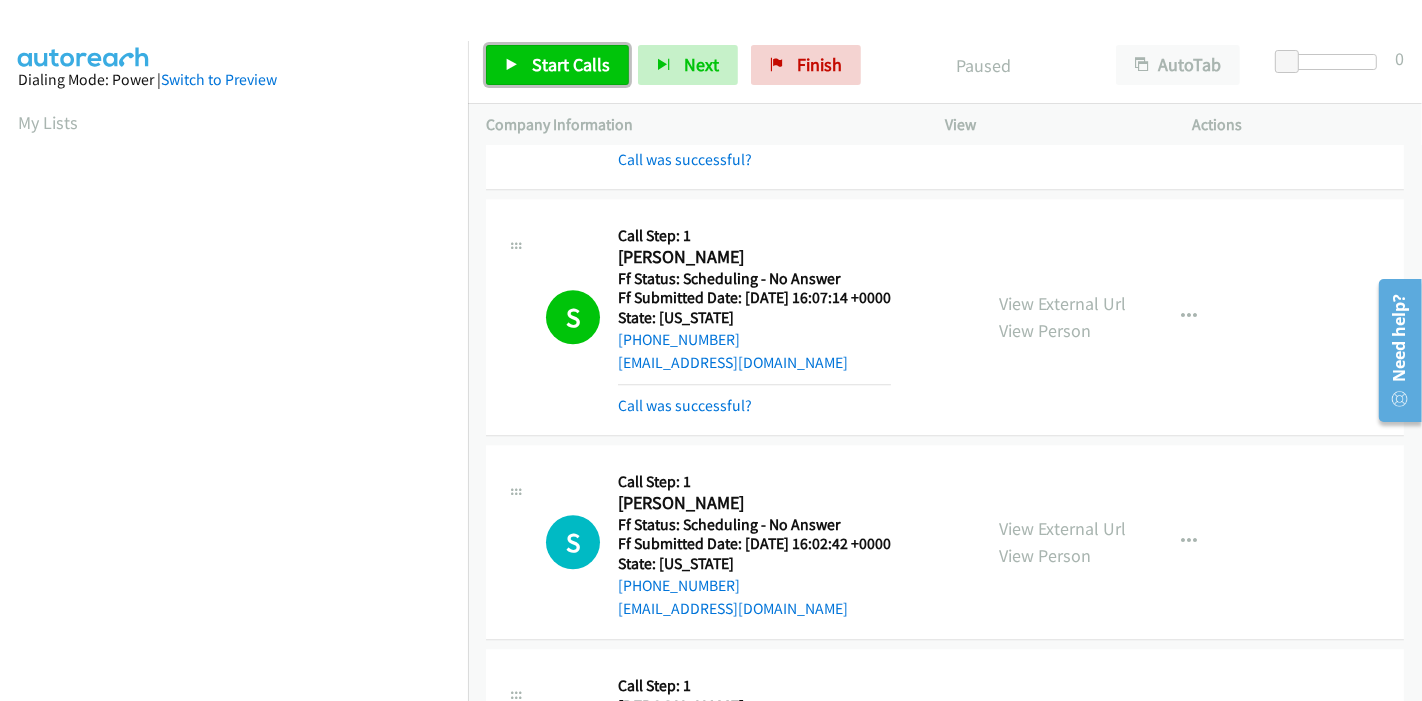 click on "Start Calls" at bounding box center [557, 65] 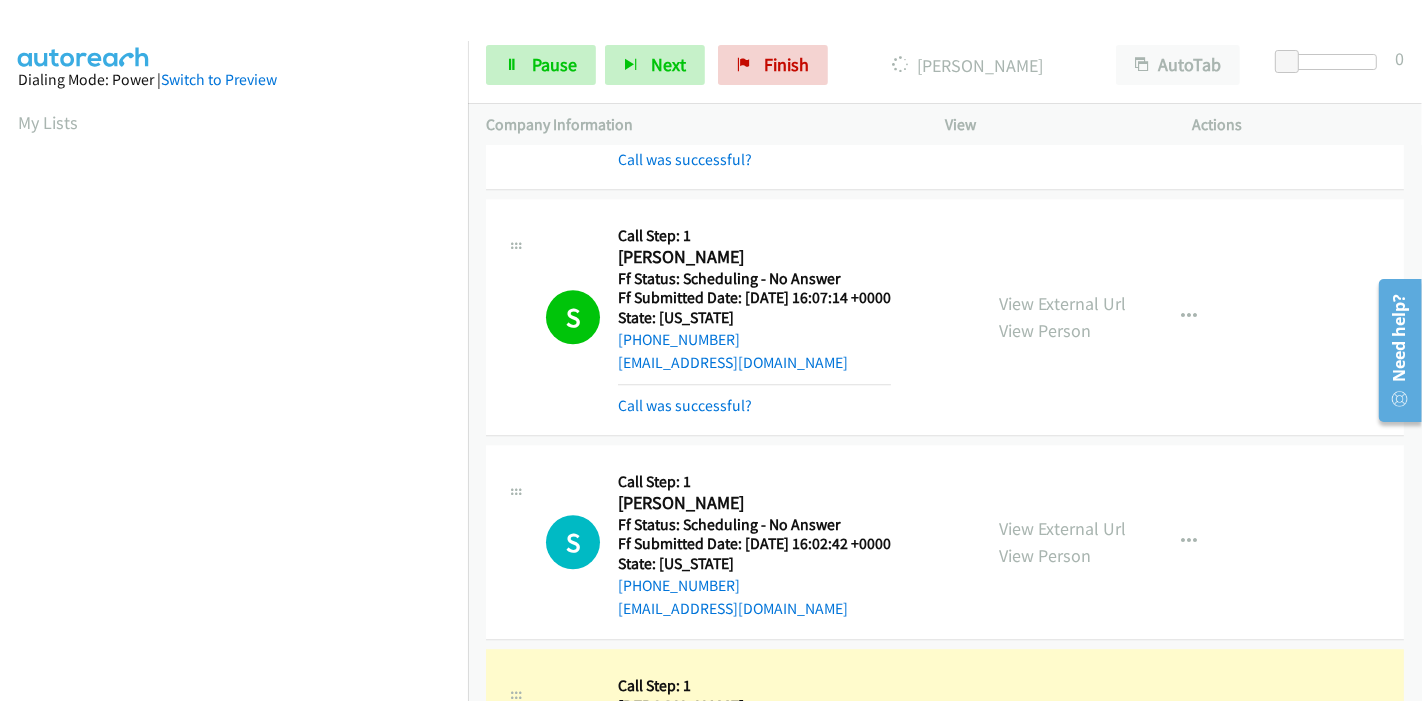 click on "View External Url" at bounding box center [1062, 732] 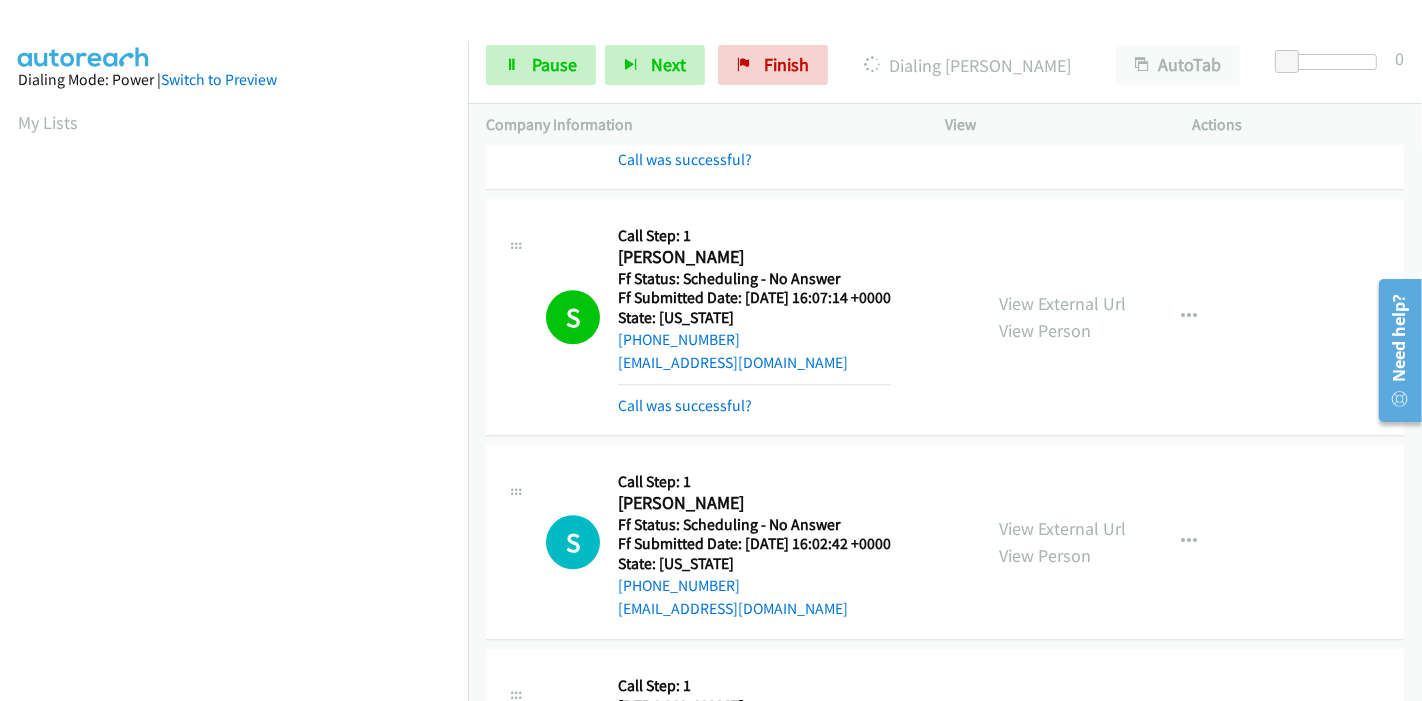 scroll, scrollTop: 422, scrollLeft: 0, axis: vertical 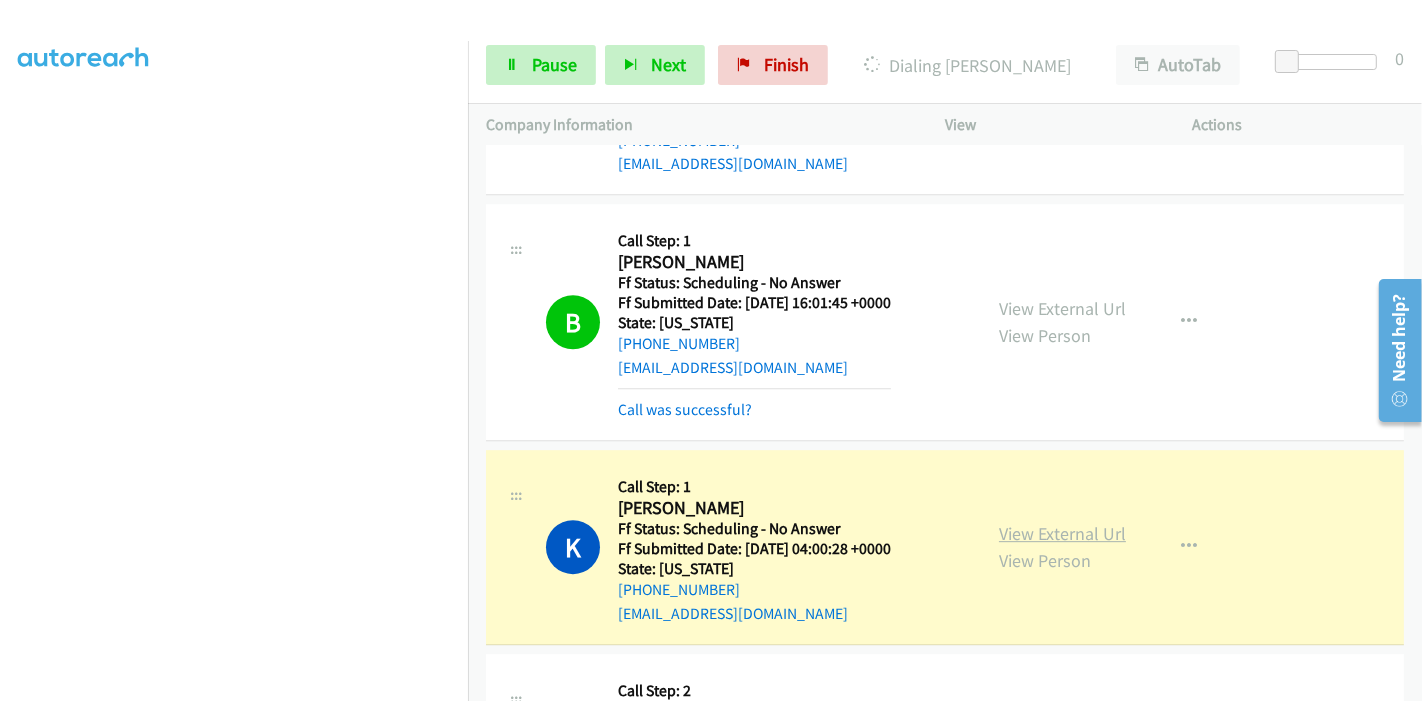 click on "View External Url" at bounding box center [1062, 533] 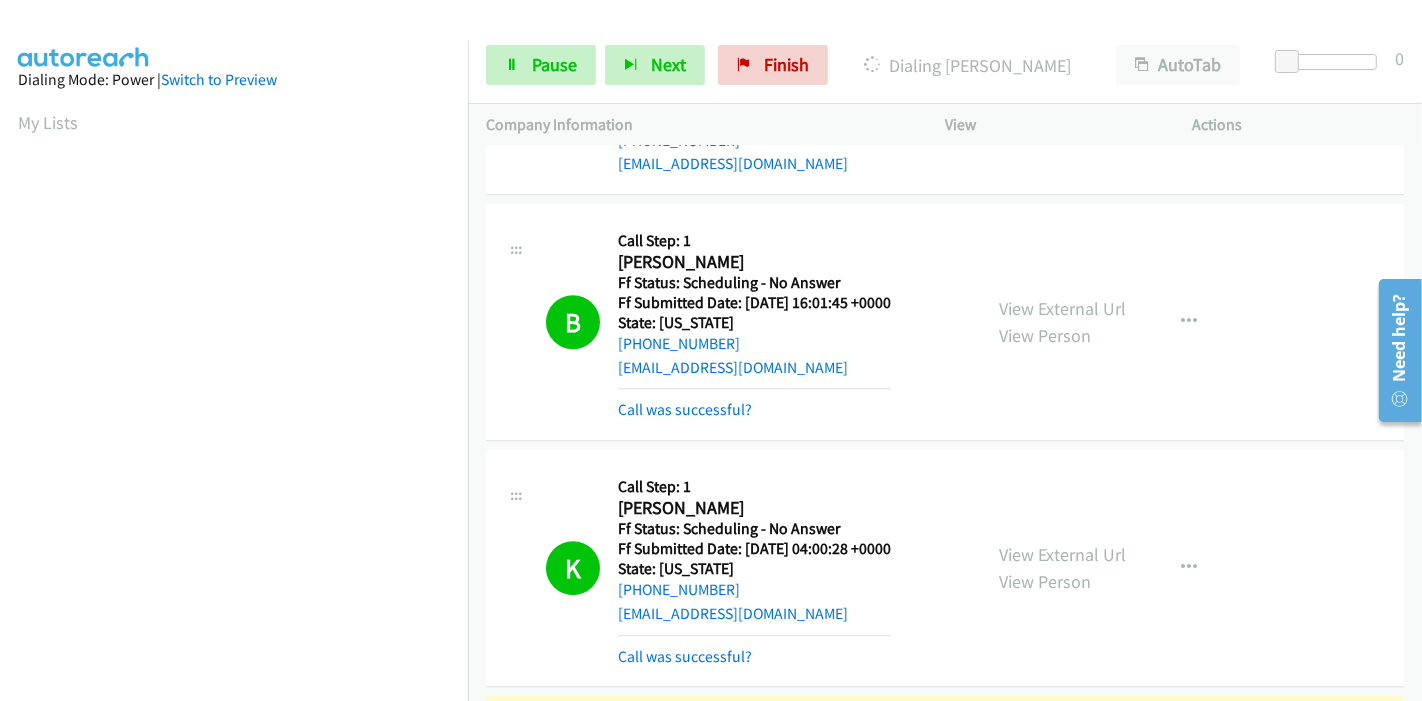 scroll, scrollTop: 422, scrollLeft: 0, axis: vertical 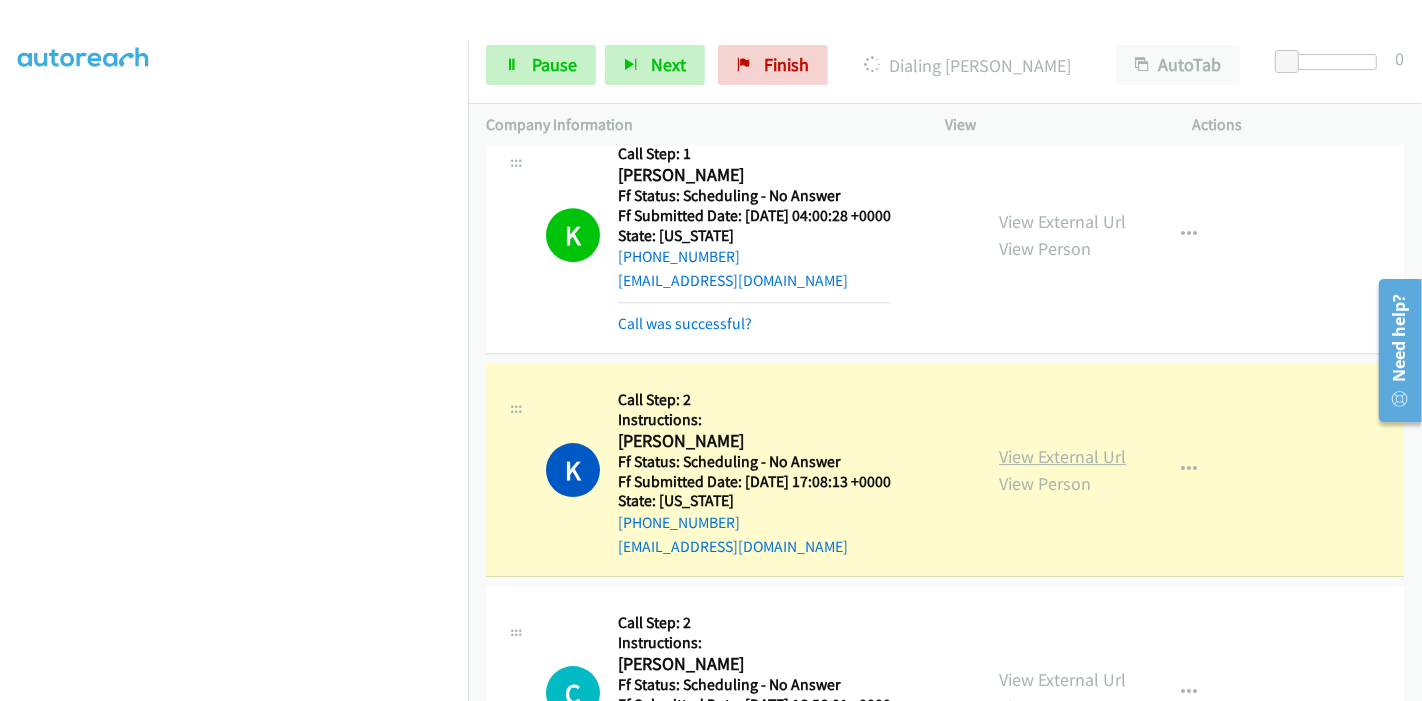 click on "View External Url" at bounding box center [1062, 456] 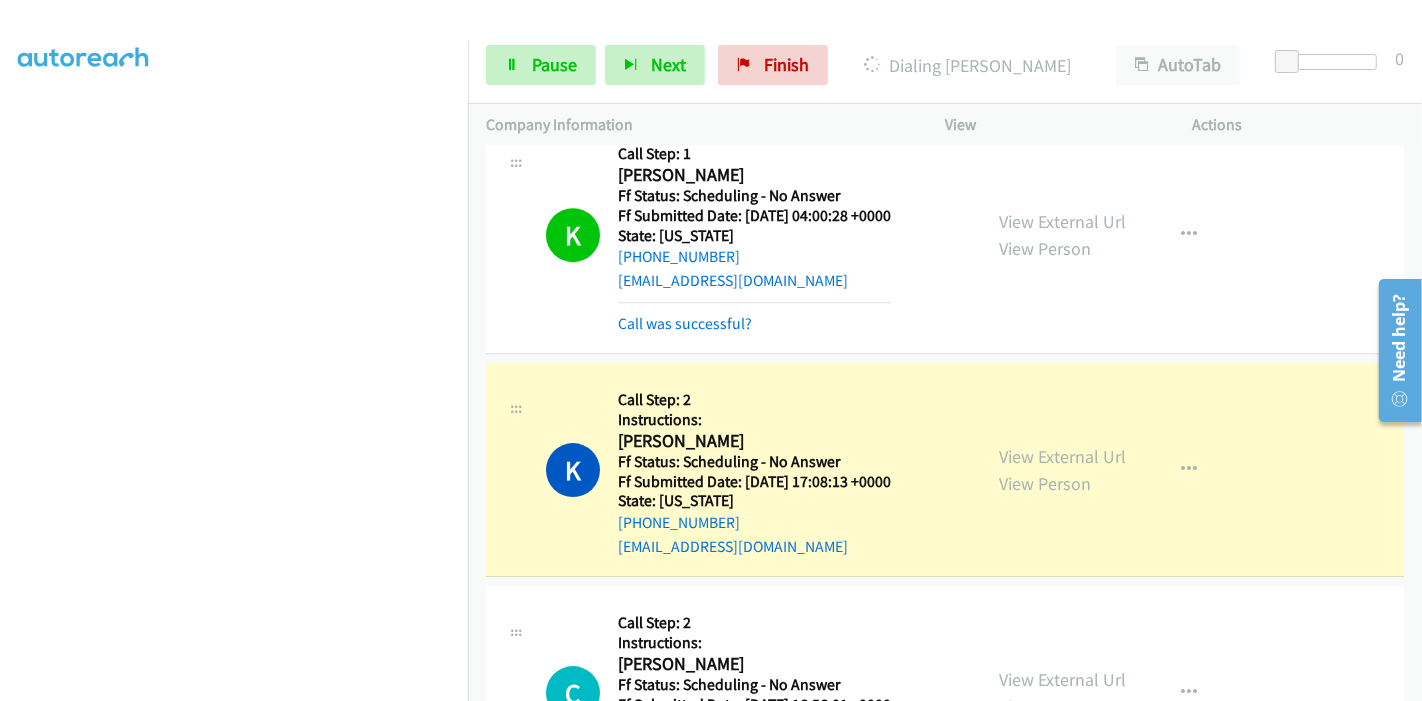 scroll, scrollTop: 0, scrollLeft: 0, axis: both 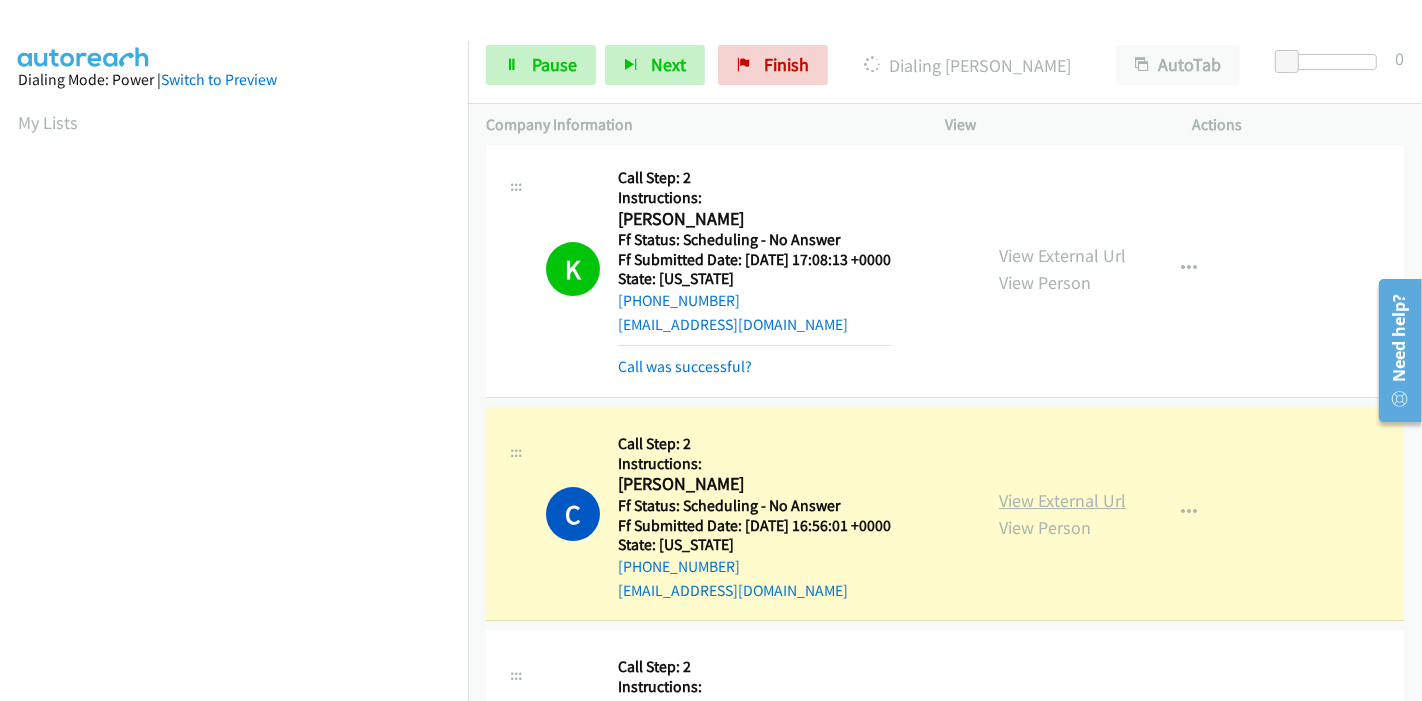 click on "View External Url" at bounding box center [1062, 500] 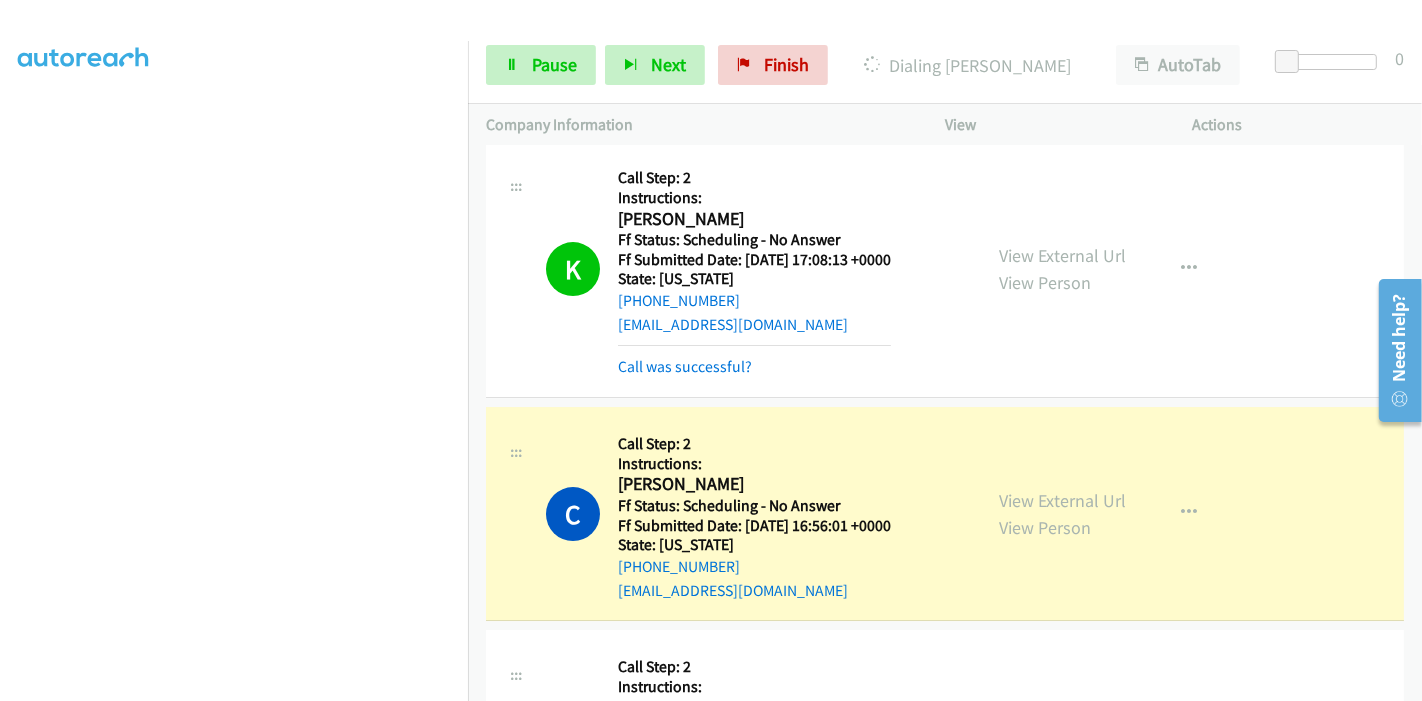scroll, scrollTop: 0, scrollLeft: 0, axis: both 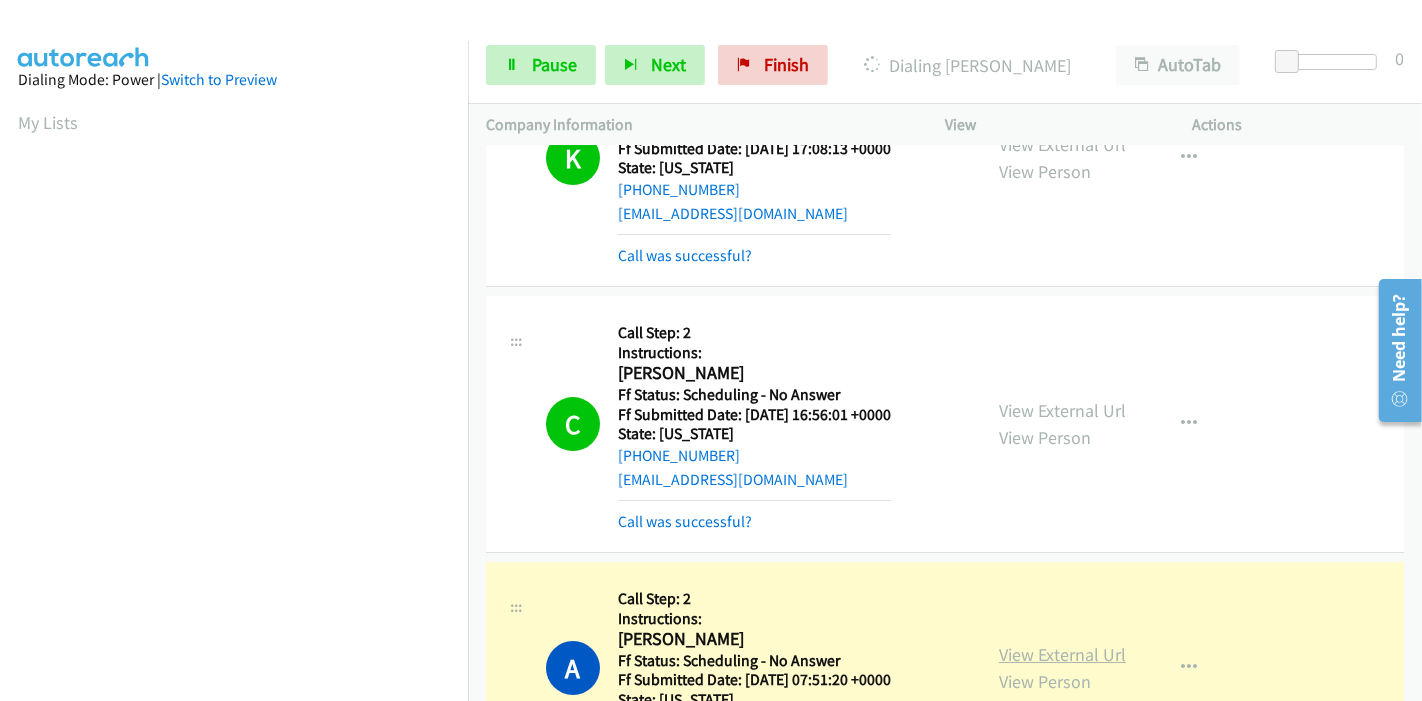 click on "View External Url" at bounding box center [1062, 654] 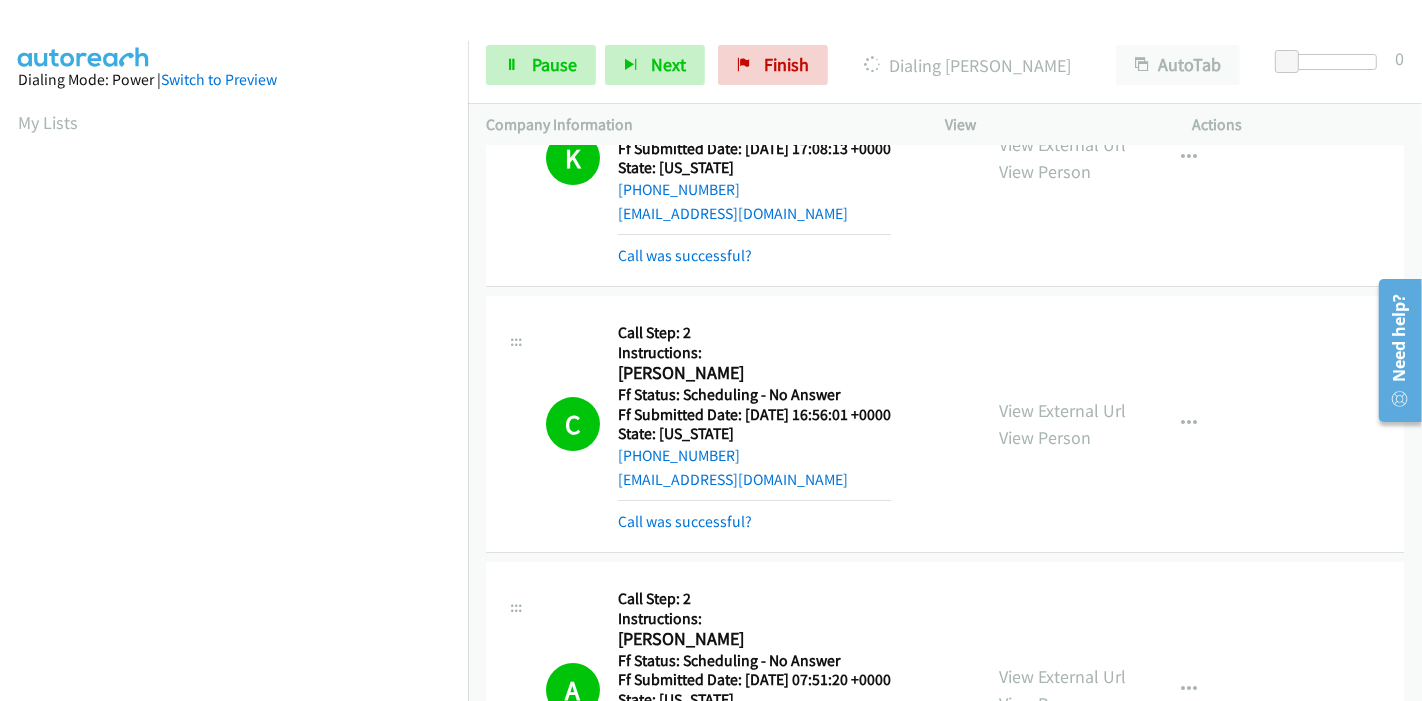 scroll, scrollTop: 422, scrollLeft: 0, axis: vertical 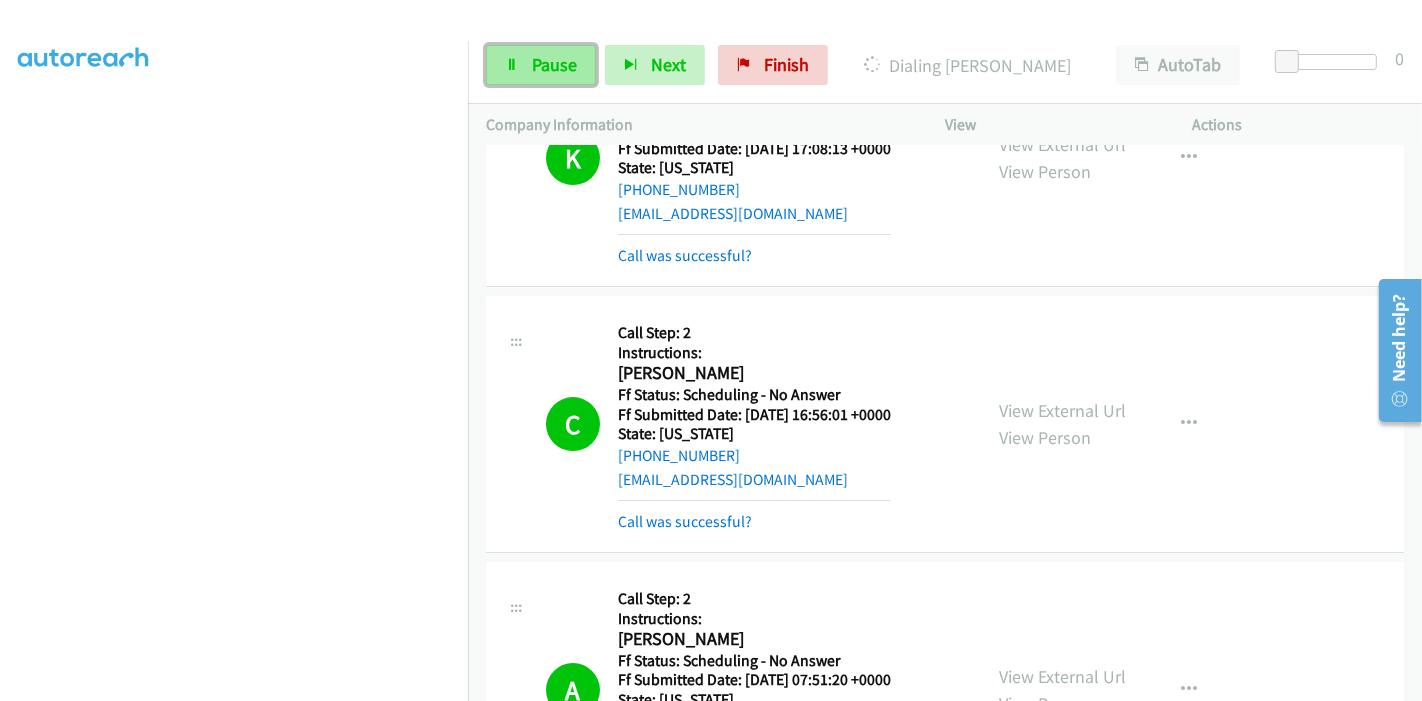 click on "Pause" at bounding box center (541, 65) 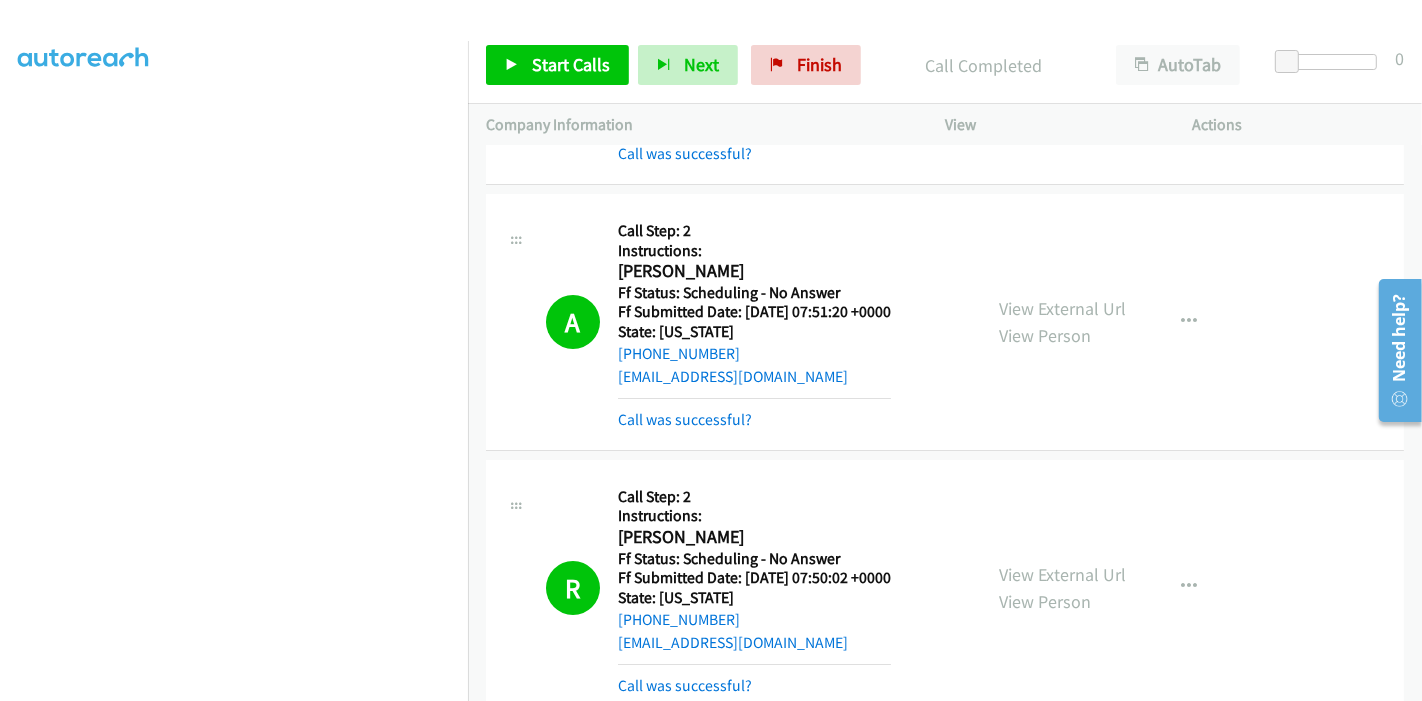 scroll, scrollTop: 6091, scrollLeft: 0, axis: vertical 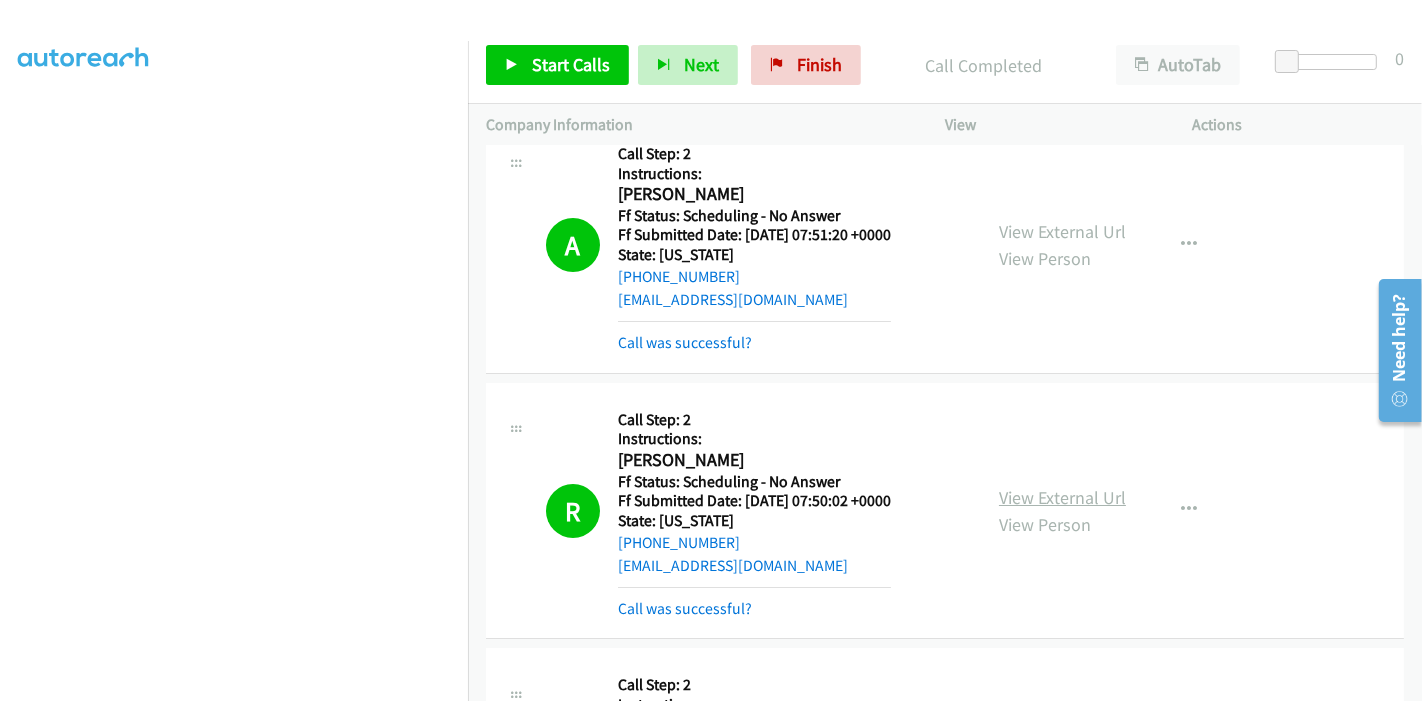 click on "View External Url" at bounding box center [1062, 497] 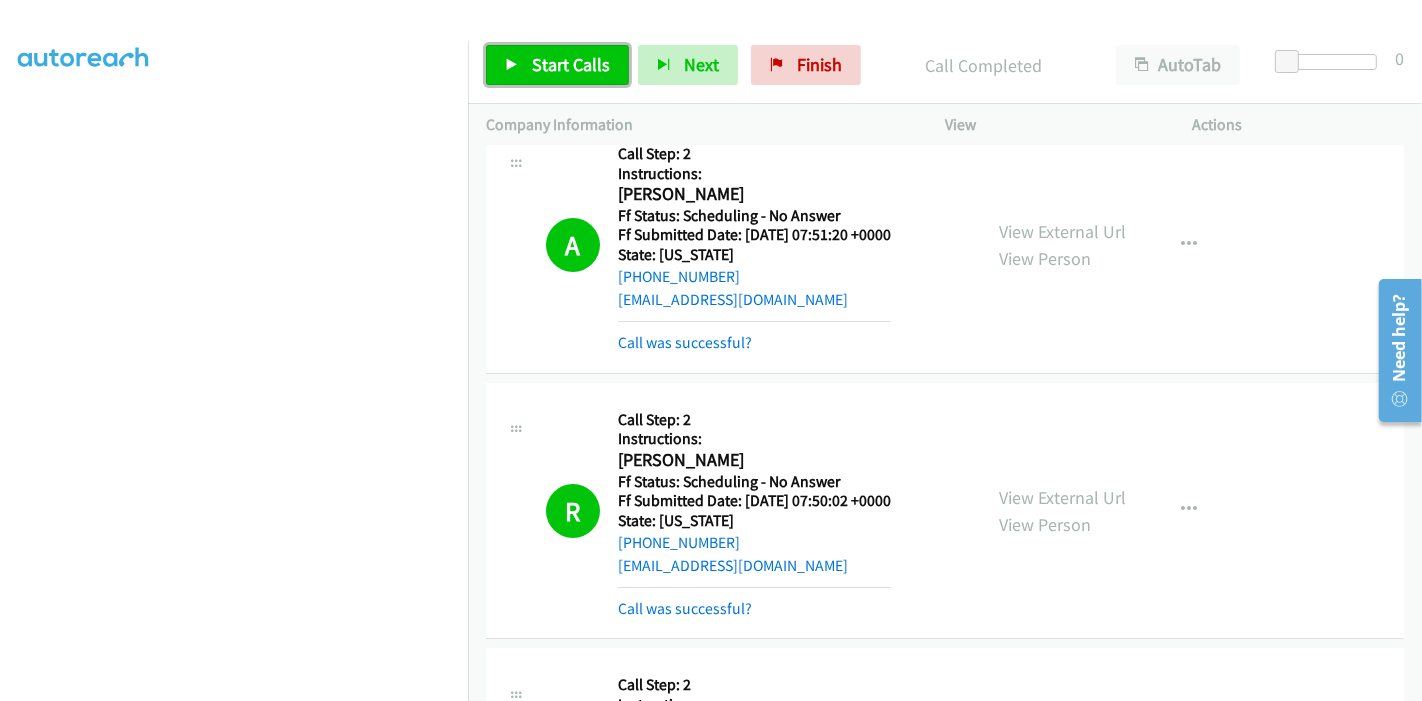 click on "Start Calls" at bounding box center (571, 64) 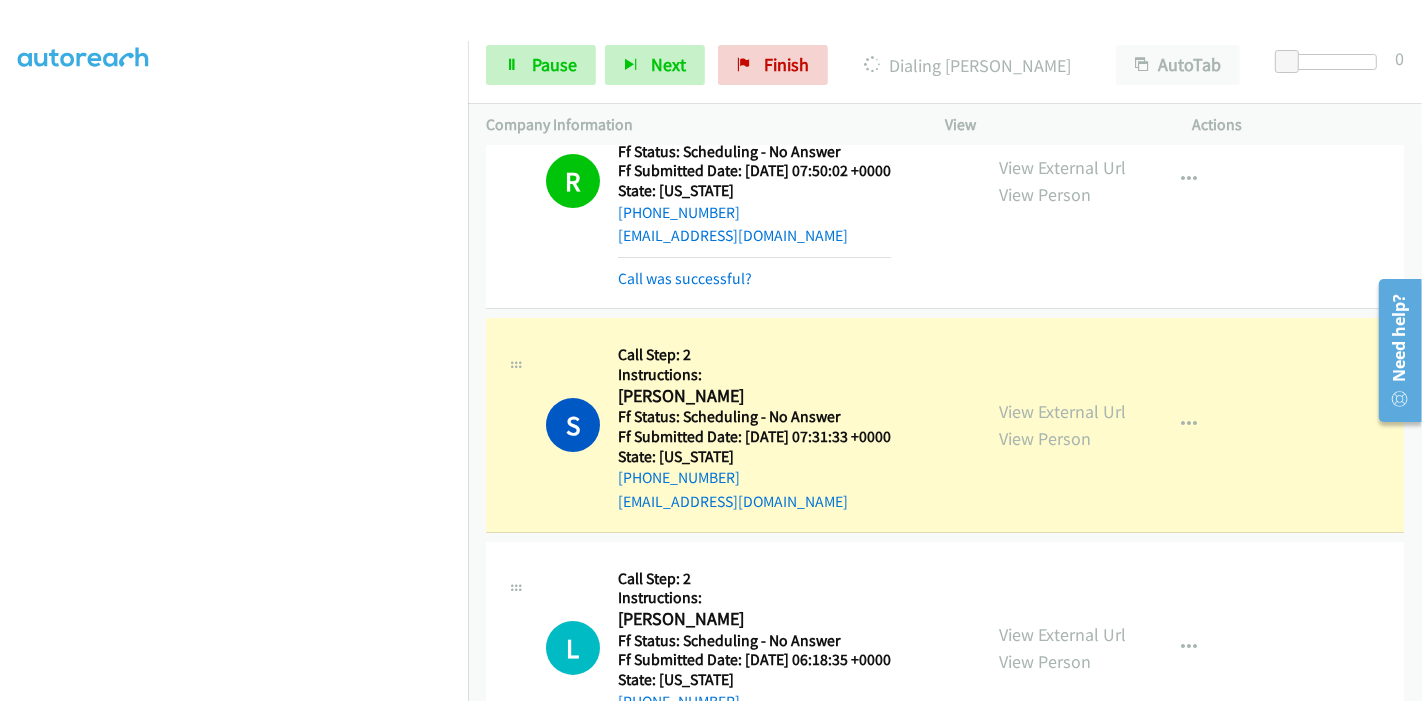 scroll, scrollTop: 6424, scrollLeft: 0, axis: vertical 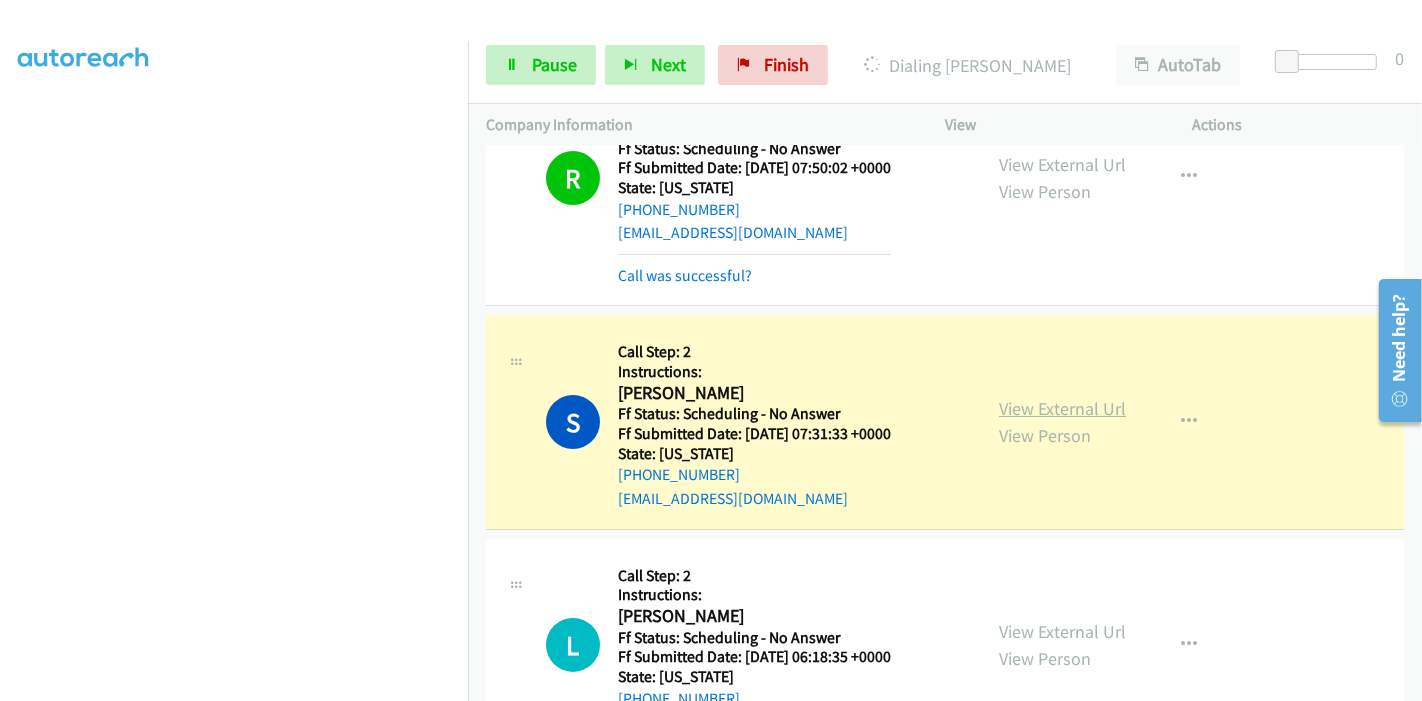 click on "View External Url" at bounding box center [1062, 408] 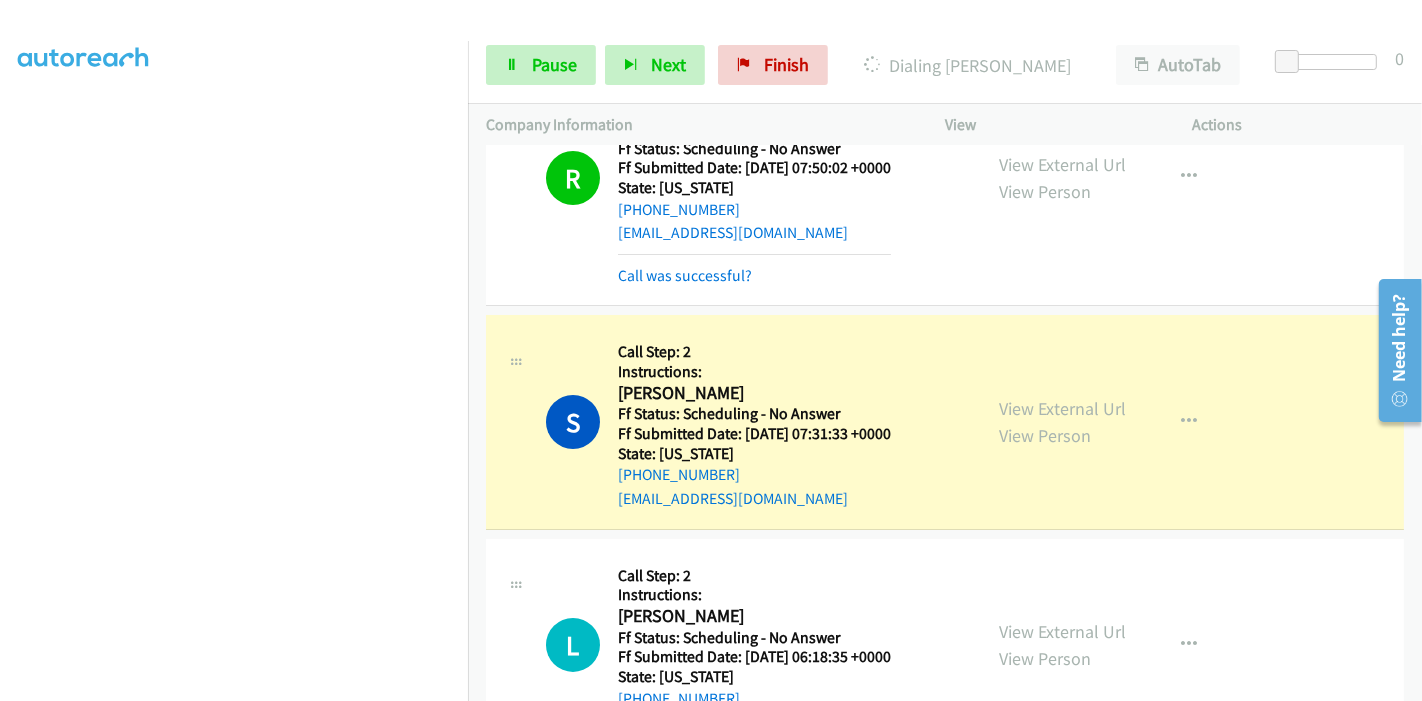 scroll, scrollTop: 0, scrollLeft: 0, axis: both 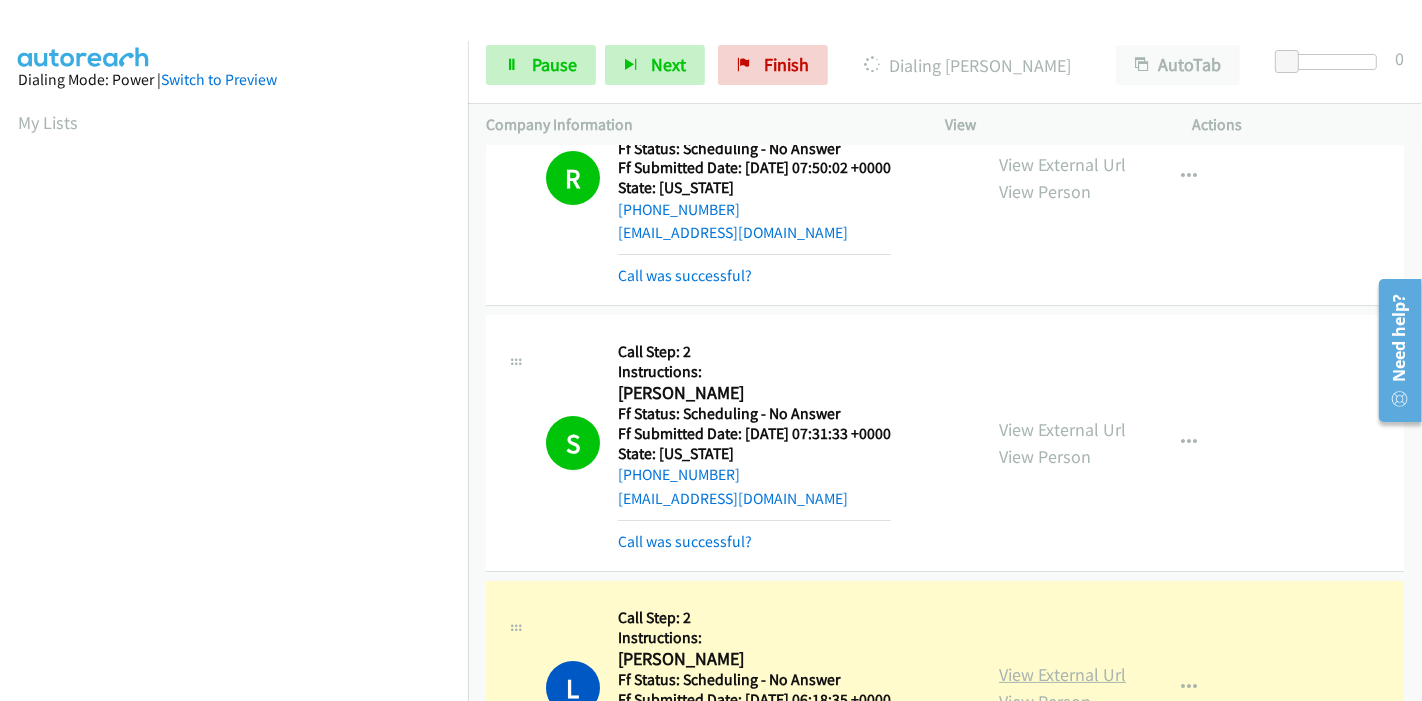 click on "View External Url" at bounding box center [1062, 674] 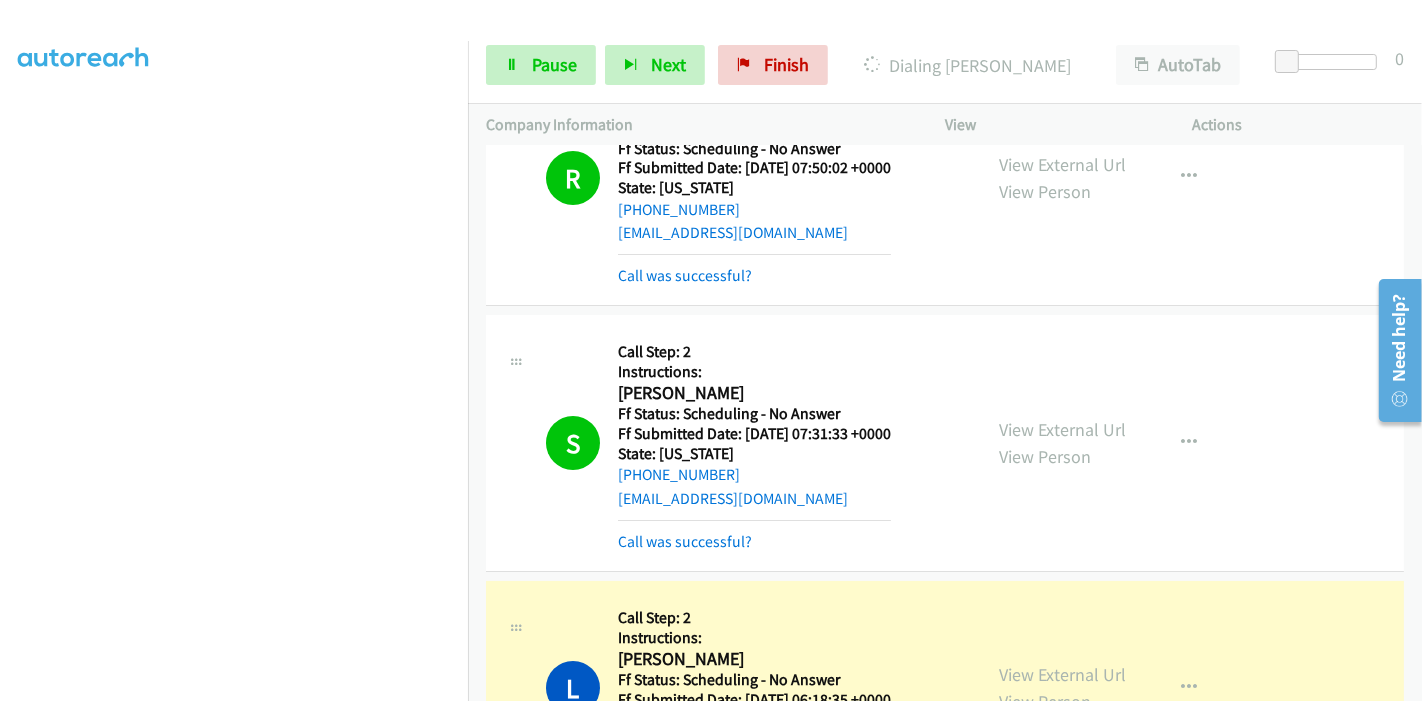 scroll, scrollTop: 0, scrollLeft: 0, axis: both 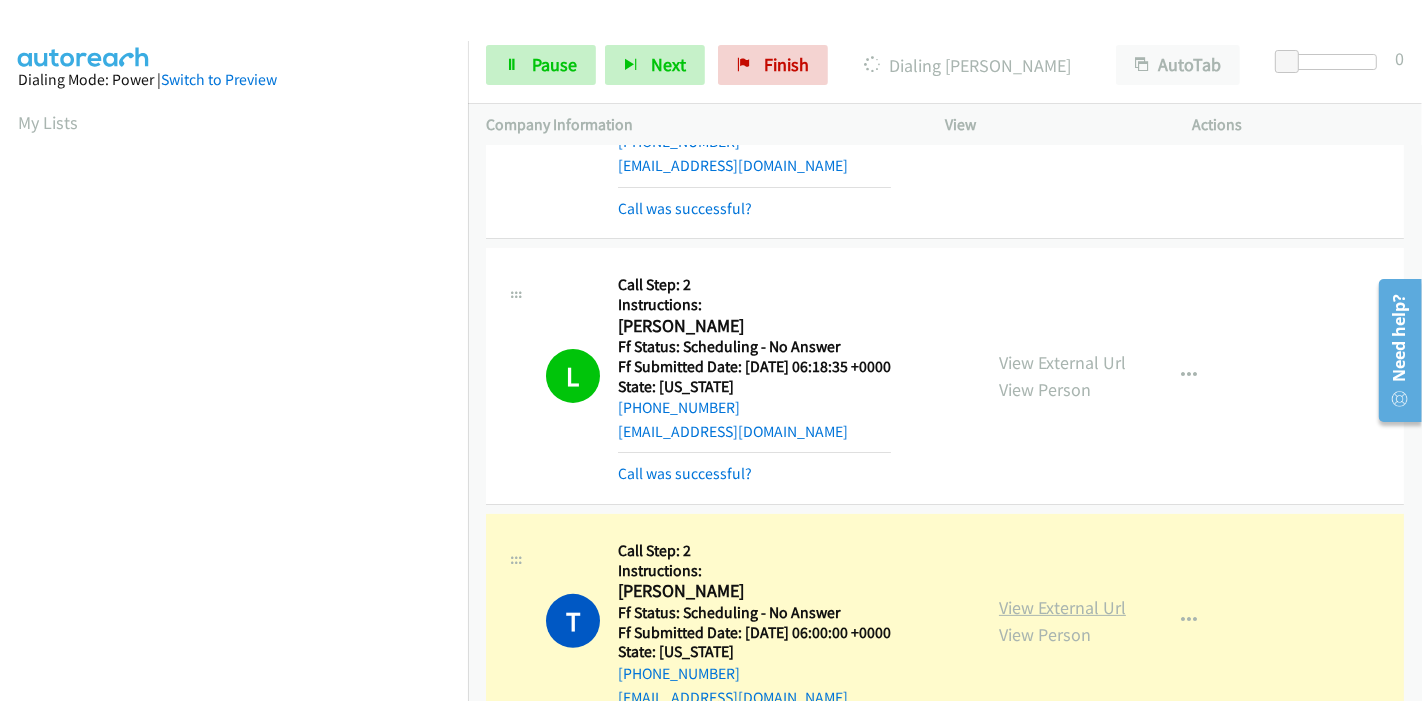 click on "View External Url" at bounding box center [1062, 607] 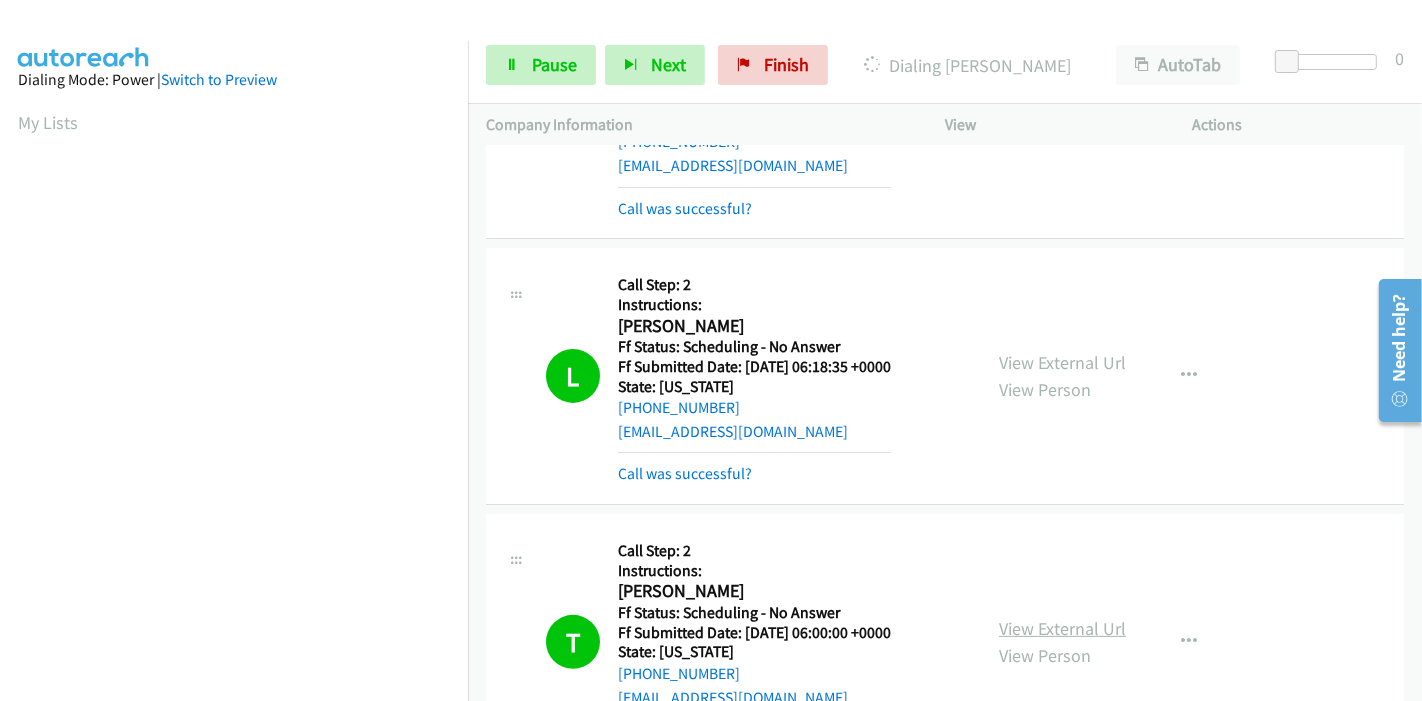 scroll, scrollTop: 422, scrollLeft: 0, axis: vertical 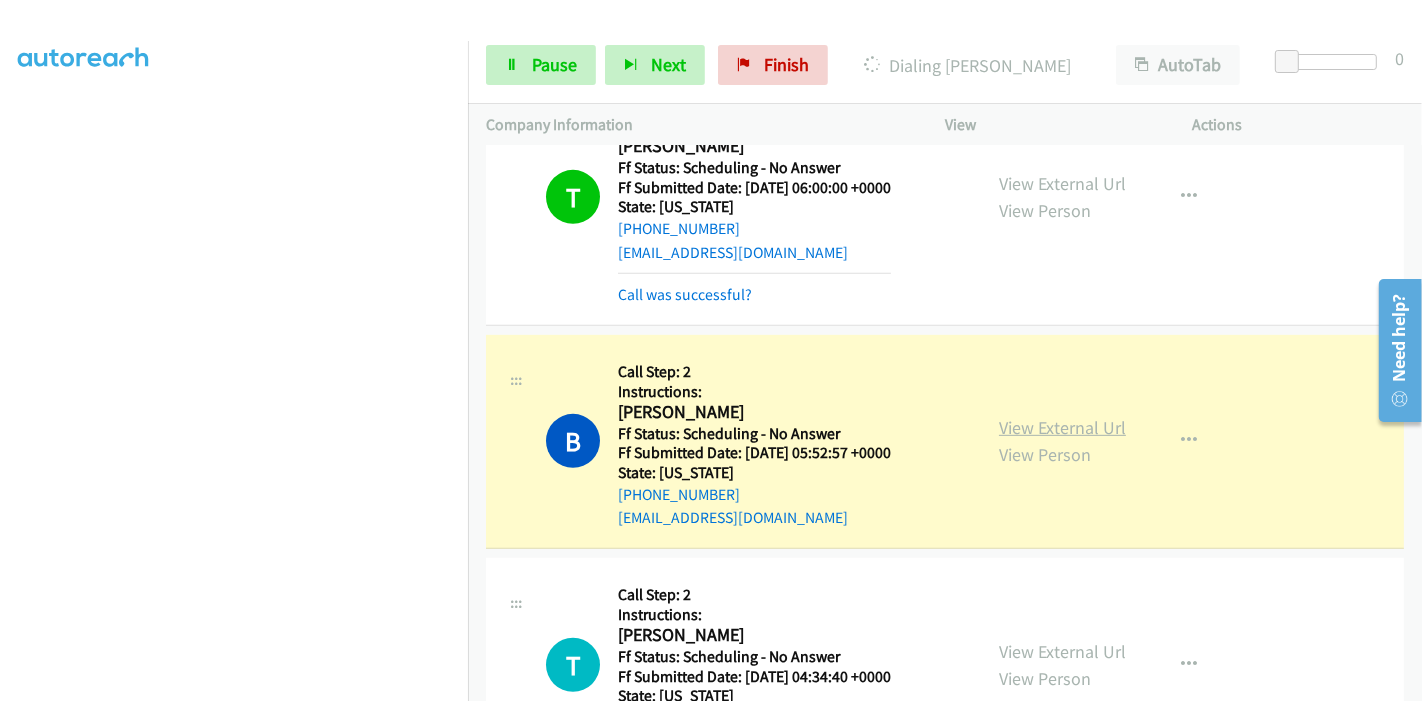 click on "View External Url" at bounding box center (1062, 427) 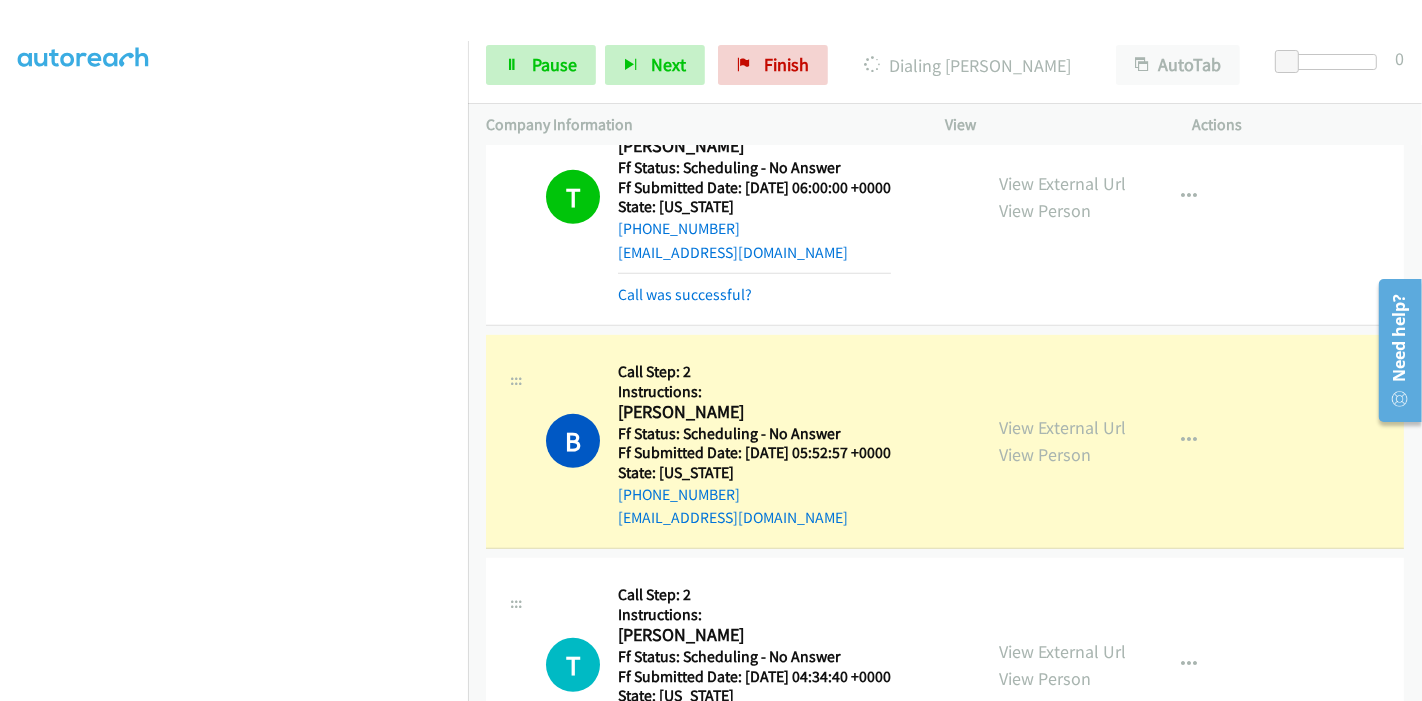 scroll, scrollTop: 0, scrollLeft: 0, axis: both 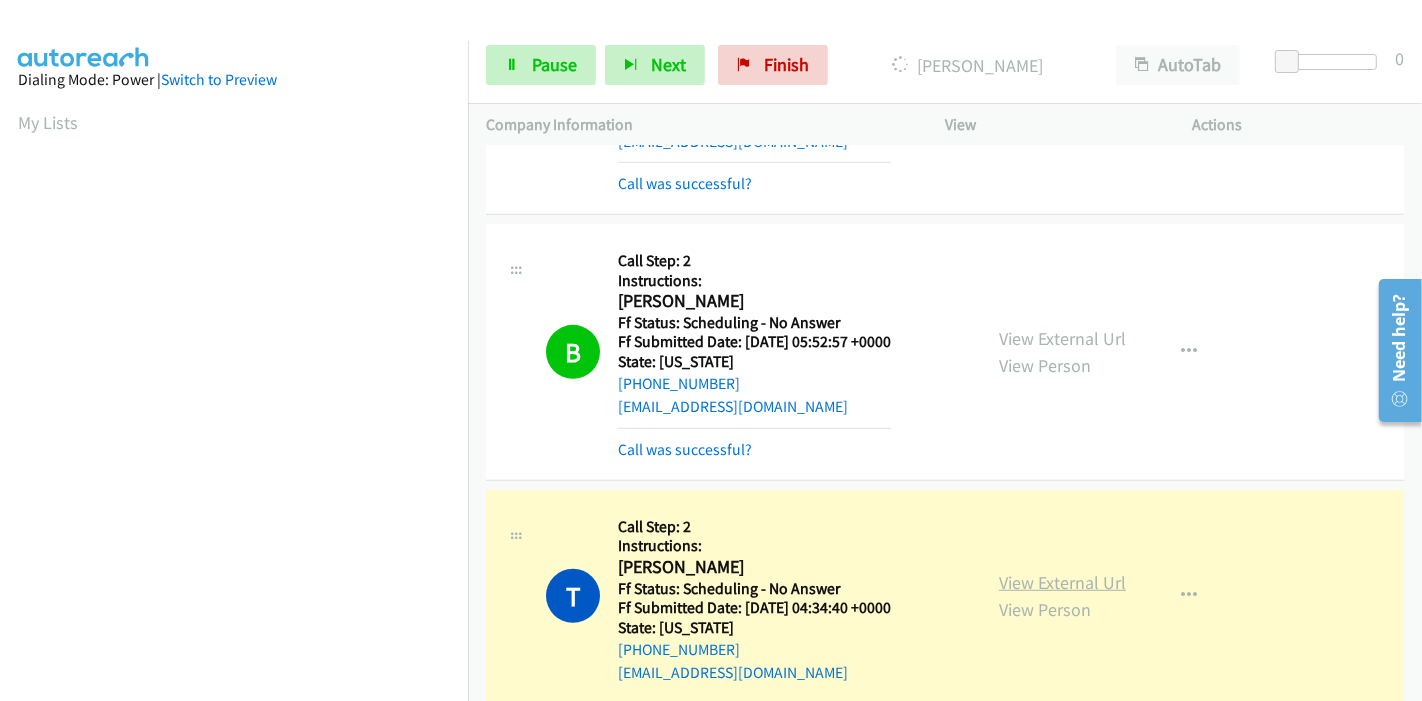 click on "View External Url" at bounding box center [1062, 582] 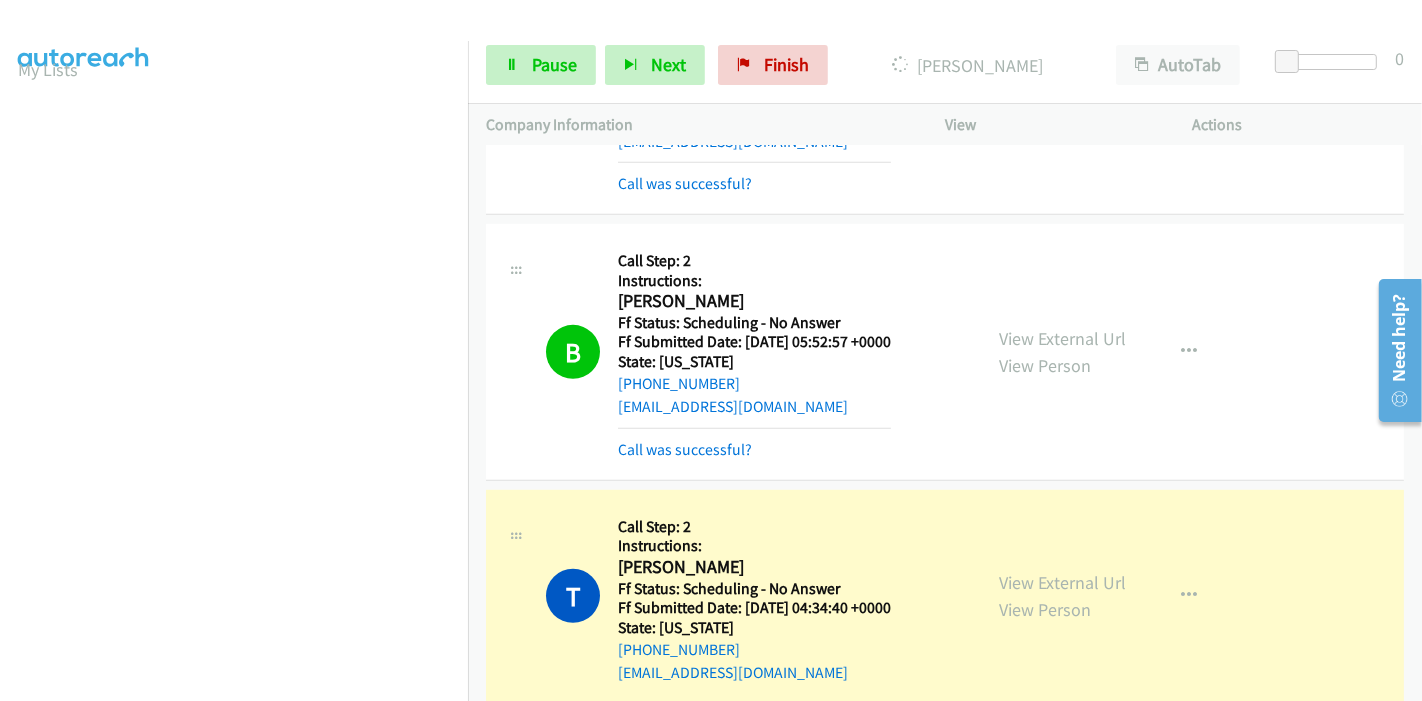 scroll, scrollTop: 0, scrollLeft: 0, axis: both 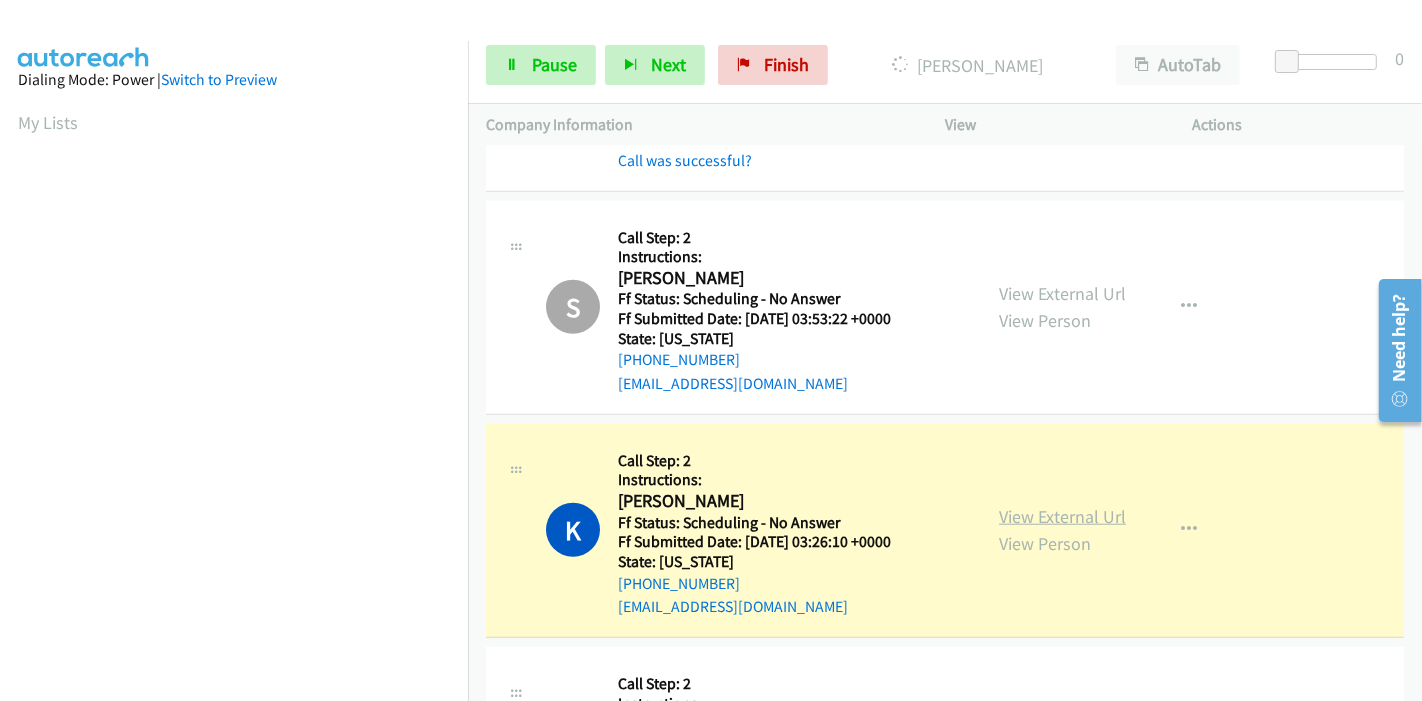 click on "View External Url" at bounding box center [1062, 516] 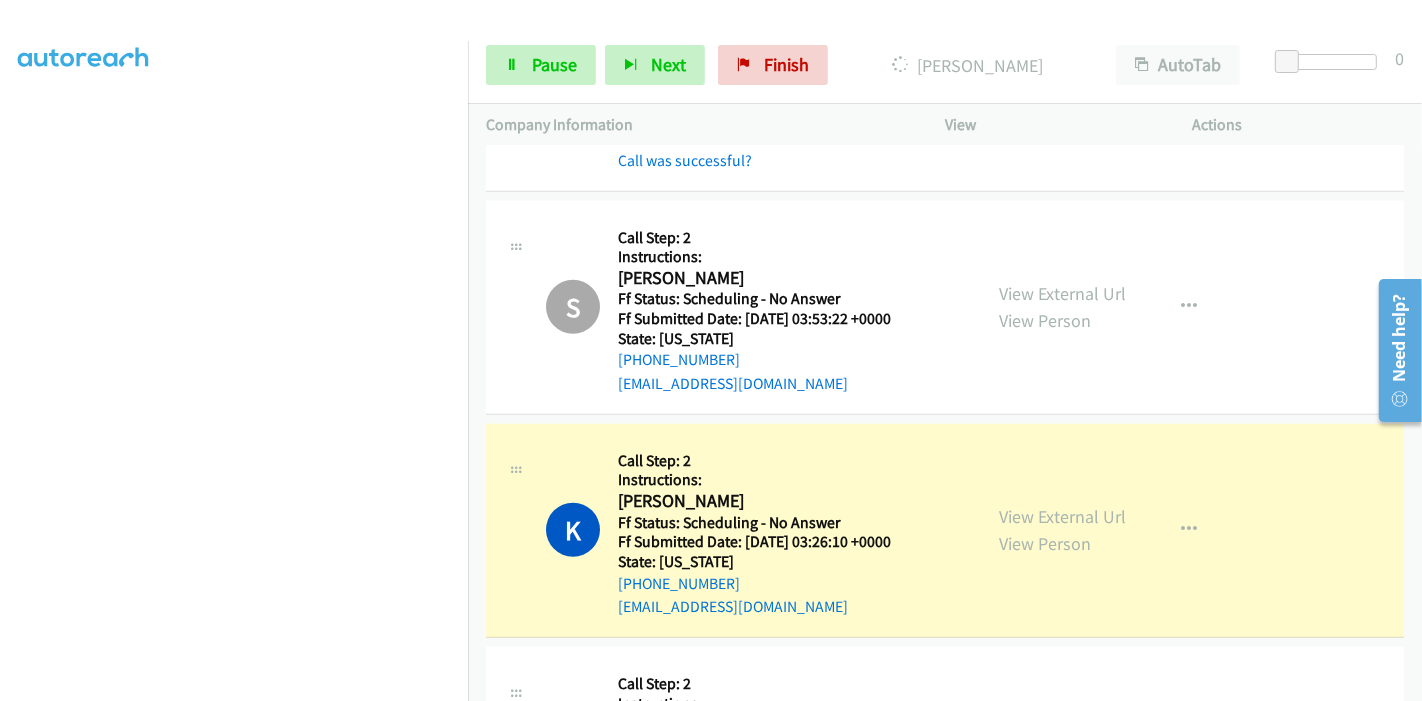 scroll, scrollTop: 0, scrollLeft: 0, axis: both 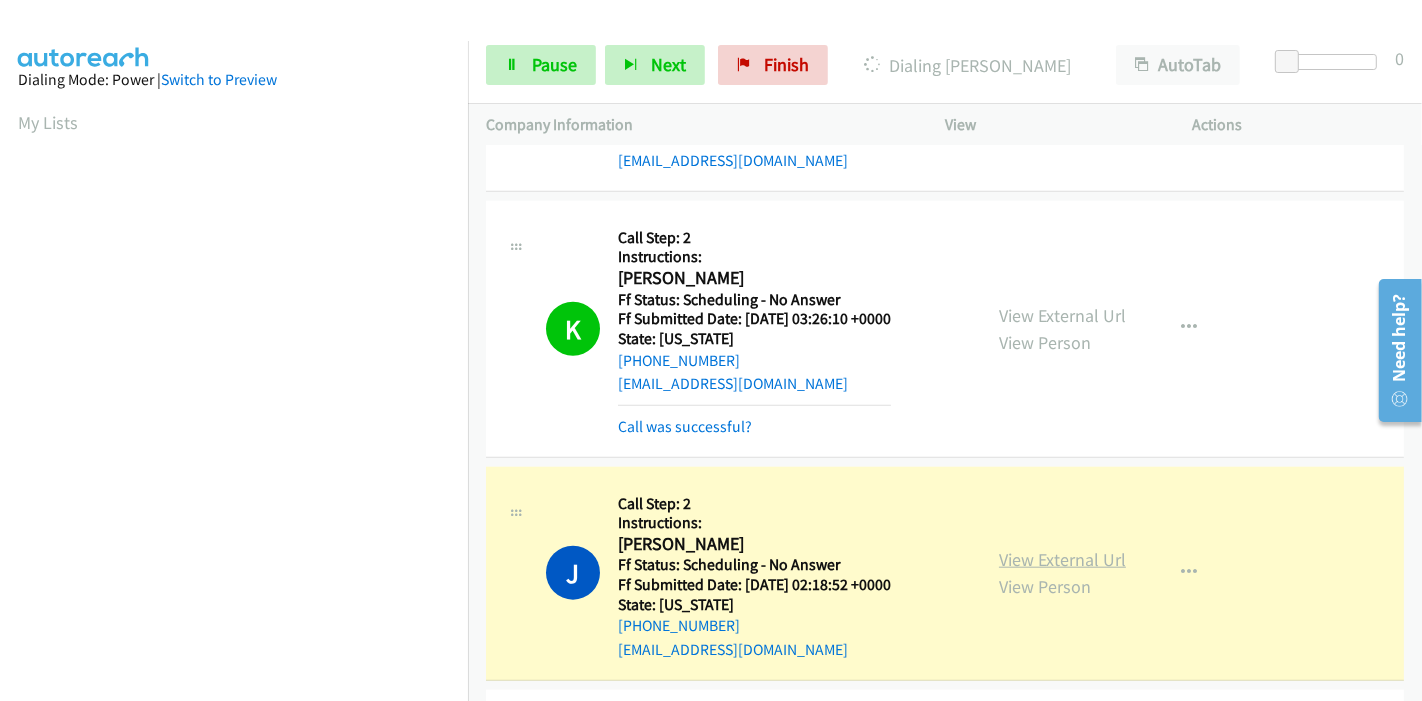 click on "View External Url" at bounding box center (1062, 559) 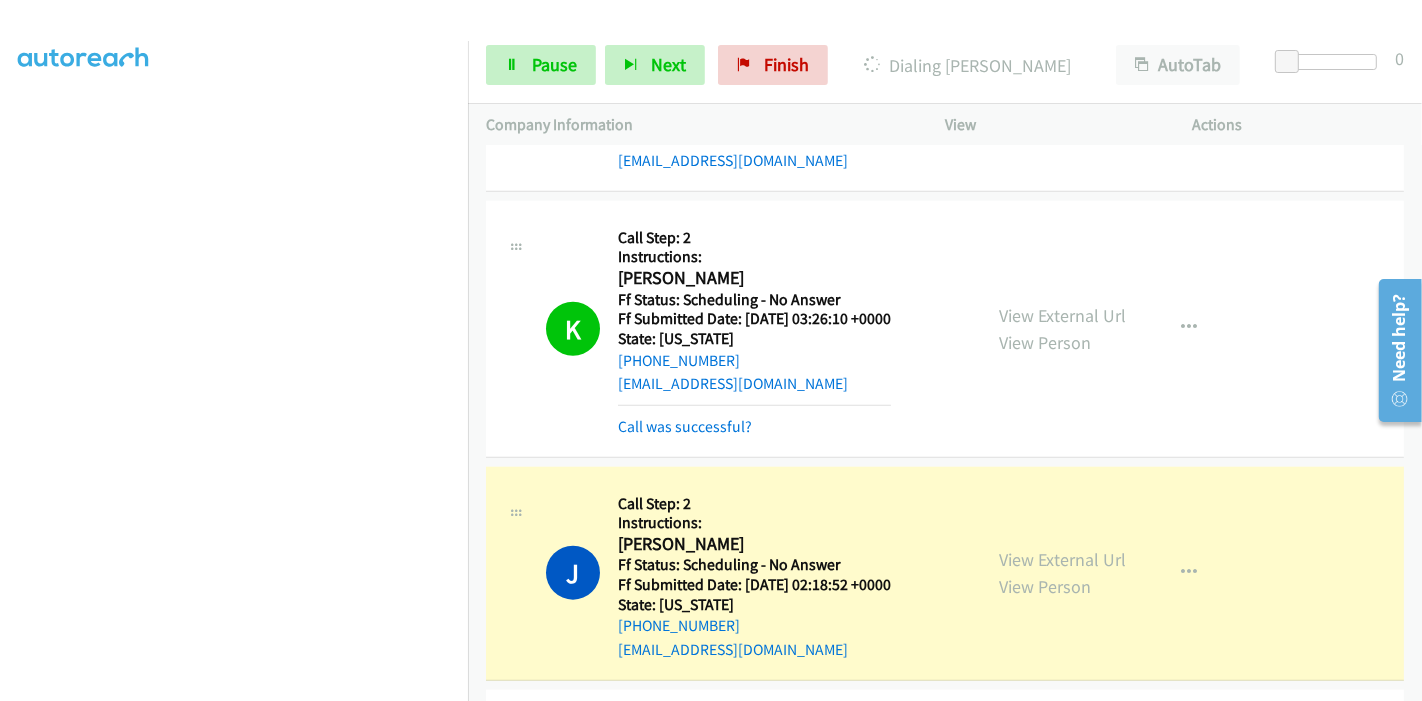 scroll, scrollTop: 0, scrollLeft: 0, axis: both 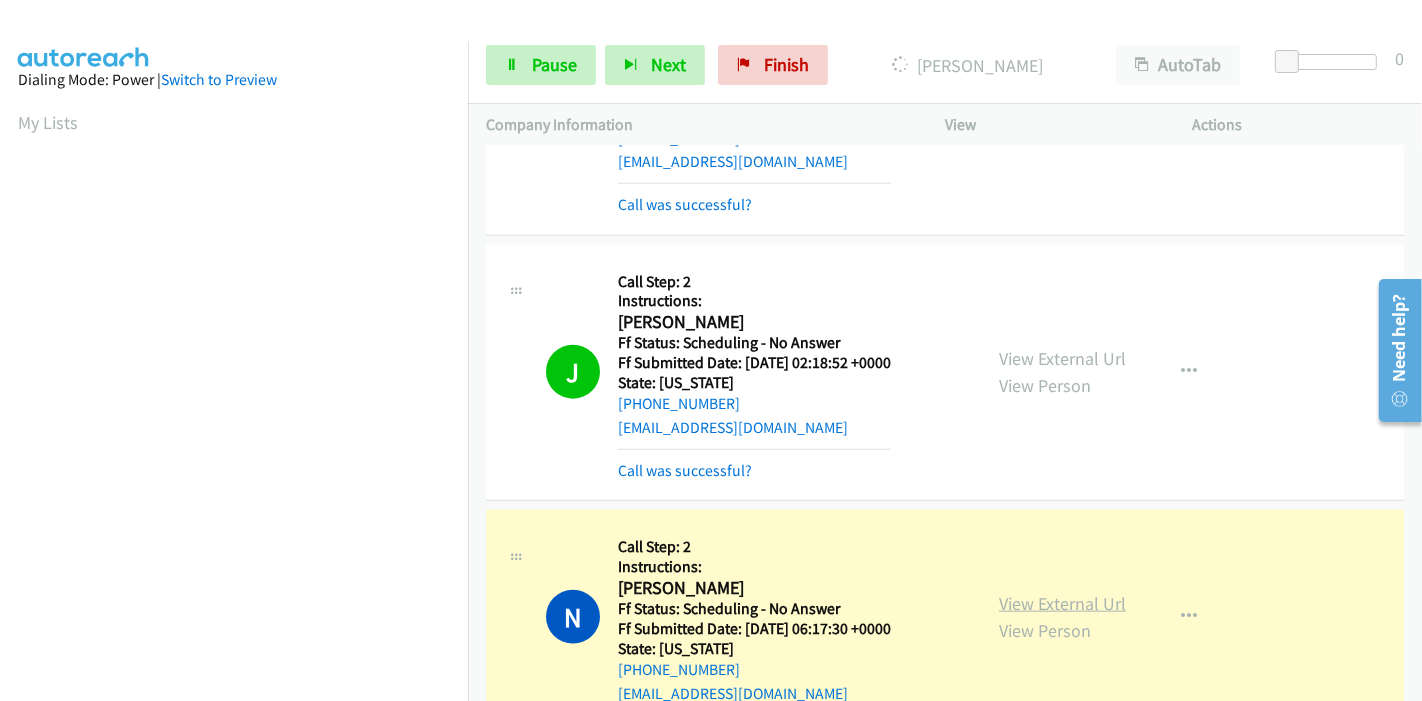 click on "View External Url" at bounding box center [1062, 603] 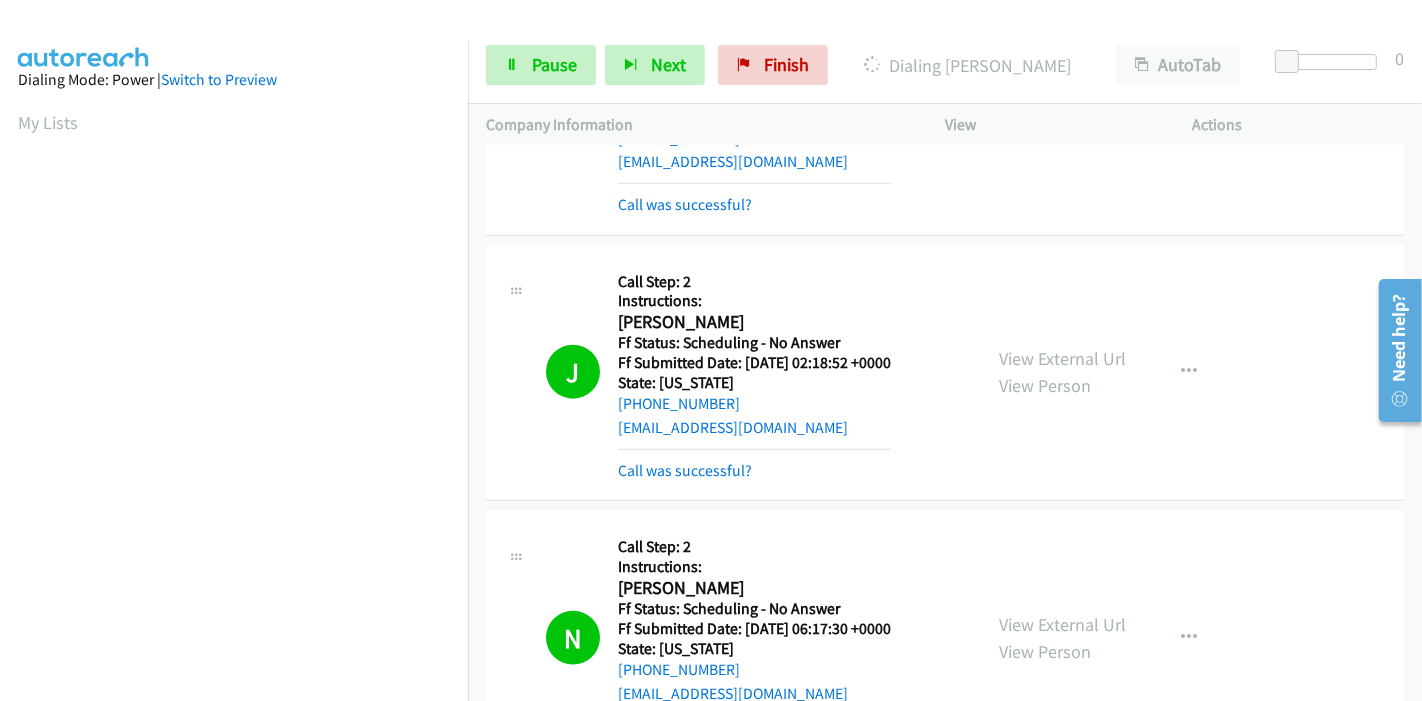scroll, scrollTop: 422, scrollLeft: 0, axis: vertical 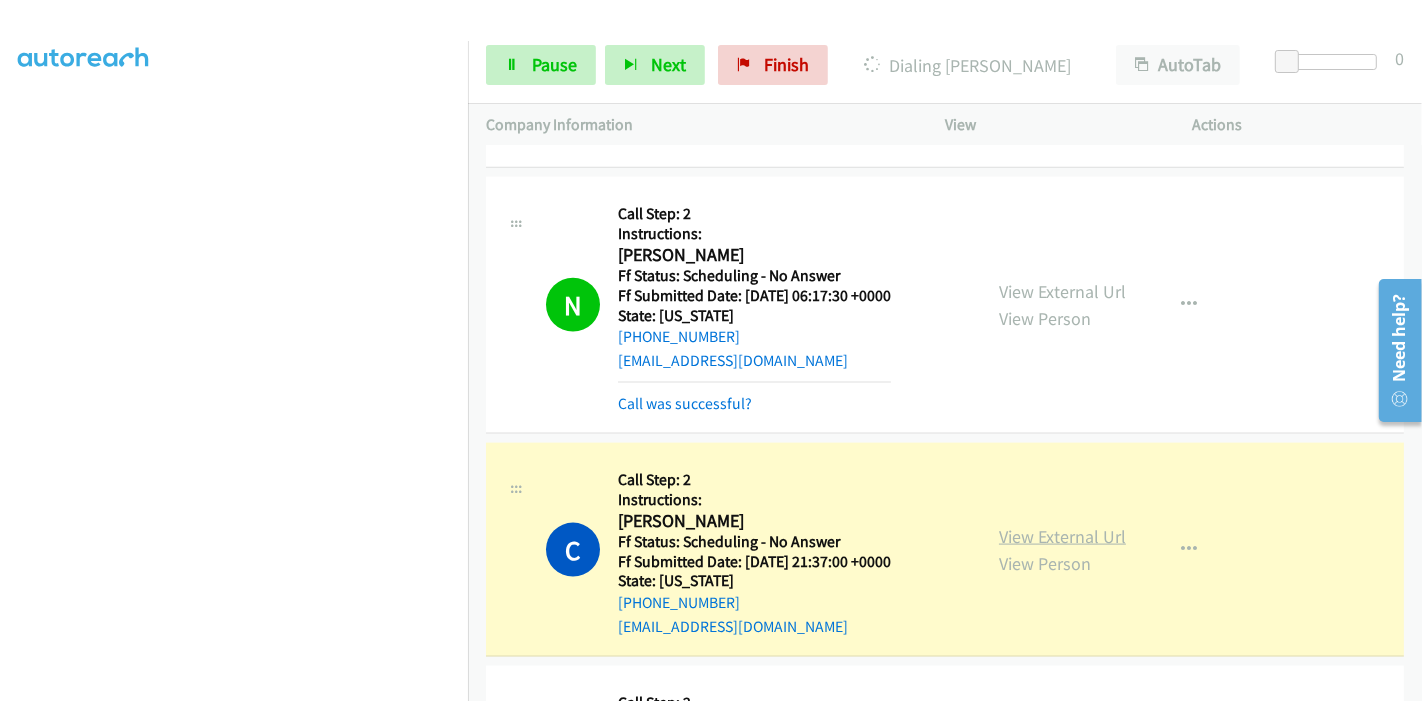 click on "View External Url" at bounding box center (1062, 536) 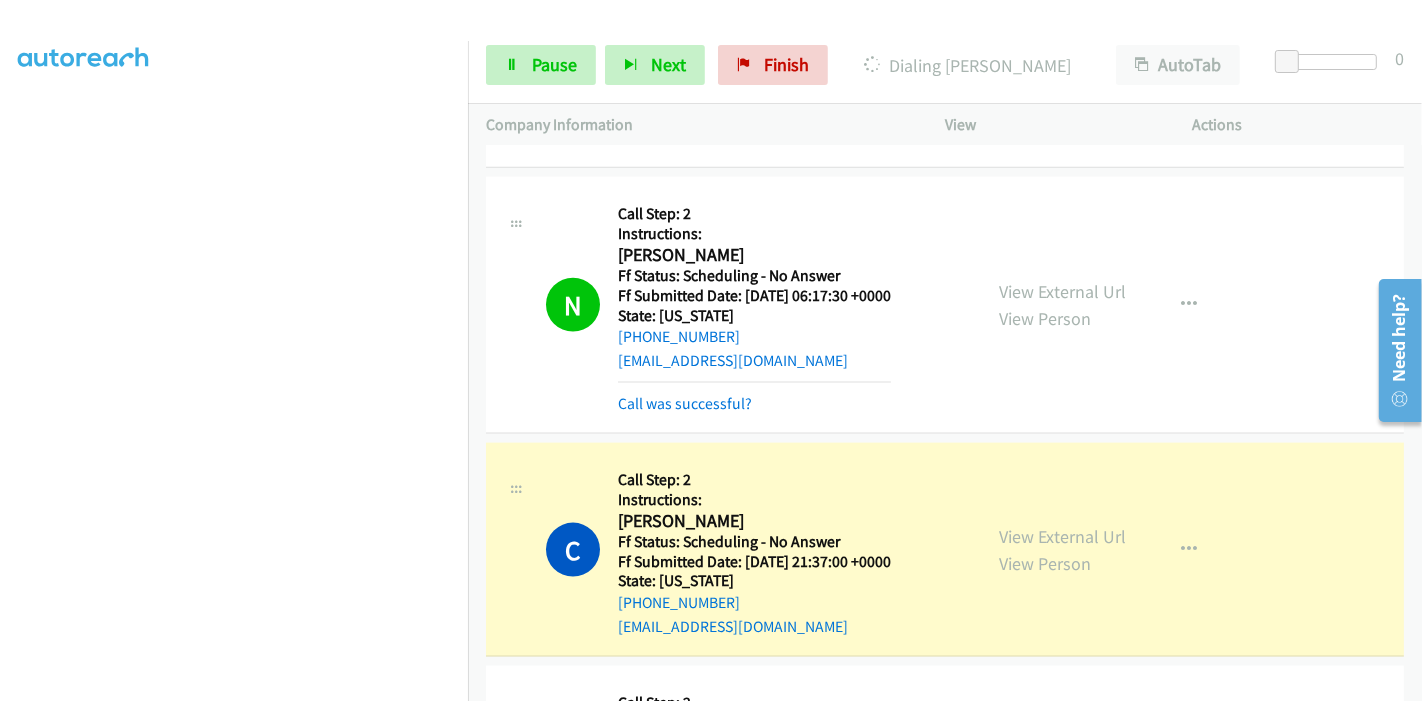 scroll, scrollTop: 0, scrollLeft: 0, axis: both 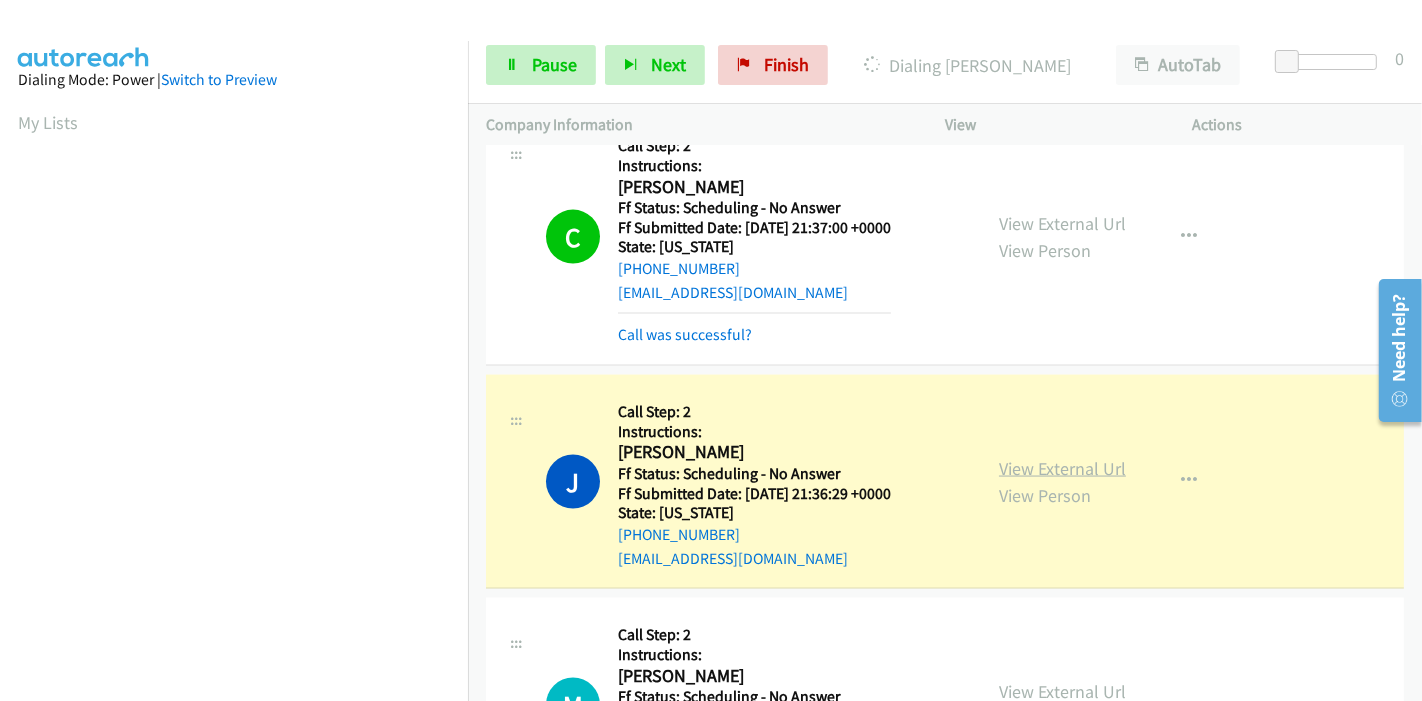 click on "View External Url" at bounding box center [1062, 468] 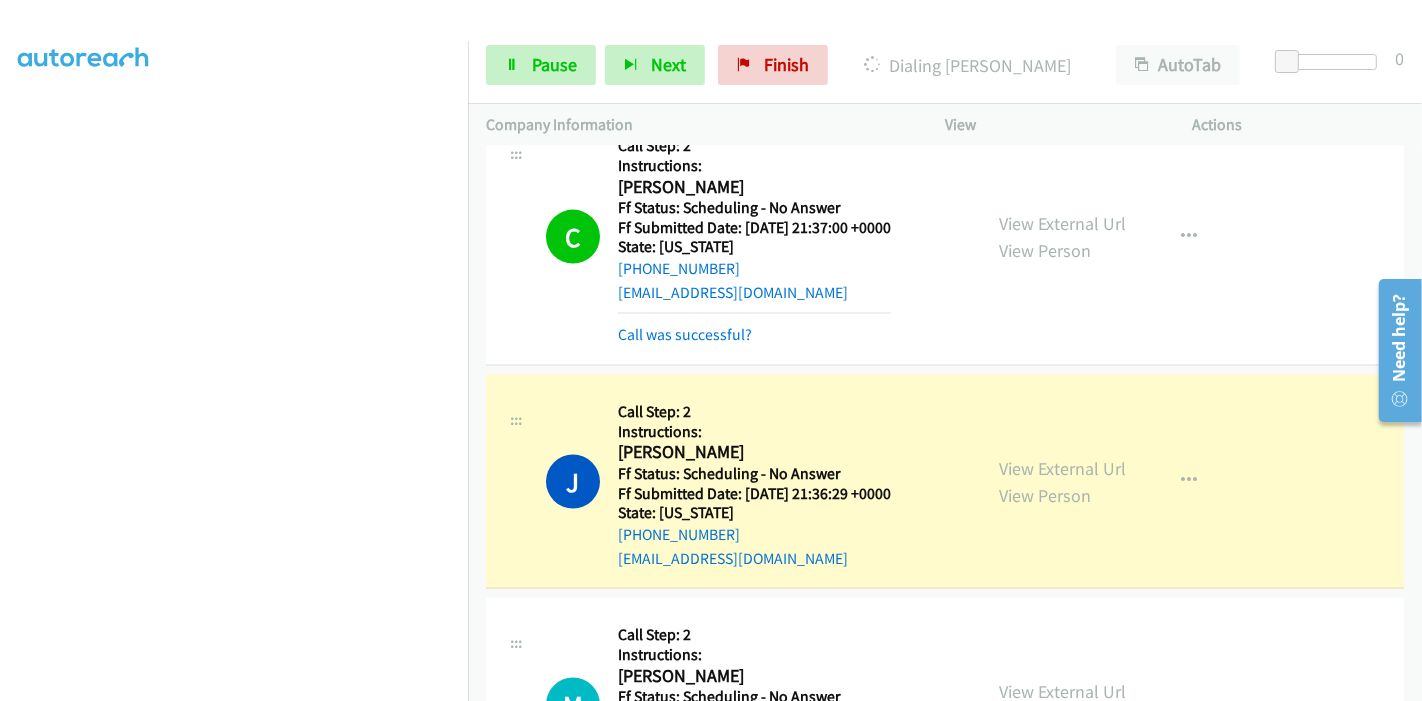 scroll, scrollTop: 0, scrollLeft: 0, axis: both 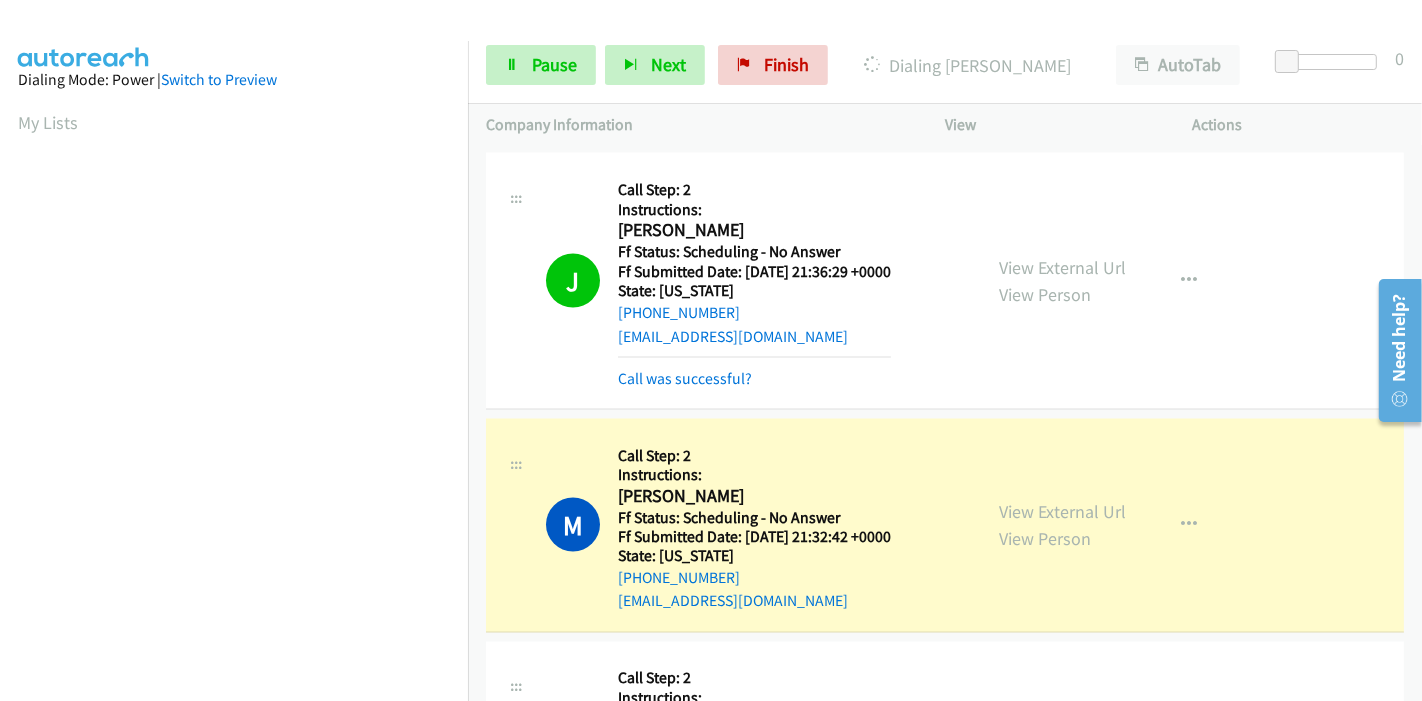 click on "View External Url
View Person
View External Url
Email
Schedule/Manage Callback
Skip Call
Add to do not call list" at bounding box center [1114, 525] 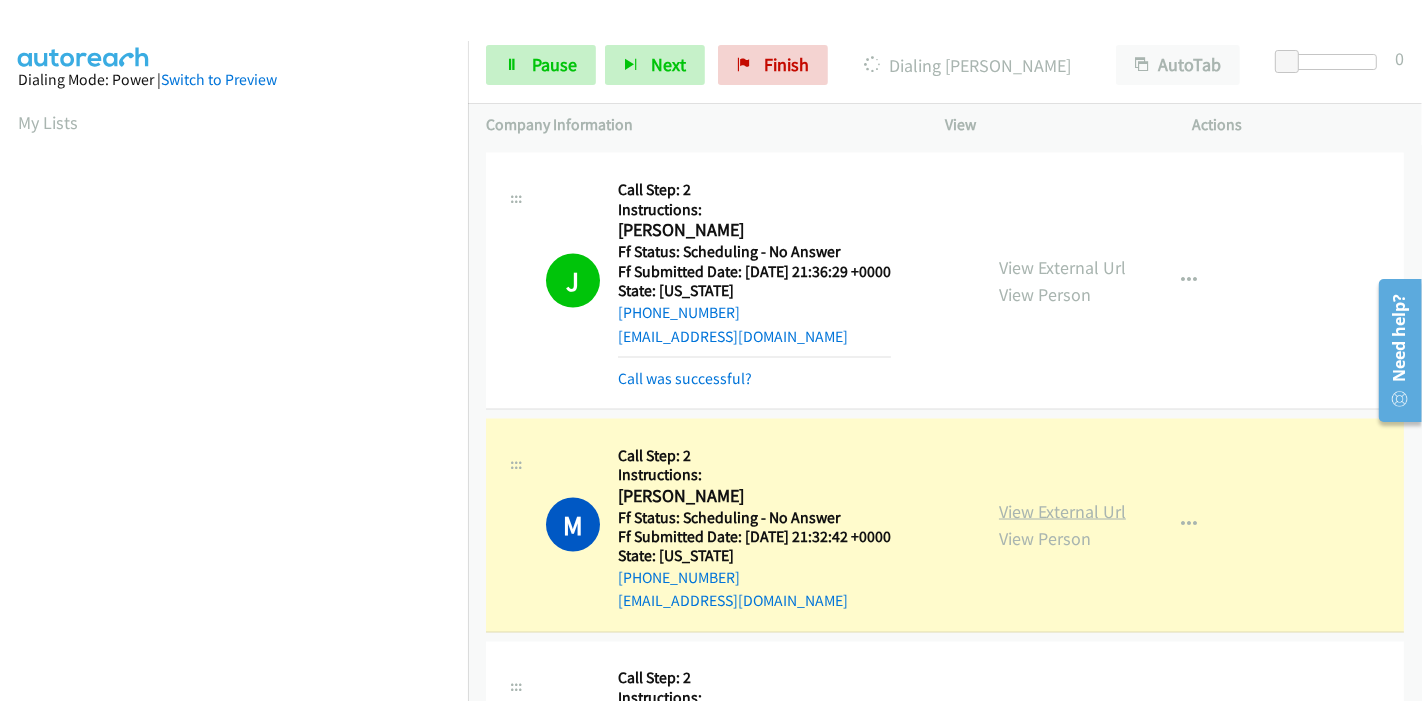 click on "View External Url" at bounding box center (1062, 511) 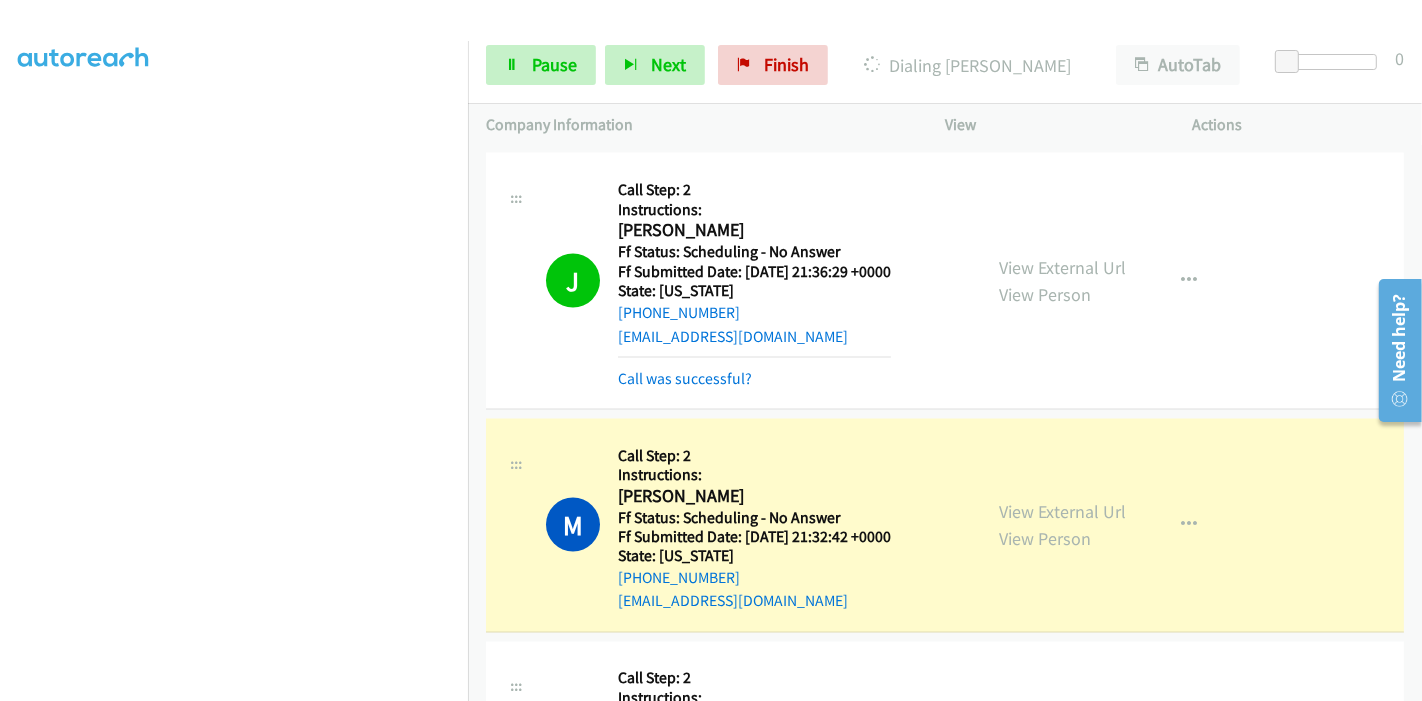 scroll, scrollTop: 0, scrollLeft: 0, axis: both 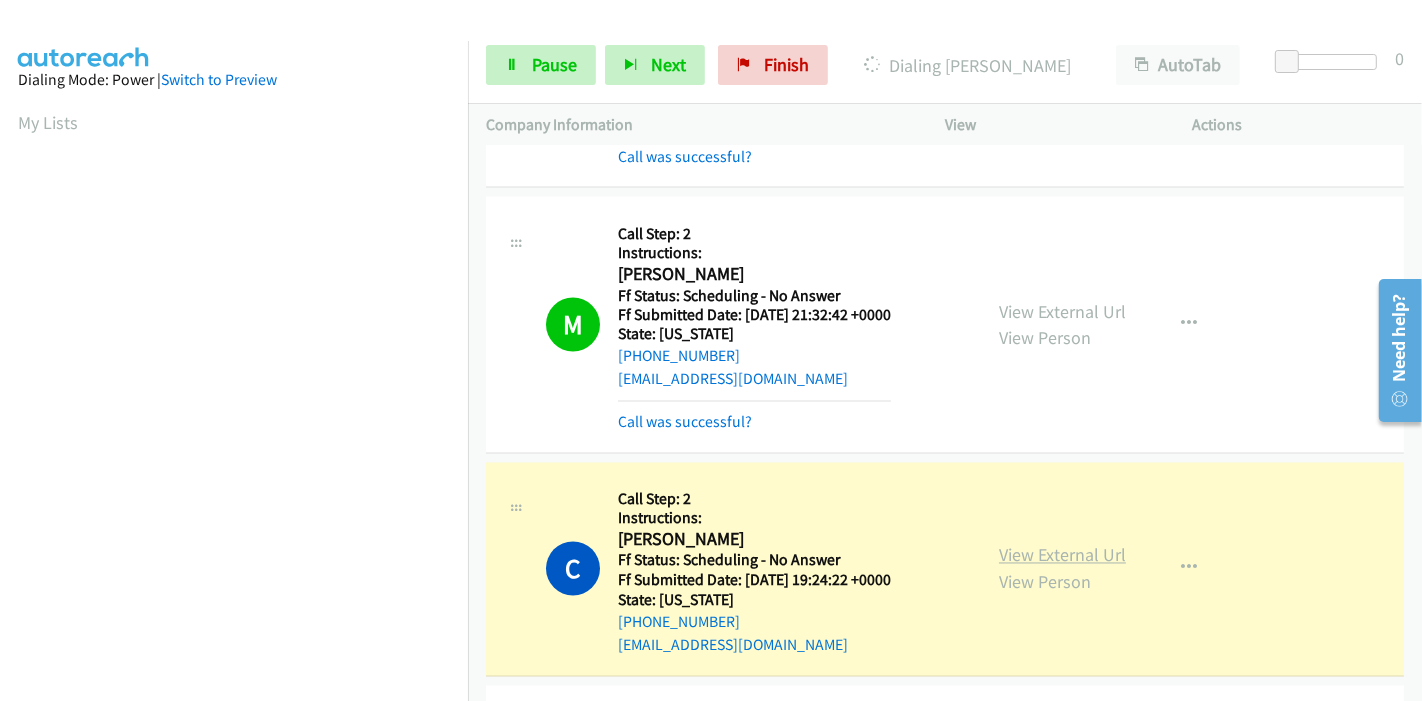 click on "View External Url" at bounding box center [1062, 555] 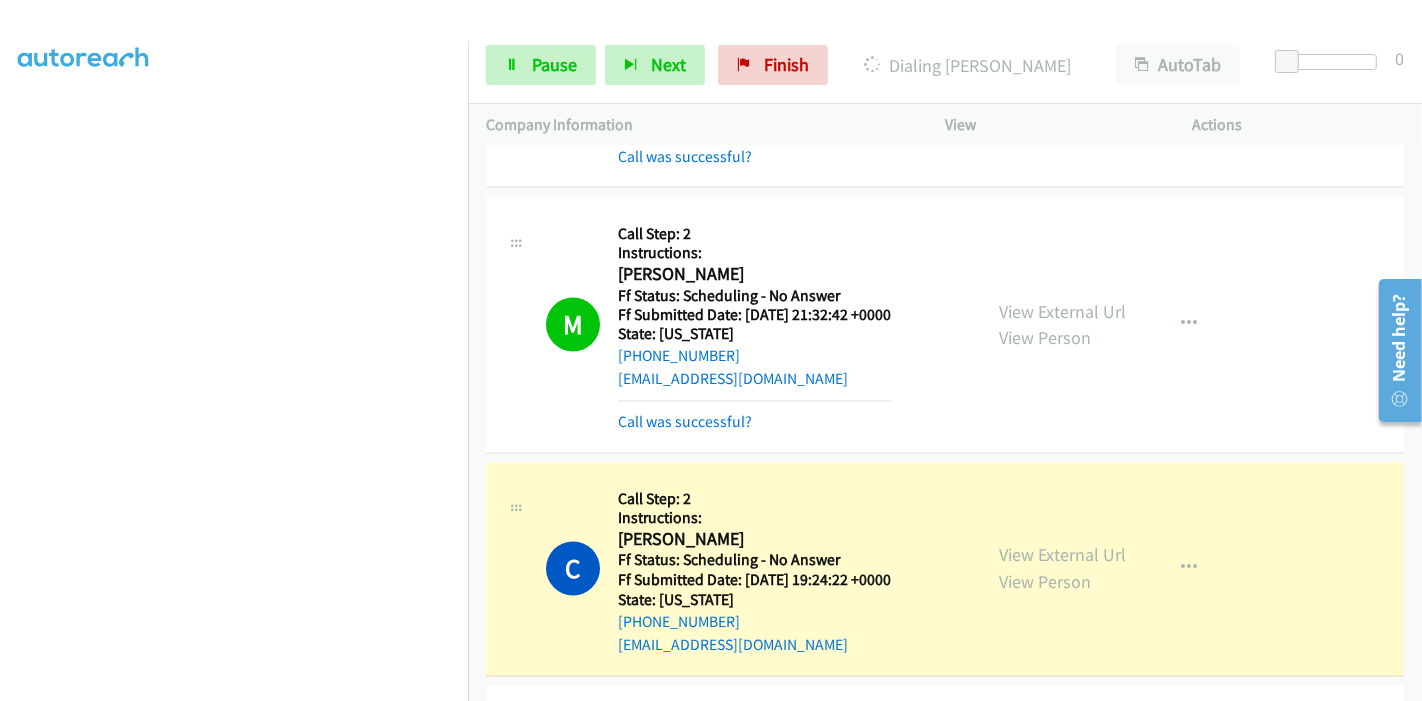 scroll, scrollTop: 0, scrollLeft: 0, axis: both 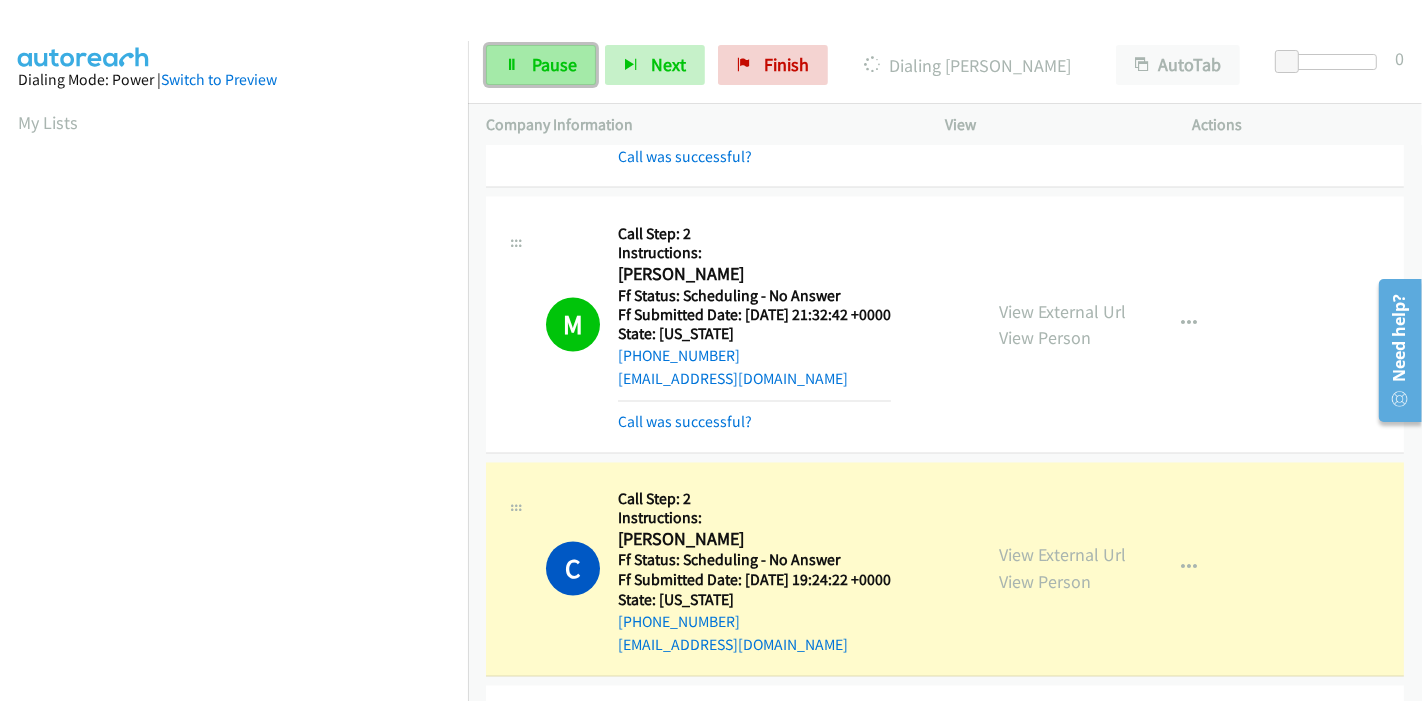 click at bounding box center [512, 66] 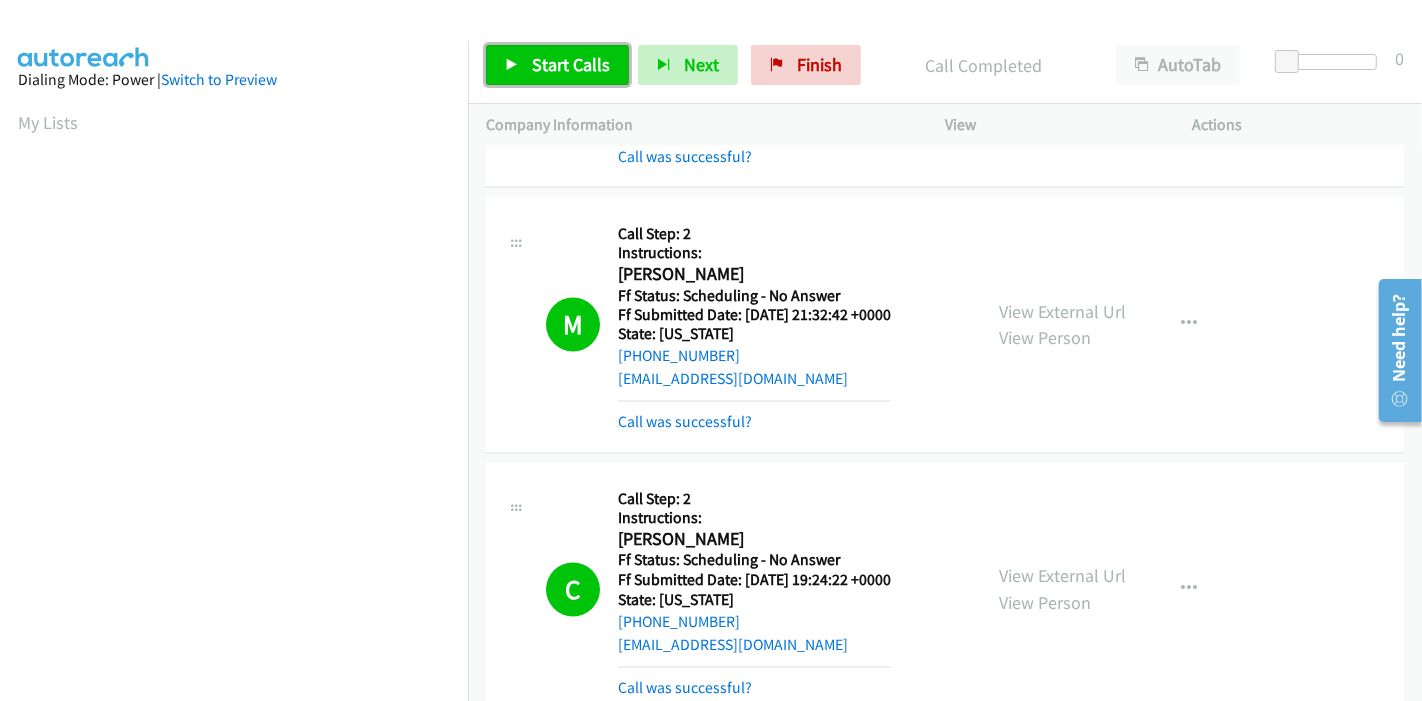 click on "Start Calls" at bounding box center [571, 64] 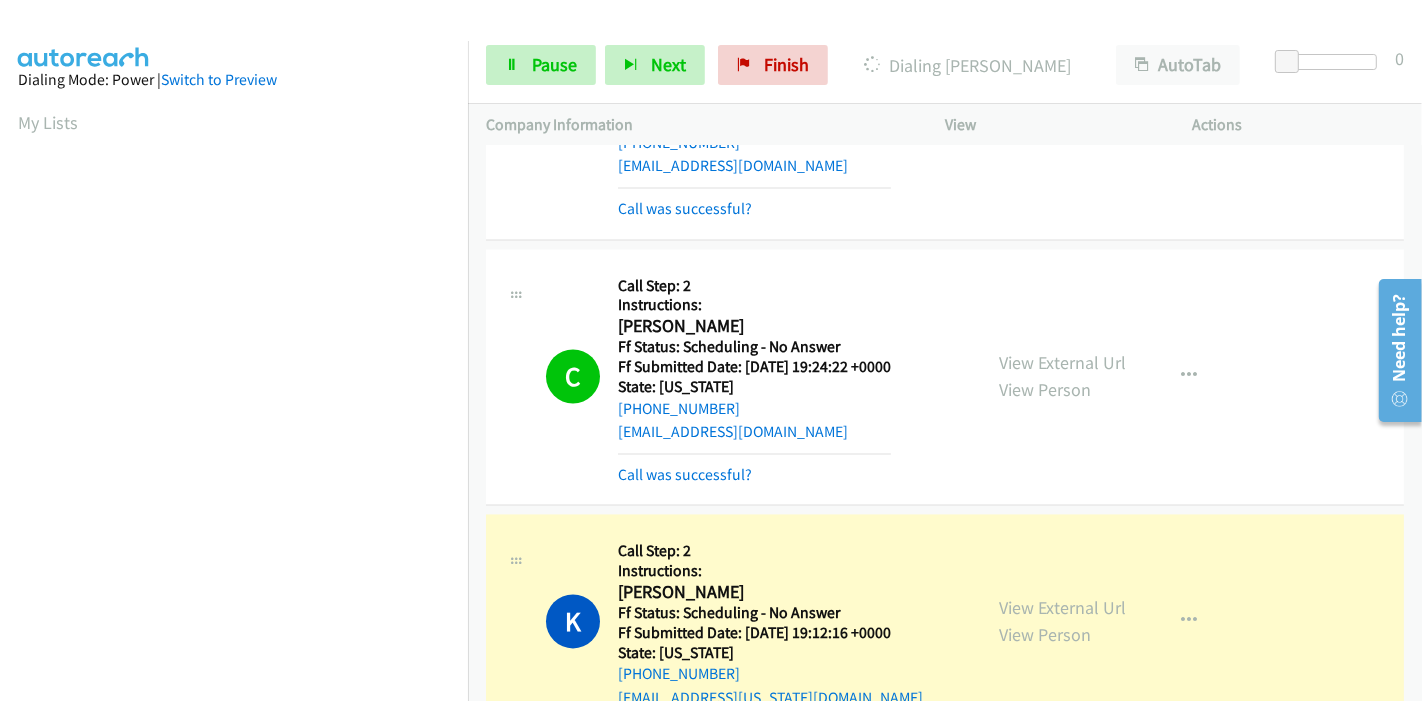 scroll, scrollTop: 9868, scrollLeft: 0, axis: vertical 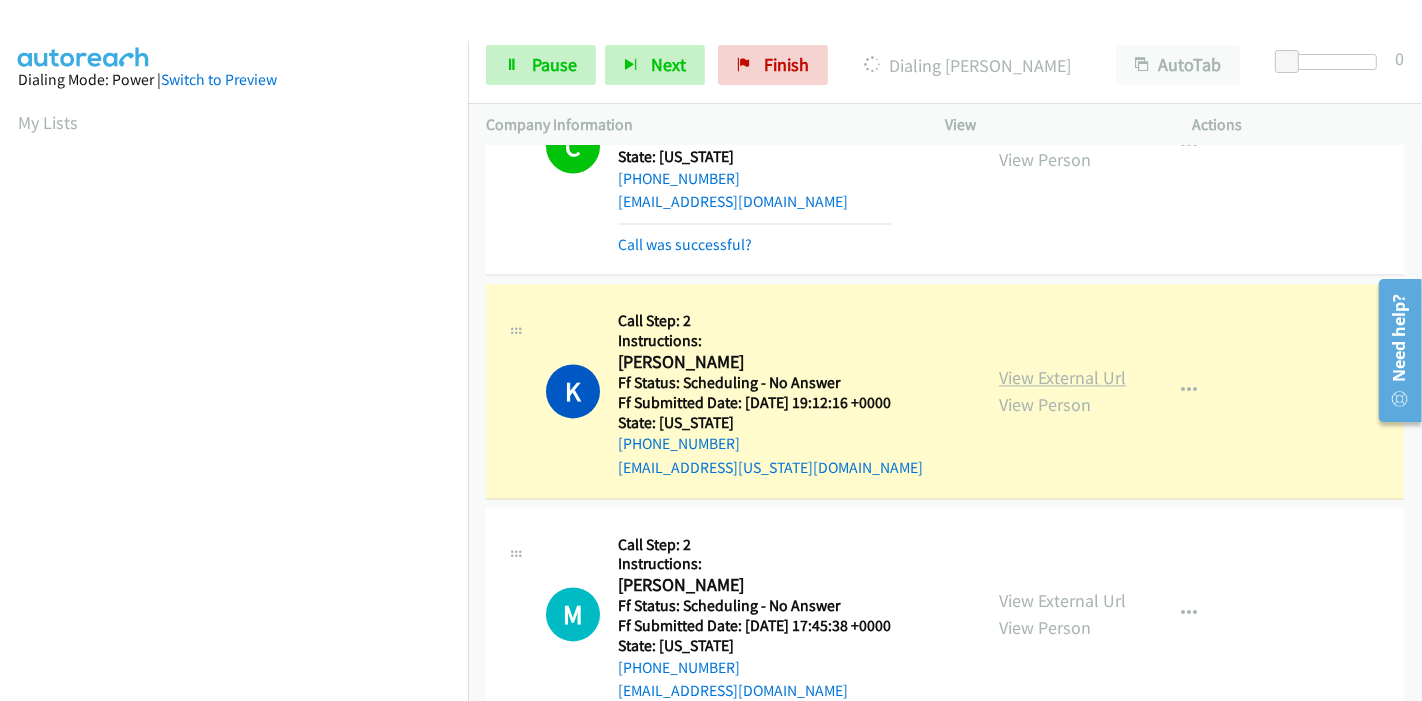 click on "View External Url" at bounding box center [1062, 377] 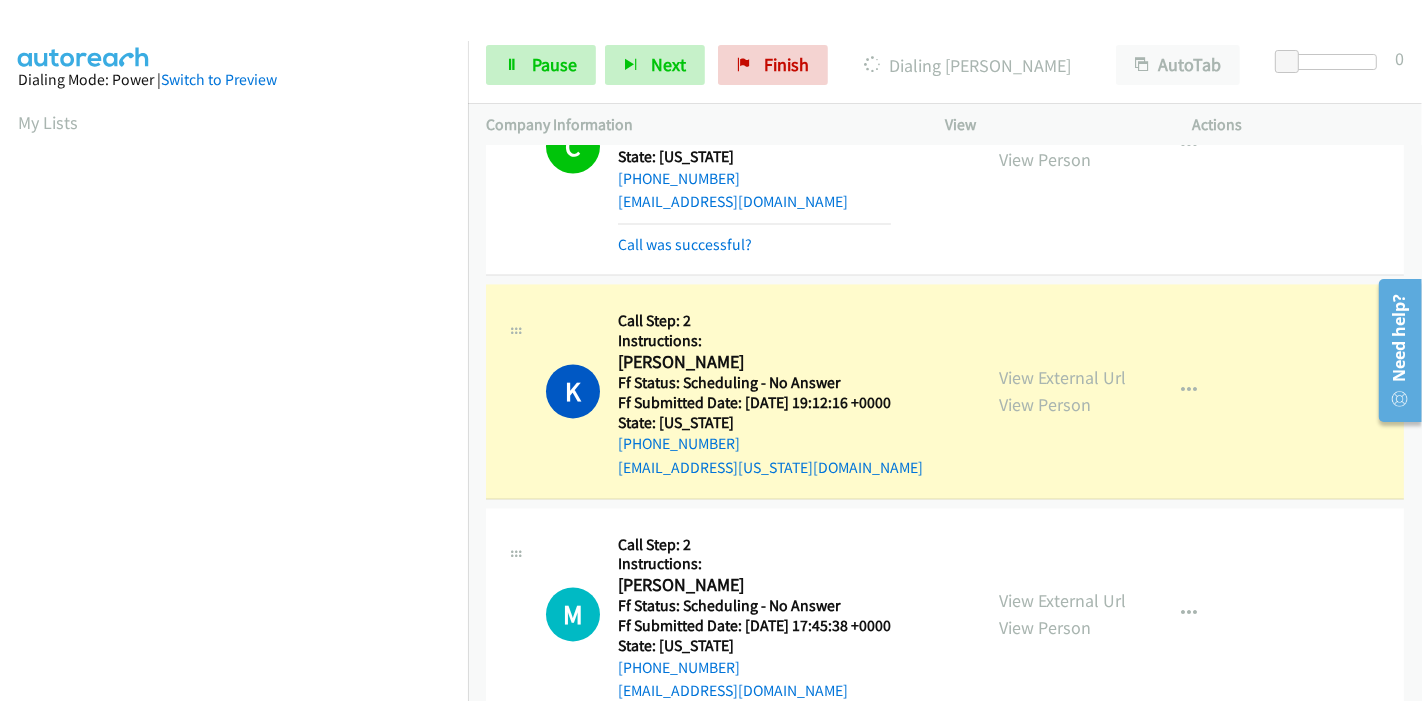 scroll, scrollTop: 422, scrollLeft: 0, axis: vertical 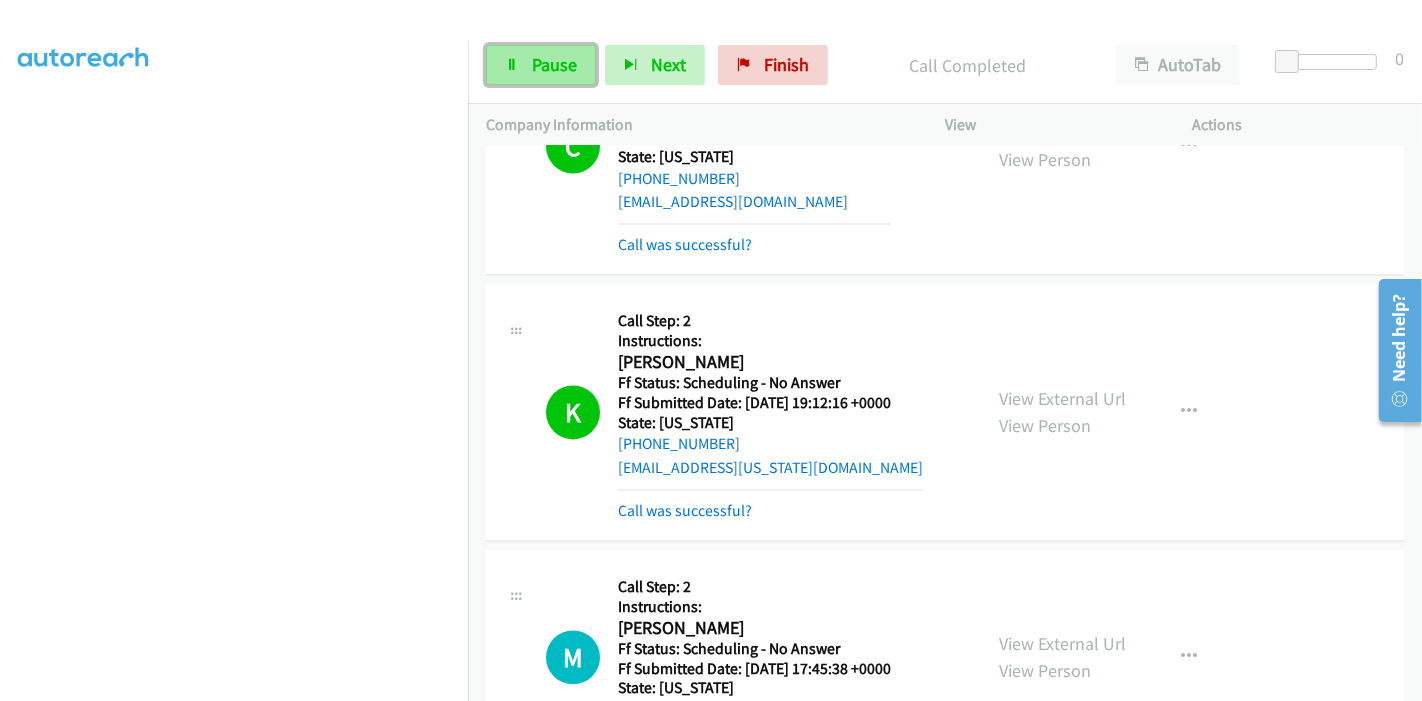 click on "Pause" at bounding box center (541, 65) 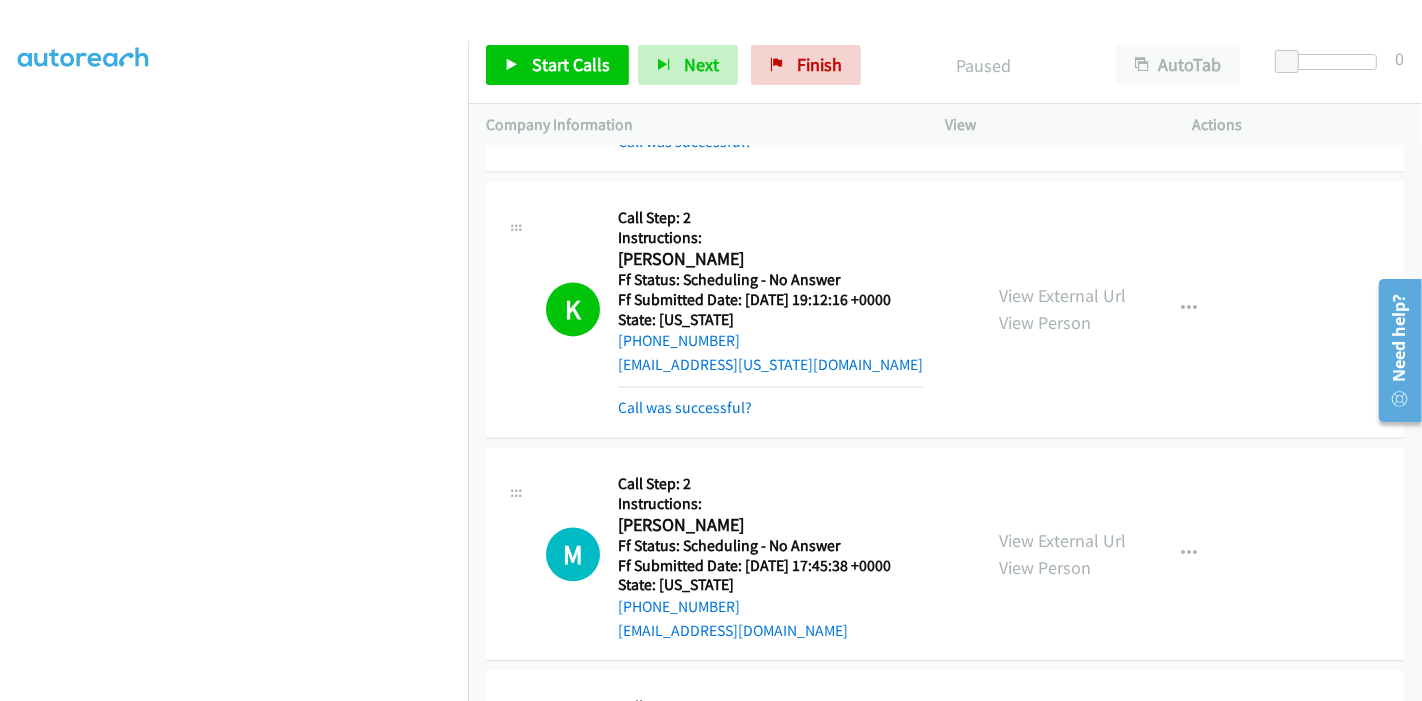 scroll, scrollTop: 10091, scrollLeft: 0, axis: vertical 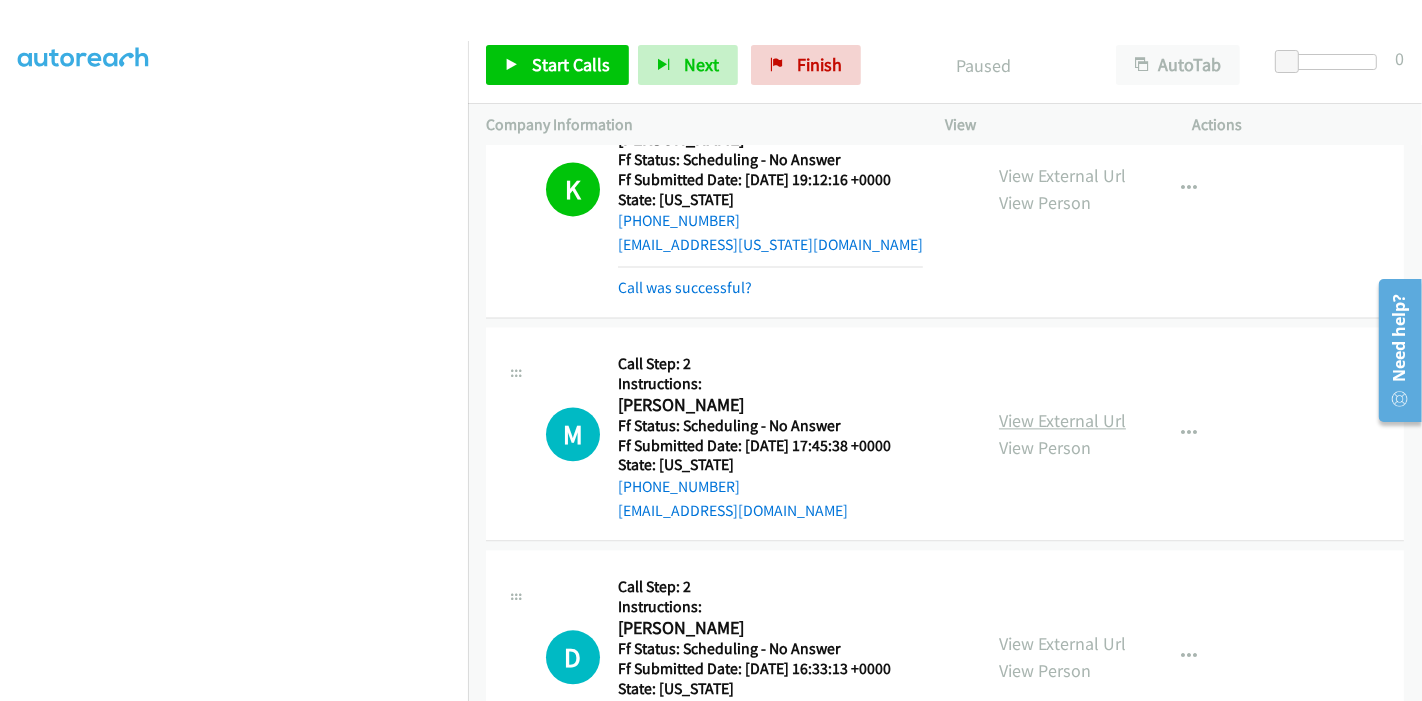 click on "View External Url" at bounding box center (1062, 420) 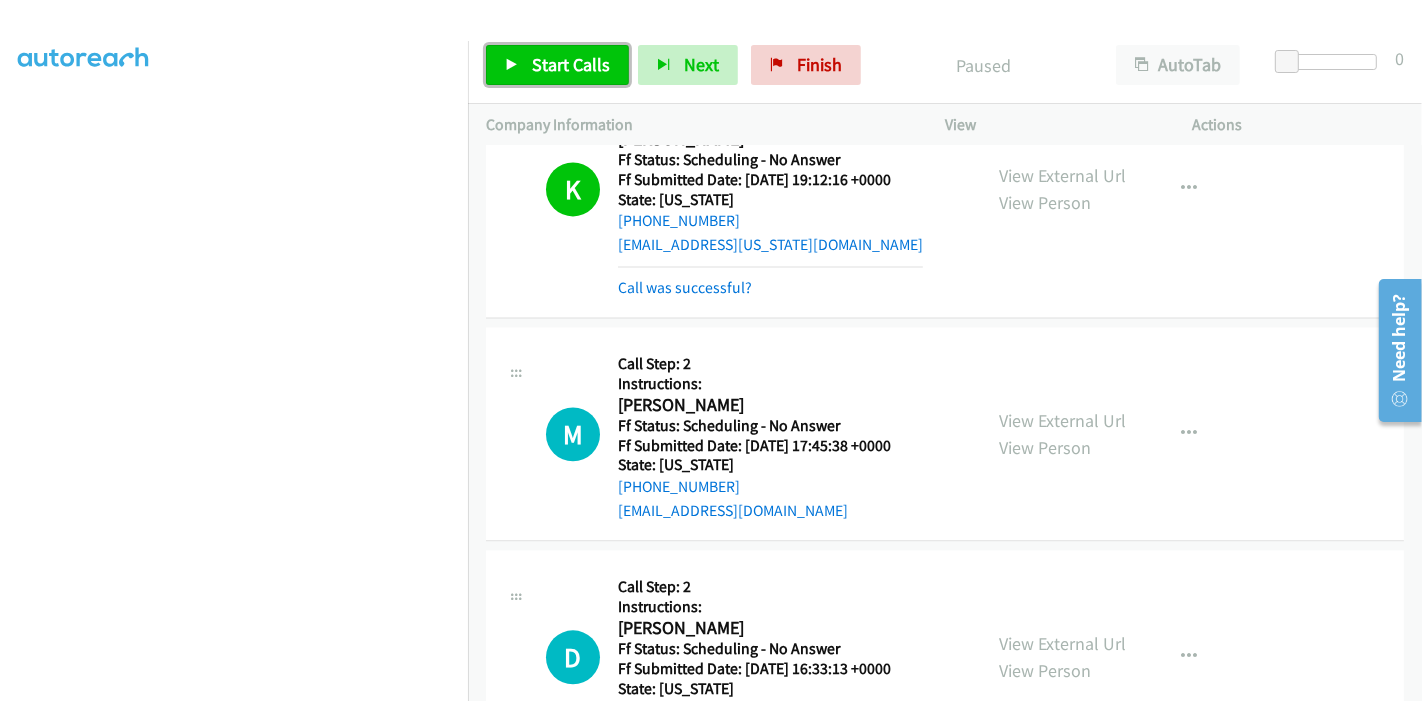click on "Start Calls" at bounding box center (557, 65) 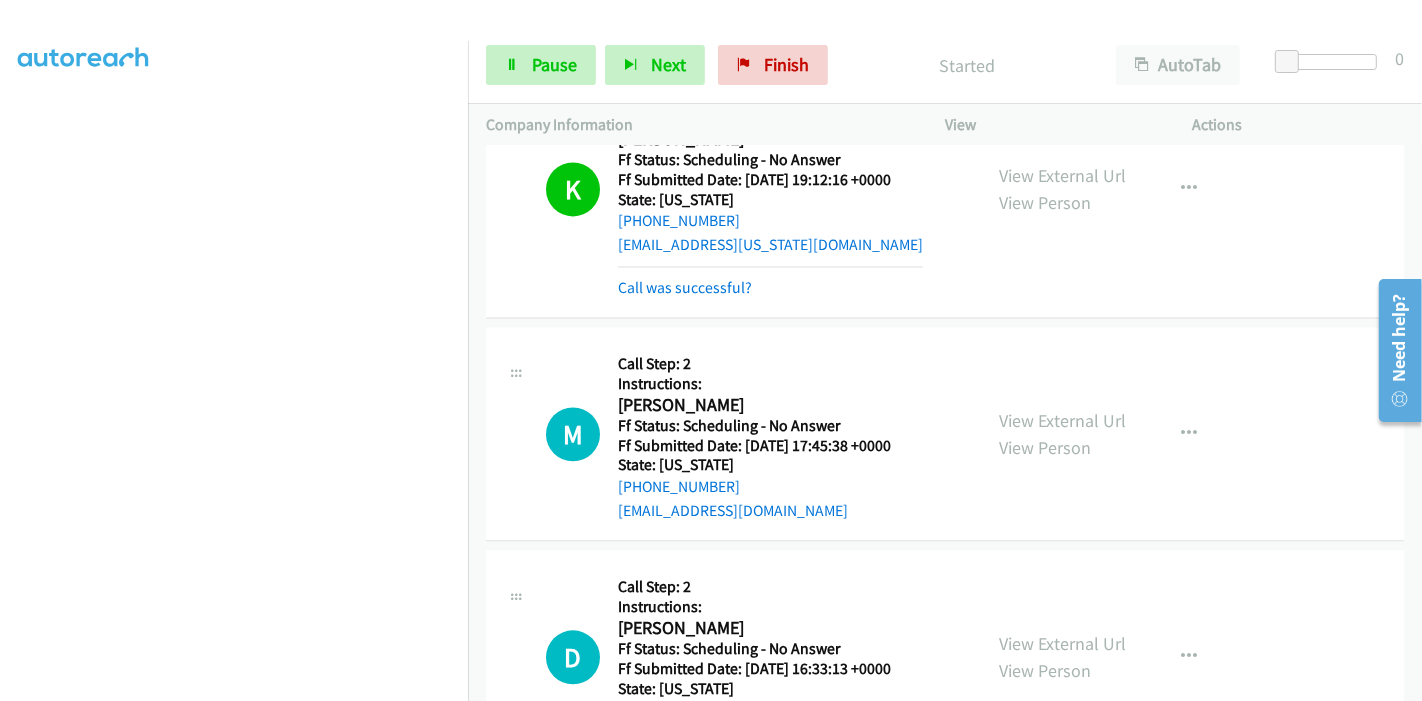 scroll, scrollTop: 311, scrollLeft: 0, axis: vertical 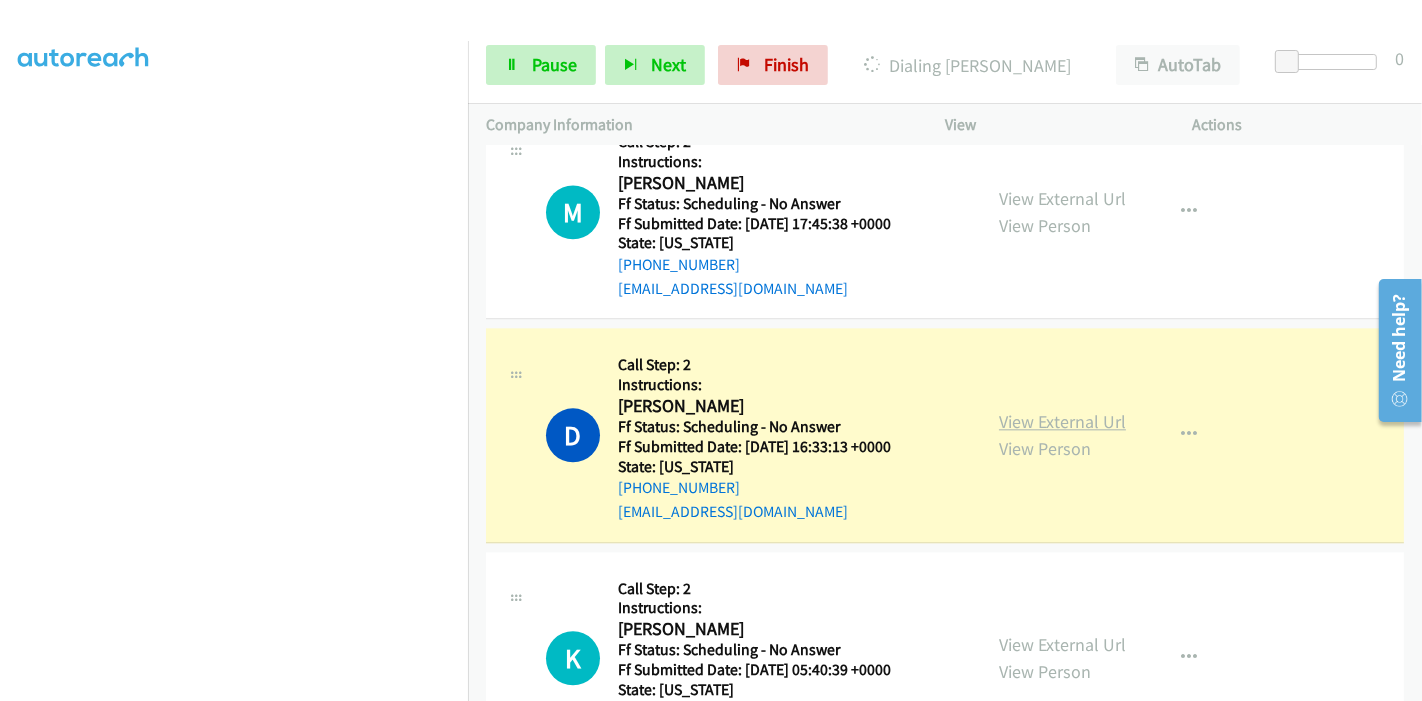 click on "View External Url" at bounding box center (1062, 421) 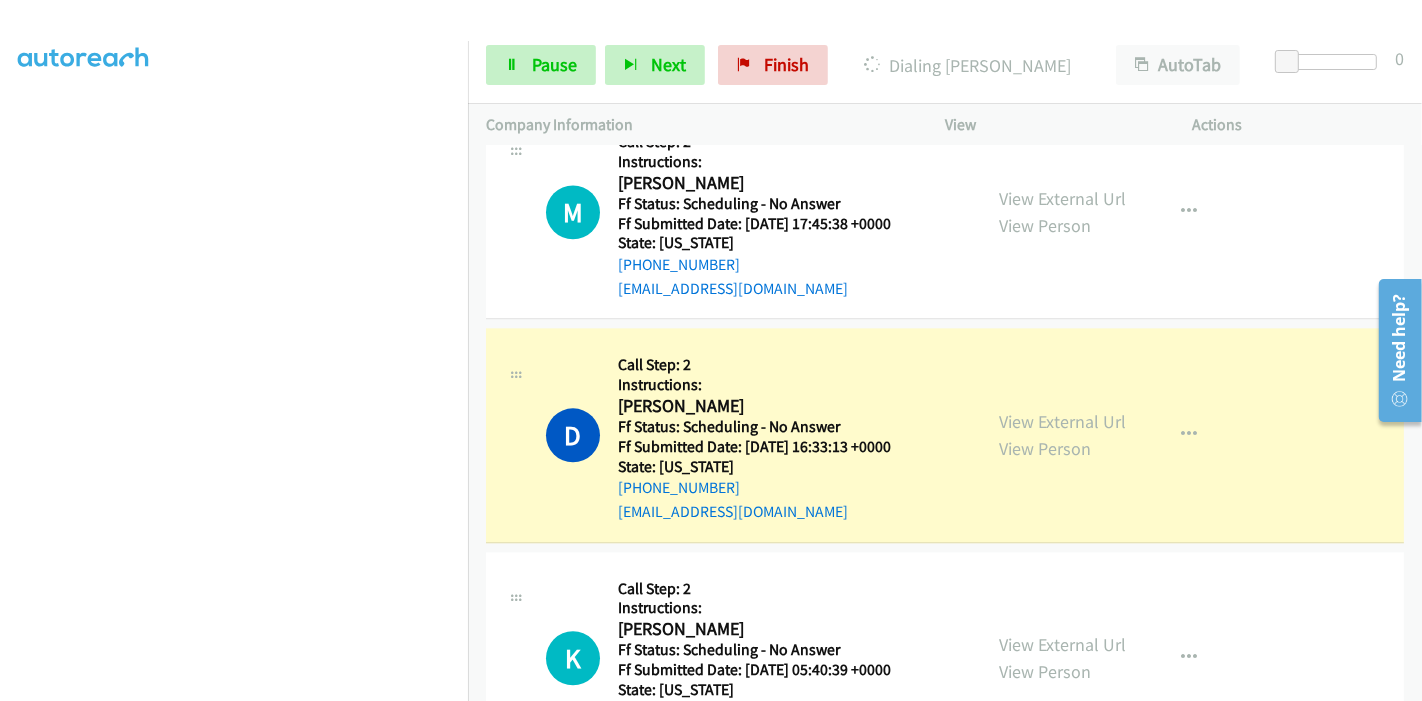 scroll, scrollTop: 0, scrollLeft: 0, axis: both 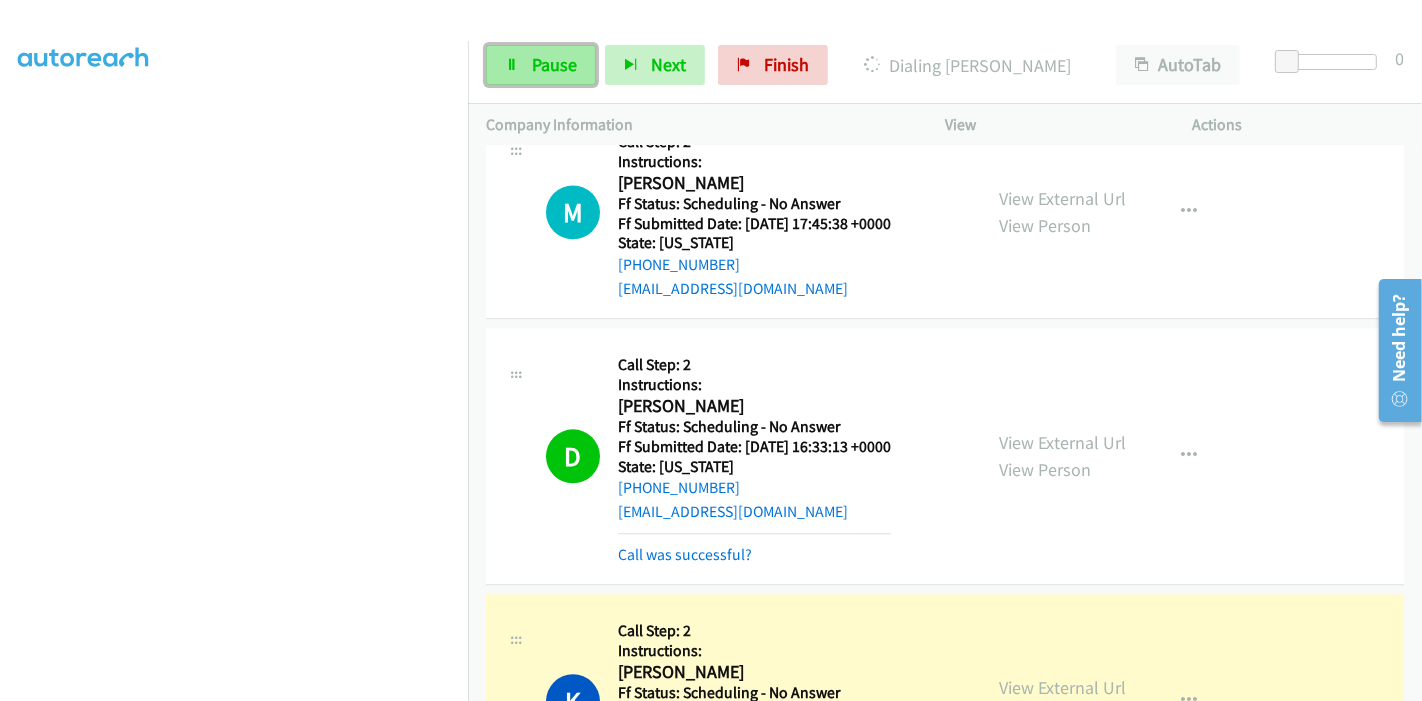 click on "Pause" at bounding box center [554, 64] 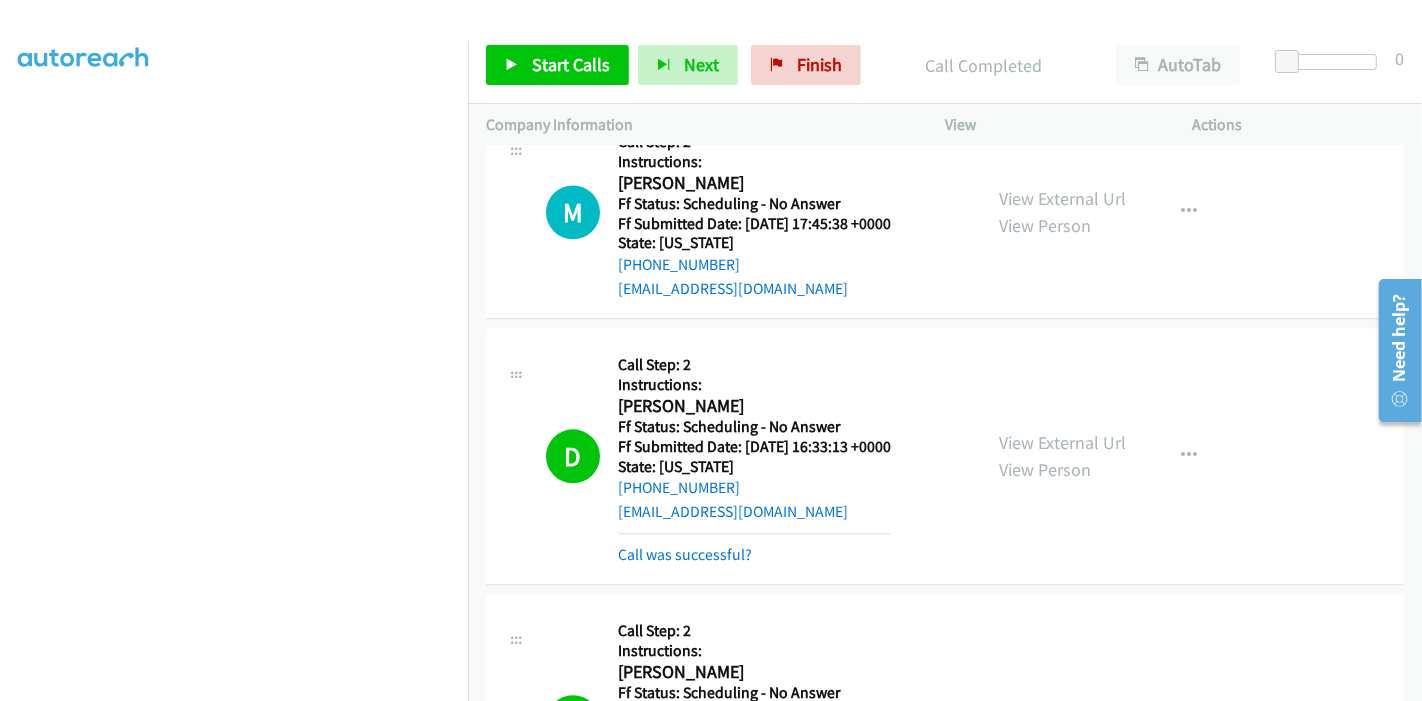 click on "Start Calls
Pause
Next
Finish
Call Completed
AutoTab
AutoTab
0" at bounding box center [945, 65] 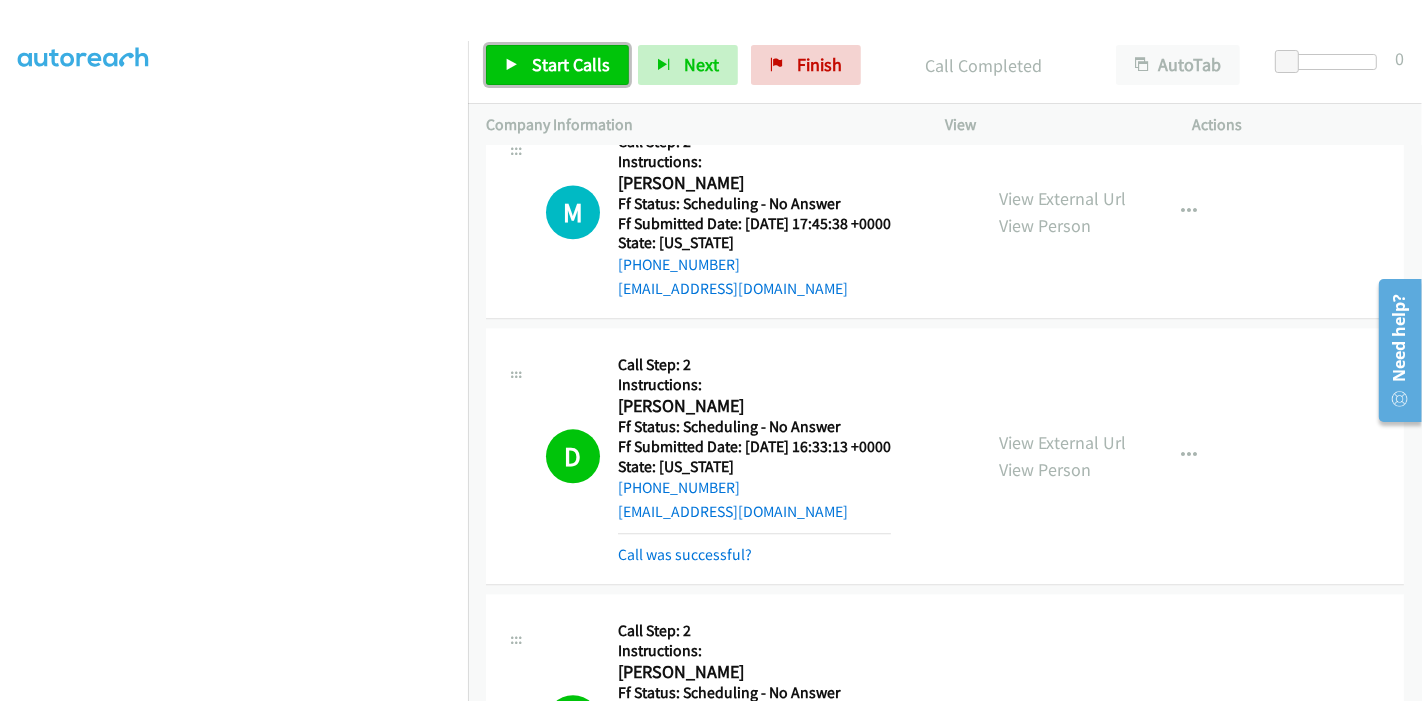 click on "Start Calls" at bounding box center (557, 65) 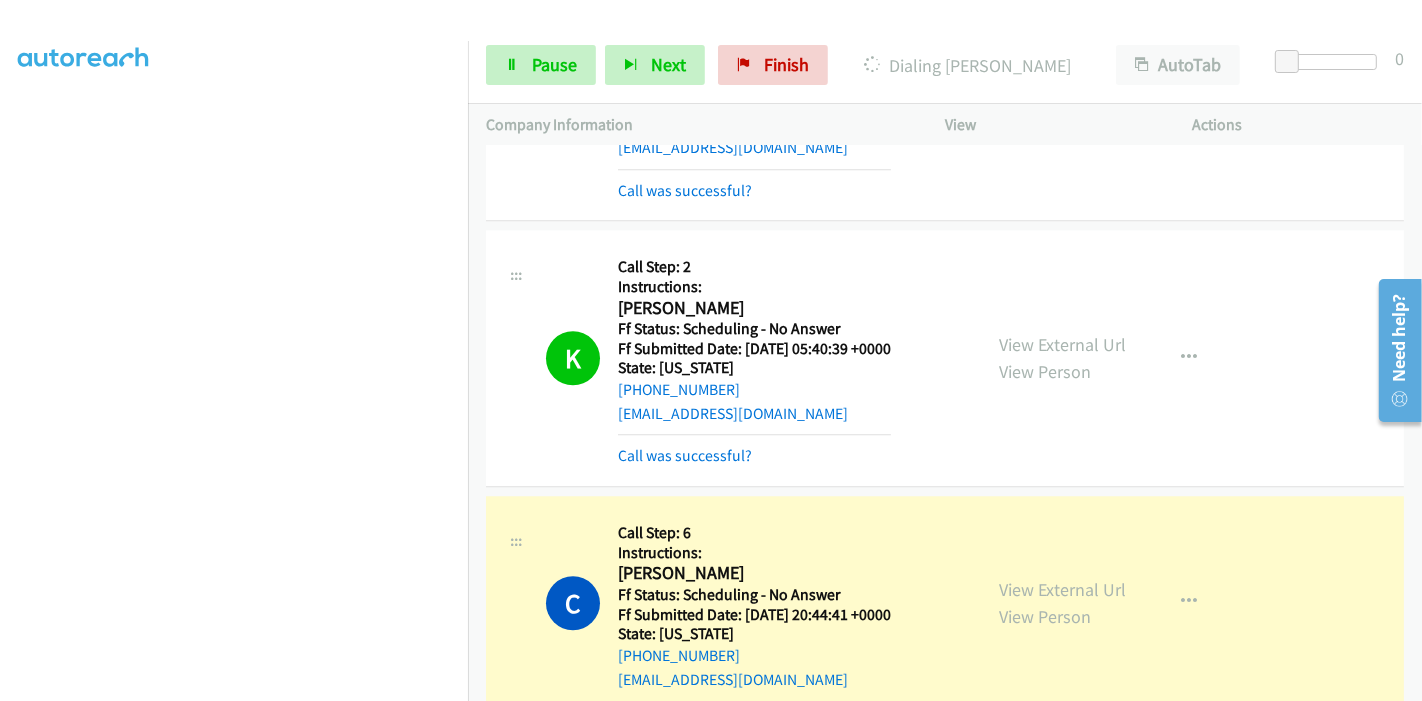 scroll, scrollTop: 10757, scrollLeft: 0, axis: vertical 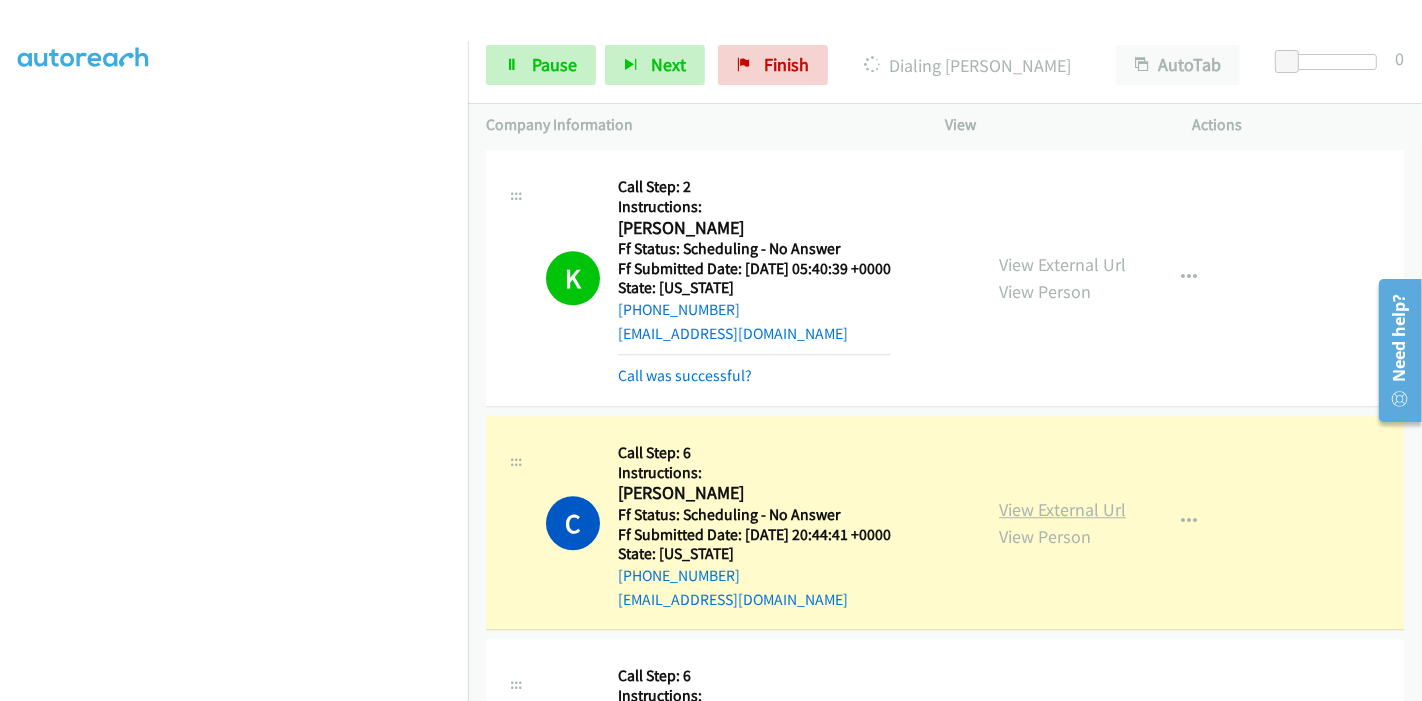 click on "View External Url" at bounding box center (1062, 509) 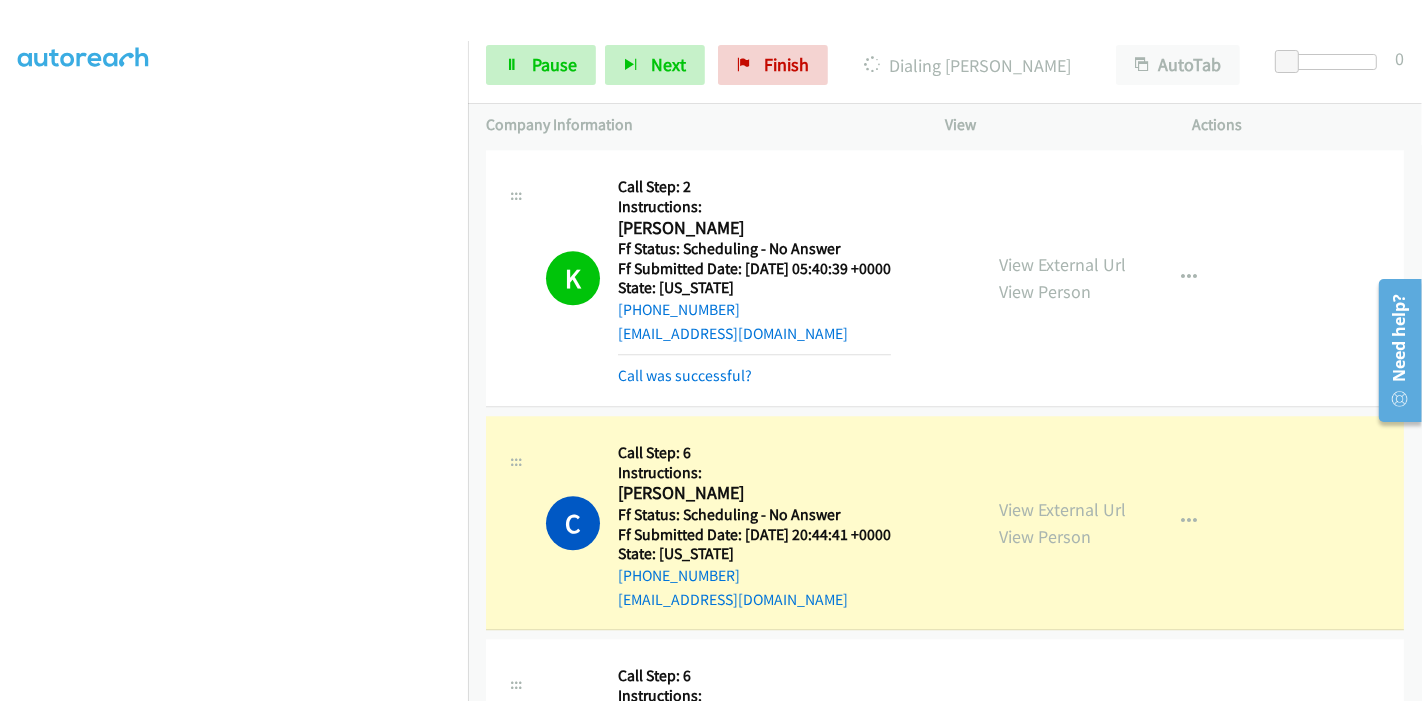 scroll, scrollTop: 0, scrollLeft: 0, axis: both 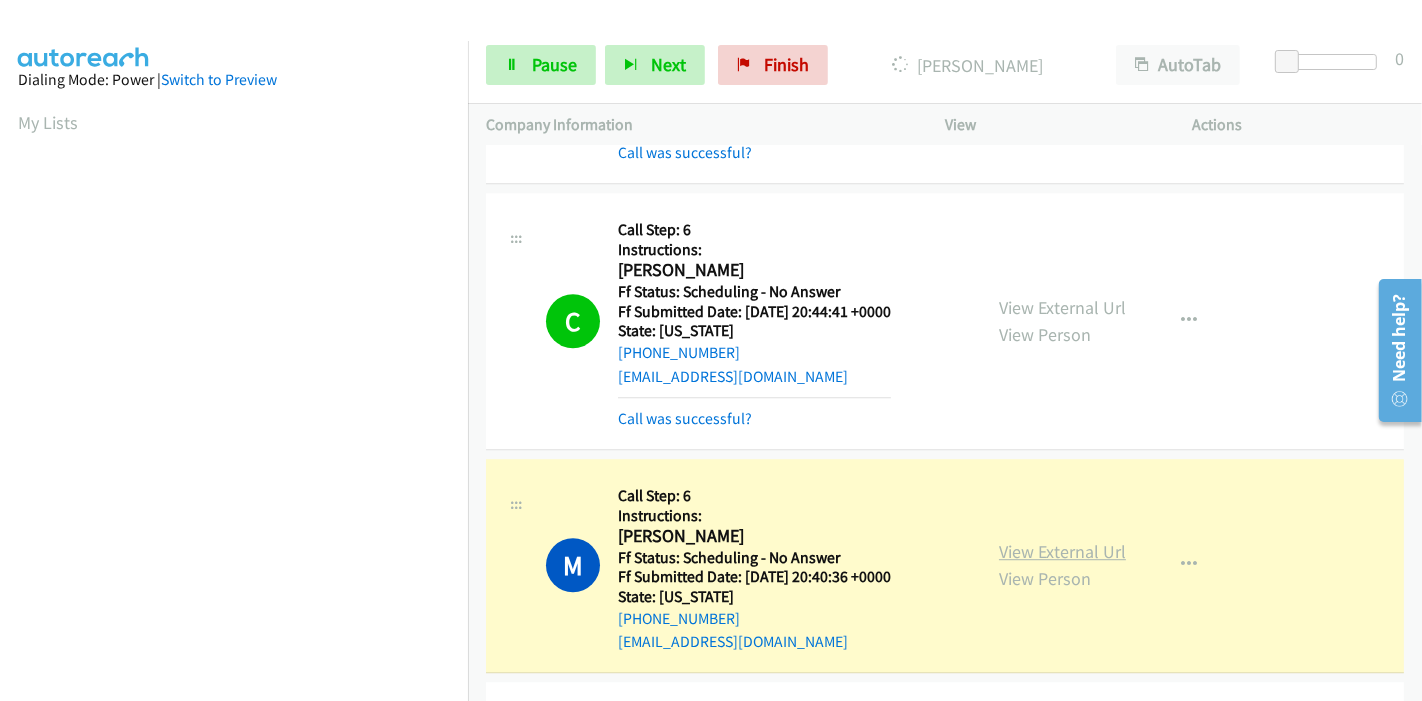 click on "View External Url" at bounding box center (1062, 551) 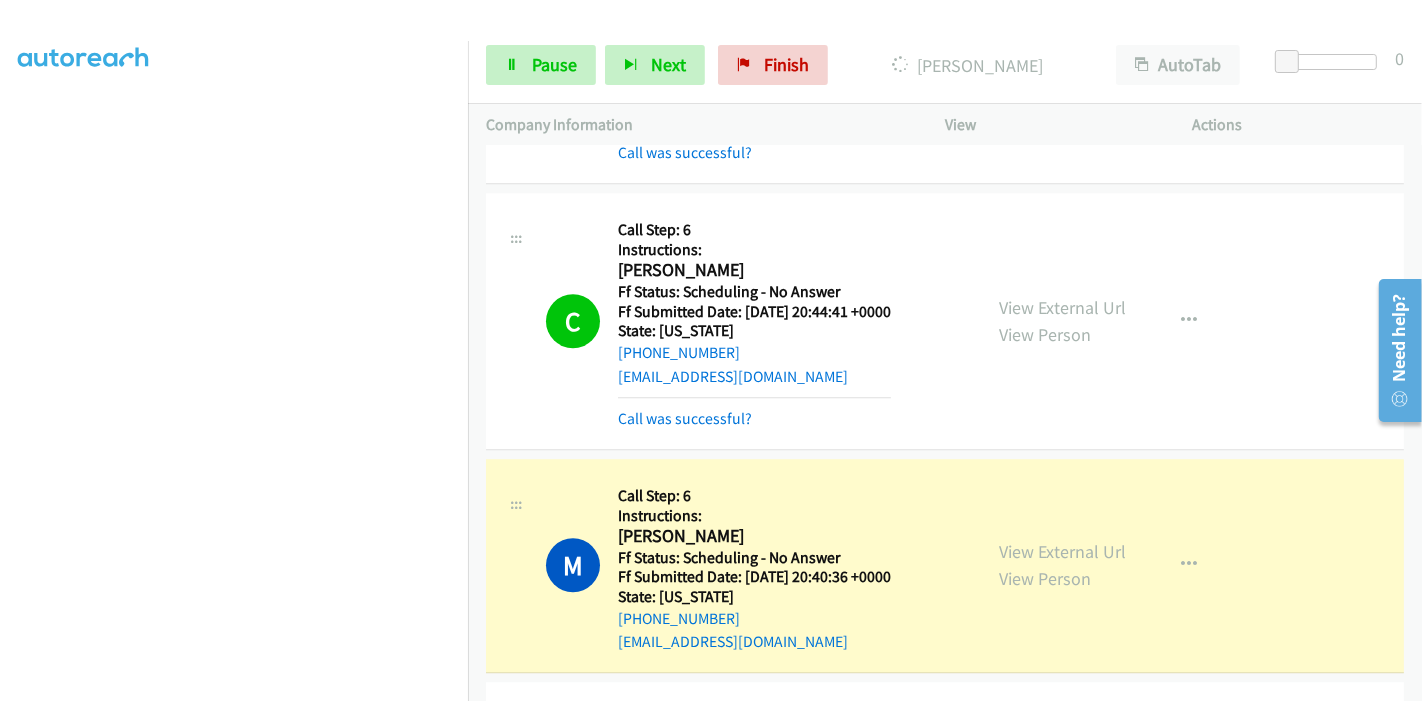 scroll, scrollTop: 0, scrollLeft: 0, axis: both 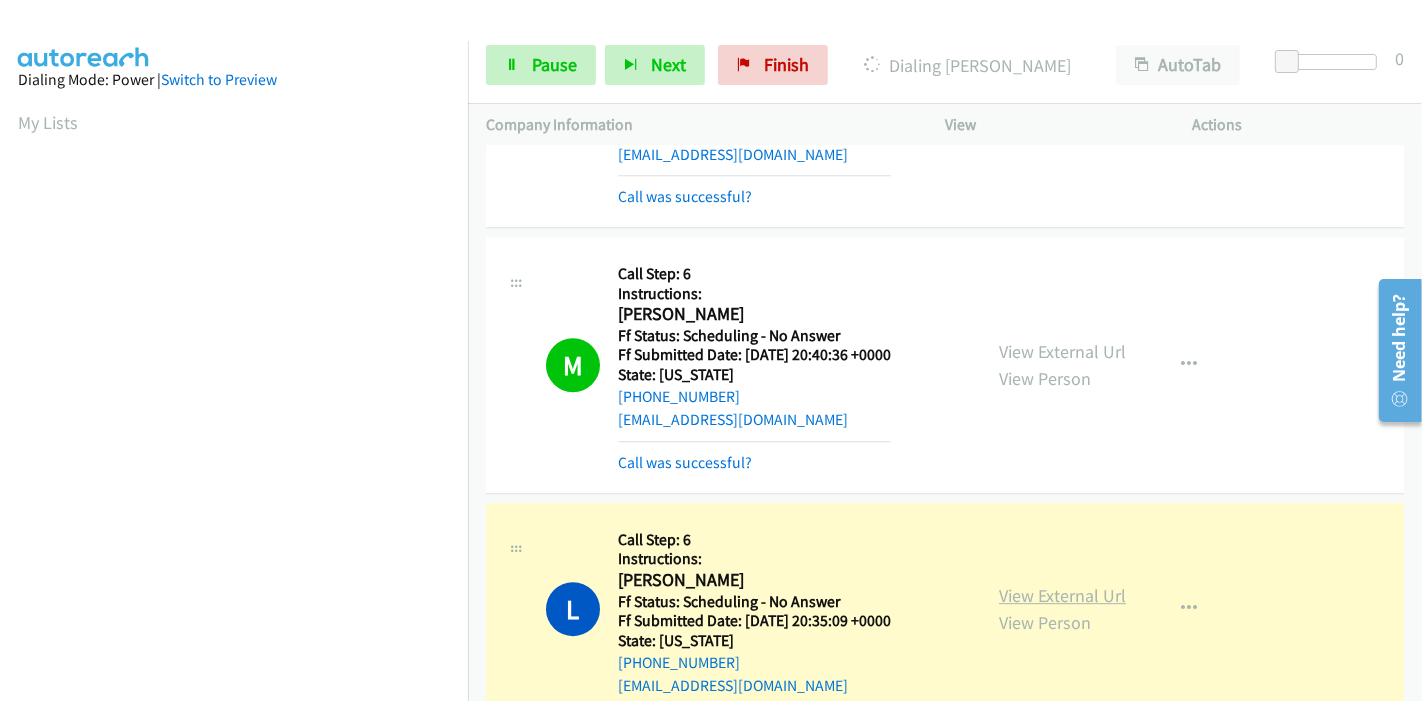 click on "View External Url" at bounding box center (1062, 595) 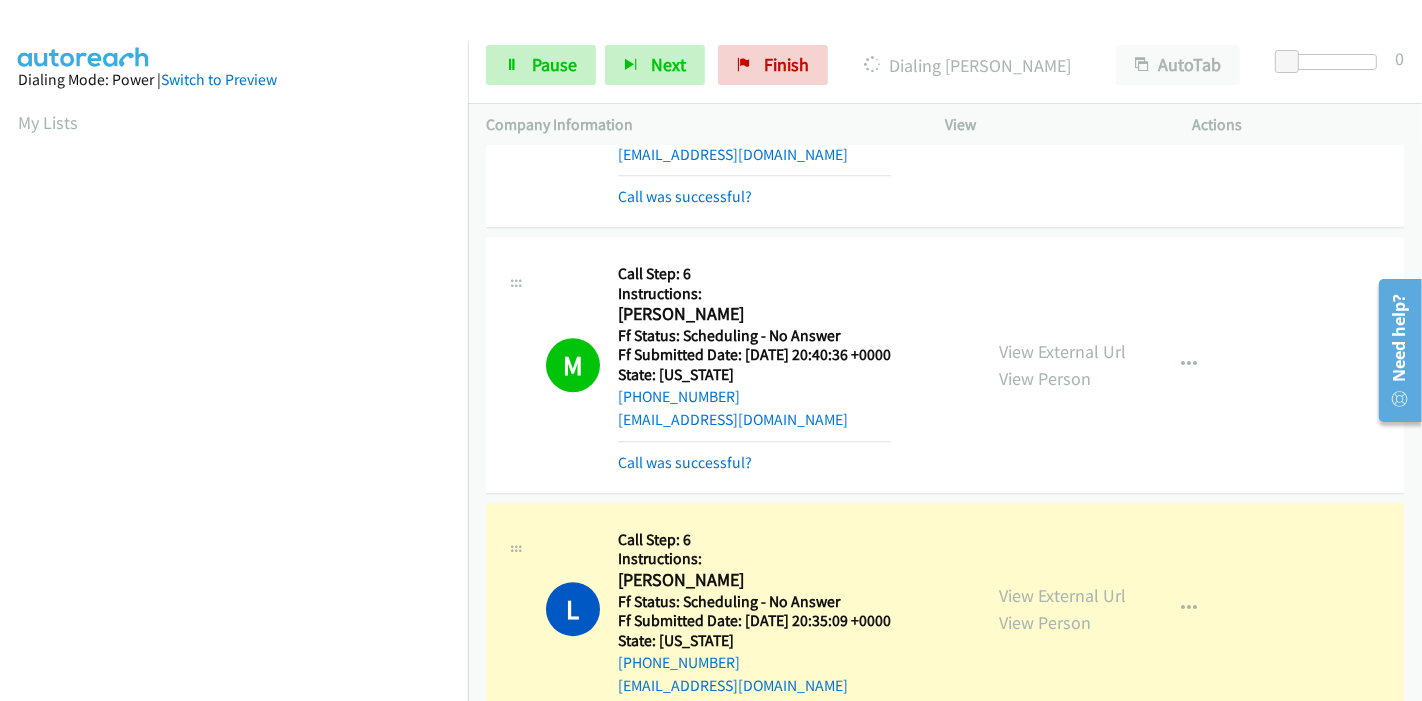 scroll, scrollTop: 111, scrollLeft: 0, axis: vertical 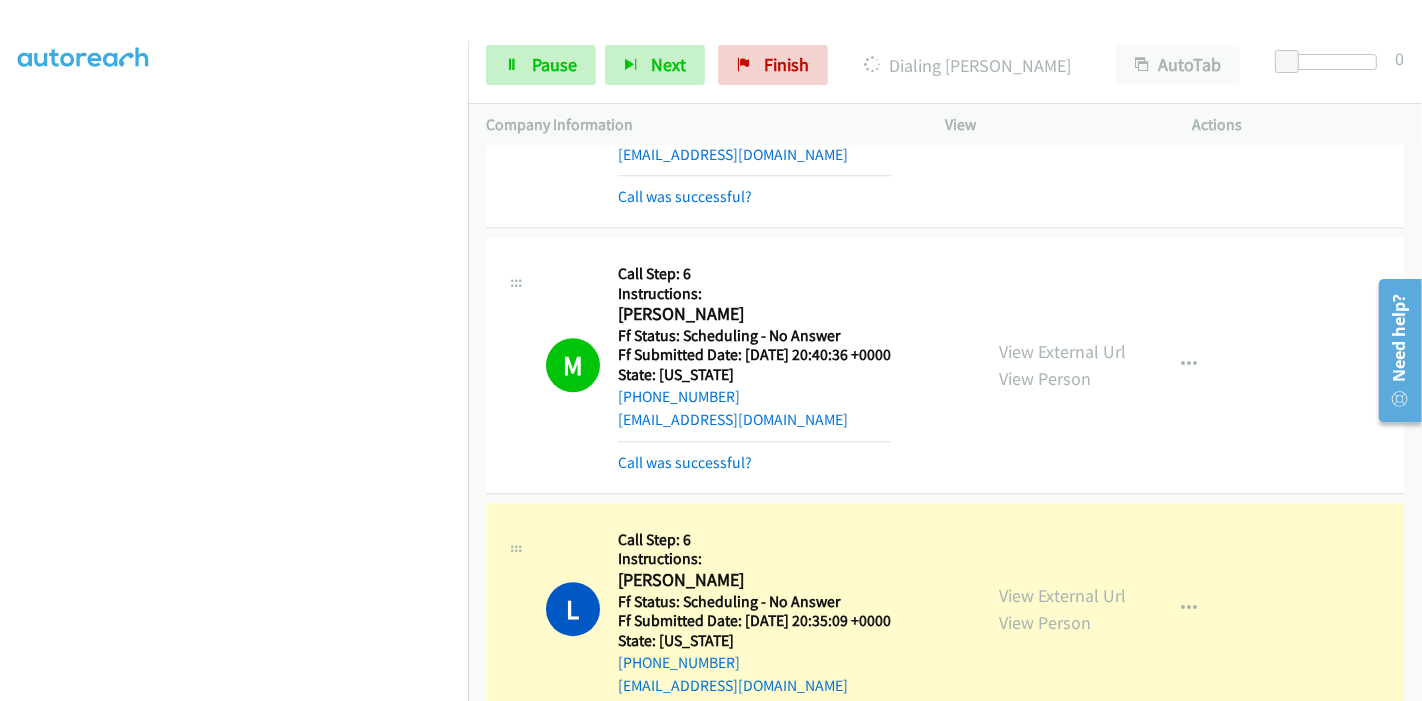 click on "L
Callback Scheduled
Call Step: 6
Instructions:
[PERSON_NAME]
America/New_York
Ff Status: Scheduling - No Answer
Ff Submitted Date: [DATE] 20:35:09 +0000
State: [US_STATE]
[PHONE_NUMBER]
[EMAIL_ADDRESS][DOMAIN_NAME]
Call was successful?" at bounding box center (754, 609) 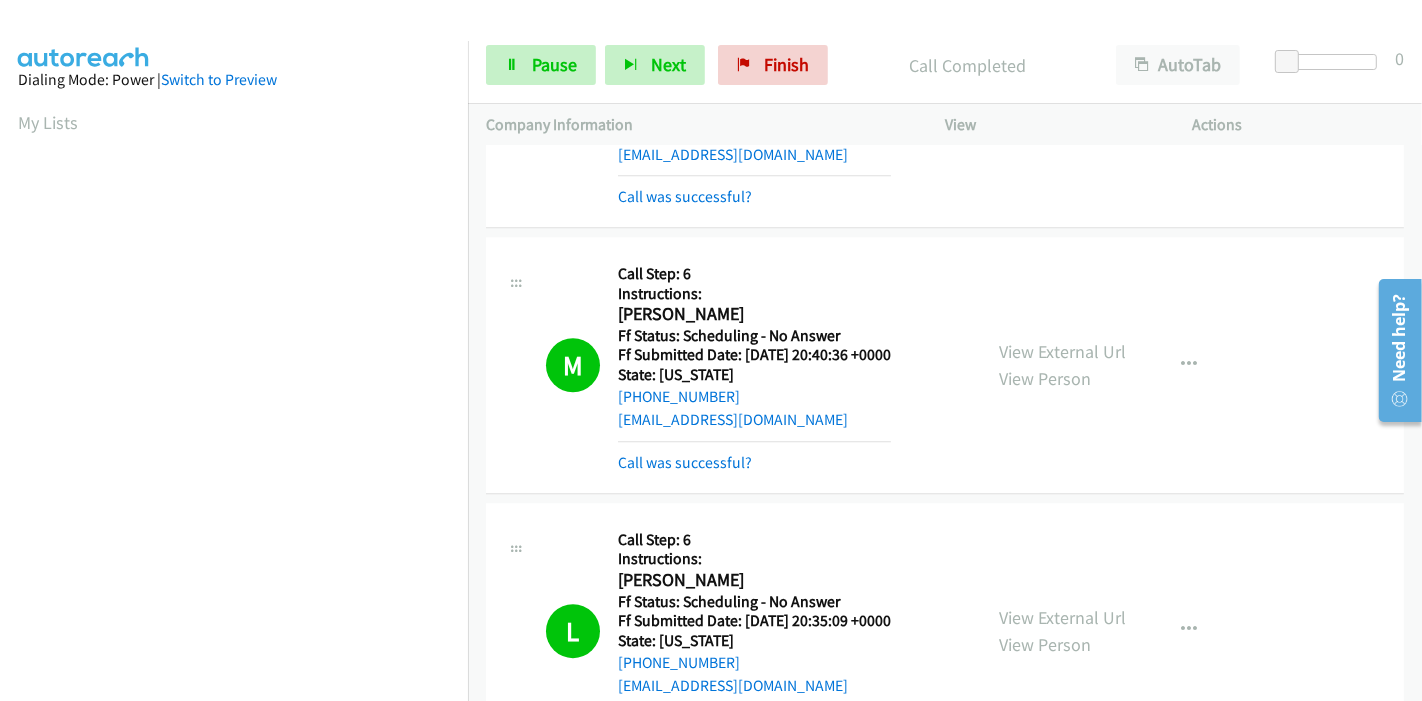 scroll, scrollTop: 422, scrollLeft: 0, axis: vertical 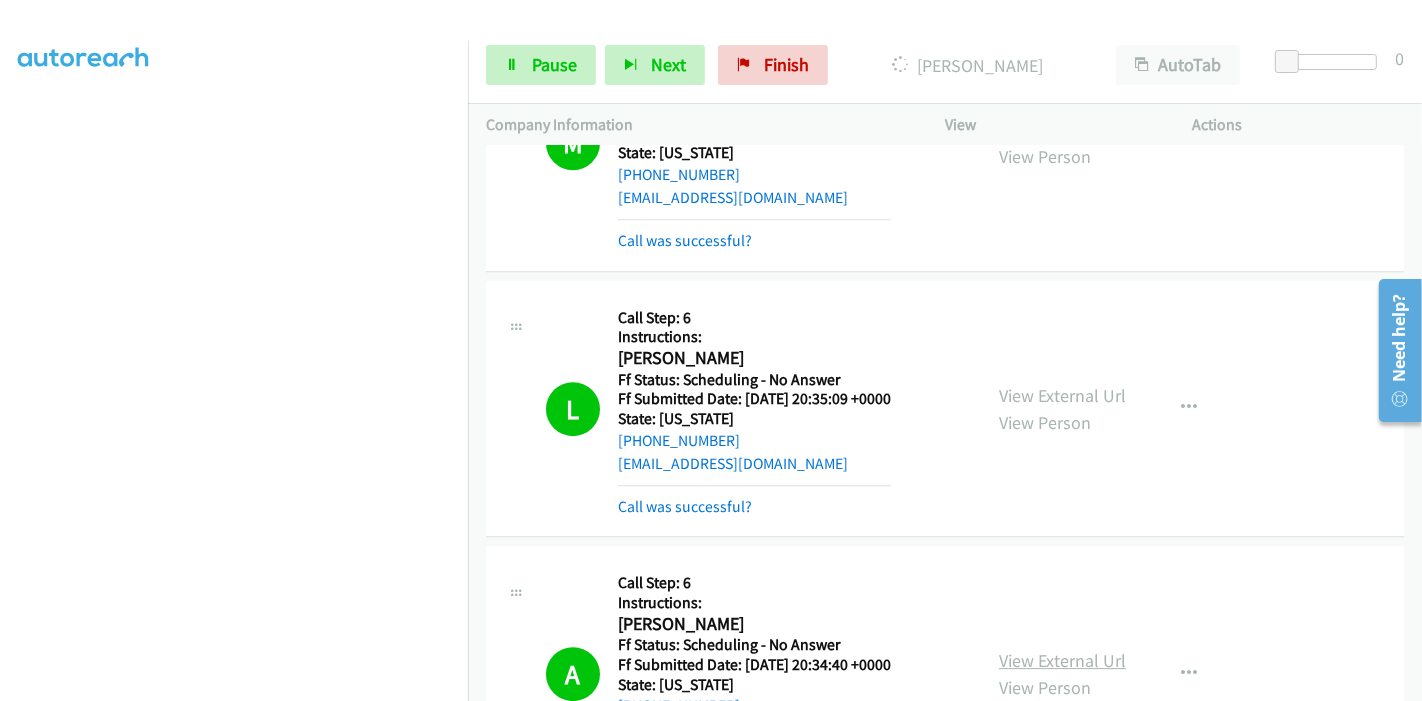 click on "View External Url" at bounding box center (1062, 660) 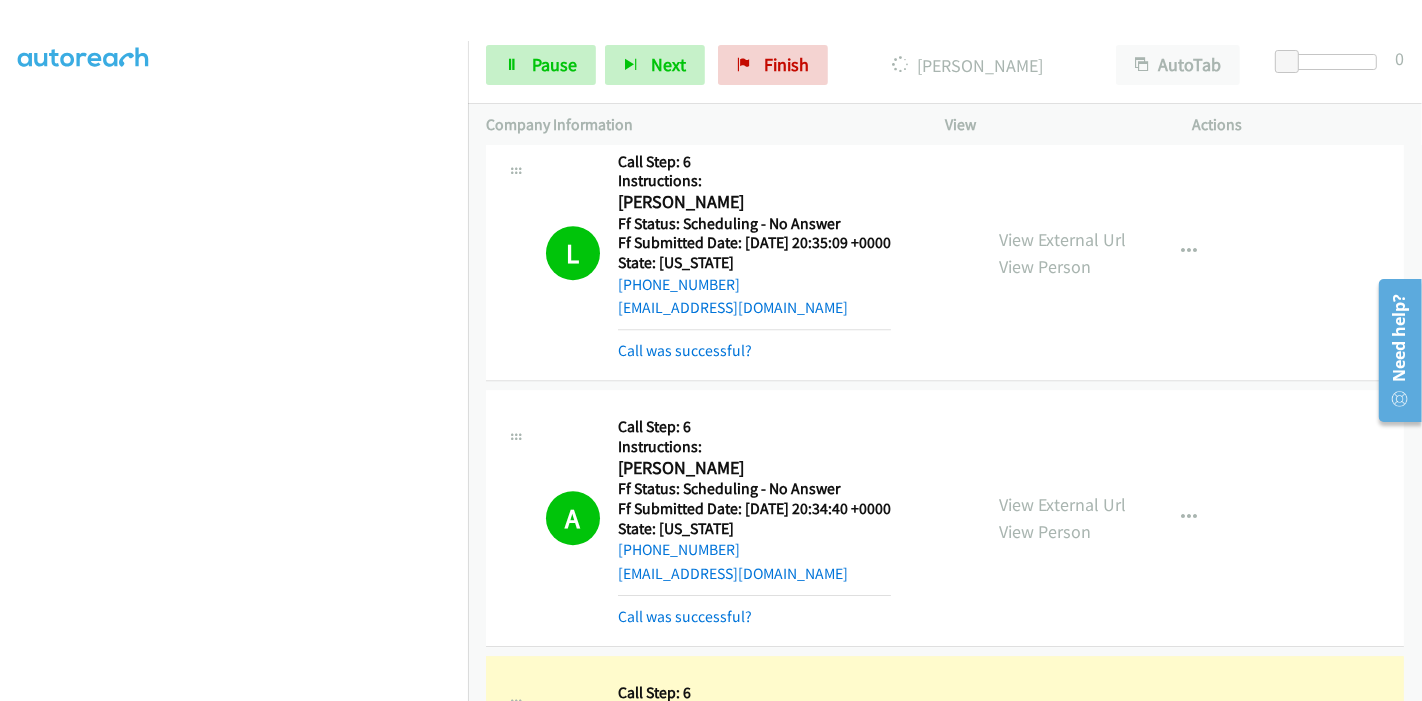 scroll, scrollTop: 11757, scrollLeft: 0, axis: vertical 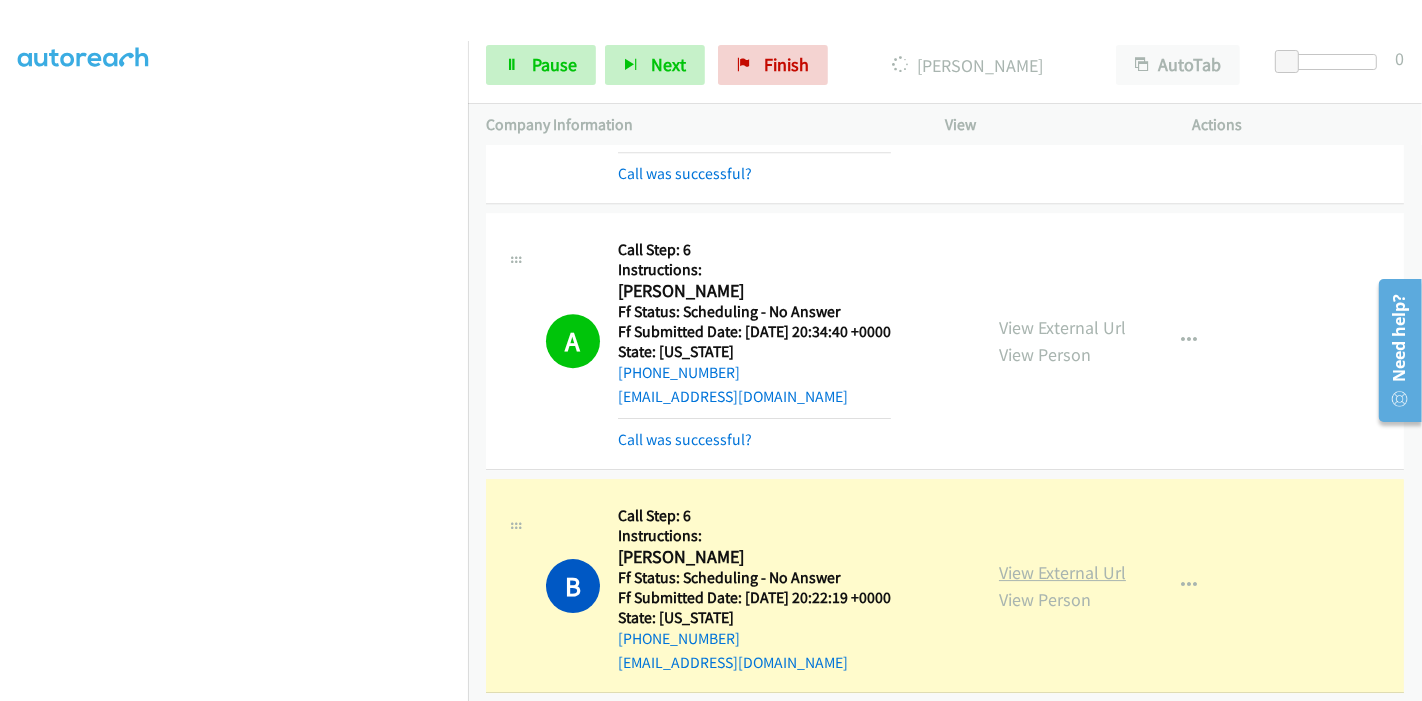 click on "View External Url" at bounding box center [1062, 572] 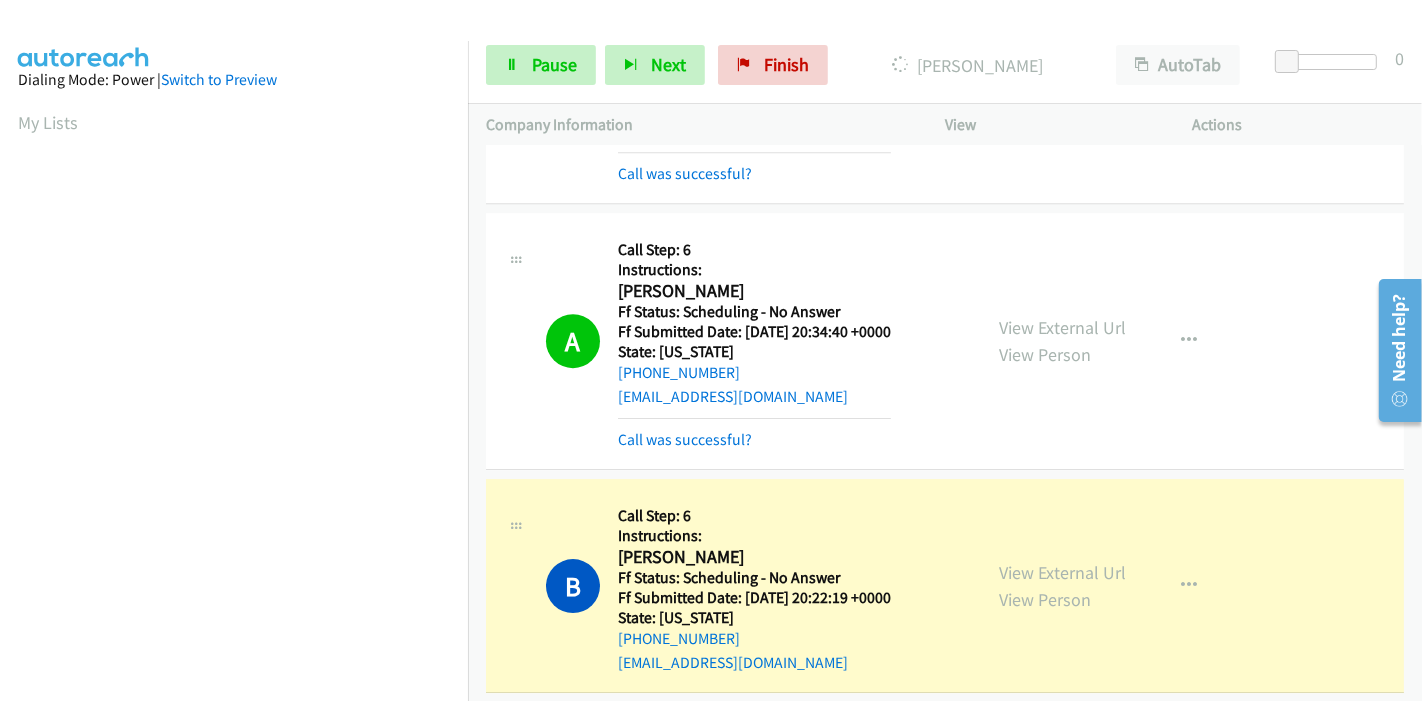 scroll, scrollTop: 422, scrollLeft: 0, axis: vertical 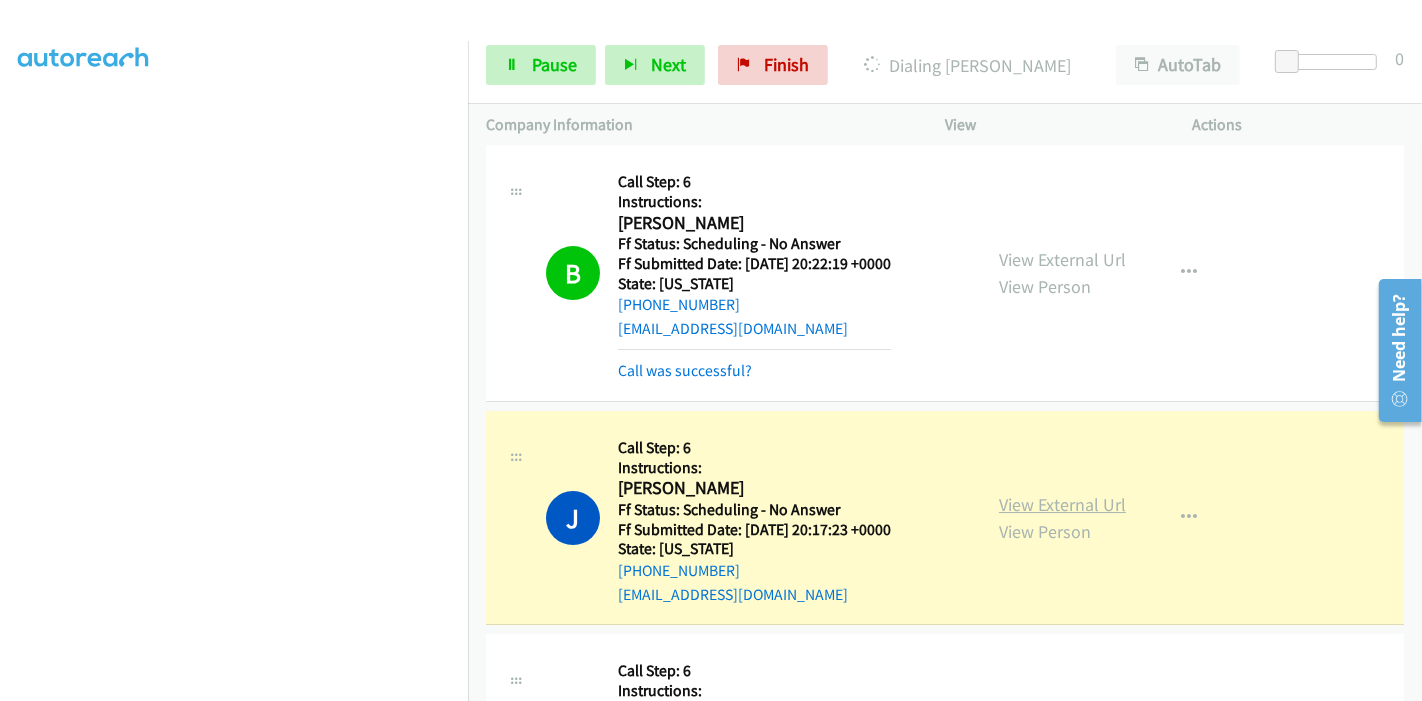 click on "View External Url" at bounding box center [1062, 504] 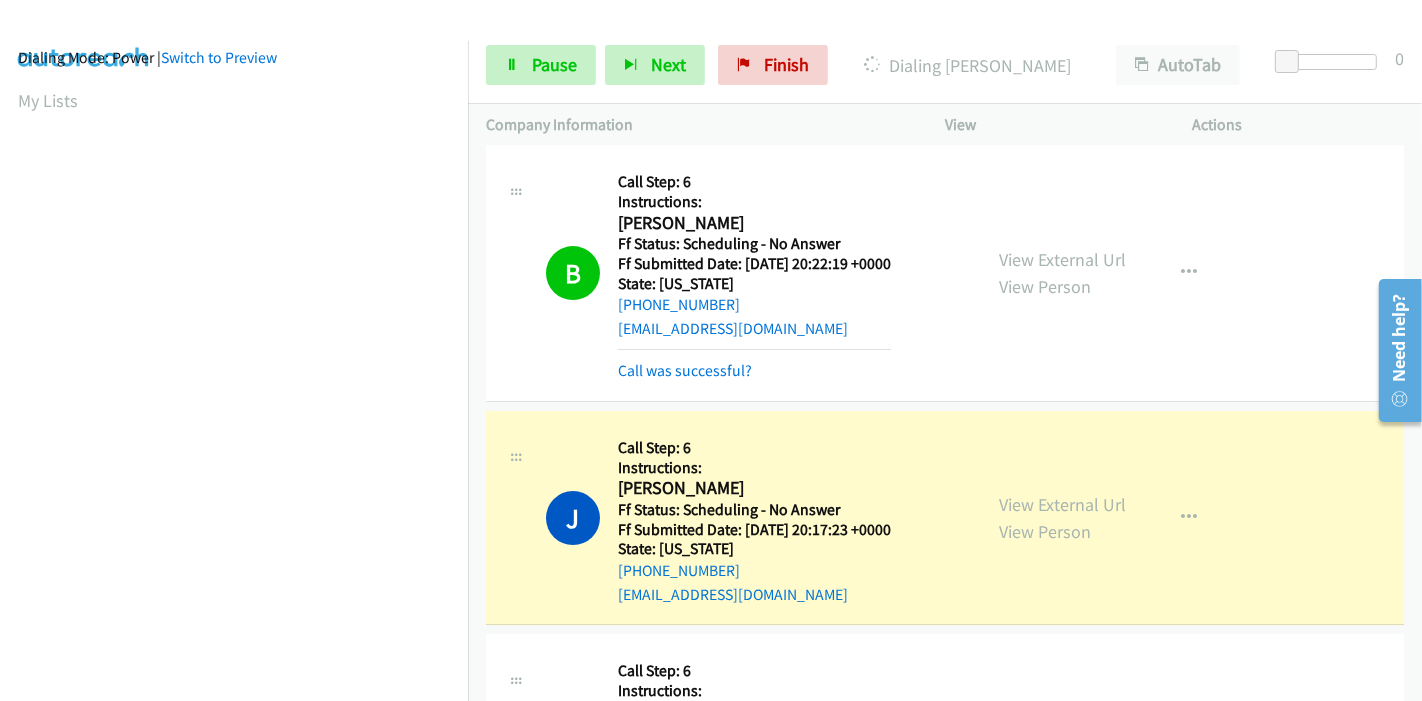 scroll, scrollTop: 0, scrollLeft: 0, axis: both 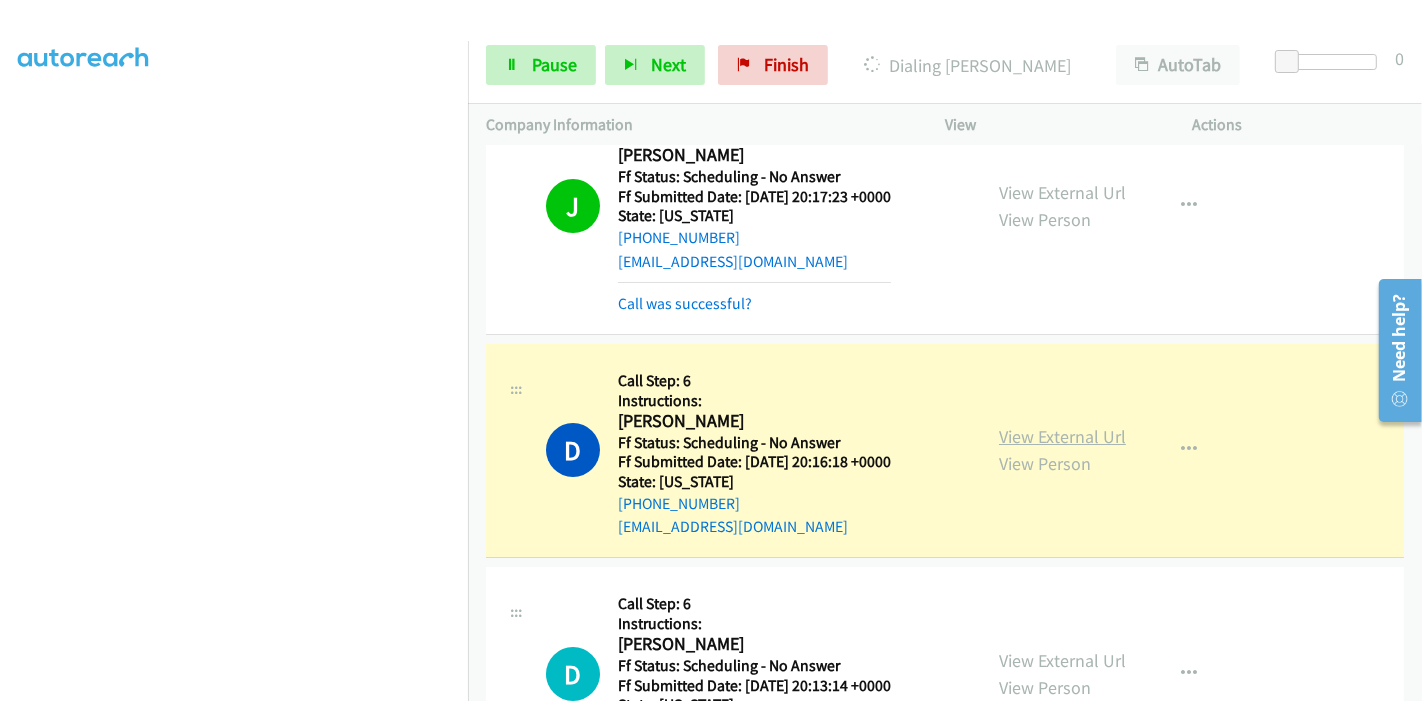 click on "View External Url" at bounding box center [1062, 436] 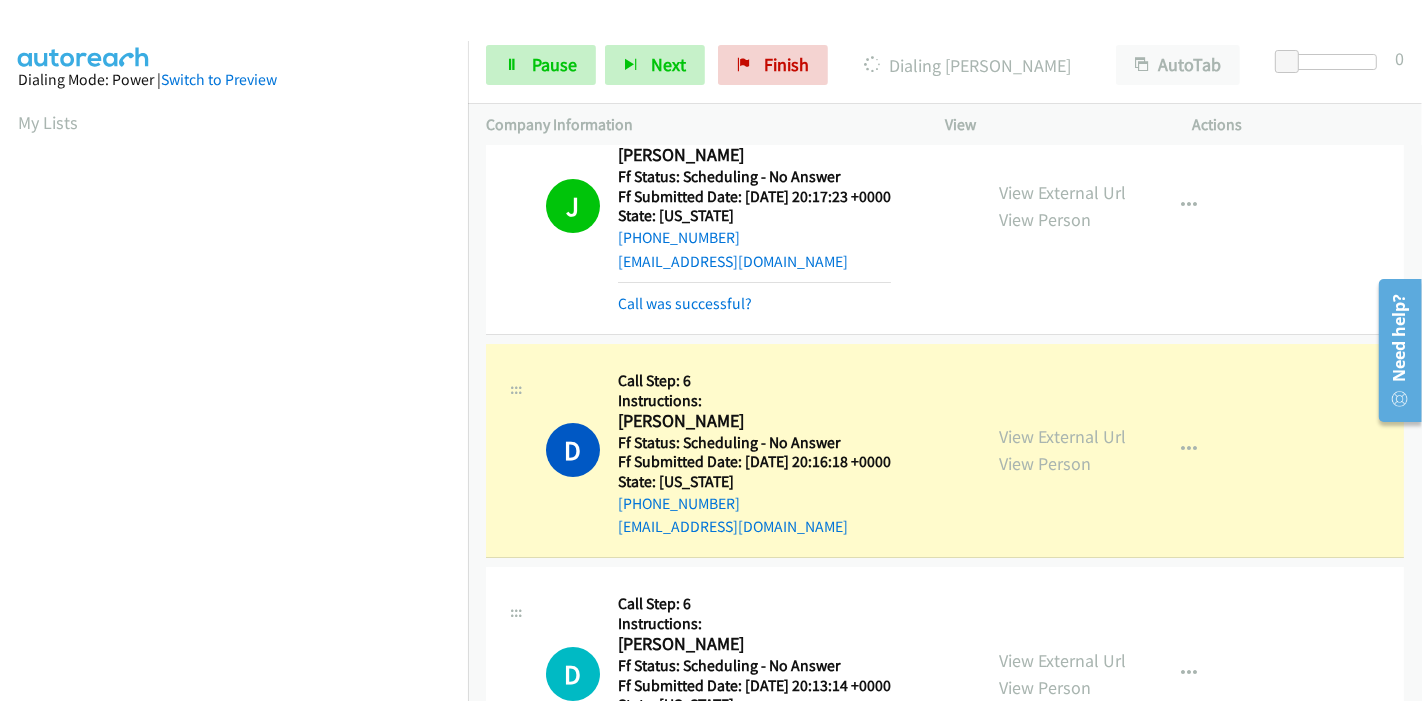 scroll, scrollTop: 422, scrollLeft: 0, axis: vertical 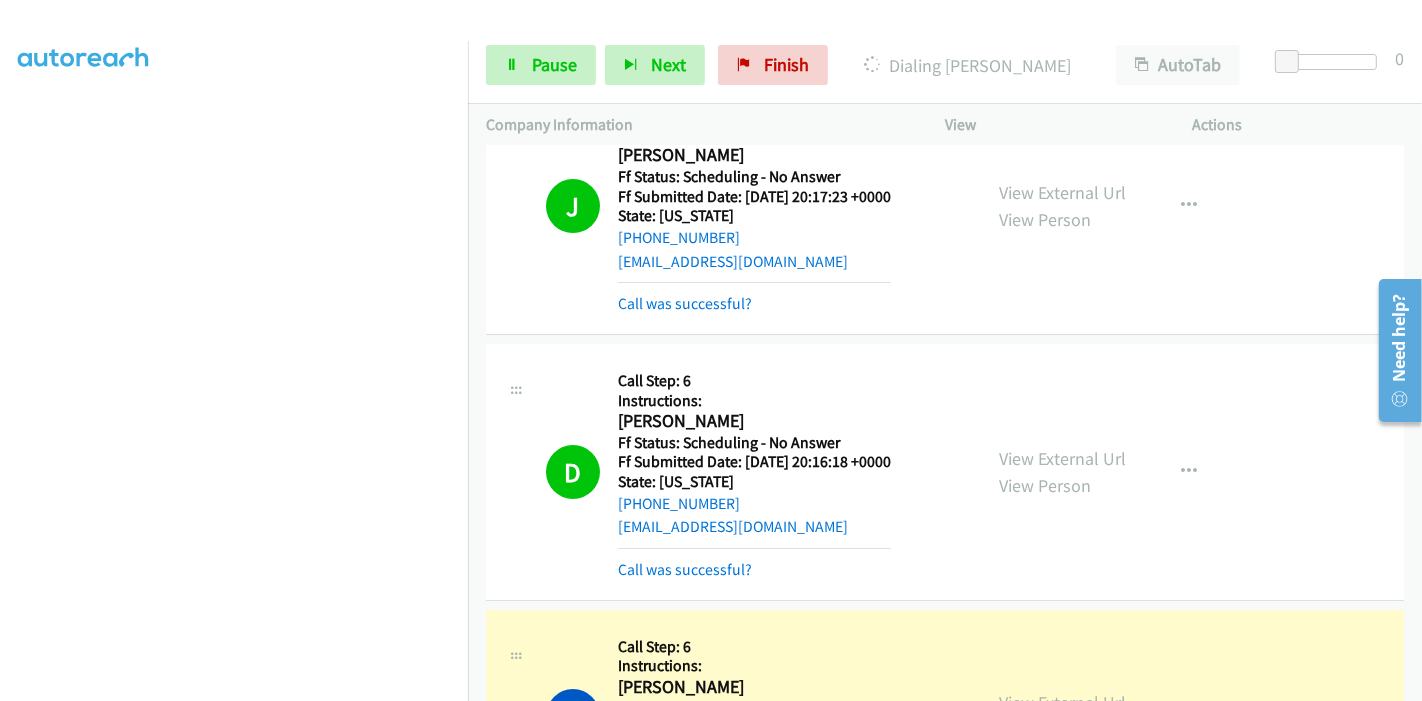 click on "View External Url" at bounding box center (1062, 702) 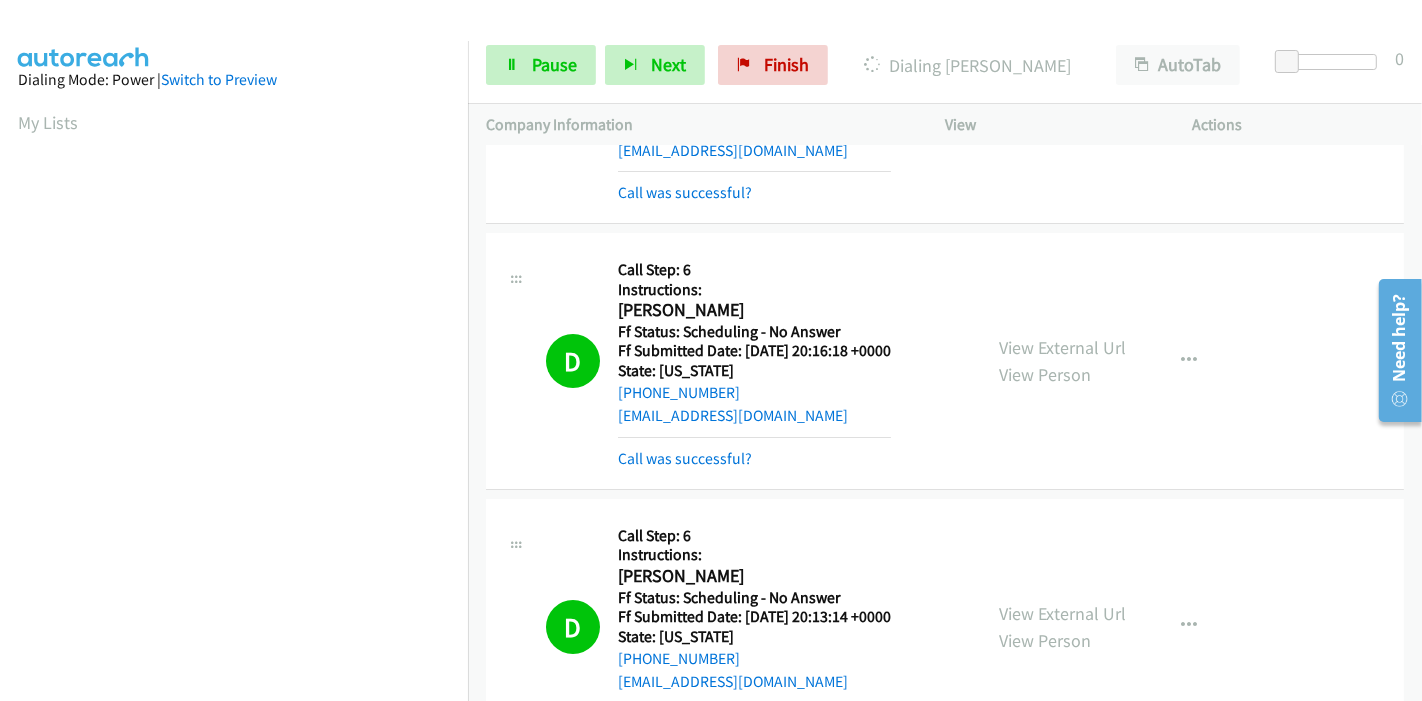scroll, scrollTop: 12757, scrollLeft: 0, axis: vertical 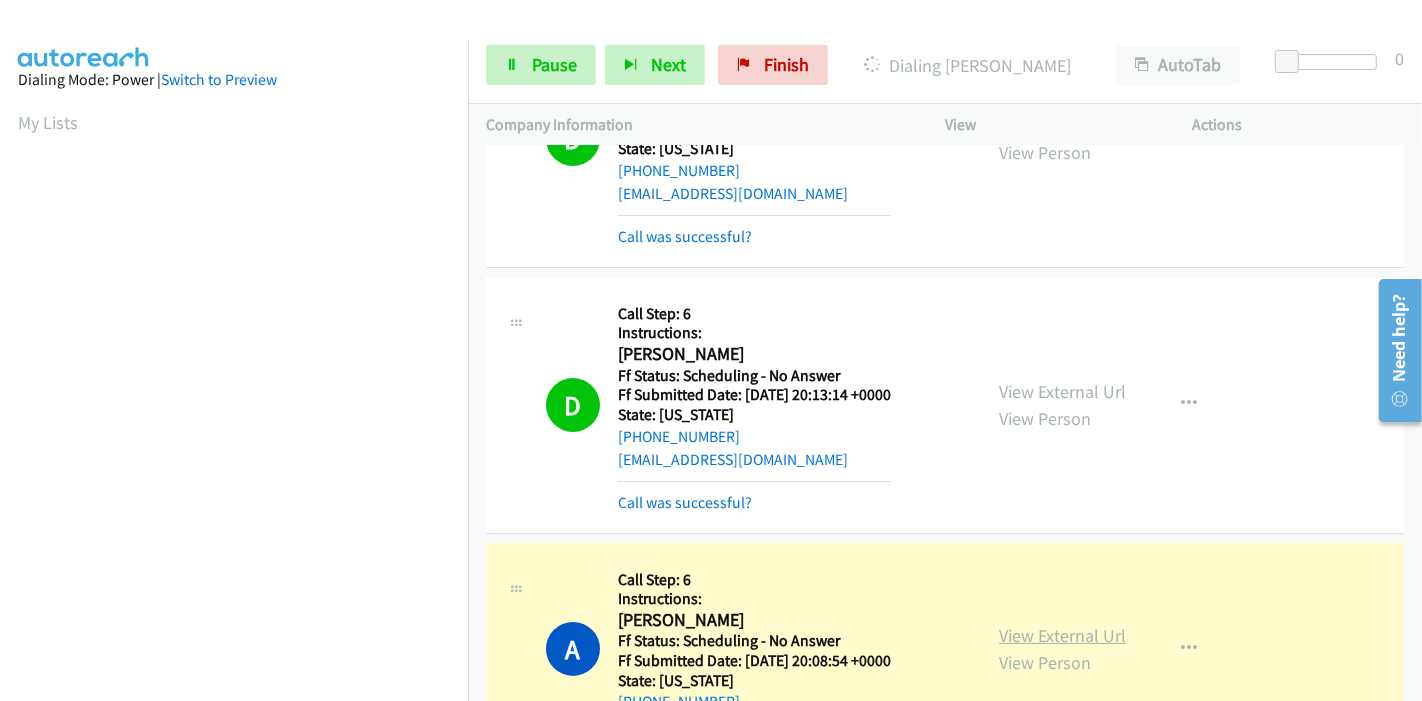 click on "View External Url" at bounding box center (1062, 635) 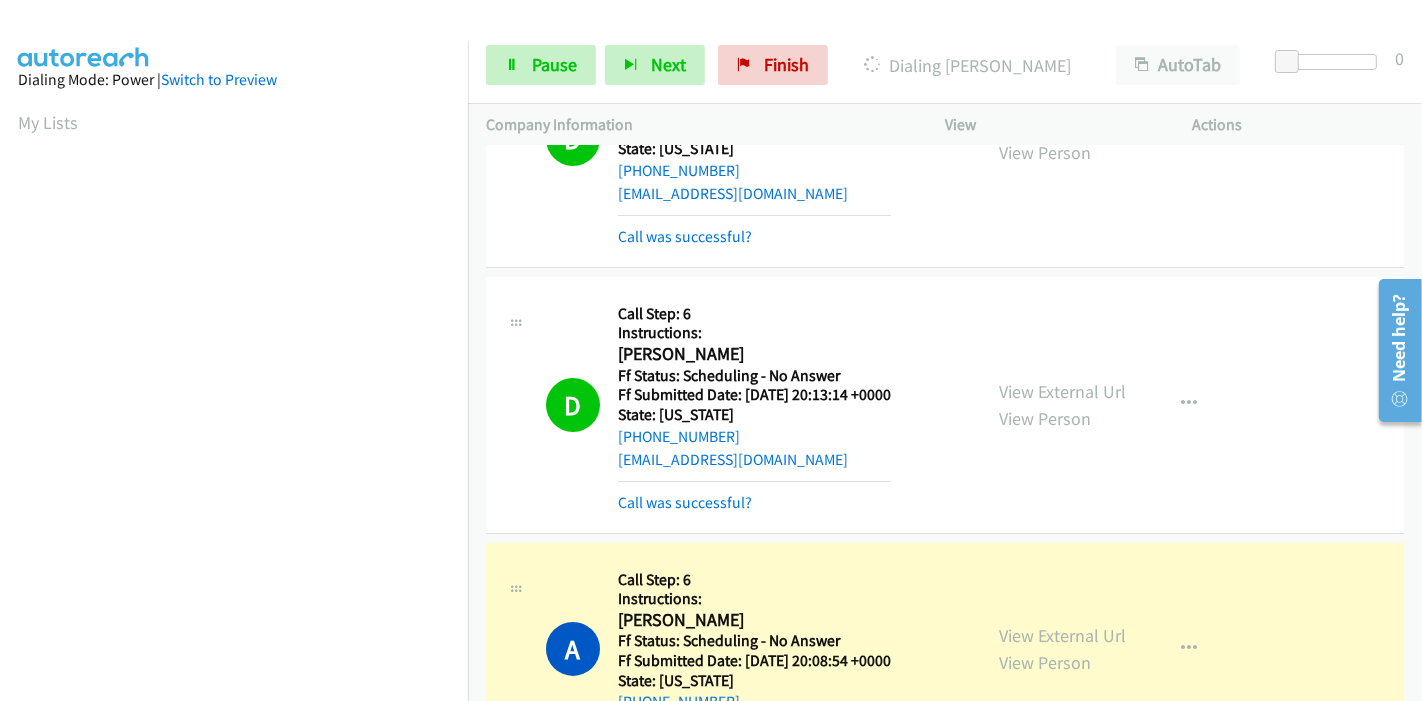 scroll, scrollTop: 422, scrollLeft: 0, axis: vertical 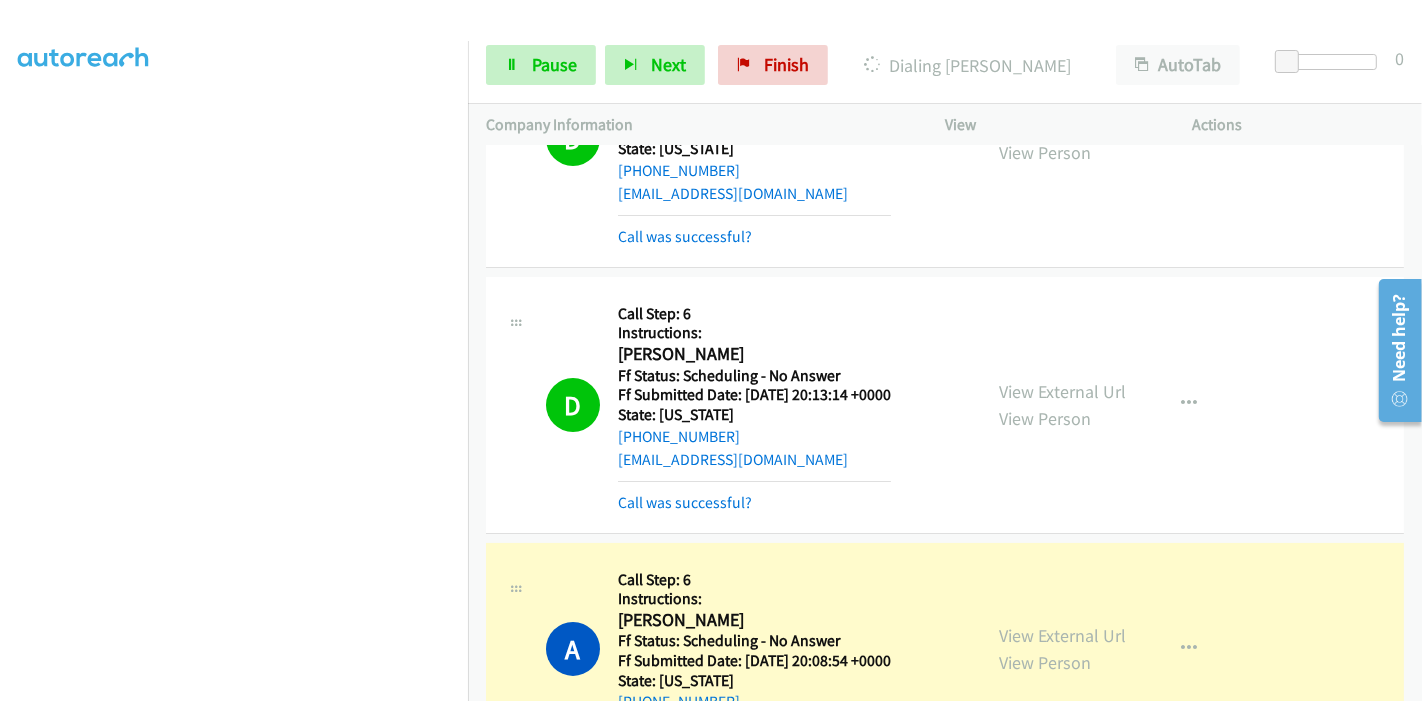 click on "Dialing Mode: Power
|
Switch to Preview
My Lists" at bounding box center (234, 188) 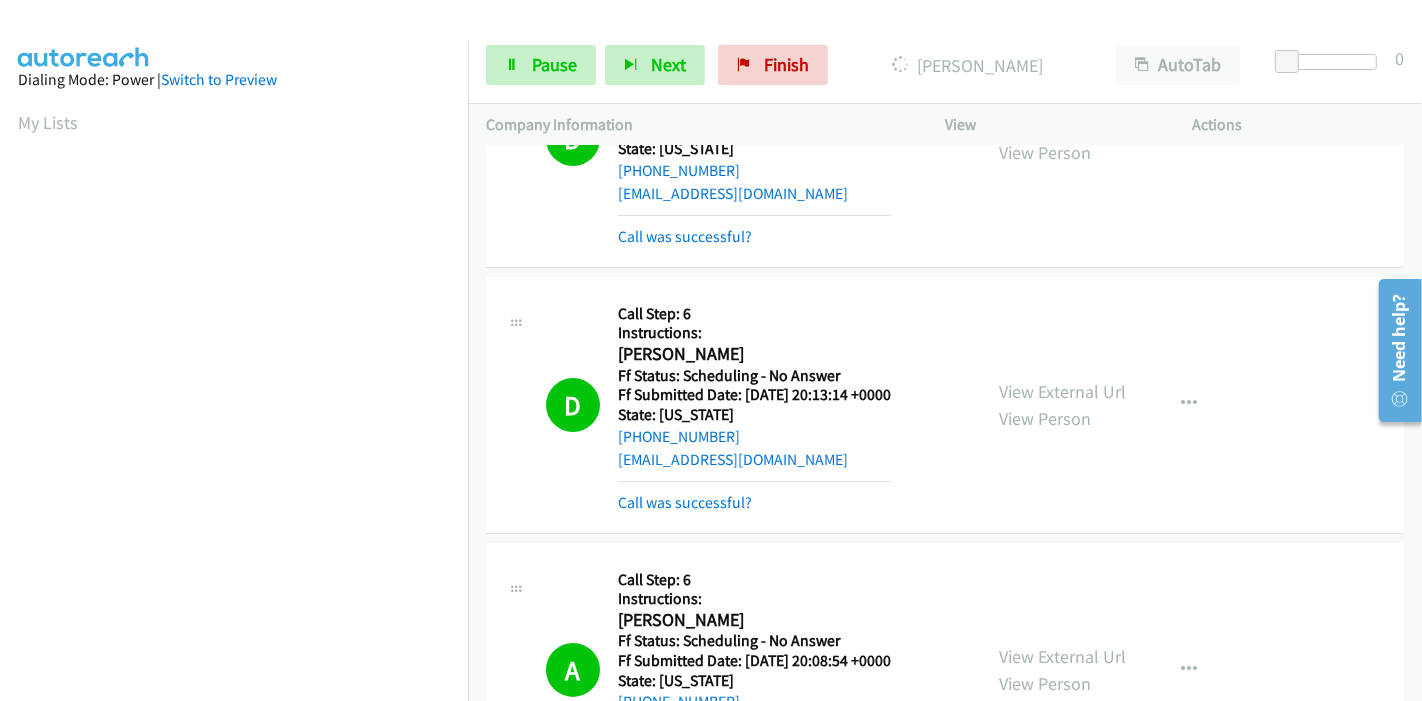 scroll, scrollTop: 422, scrollLeft: 0, axis: vertical 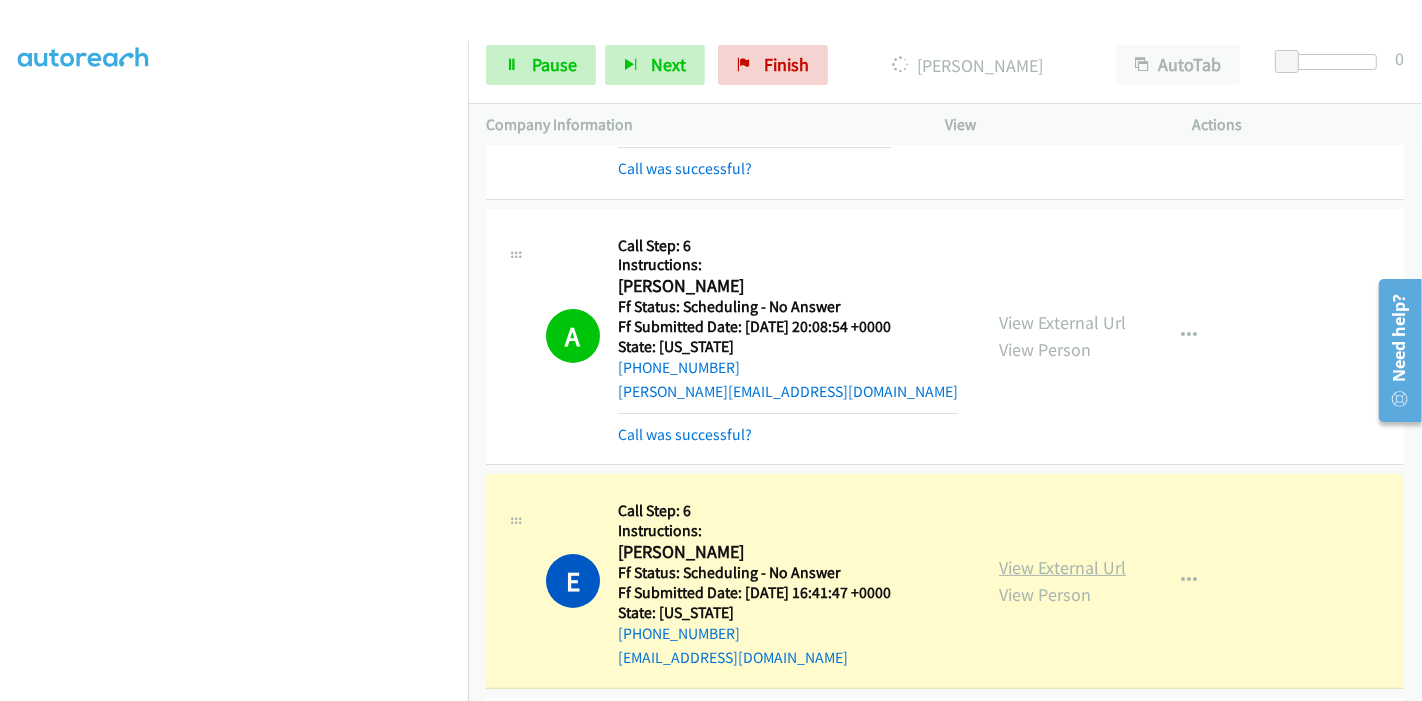 click on "View External Url" at bounding box center (1062, 567) 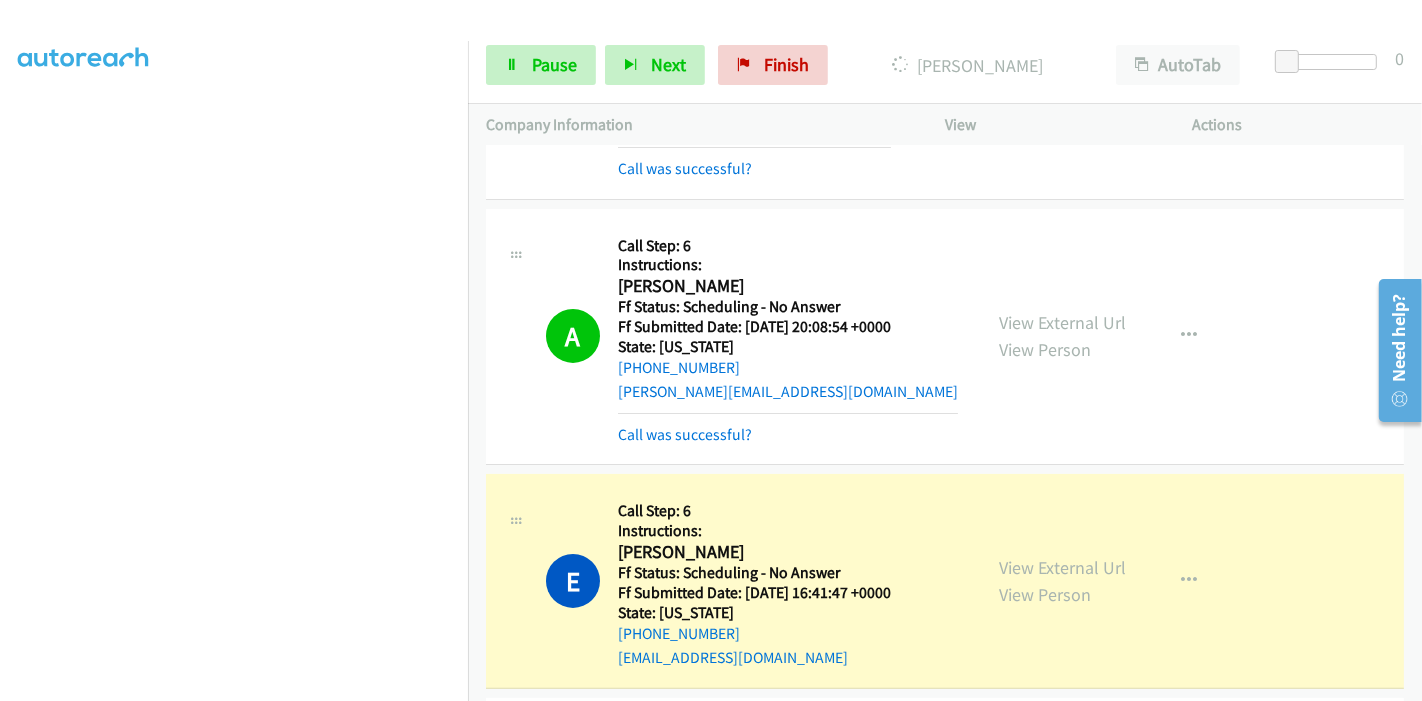 scroll, scrollTop: 0, scrollLeft: 0, axis: both 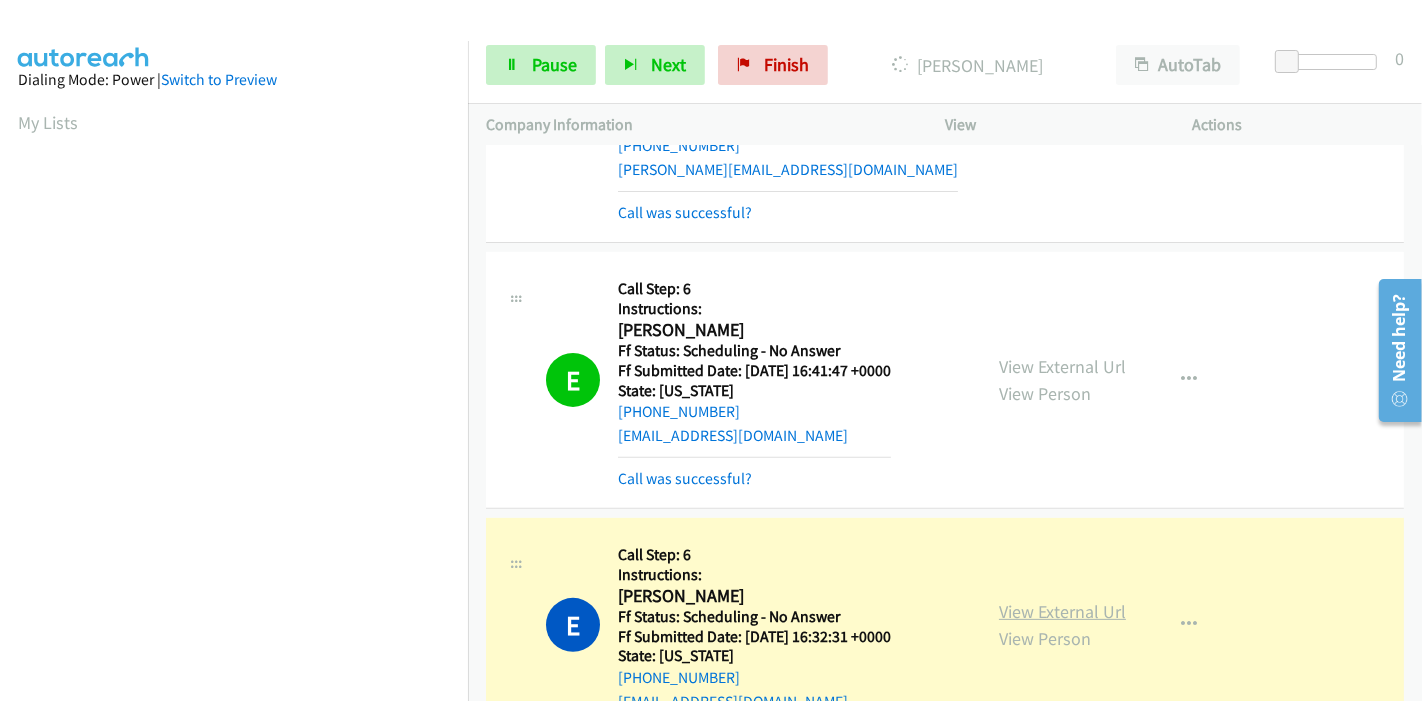 click on "View External Url" at bounding box center [1062, 611] 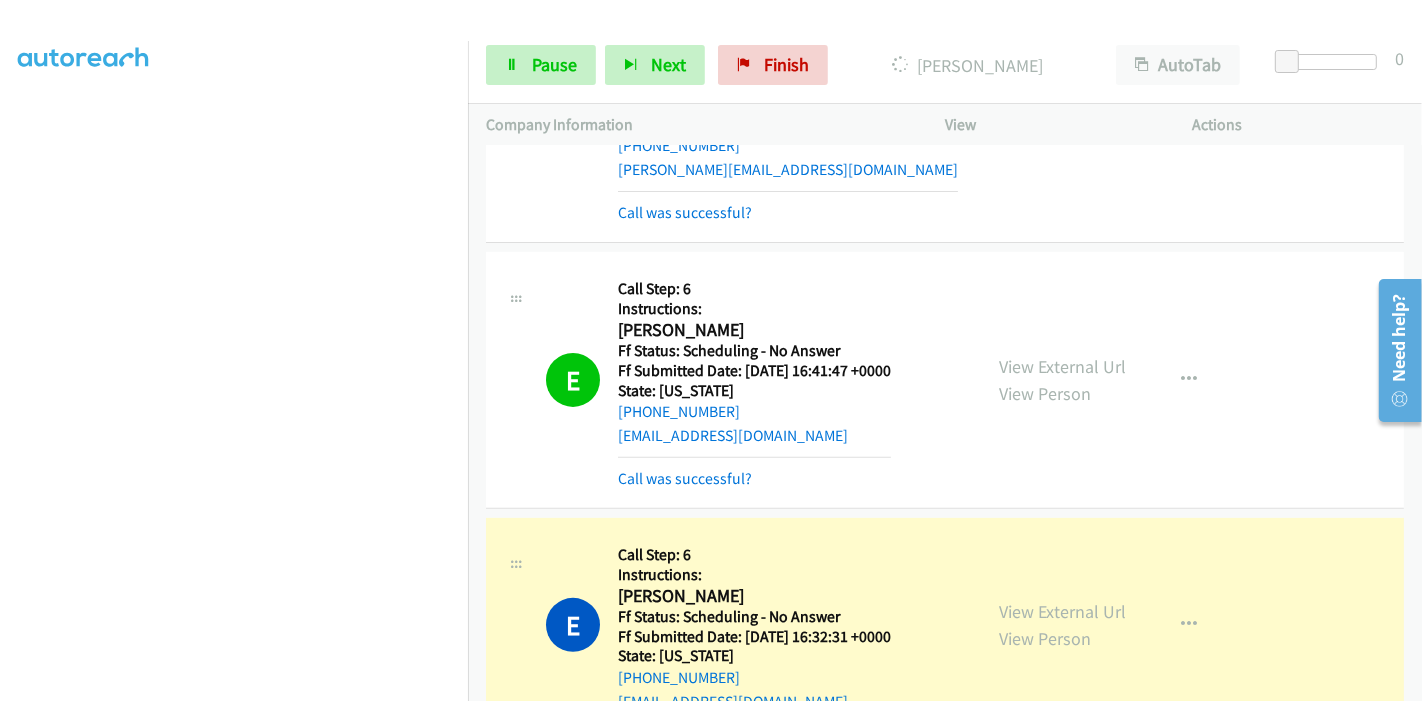 scroll, scrollTop: 0, scrollLeft: 0, axis: both 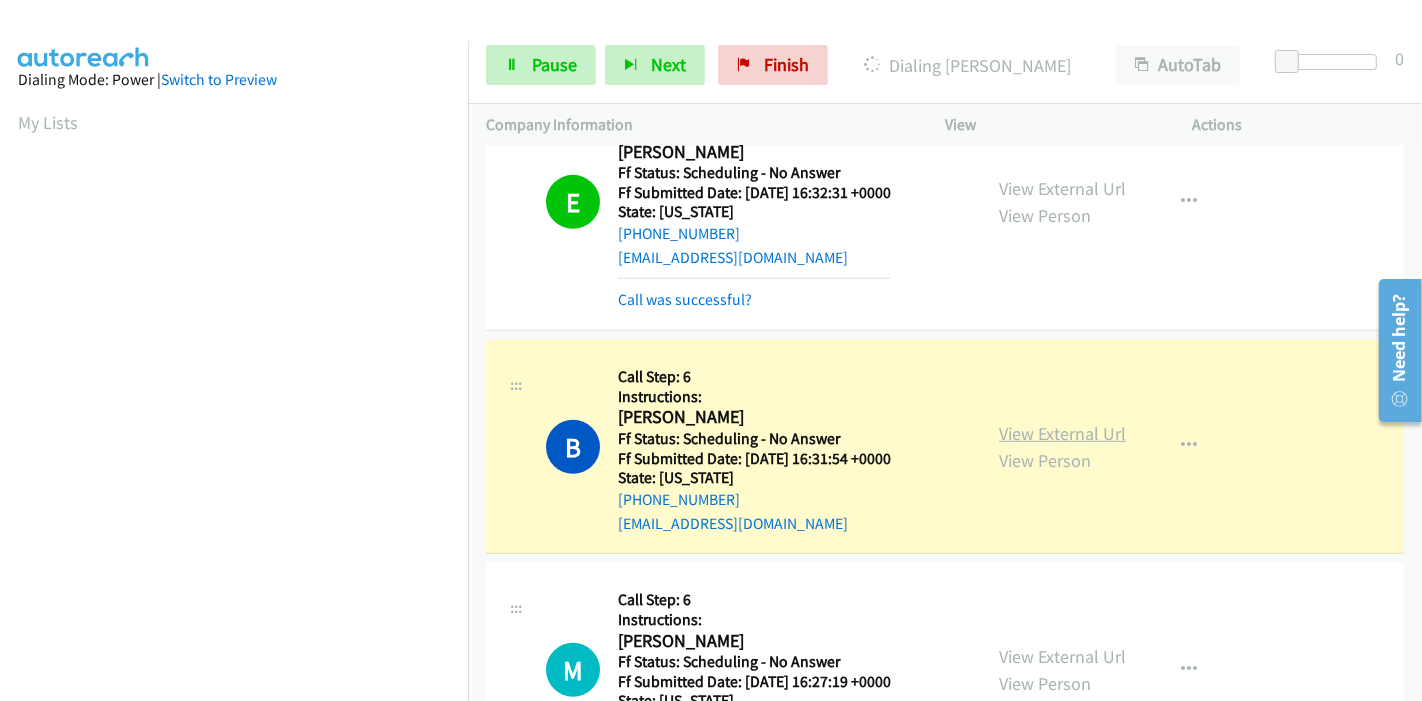 click on "View External Url" at bounding box center [1062, 433] 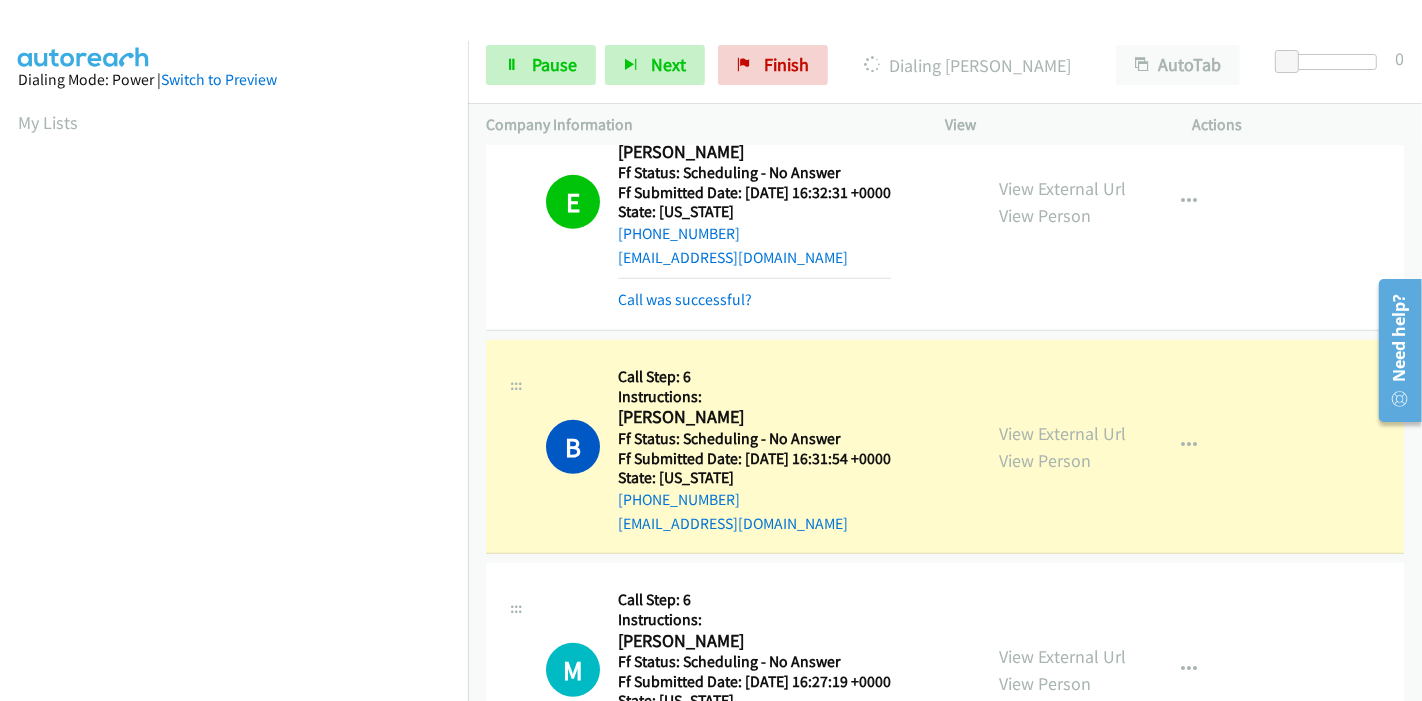 scroll, scrollTop: 333, scrollLeft: 0, axis: vertical 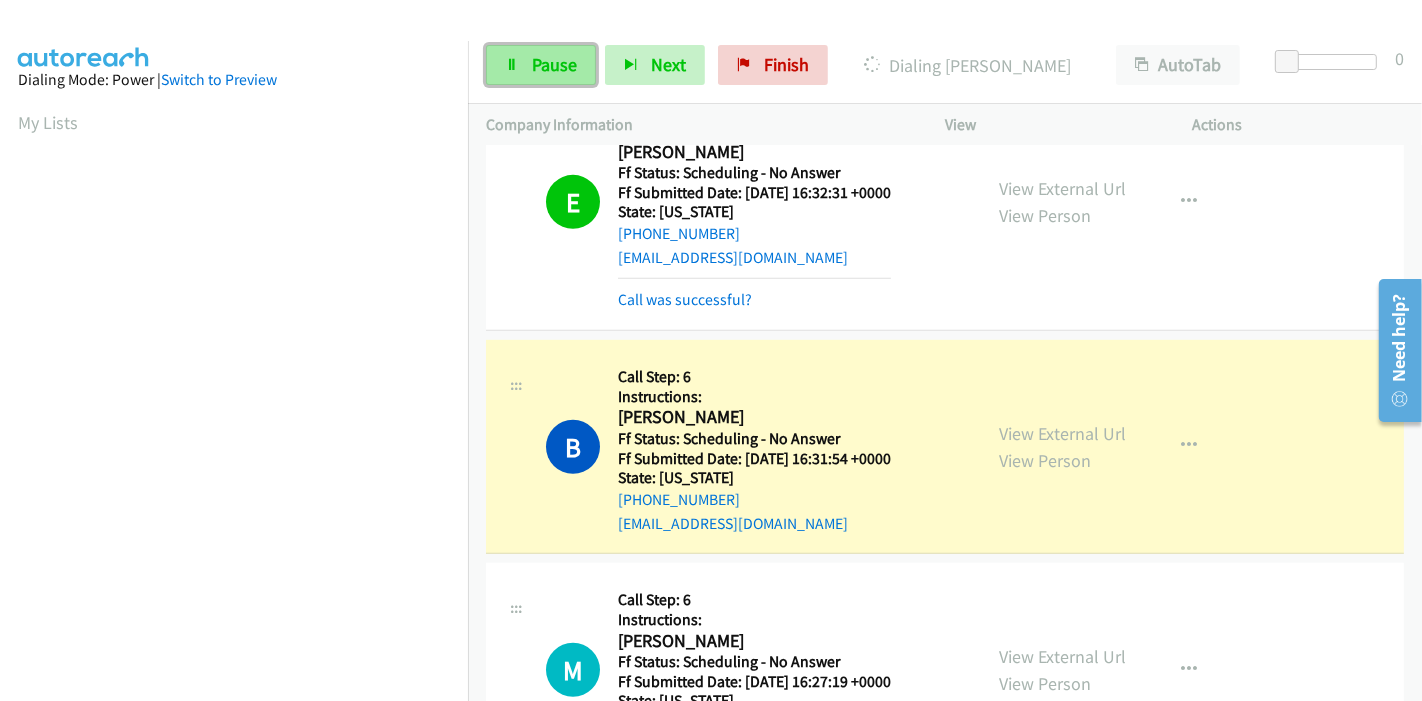 click on "Pause" at bounding box center (554, 64) 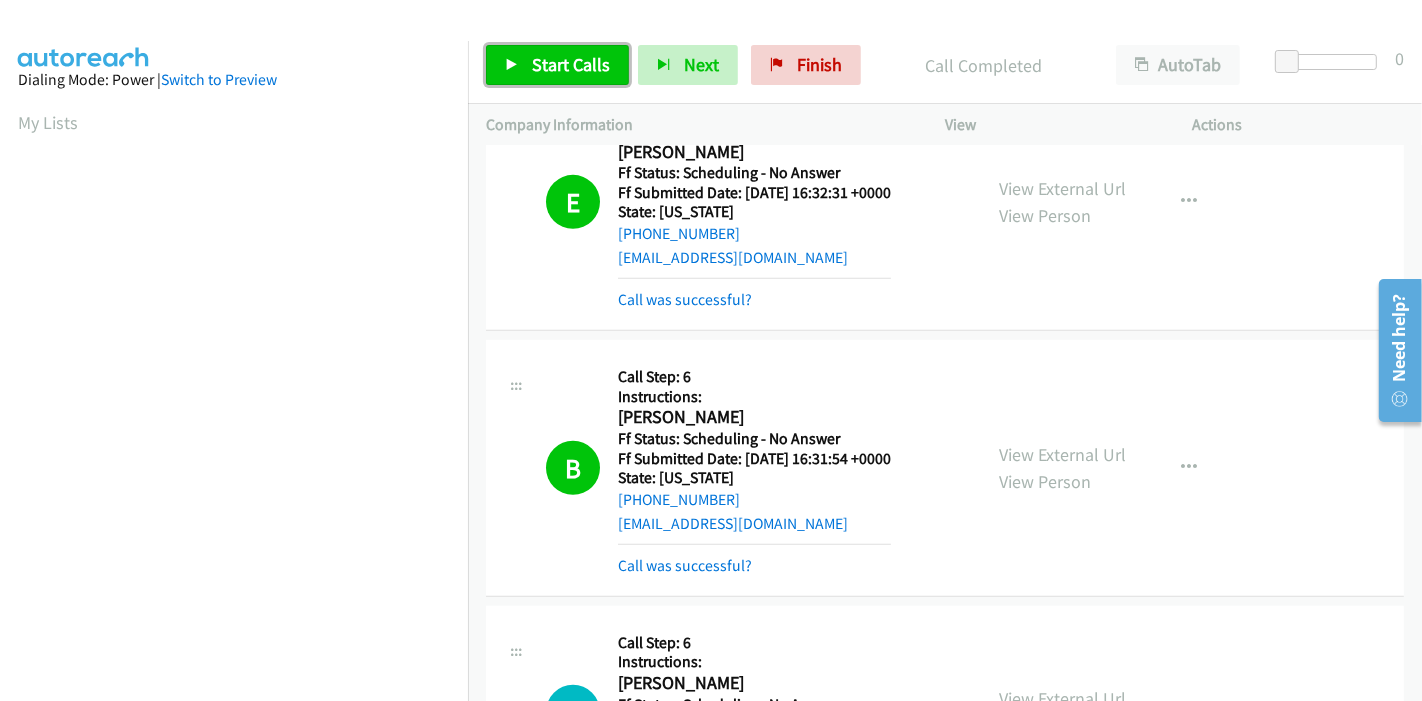 click on "Start Calls" at bounding box center (571, 64) 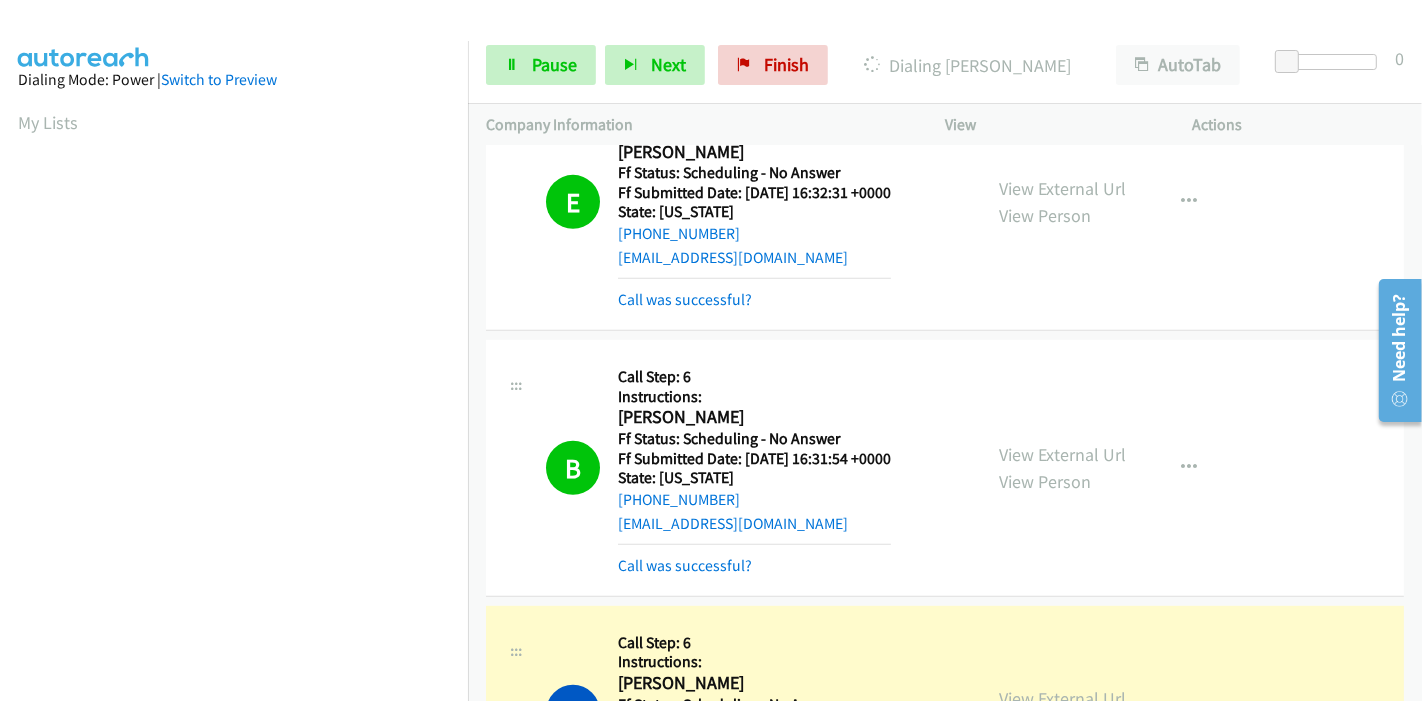 scroll, scrollTop: 422, scrollLeft: 0, axis: vertical 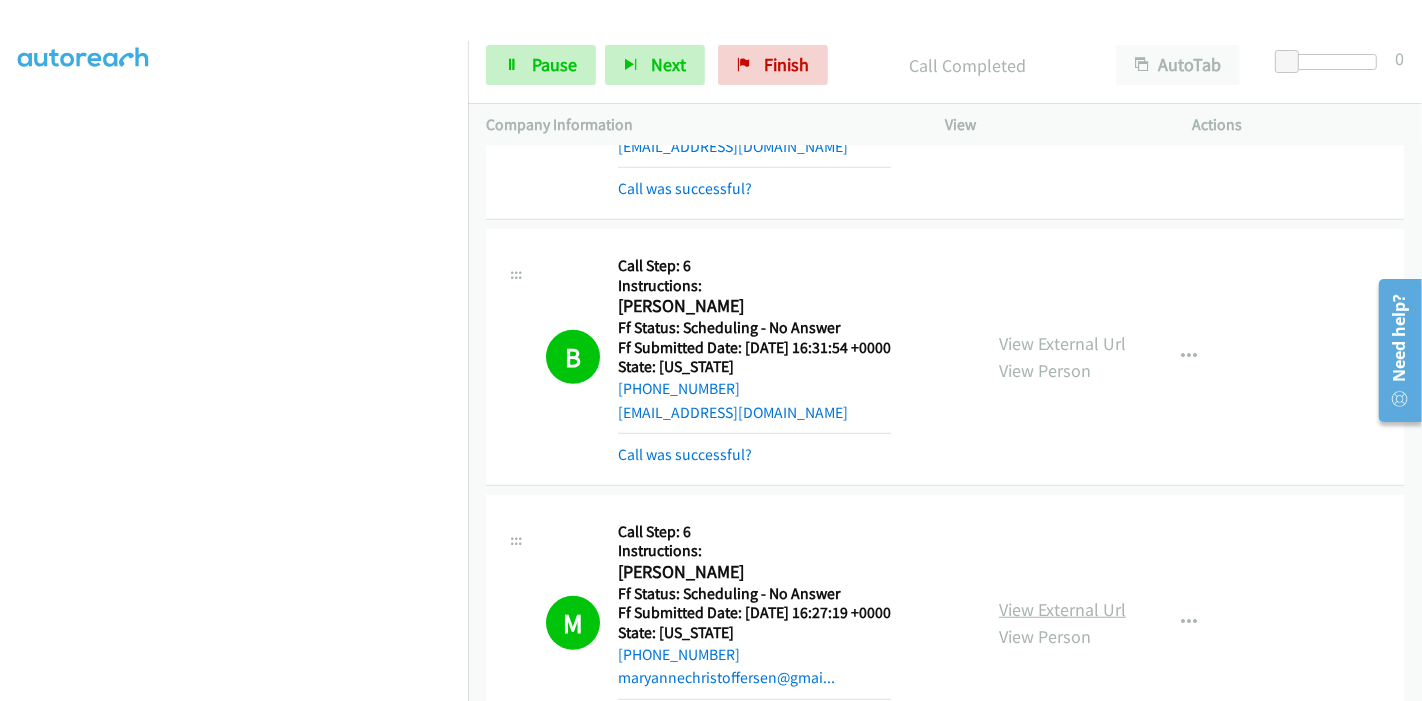 click on "View External Url" at bounding box center (1062, 609) 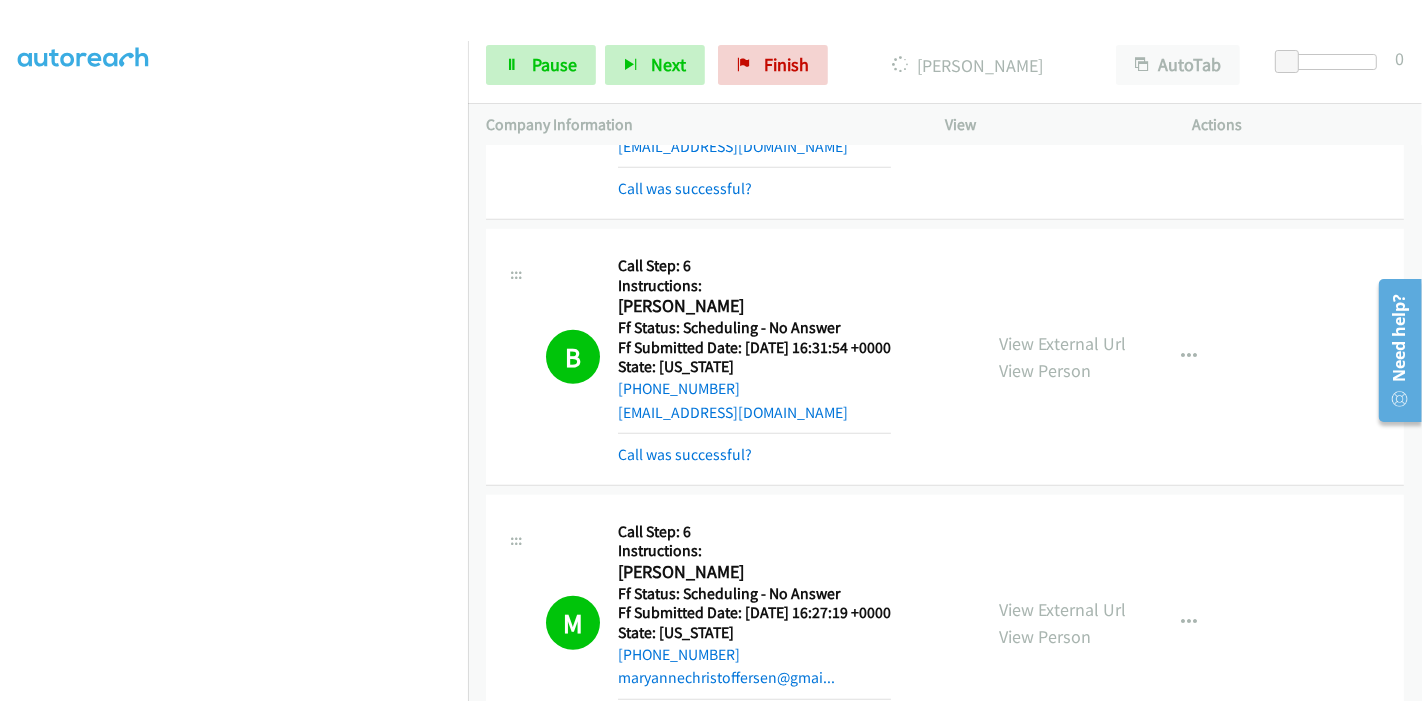 scroll, scrollTop: 14091, scrollLeft: 0, axis: vertical 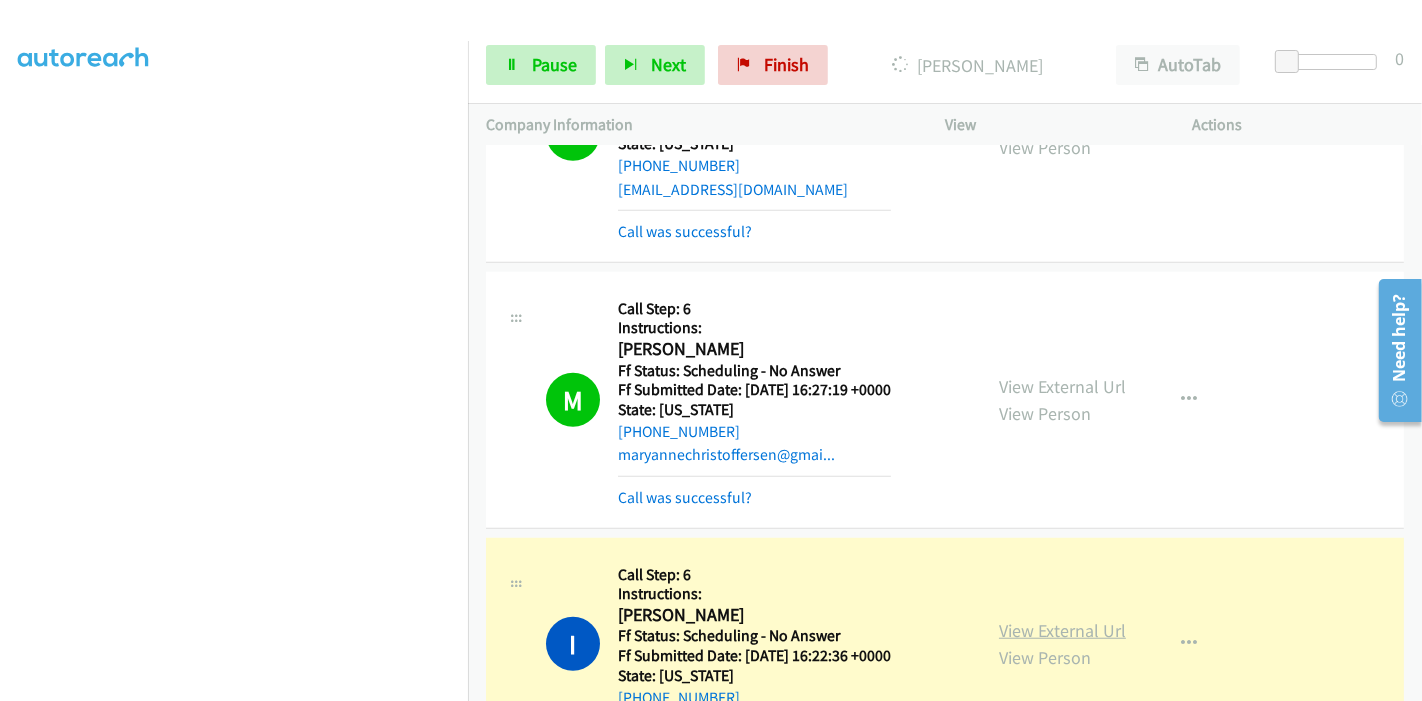click on "View External Url" at bounding box center [1062, 630] 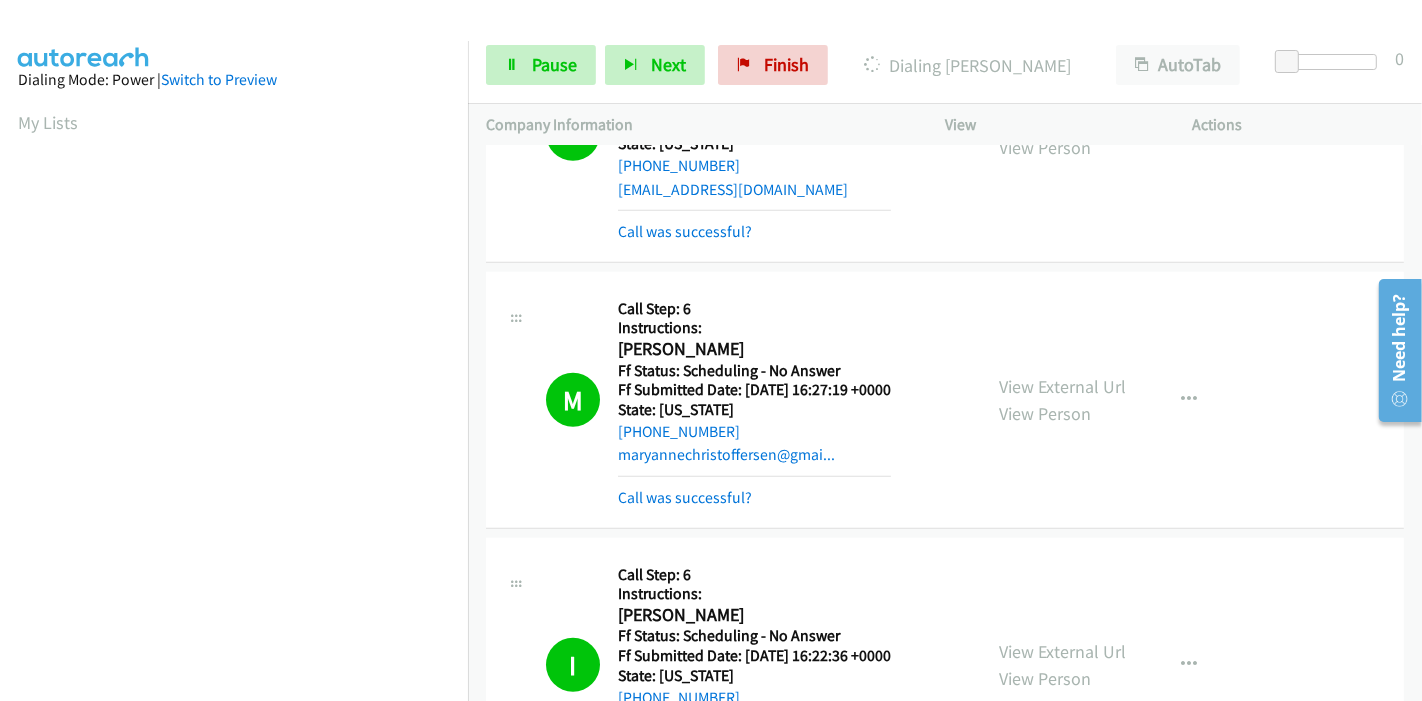 scroll, scrollTop: 422, scrollLeft: 0, axis: vertical 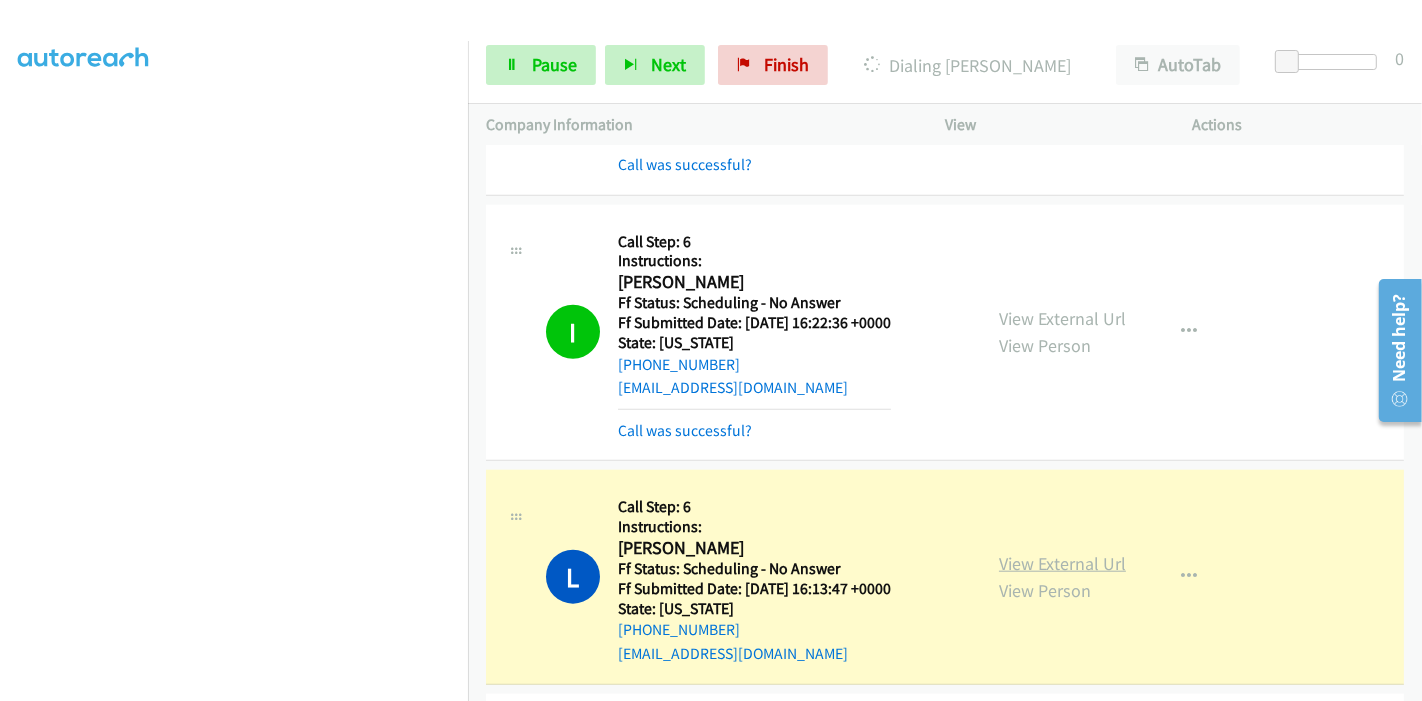 click on "View External Url" at bounding box center [1062, 563] 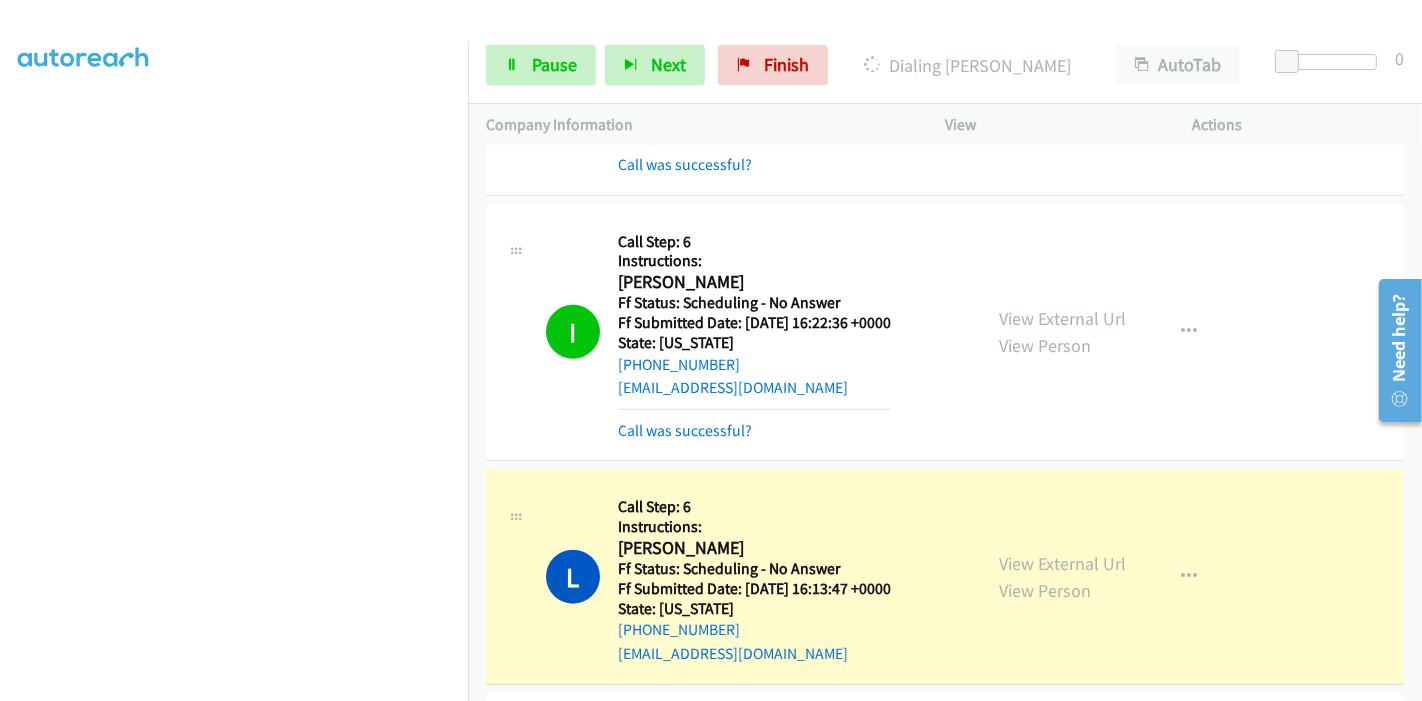 scroll, scrollTop: 0, scrollLeft: 0, axis: both 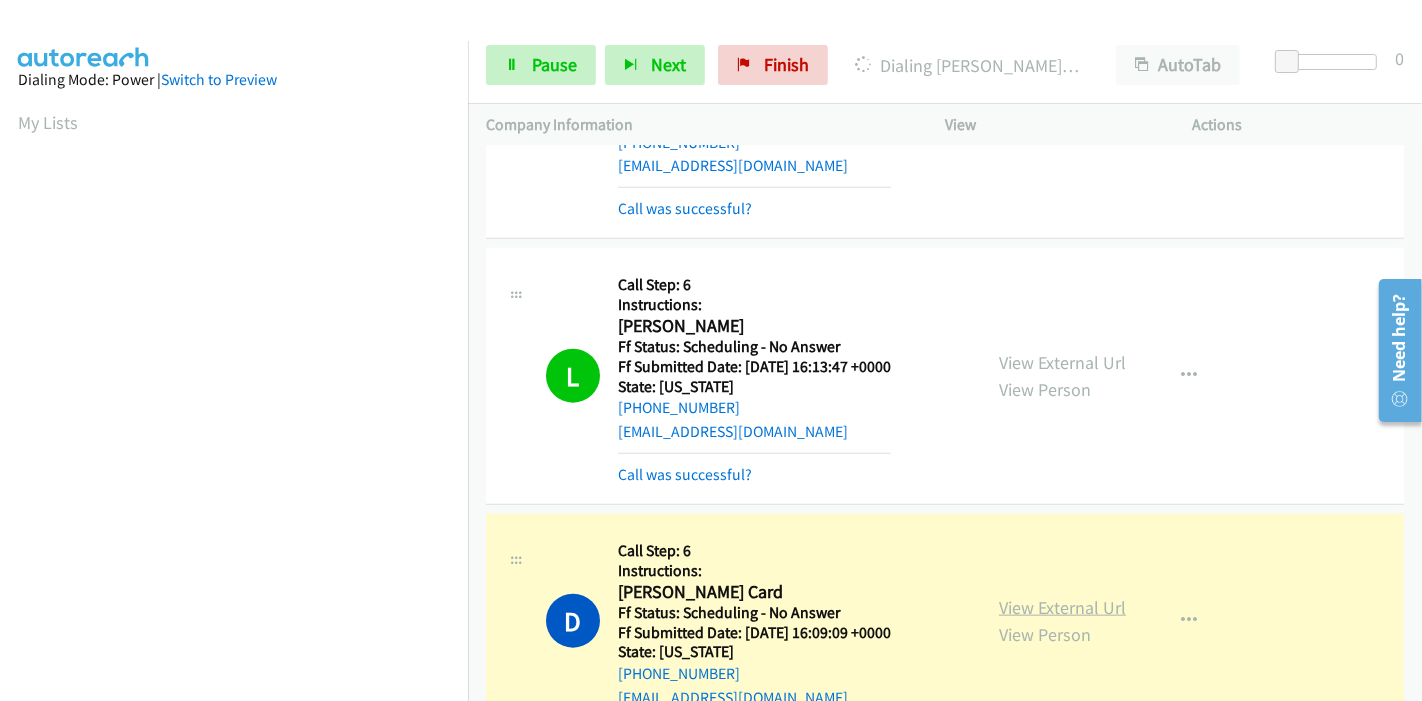 click on "View External Url" at bounding box center [1062, 607] 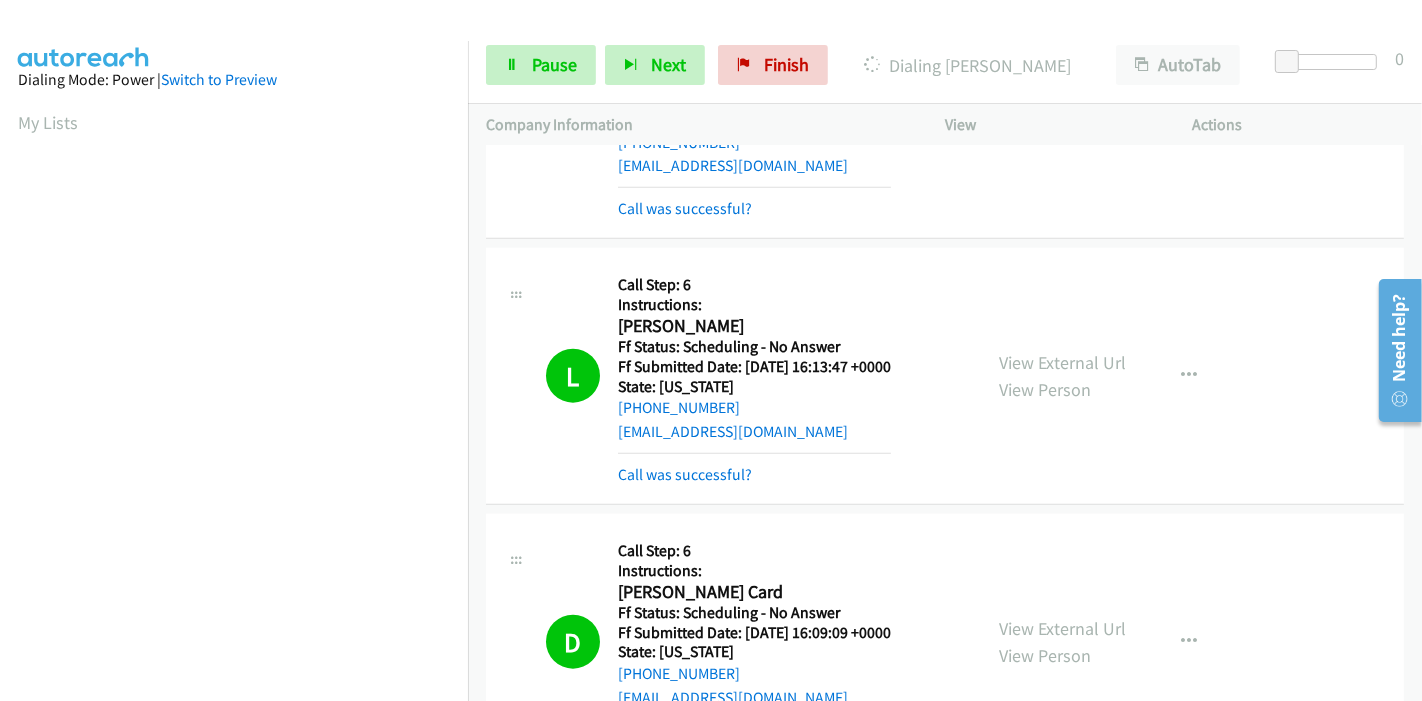 scroll, scrollTop: 422, scrollLeft: 0, axis: vertical 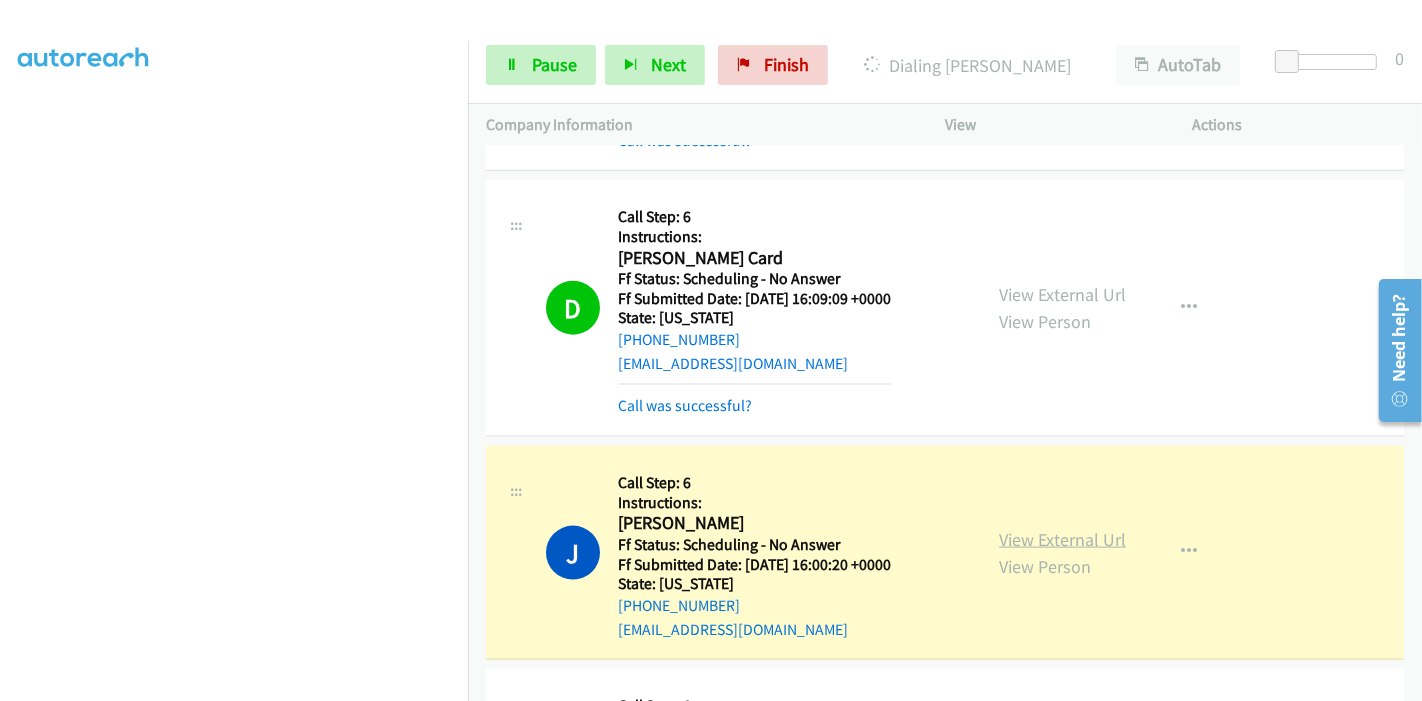 click on "View External Url" at bounding box center [1062, 539] 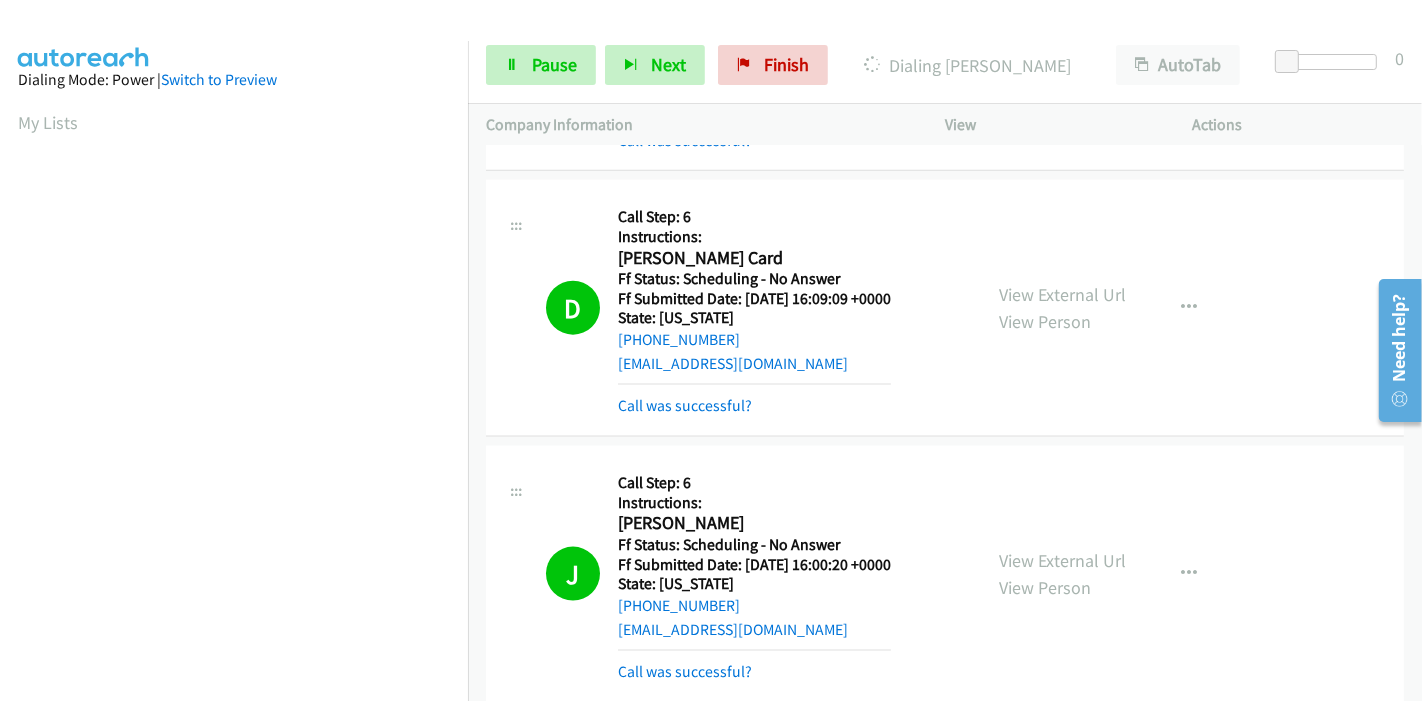scroll, scrollTop: 422, scrollLeft: 0, axis: vertical 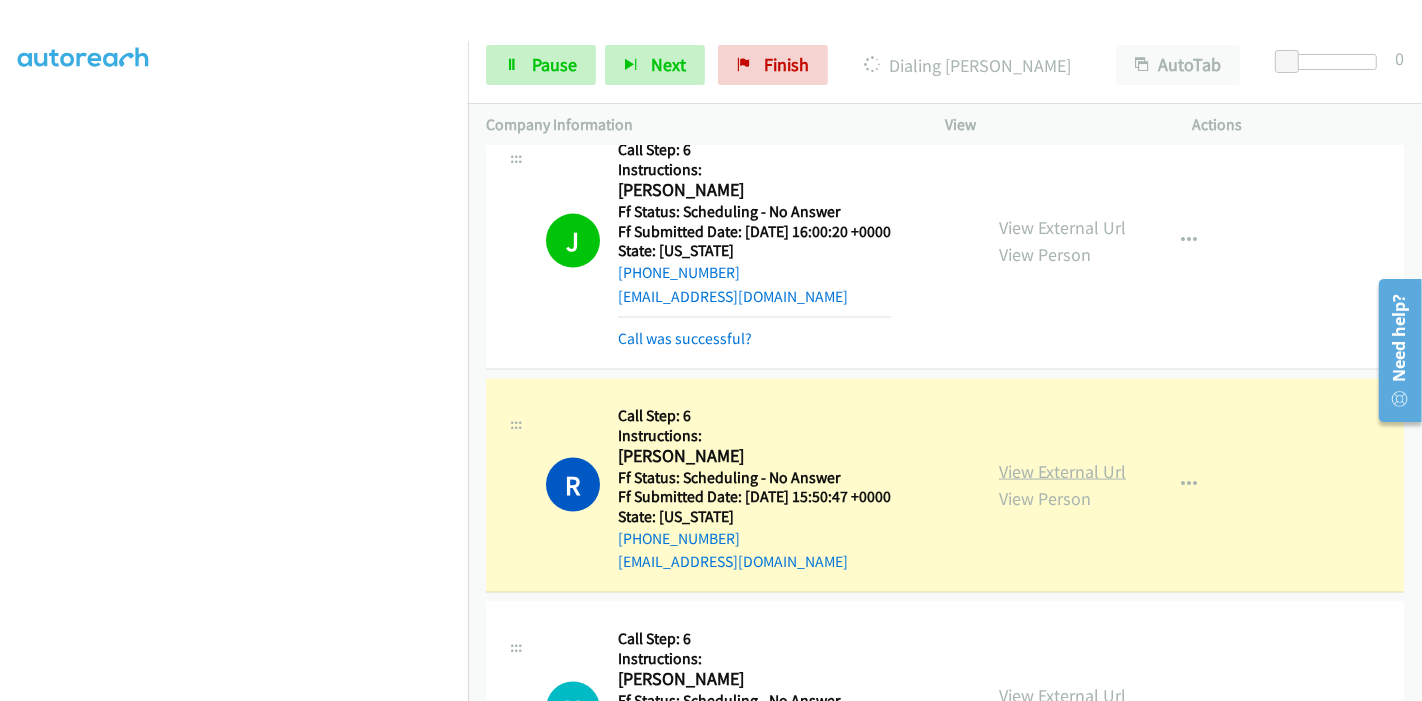 click on "View External Url" at bounding box center [1062, 471] 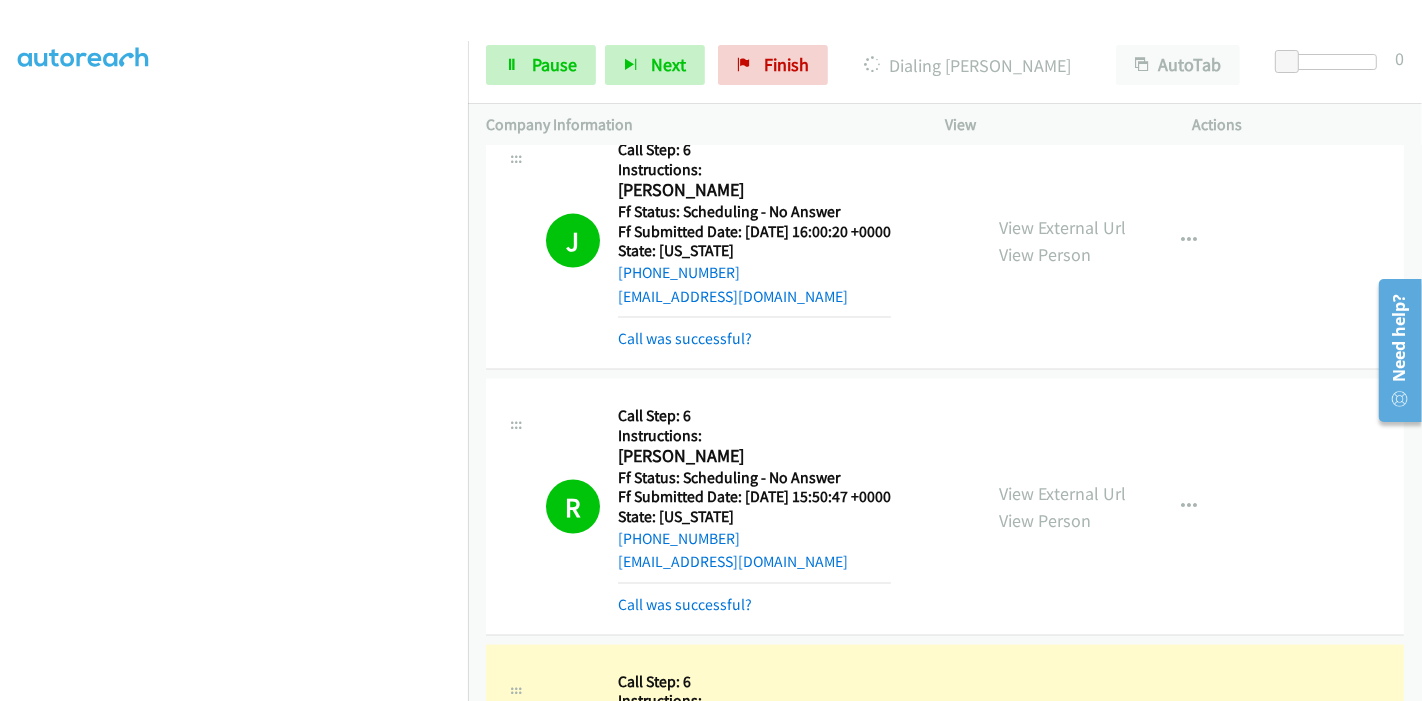 scroll, scrollTop: 0, scrollLeft: 0, axis: both 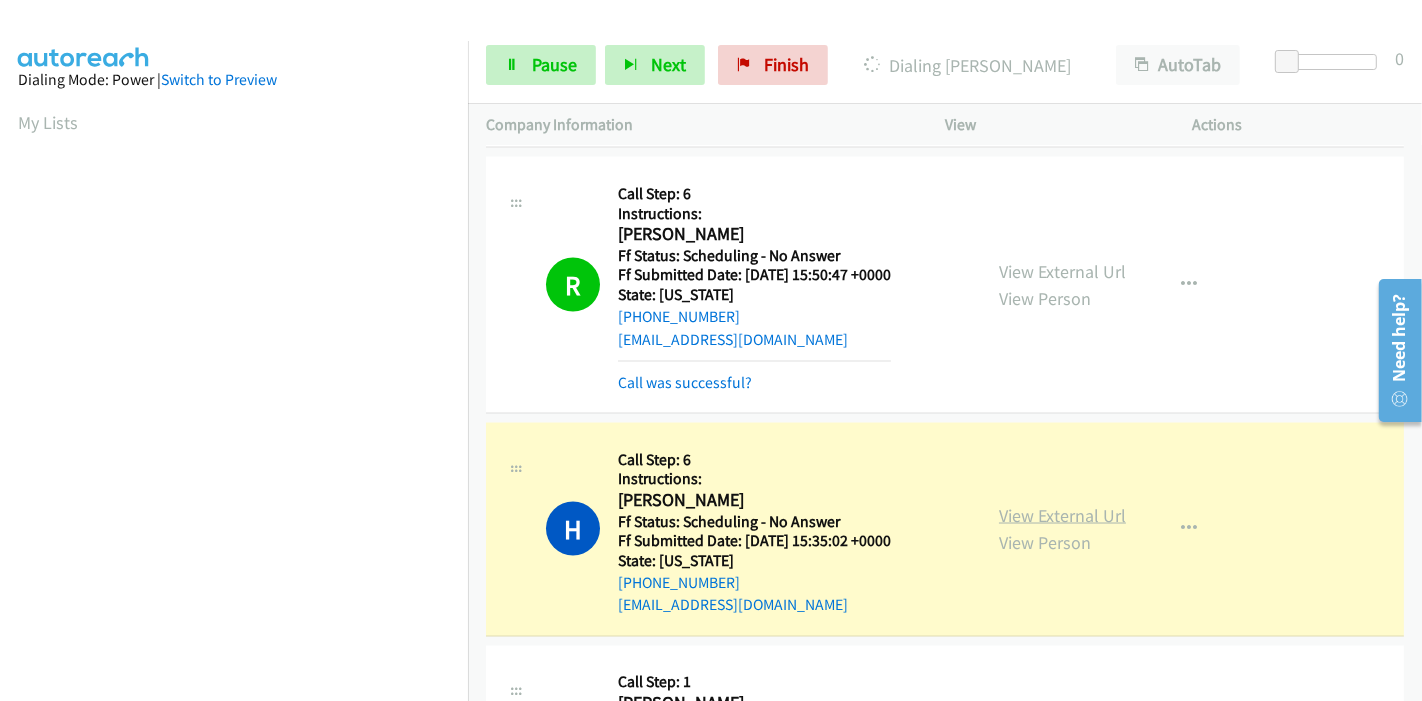 click on "View External Url" at bounding box center (1062, 515) 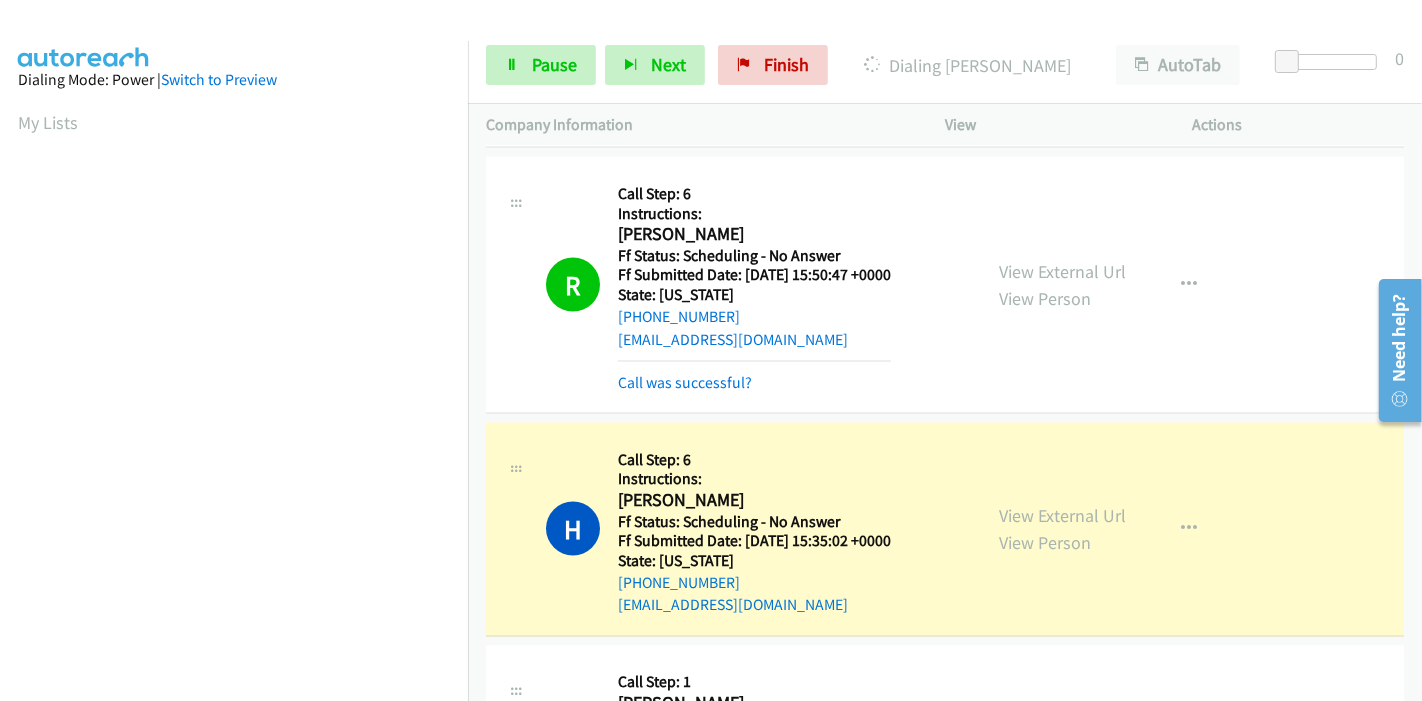scroll, scrollTop: 422, scrollLeft: 0, axis: vertical 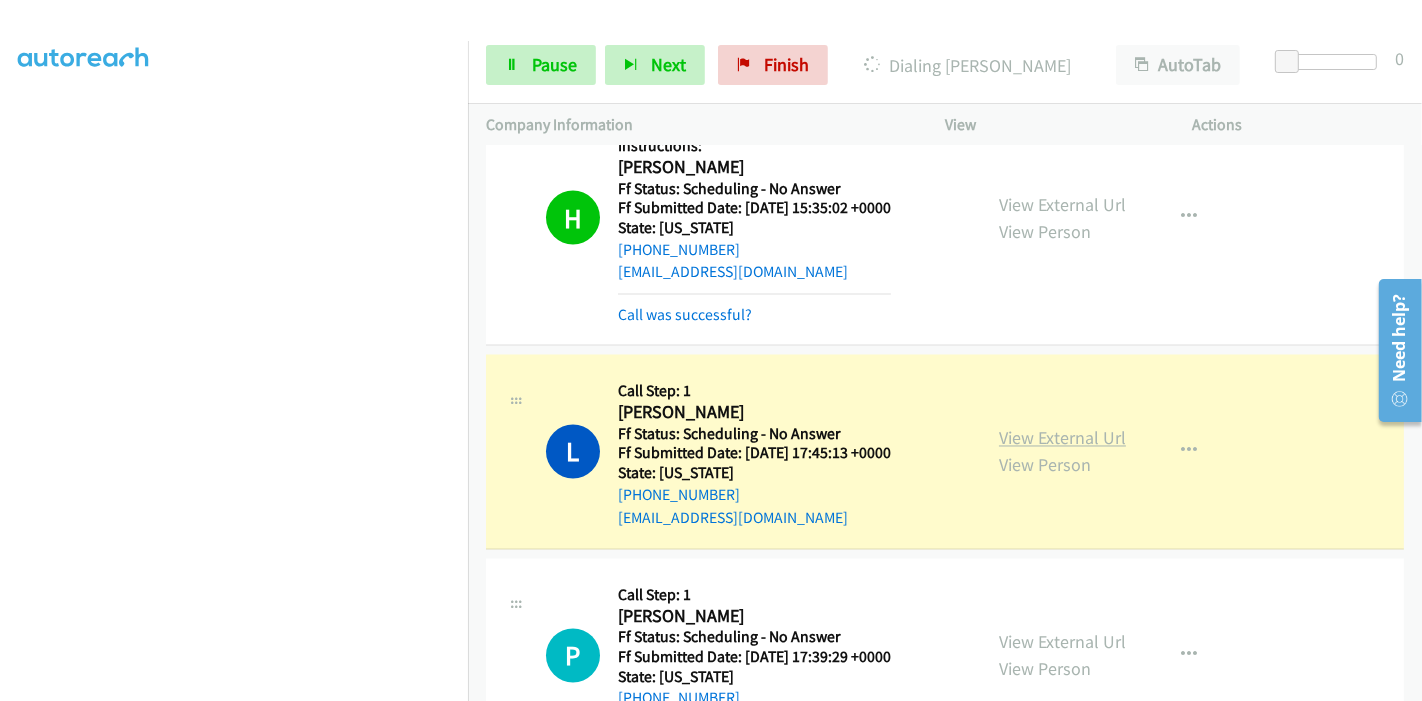 click on "View External Url" at bounding box center (1062, 438) 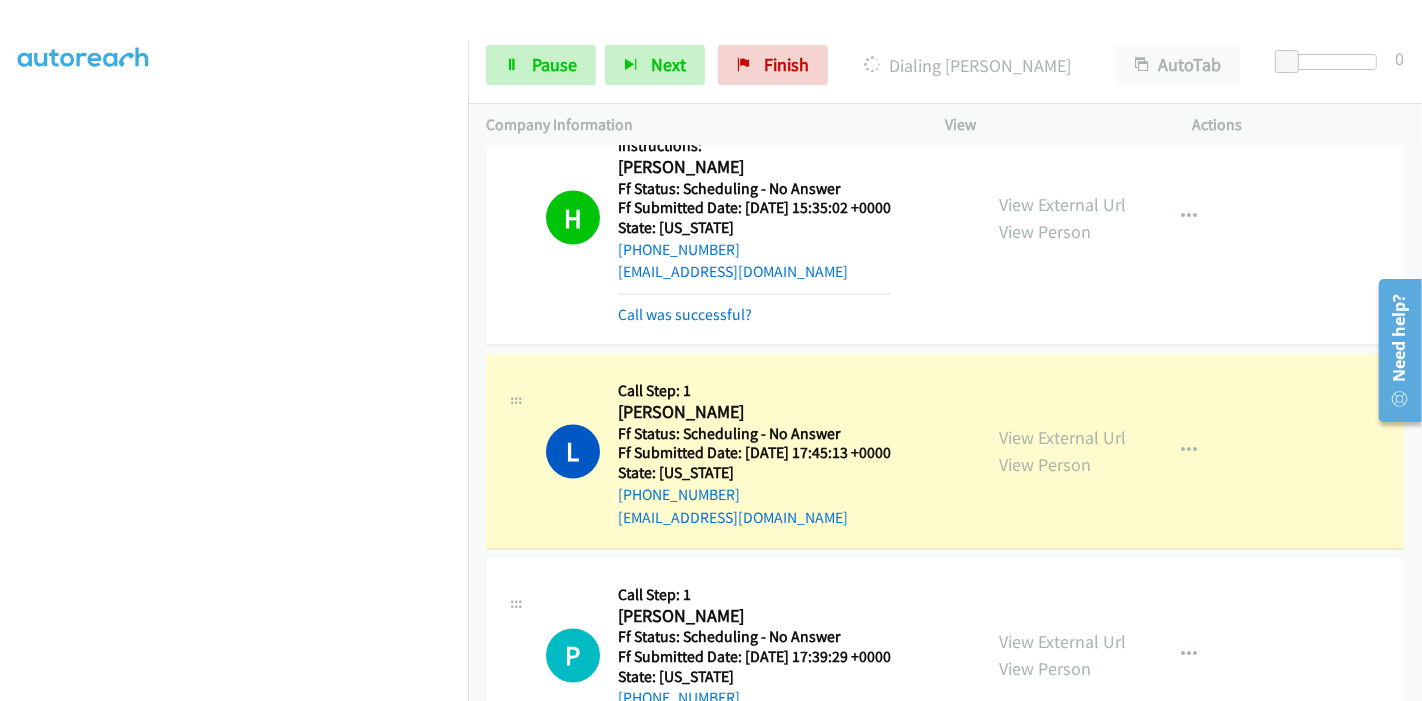 scroll, scrollTop: 0, scrollLeft: 0, axis: both 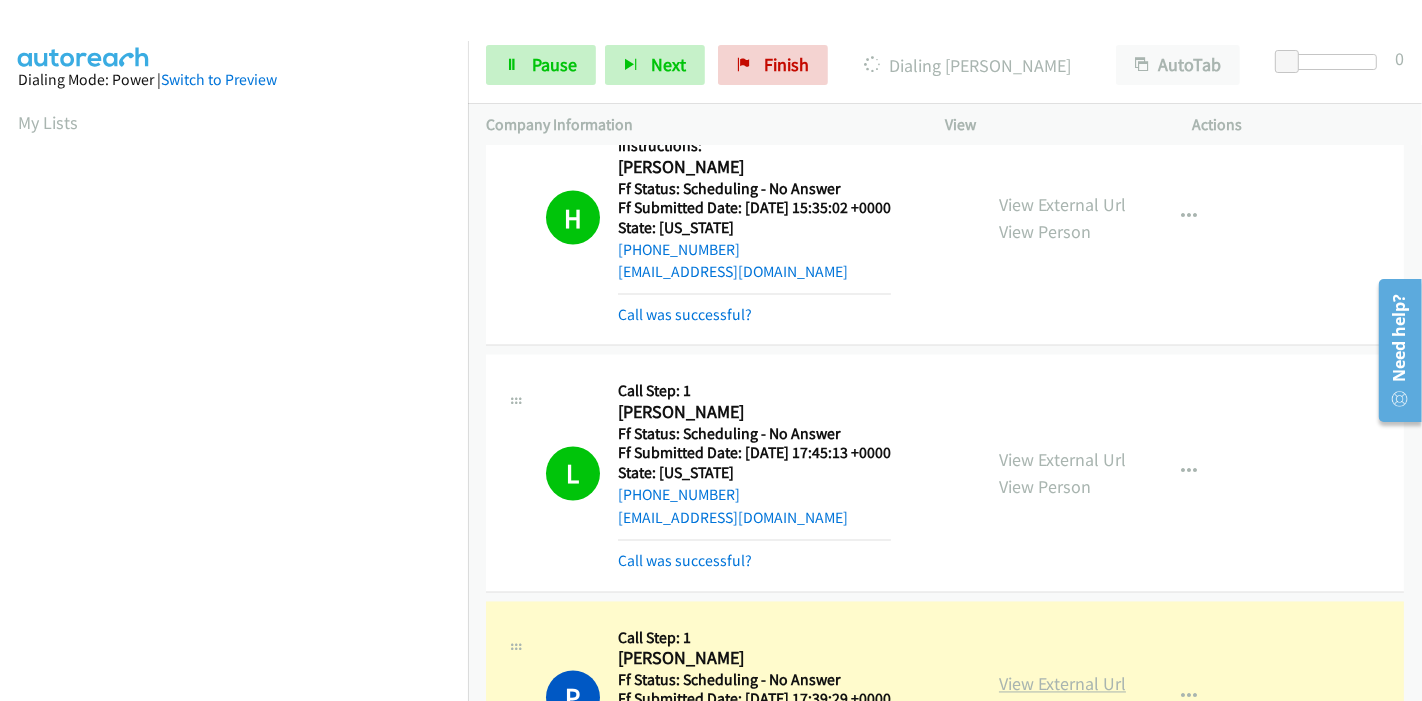 click on "View External Url" at bounding box center [1062, 684] 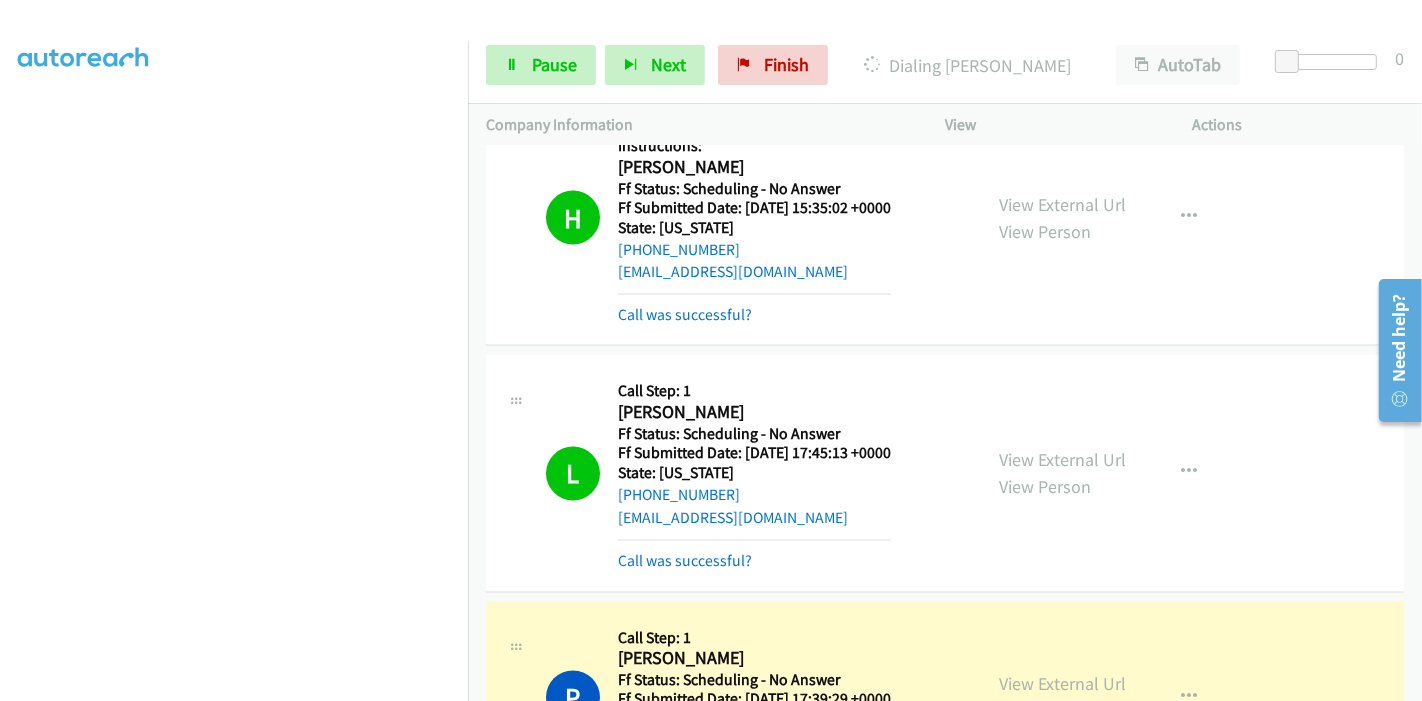 scroll, scrollTop: 0, scrollLeft: 0, axis: both 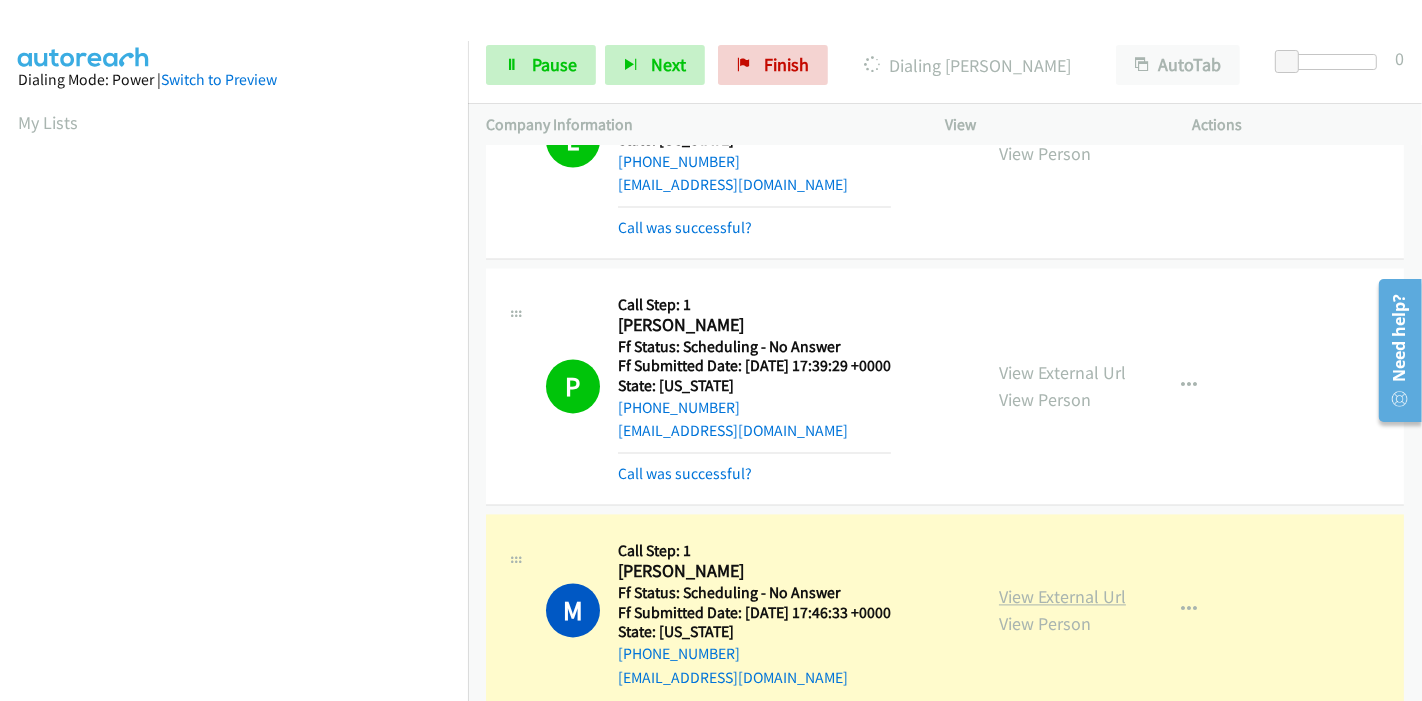 click on "View External Url" at bounding box center (1062, 596) 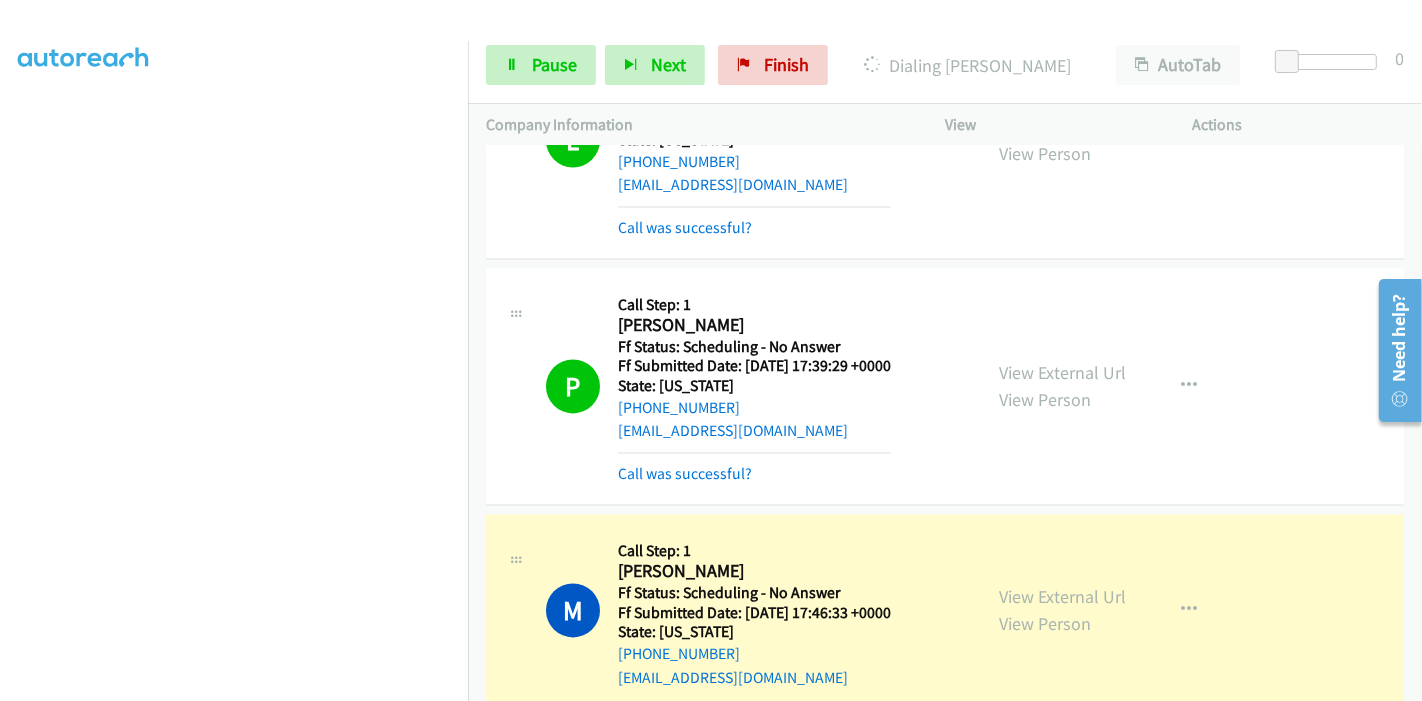 scroll, scrollTop: 0, scrollLeft: 0, axis: both 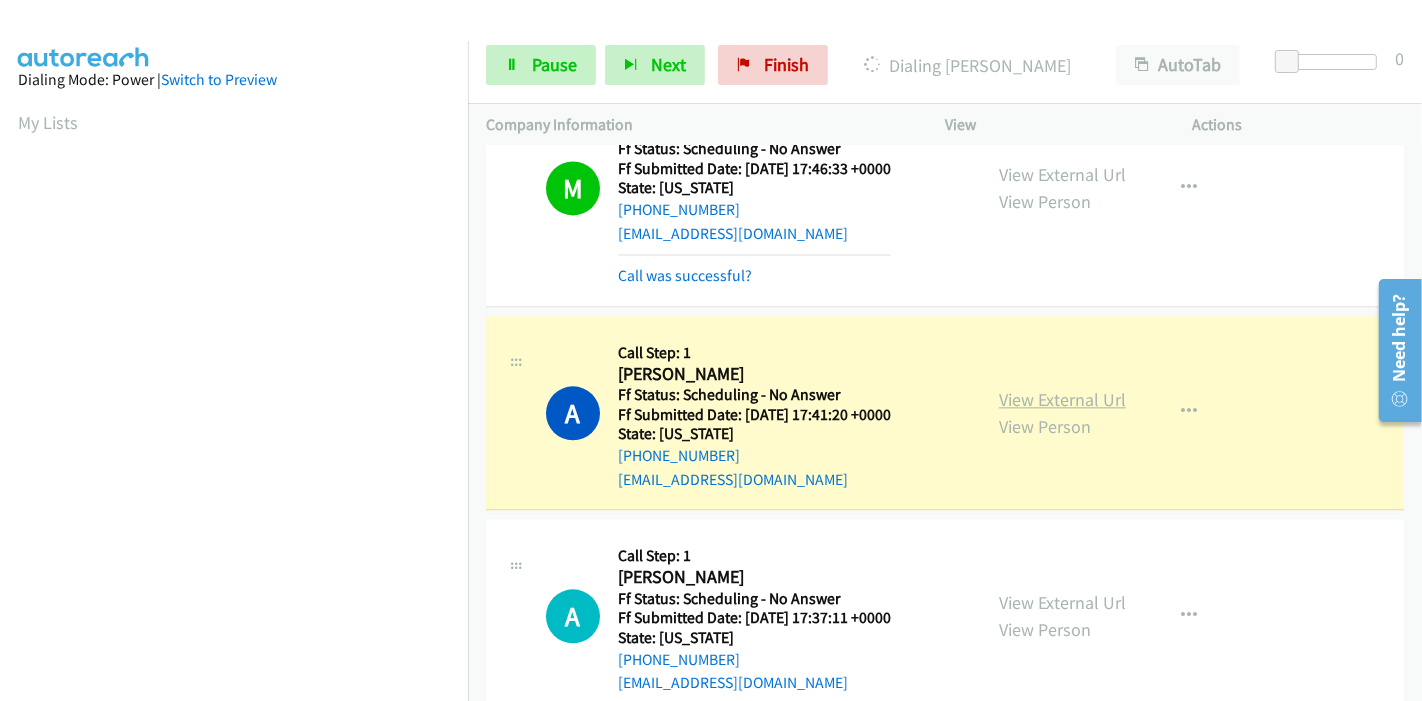 click on "View External Url" at bounding box center (1062, 399) 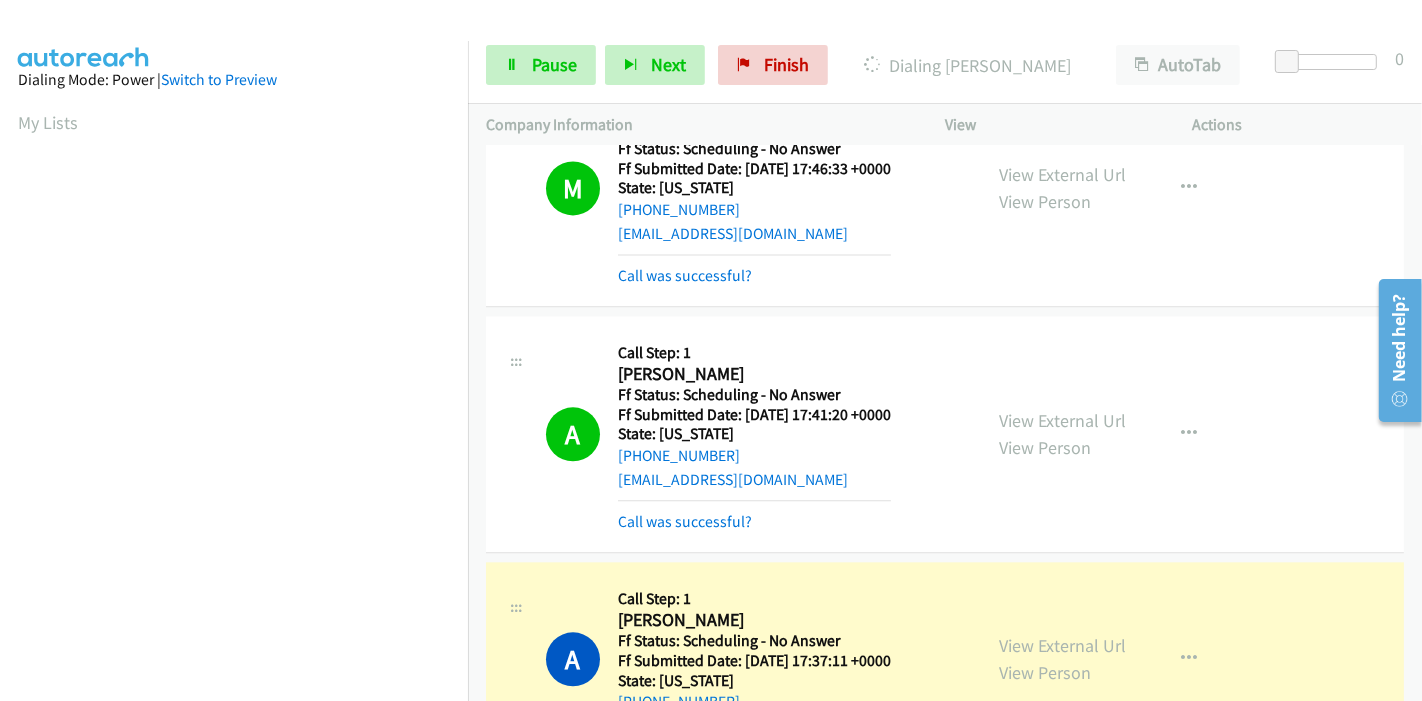 scroll, scrollTop: 422, scrollLeft: 0, axis: vertical 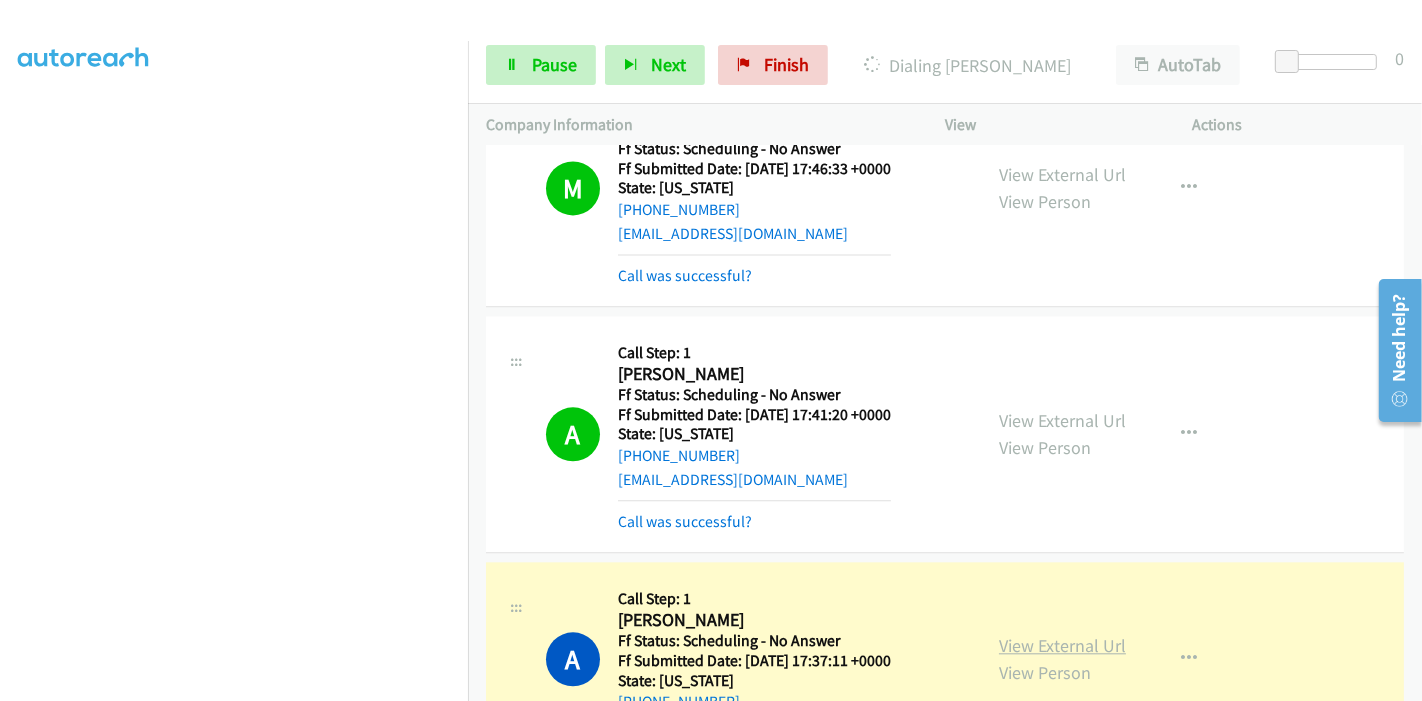 click on "View External Url" at bounding box center [1062, 645] 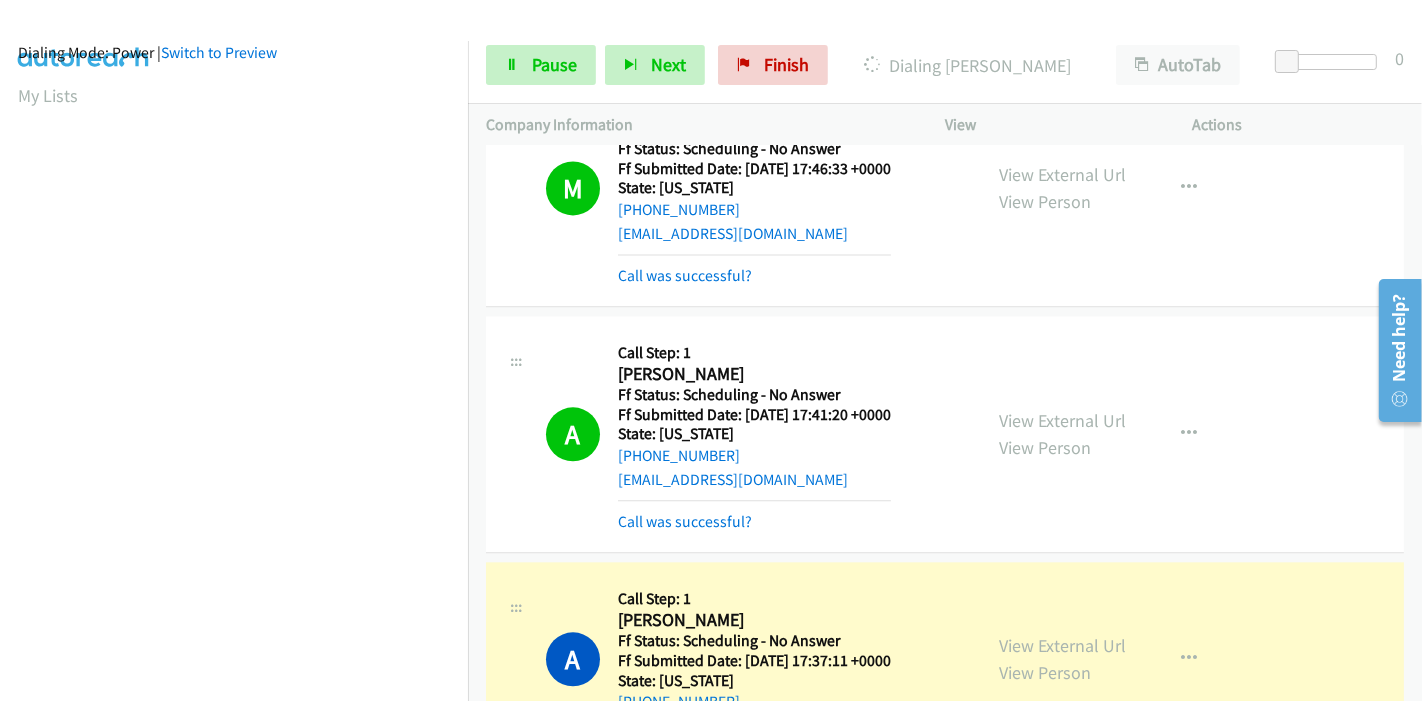 scroll, scrollTop: 0, scrollLeft: 0, axis: both 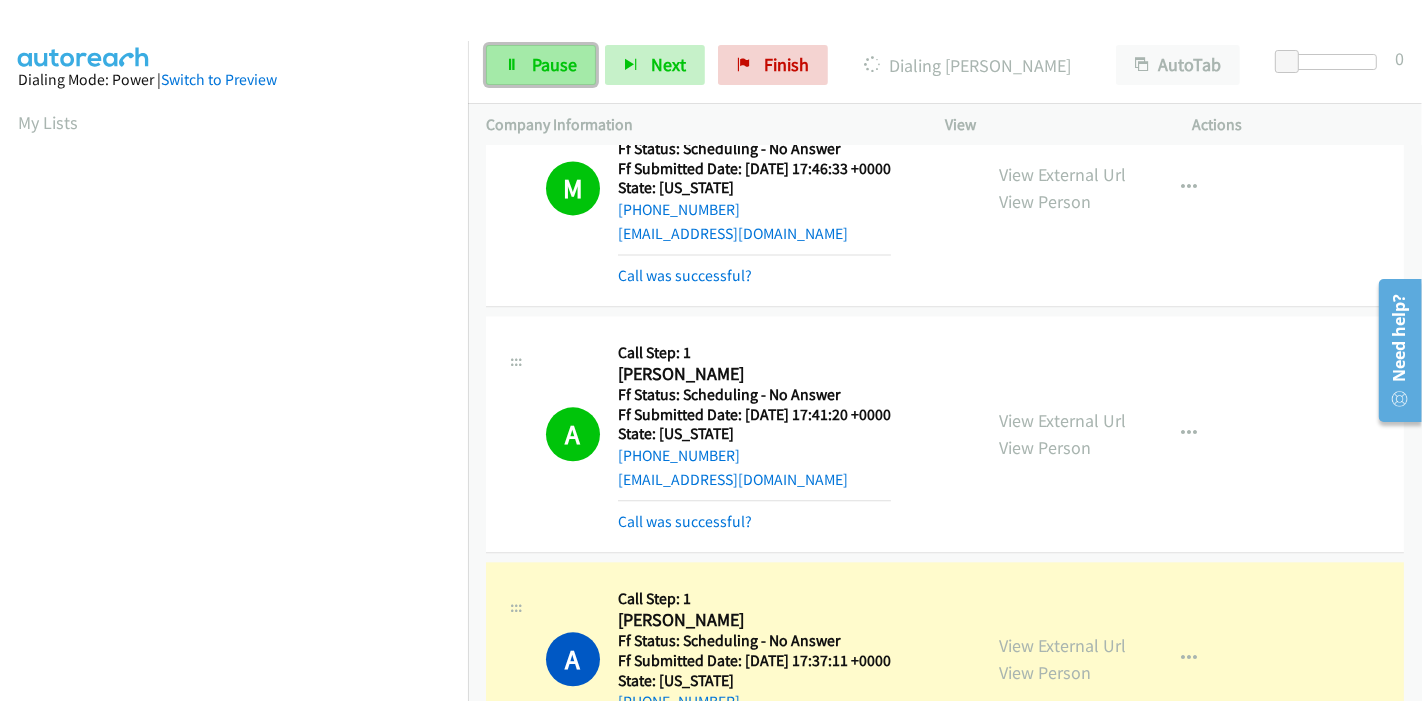 click on "Pause" at bounding box center [554, 64] 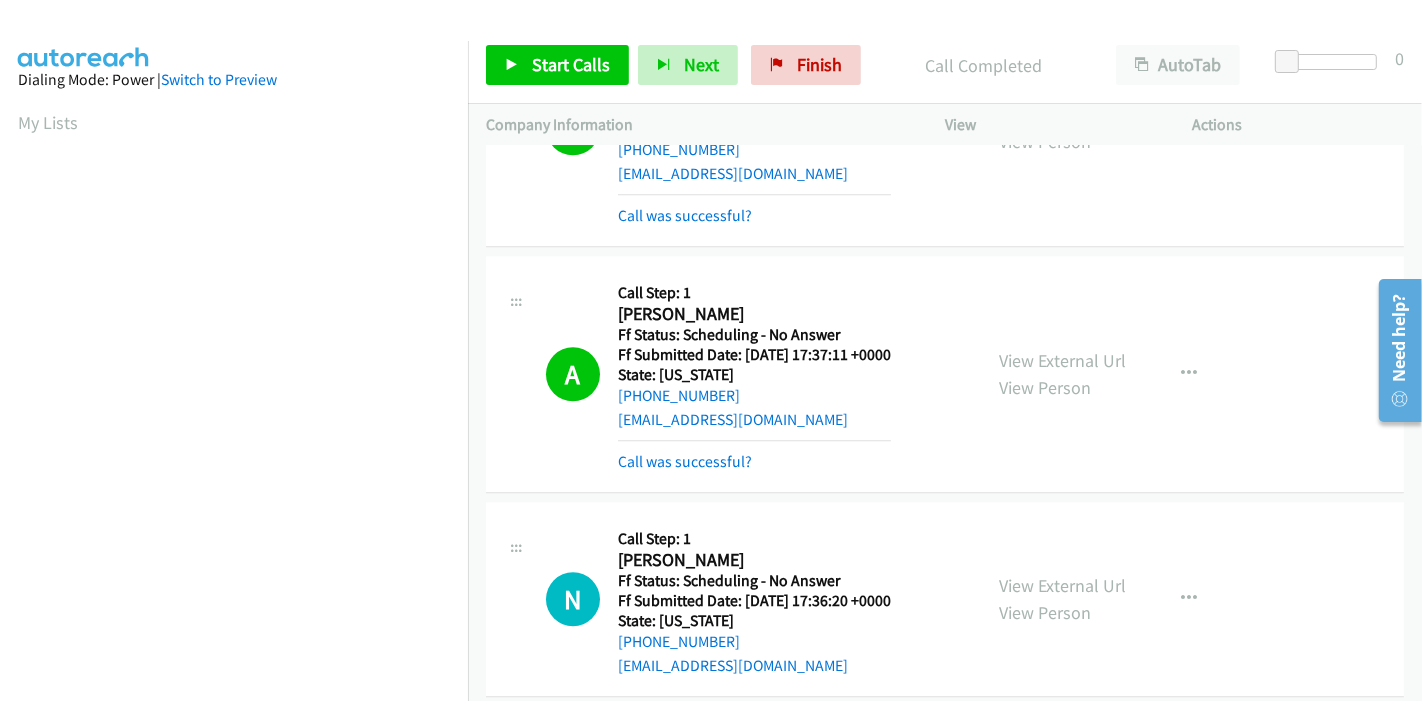 scroll, scrollTop: 17091, scrollLeft: 0, axis: vertical 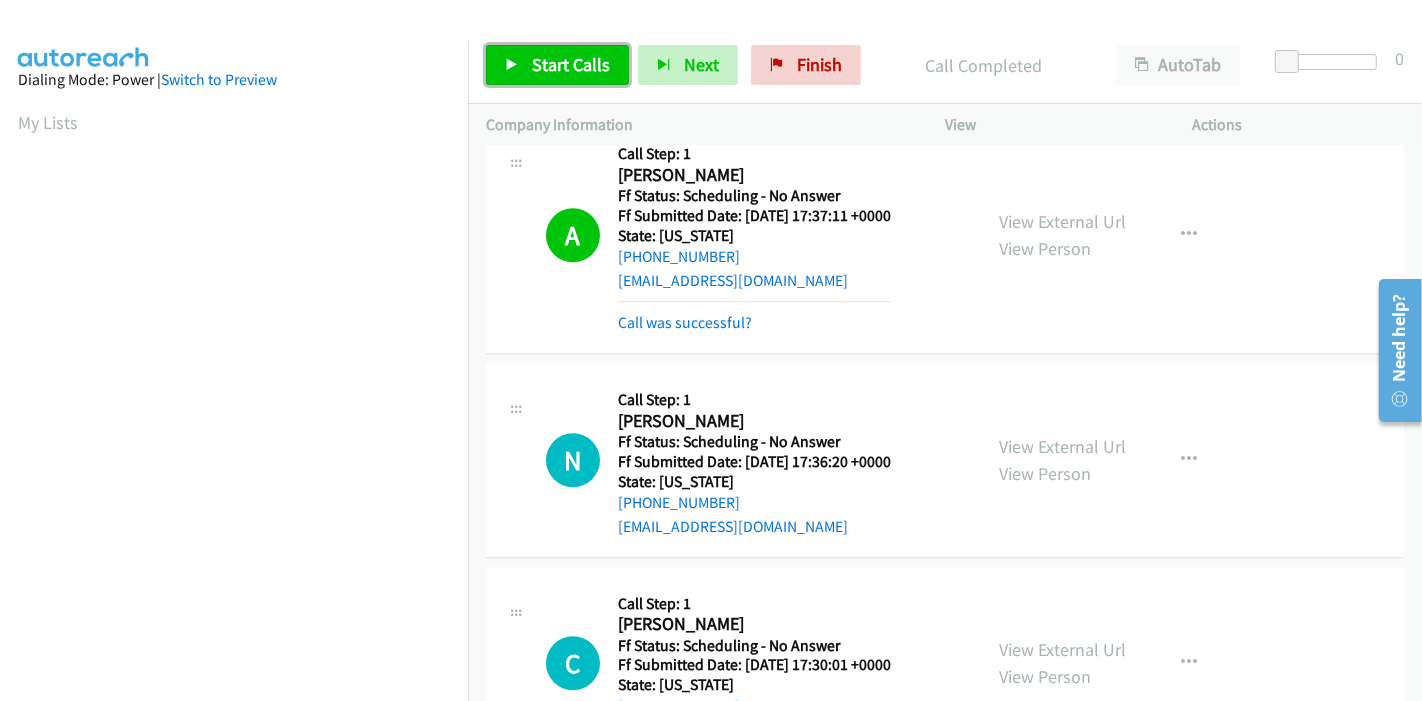 click on "Start Calls" at bounding box center [571, 64] 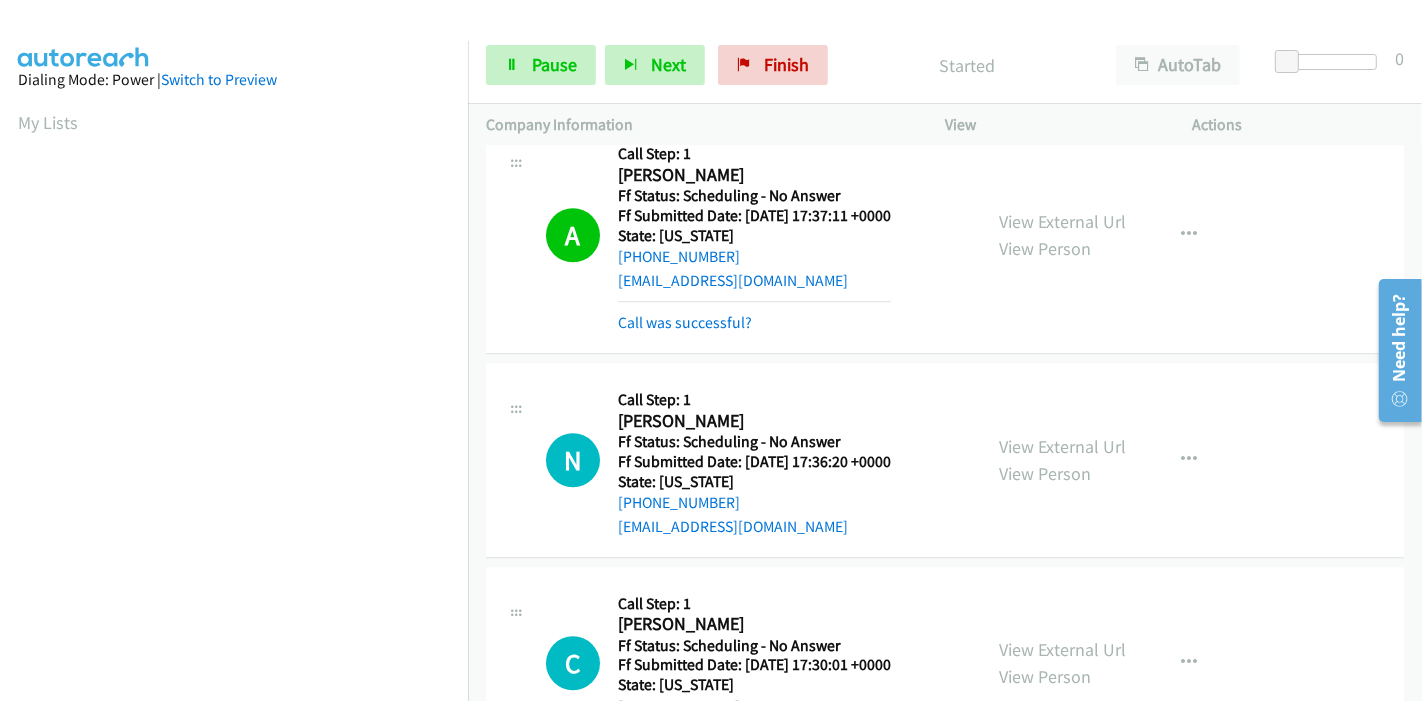 scroll, scrollTop: 16980, scrollLeft: 0, axis: vertical 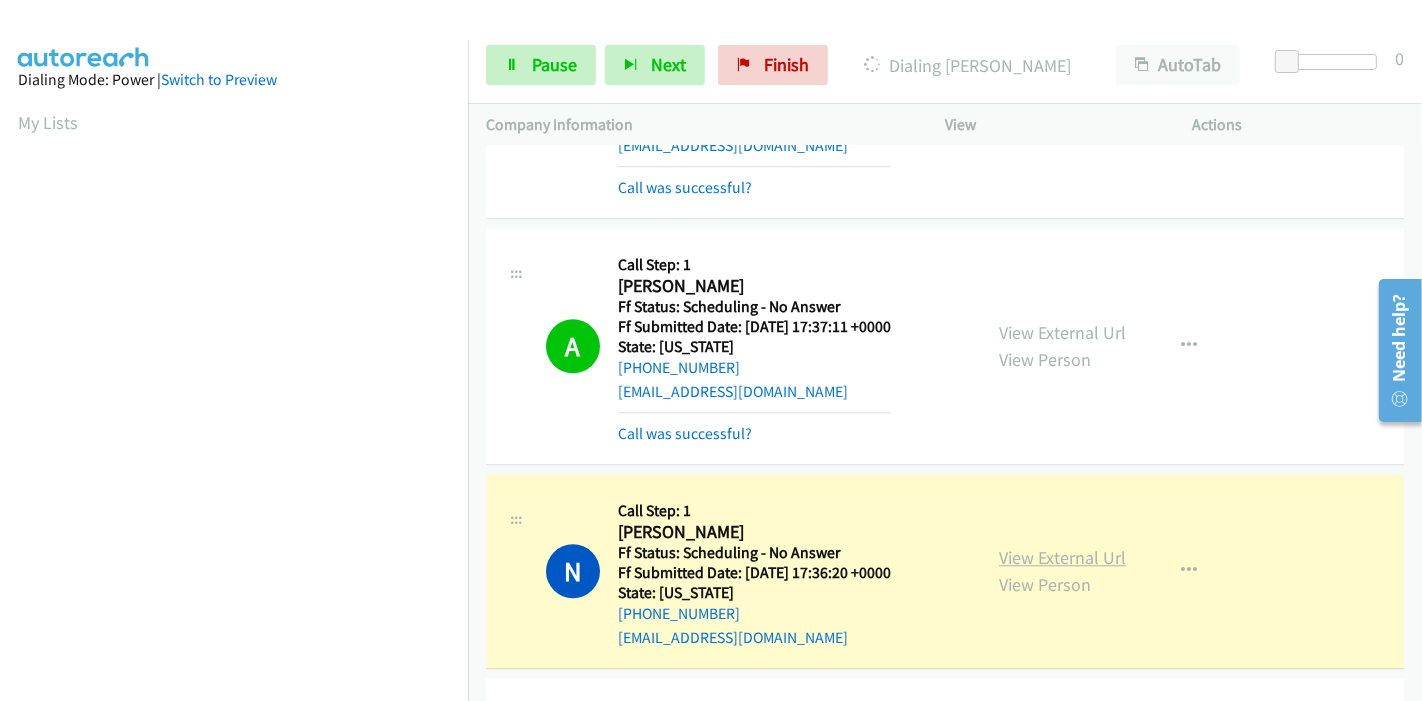 click on "View External Url" at bounding box center [1062, 557] 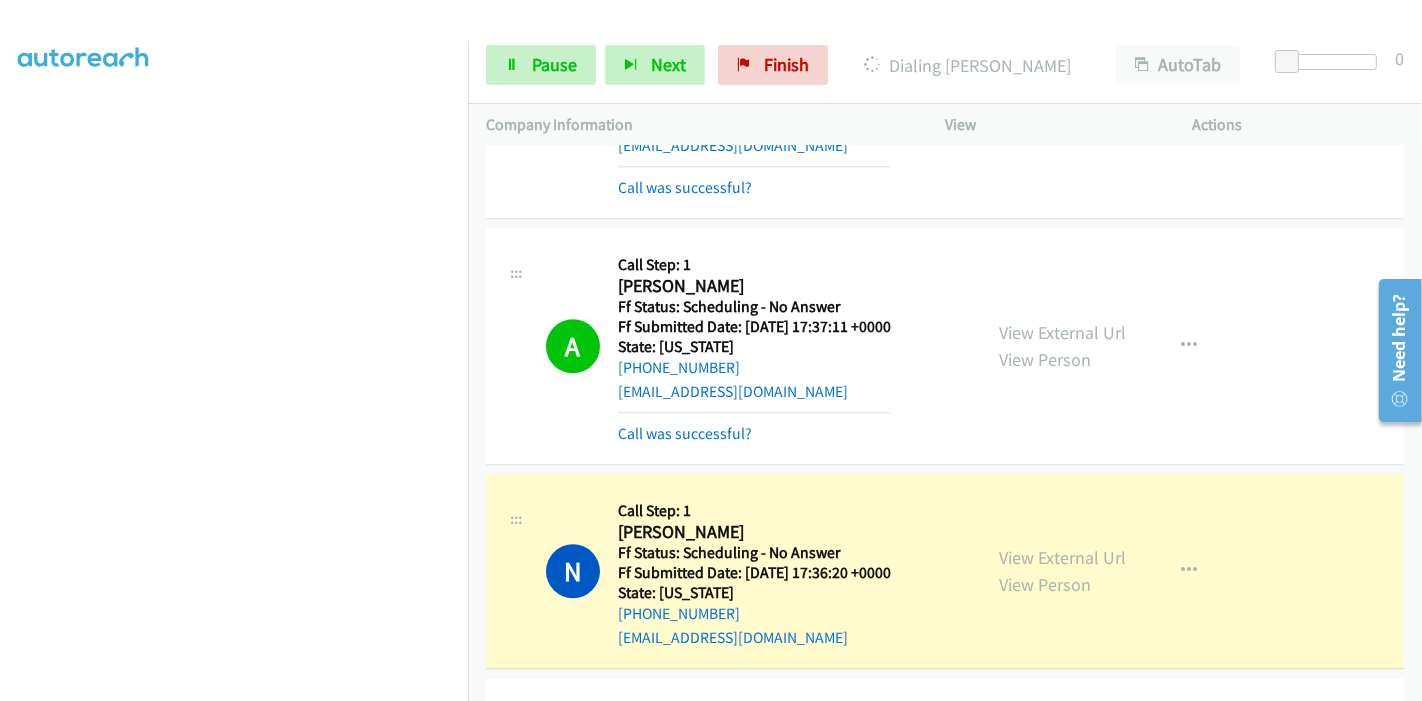 scroll, scrollTop: 422, scrollLeft: 0, axis: vertical 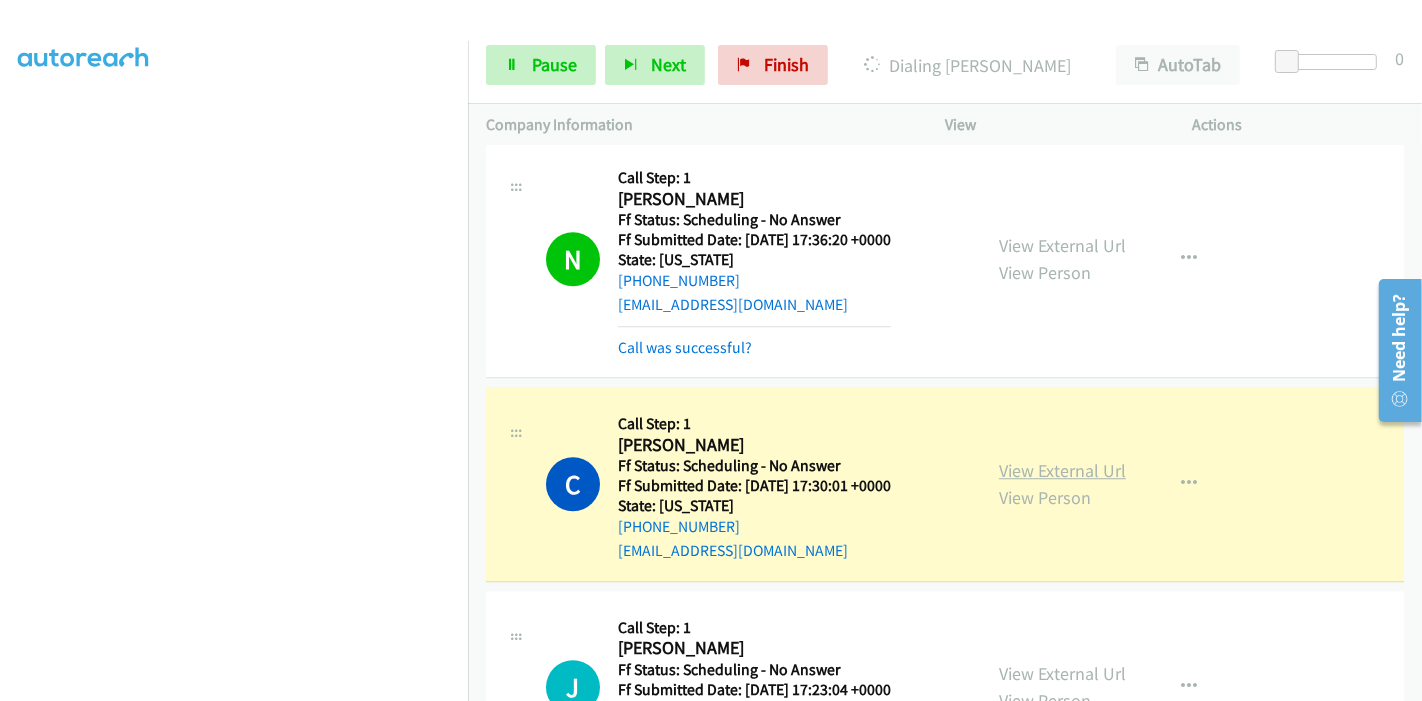 click on "View External Url" at bounding box center (1062, 470) 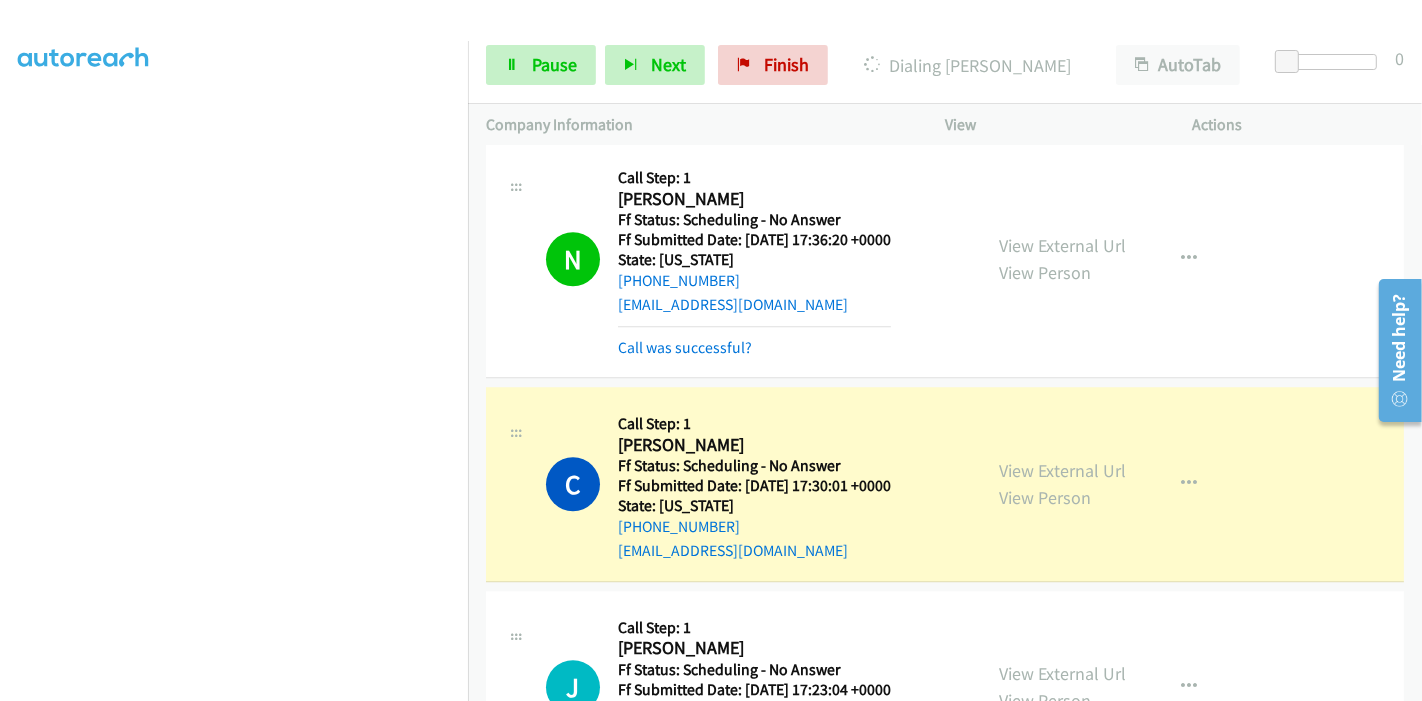 scroll, scrollTop: 0, scrollLeft: 0, axis: both 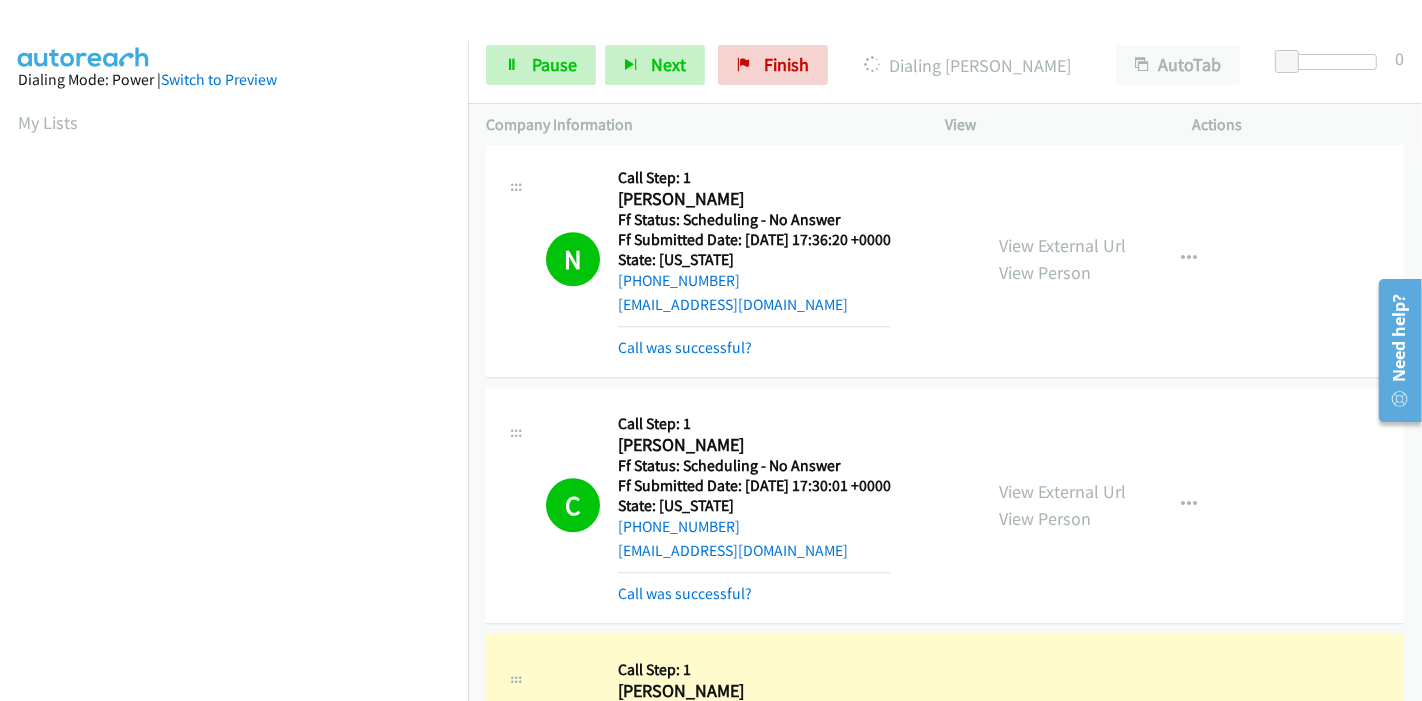 click on "View External Url" at bounding box center (1062, 716) 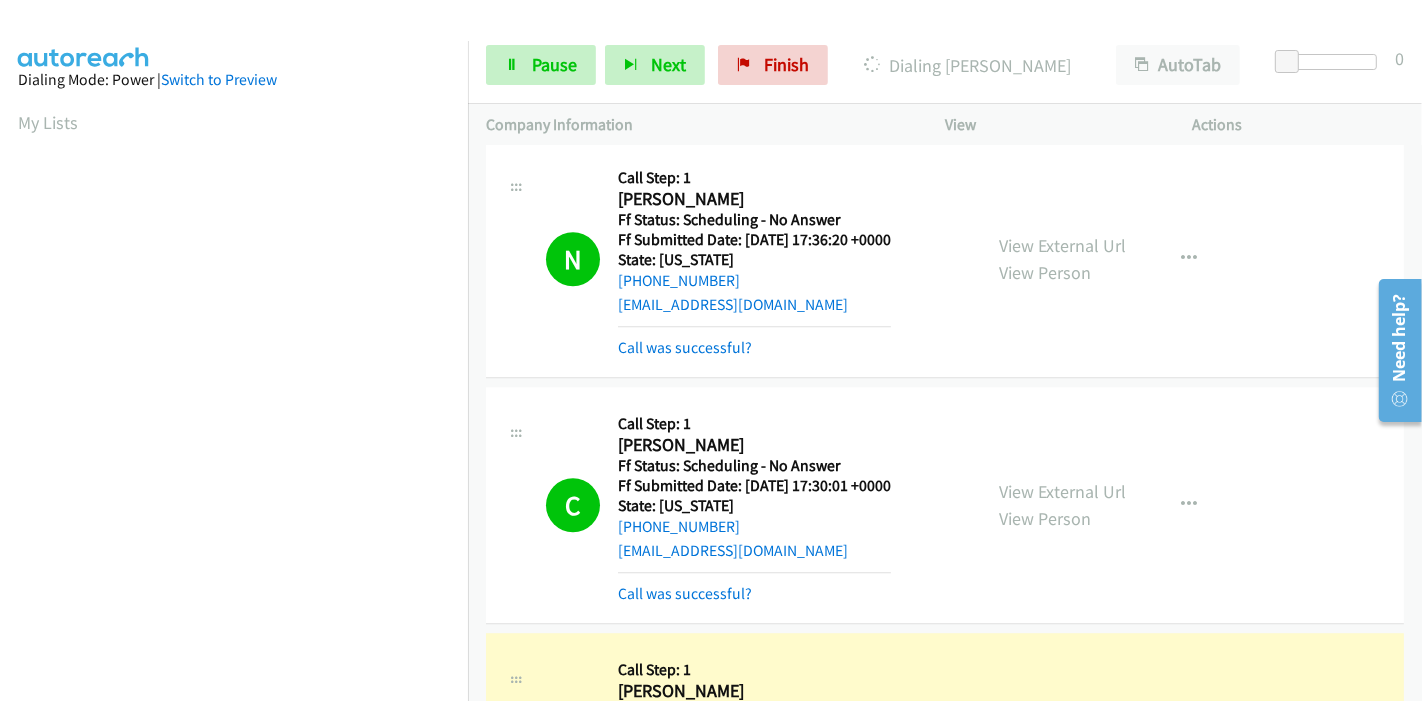 scroll, scrollTop: 422, scrollLeft: 0, axis: vertical 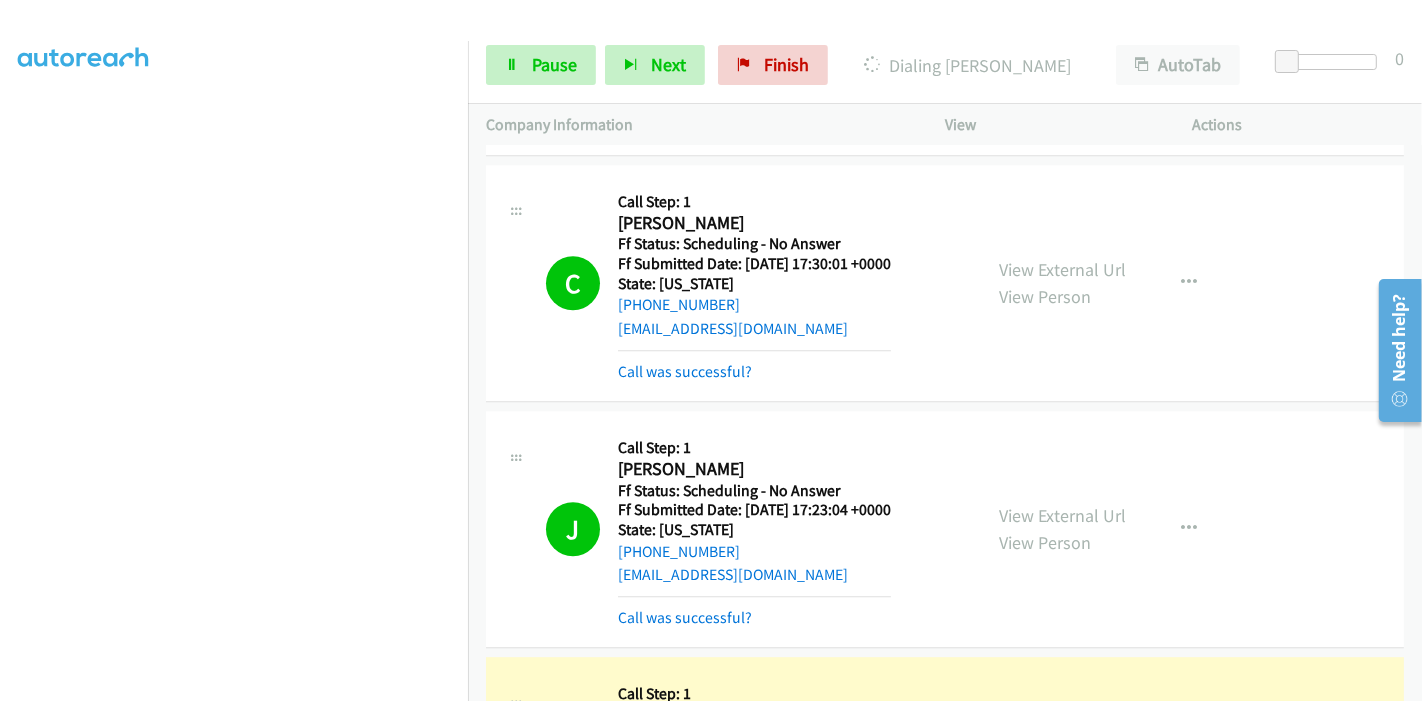click on "View External Url" at bounding box center [1062, 740] 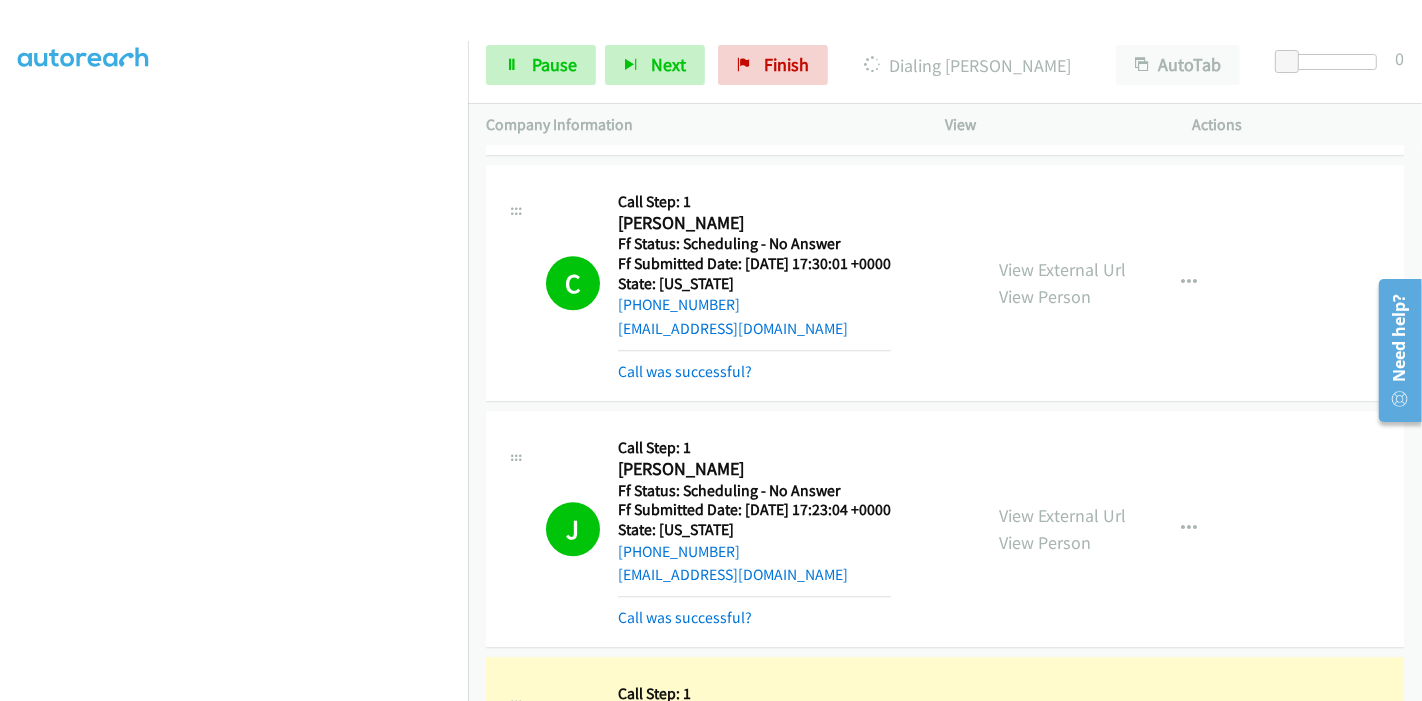 scroll, scrollTop: 0, scrollLeft: 0, axis: both 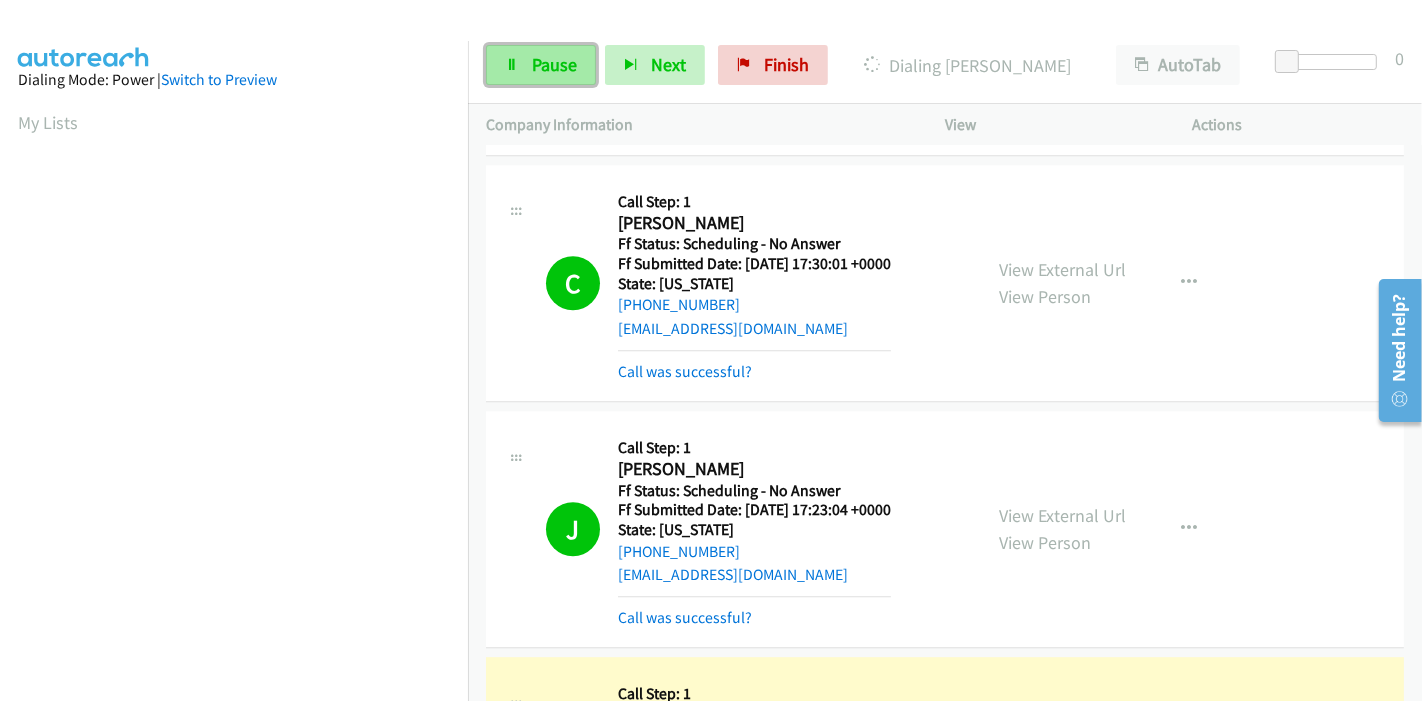 click on "Pause" at bounding box center [541, 65] 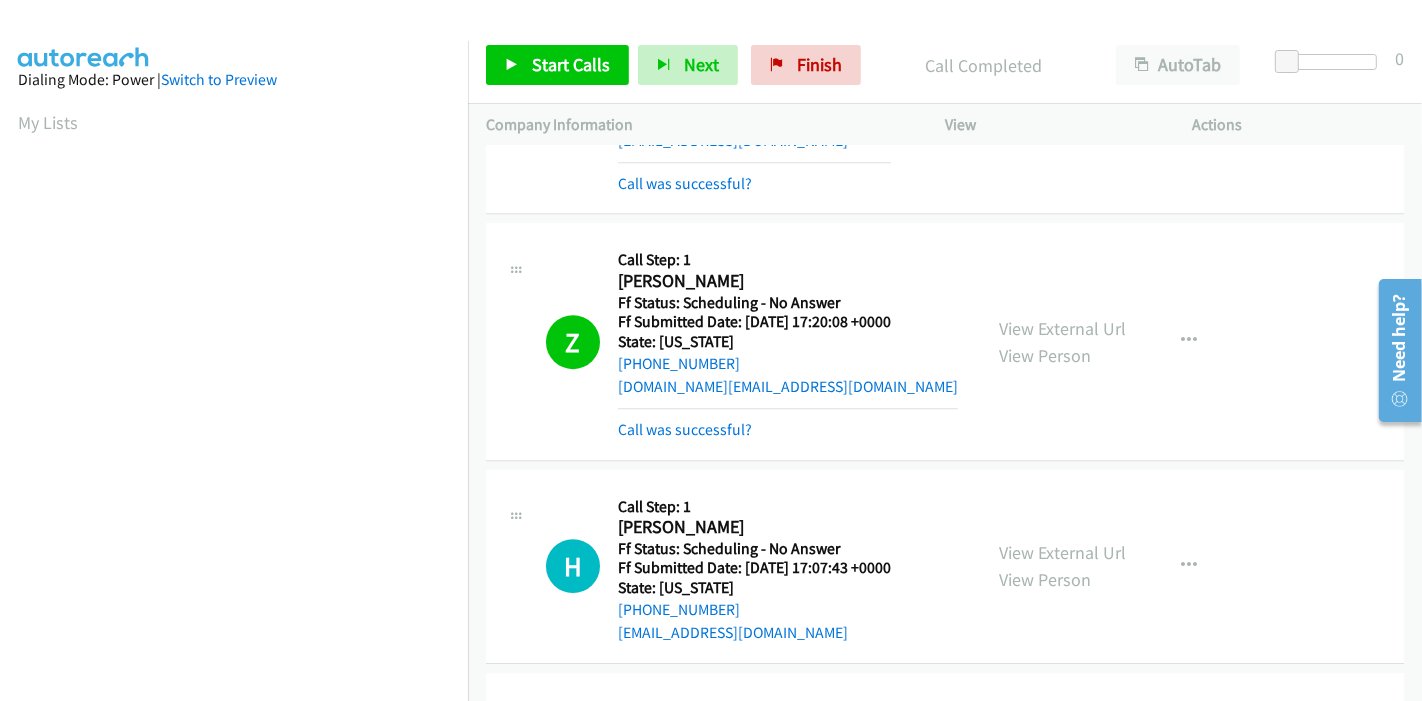 scroll, scrollTop: 17868, scrollLeft: 0, axis: vertical 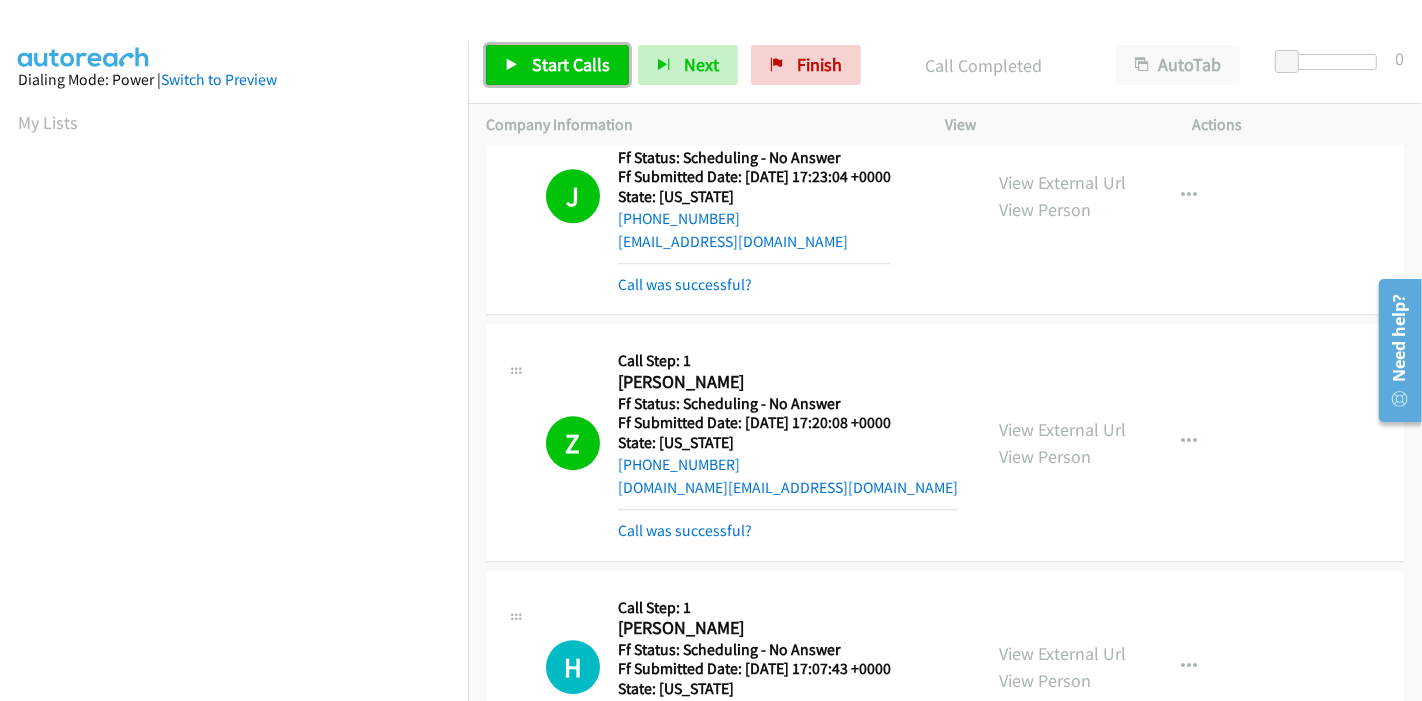 click on "Start Calls" at bounding box center [557, 65] 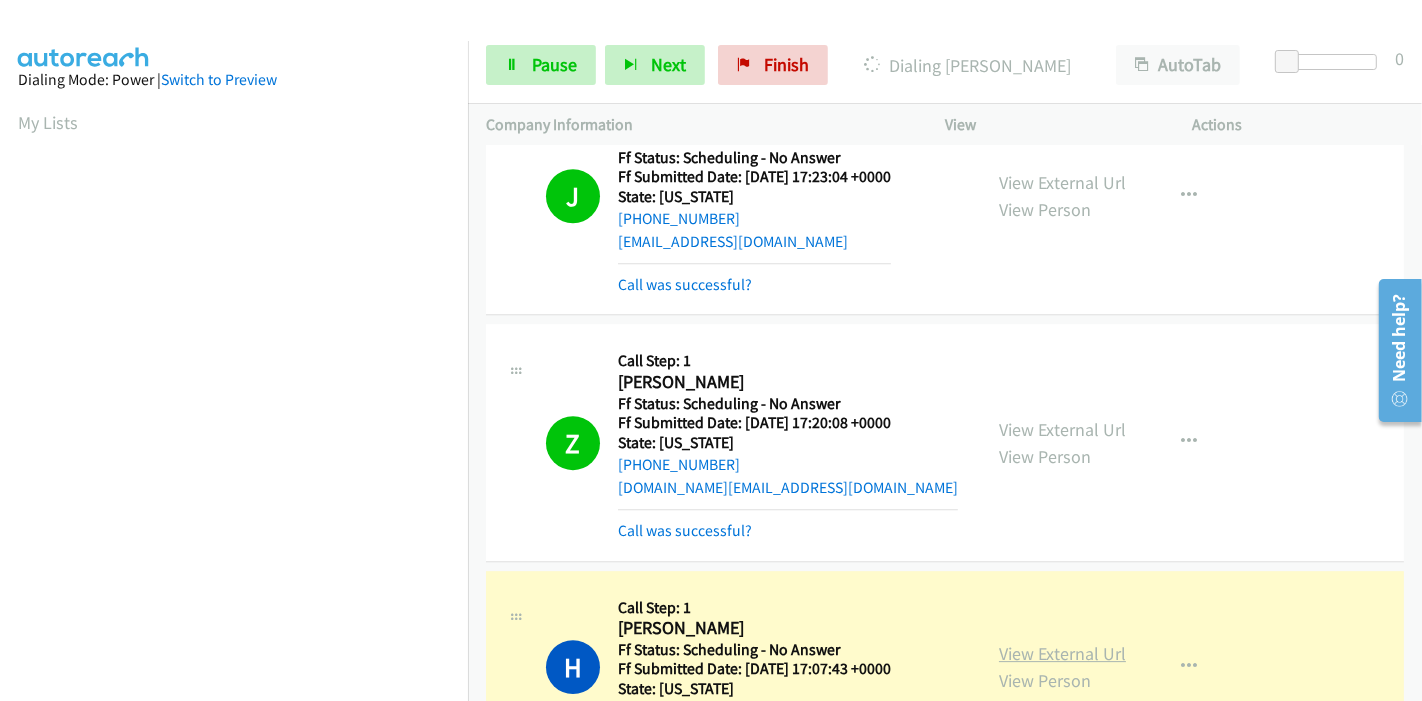 click on "View External Url" at bounding box center [1062, 653] 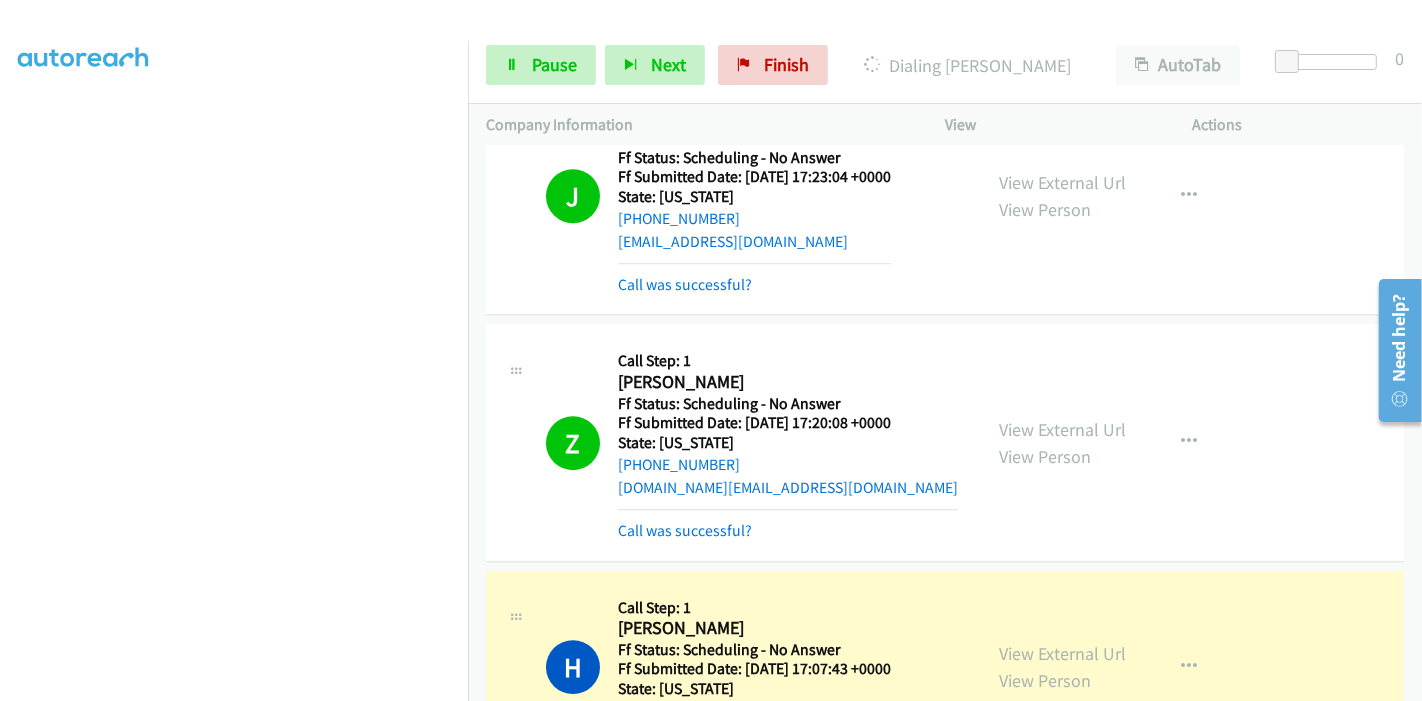 scroll, scrollTop: 0, scrollLeft: 0, axis: both 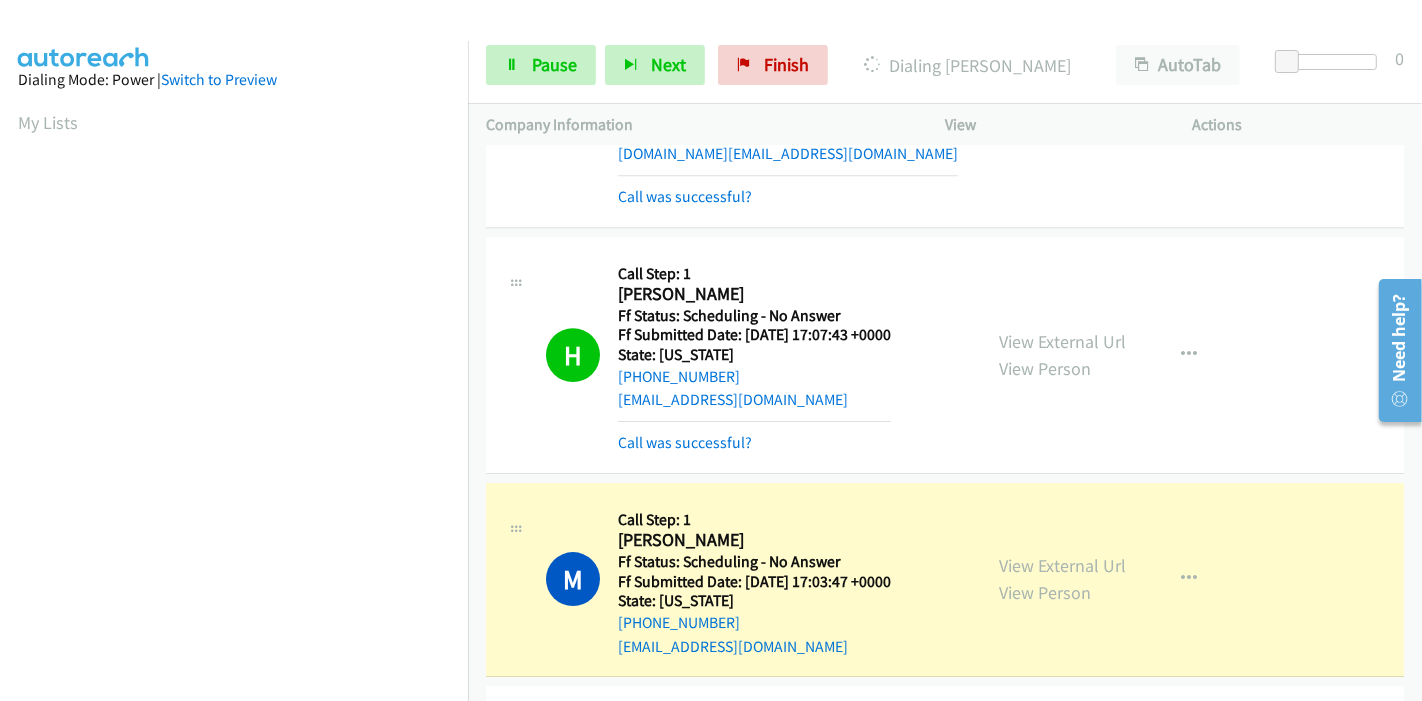 click on "View External Url
View Person
View External Url
Email
Schedule/Manage Callback
Skip Call
Add to do not call list" at bounding box center (1114, 580) 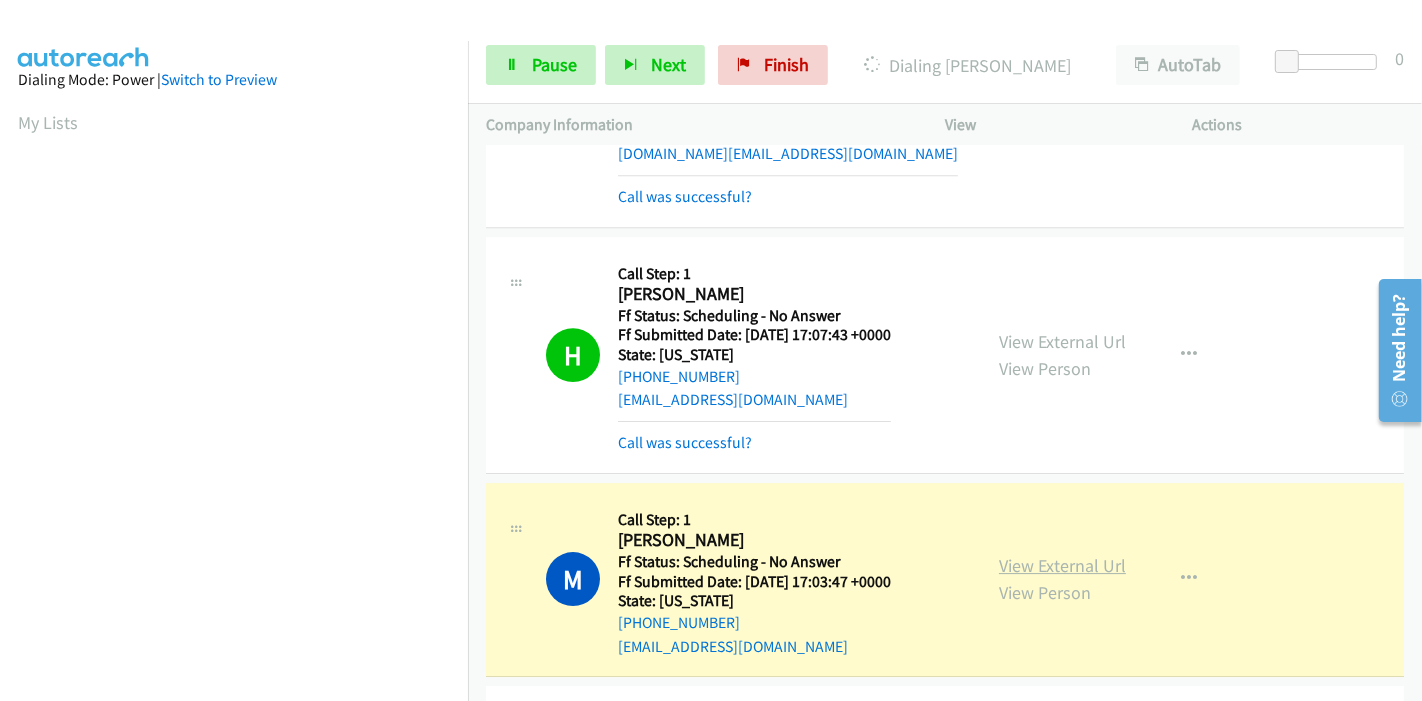 click on "View External Url" at bounding box center [1062, 565] 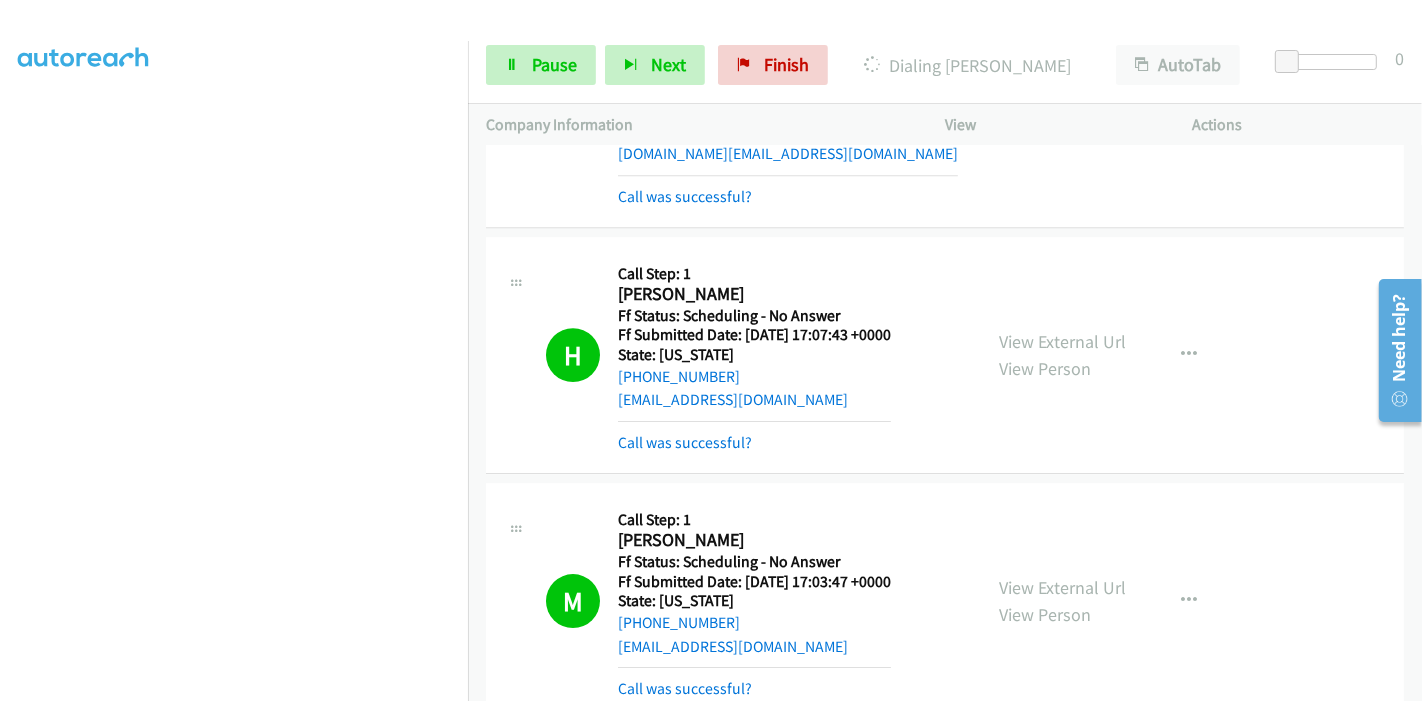 scroll, scrollTop: 0, scrollLeft: 0, axis: both 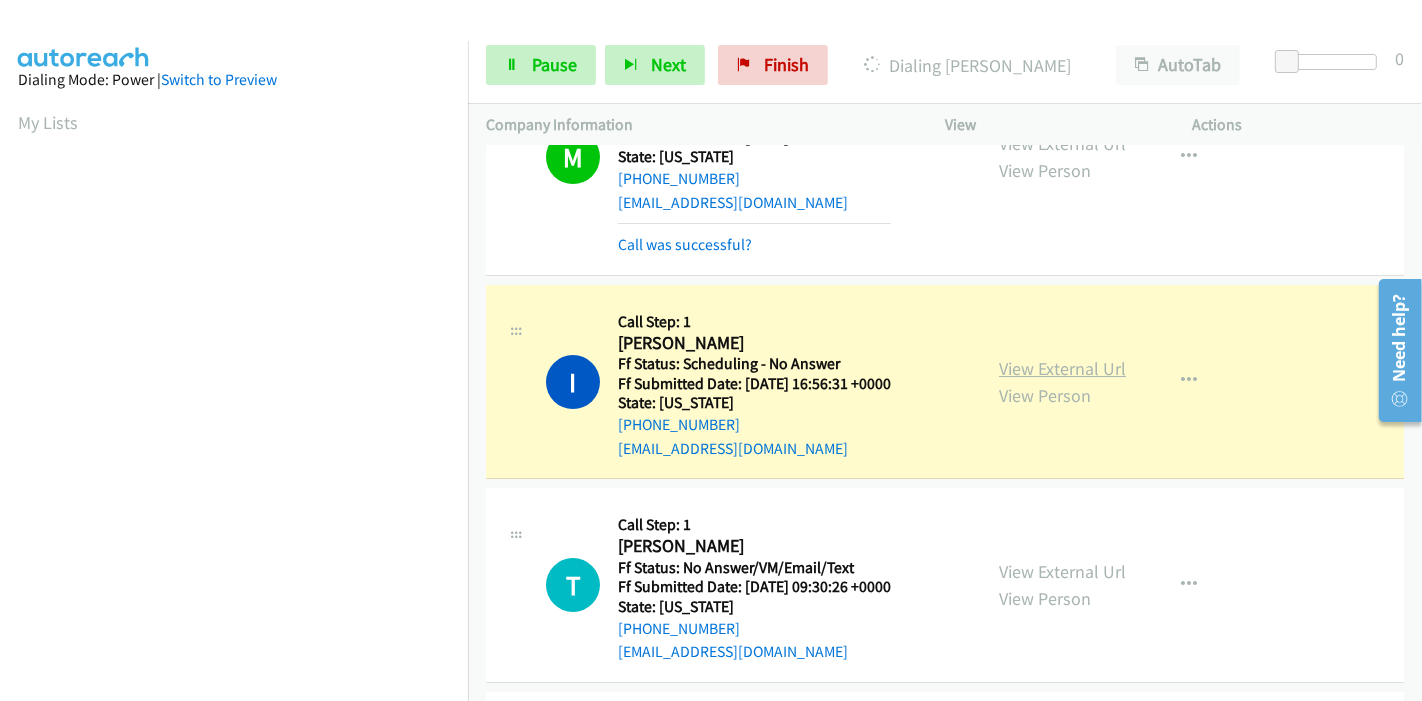 click on "View External Url" at bounding box center (1062, 368) 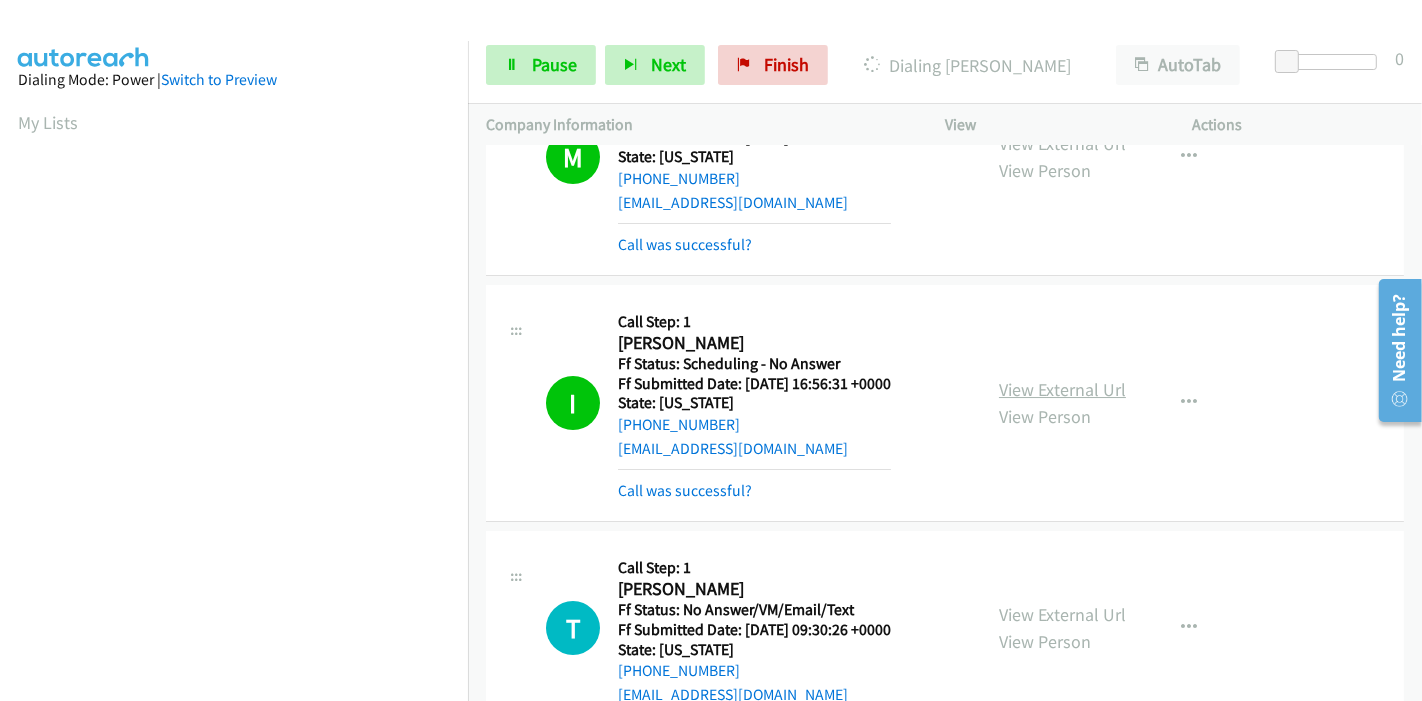 scroll, scrollTop: 422, scrollLeft: 0, axis: vertical 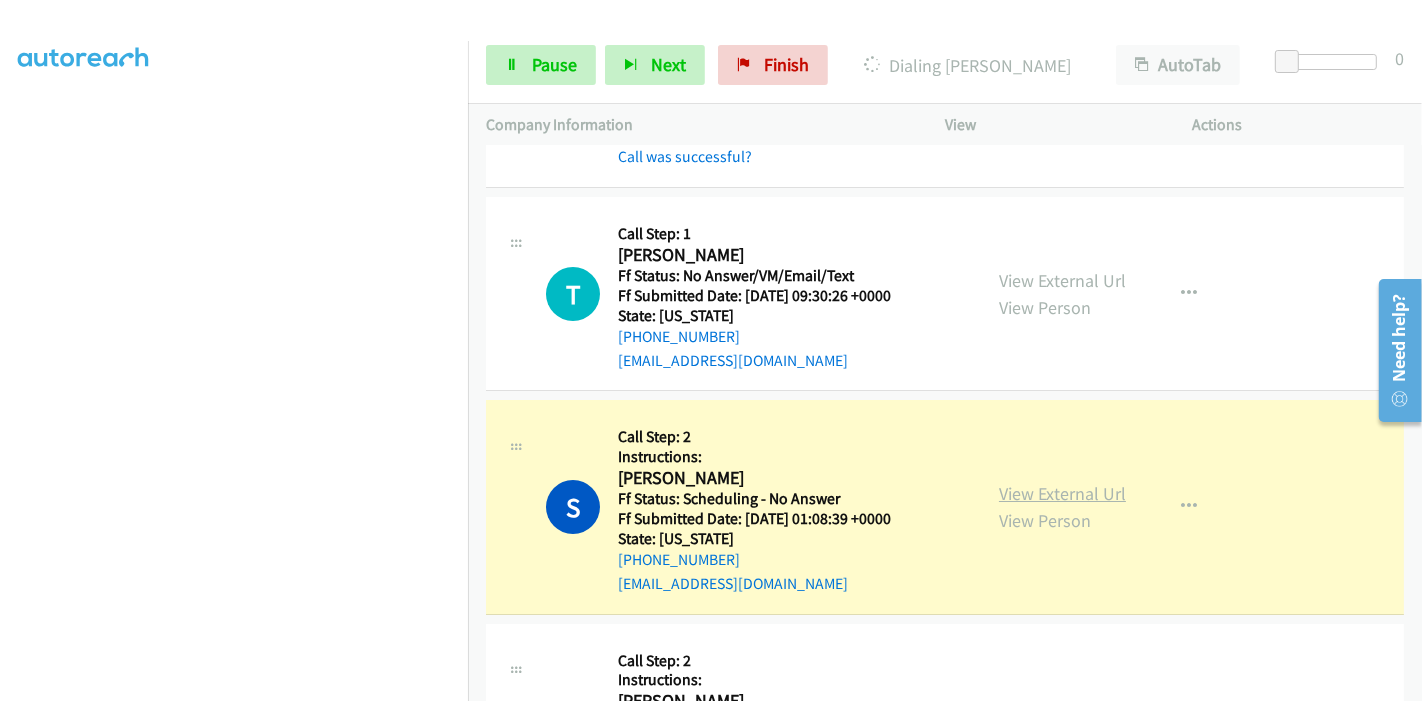 click on "View External Url" at bounding box center (1062, 493) 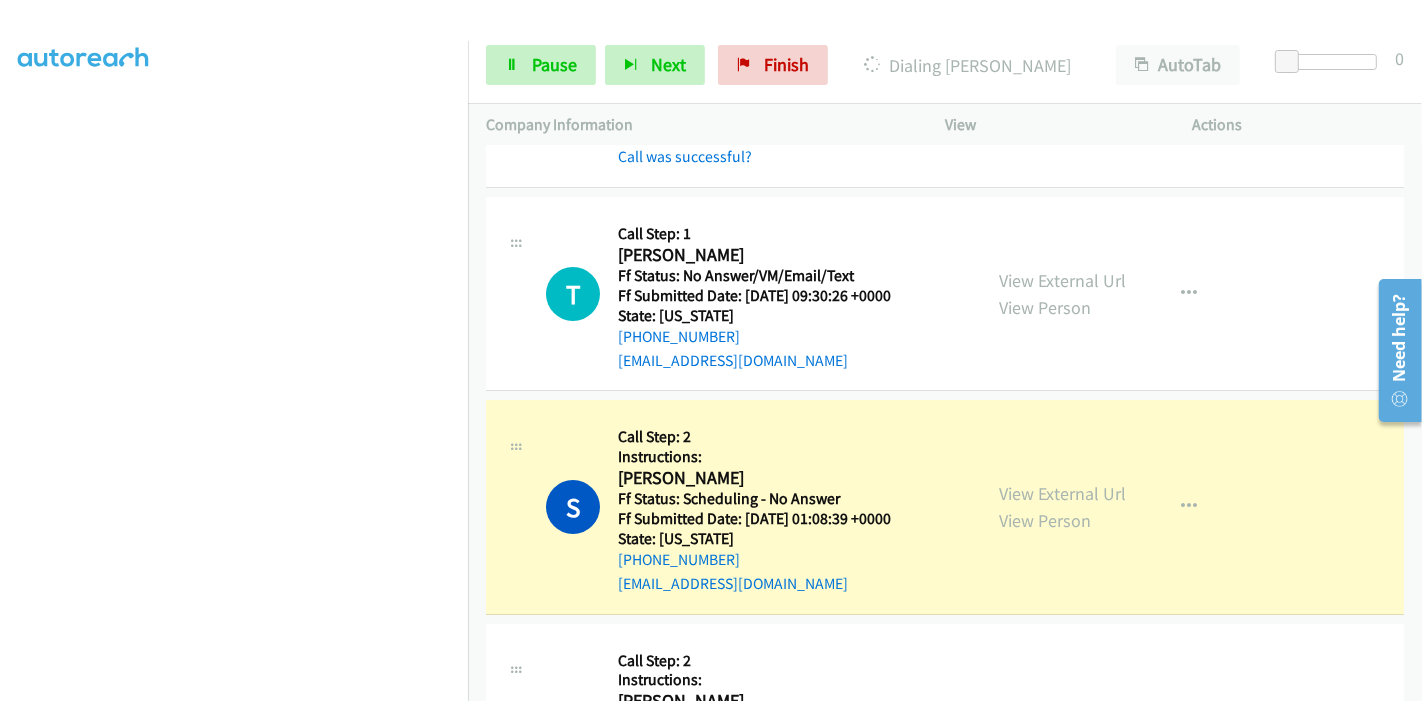 scroll, scrollTop: 0, scrollLeft: 0, axis: both 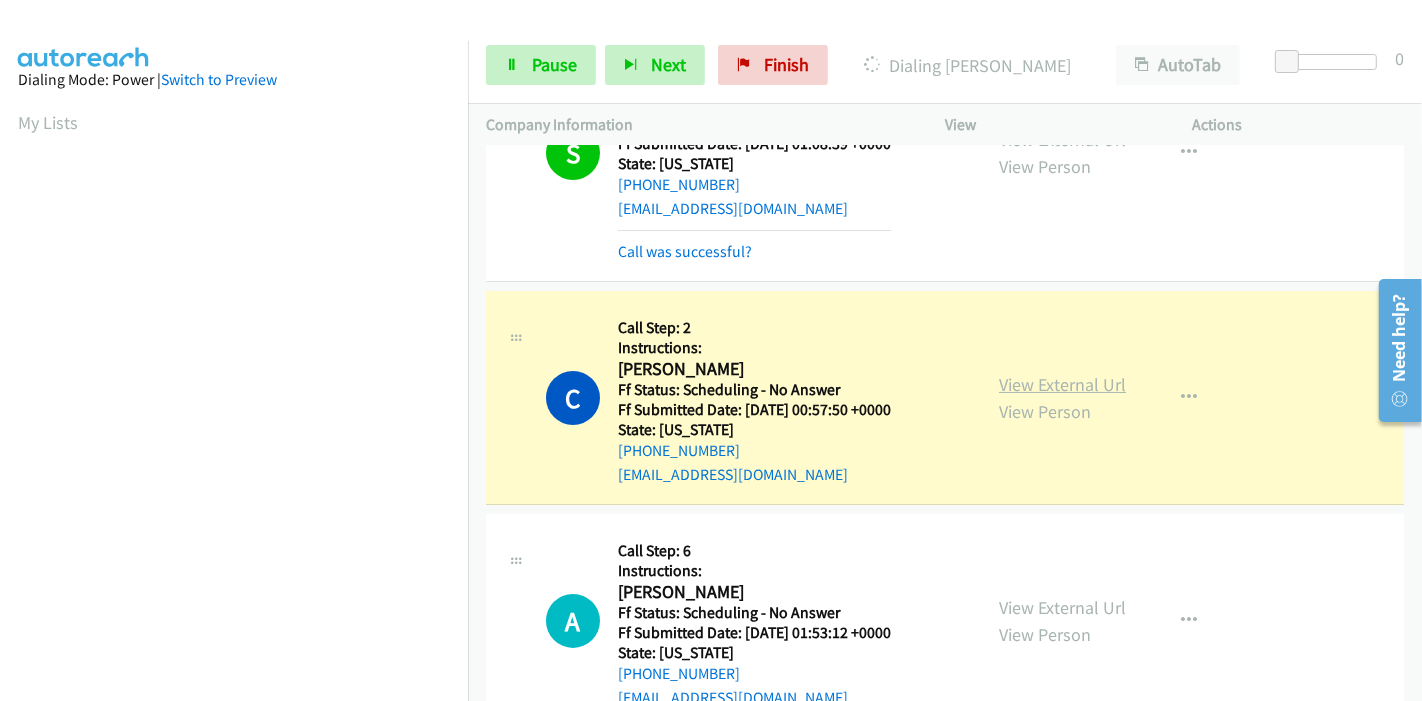 click on "View External Url" at bounding box center [1062, 384] 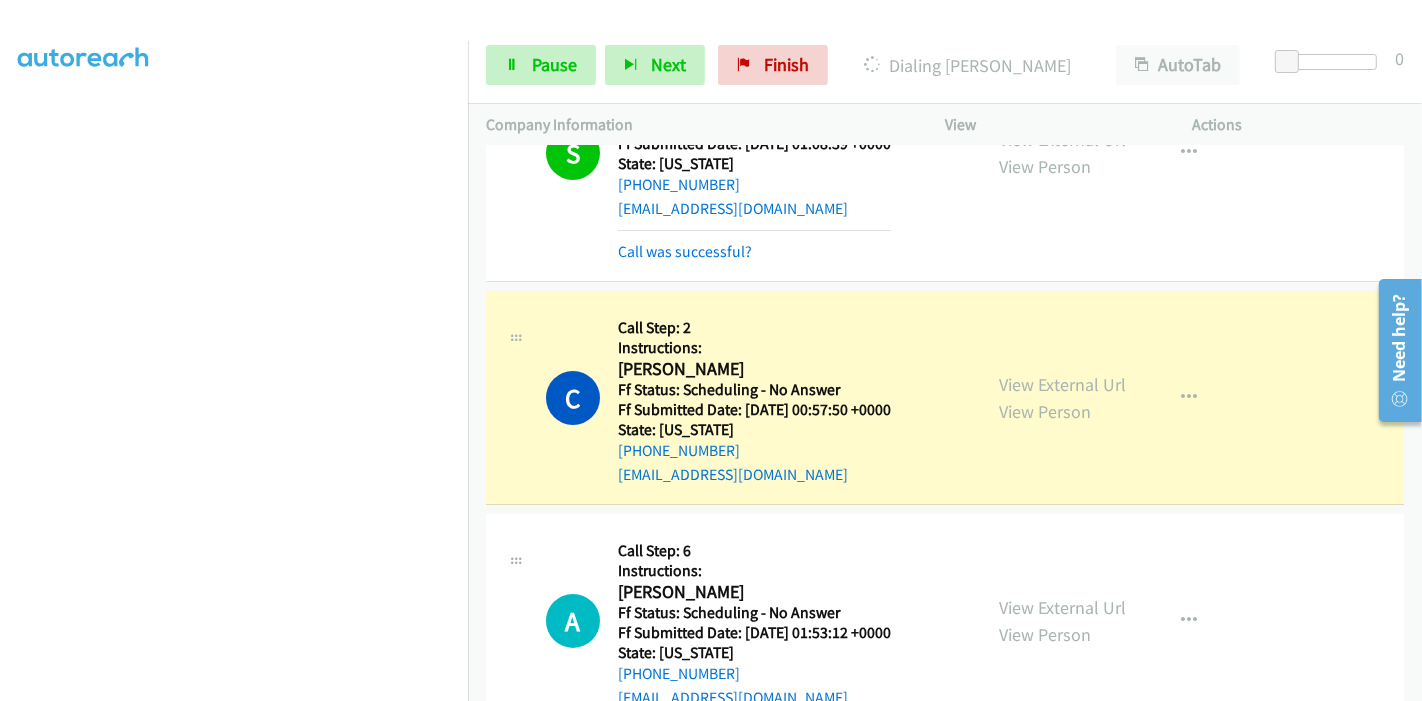 scroll, scrollTop: 0, scrollLeft: 0, axis: both 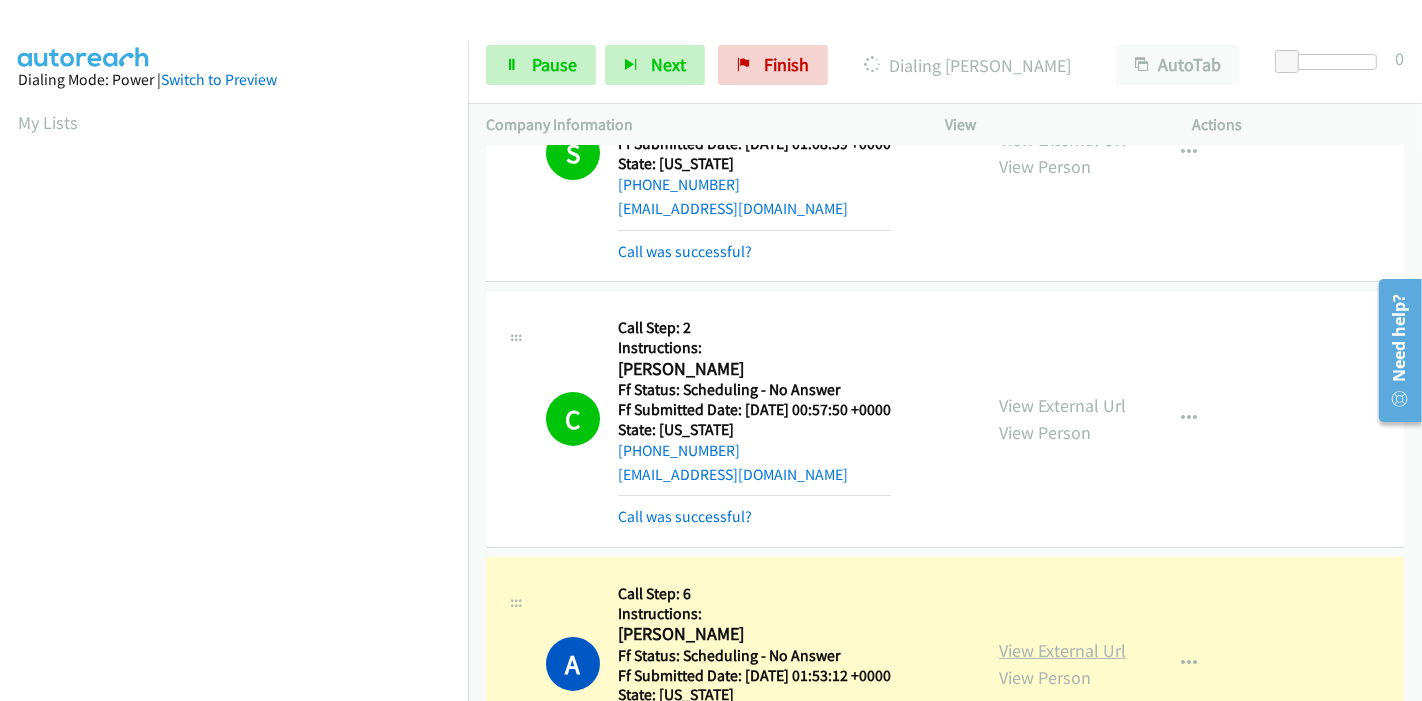 click on "View External Url" at bounding box center [1062, 650] 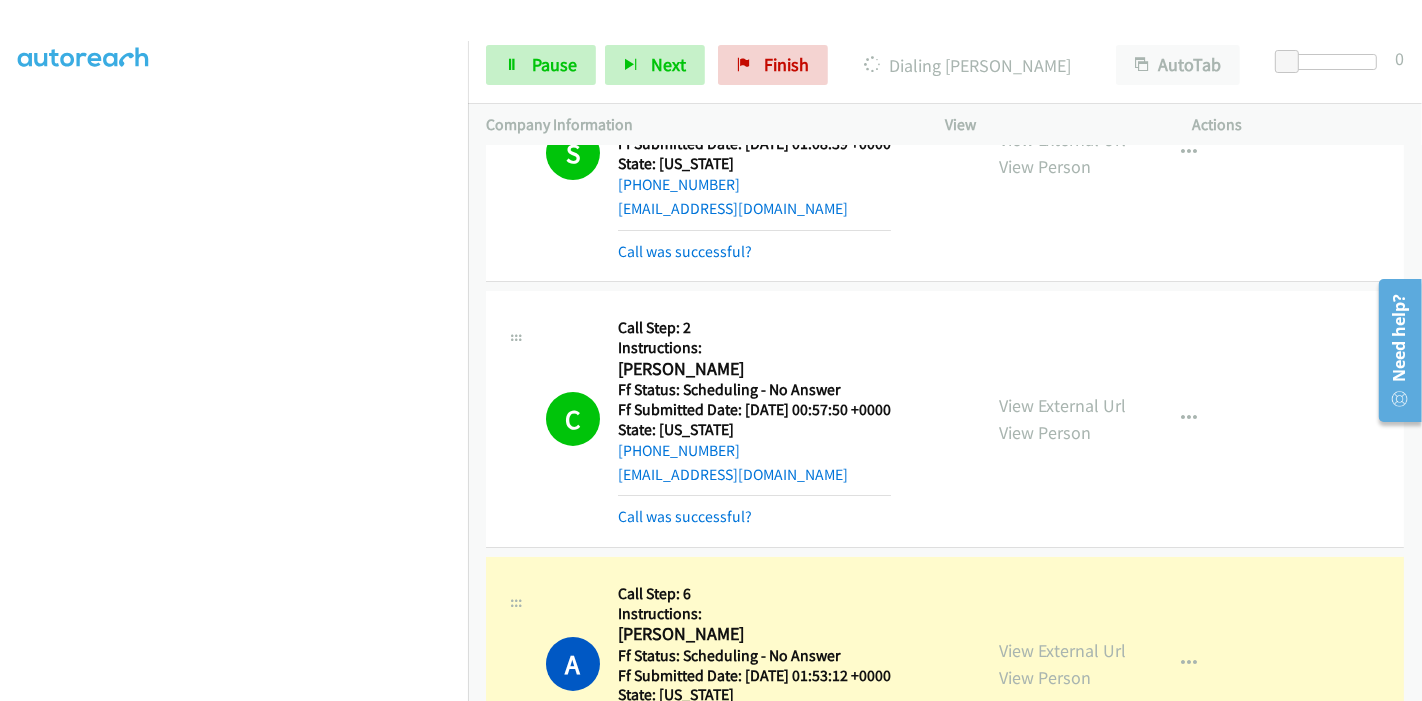 scroll, scrollTop: 0, scrollLeft: 0, axis: both 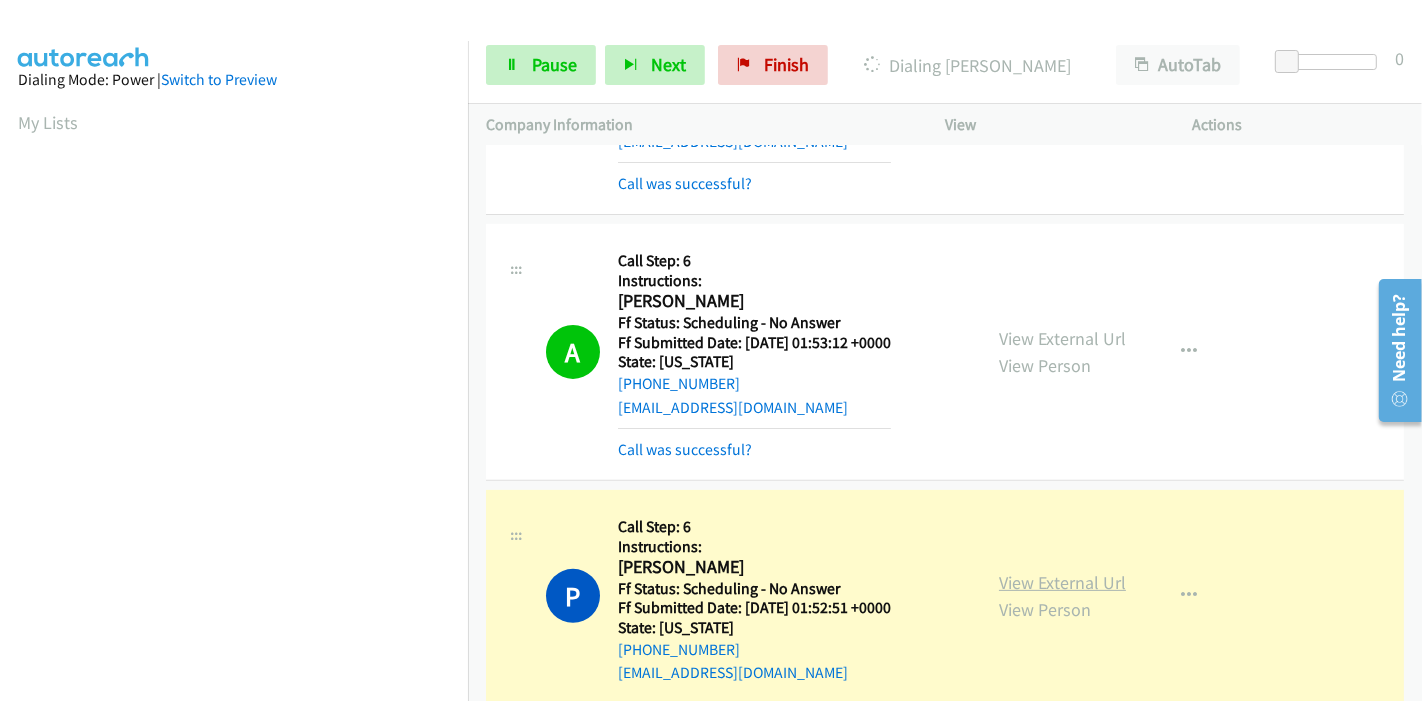 click on "View External Url" at bounding box center [1062, 582] 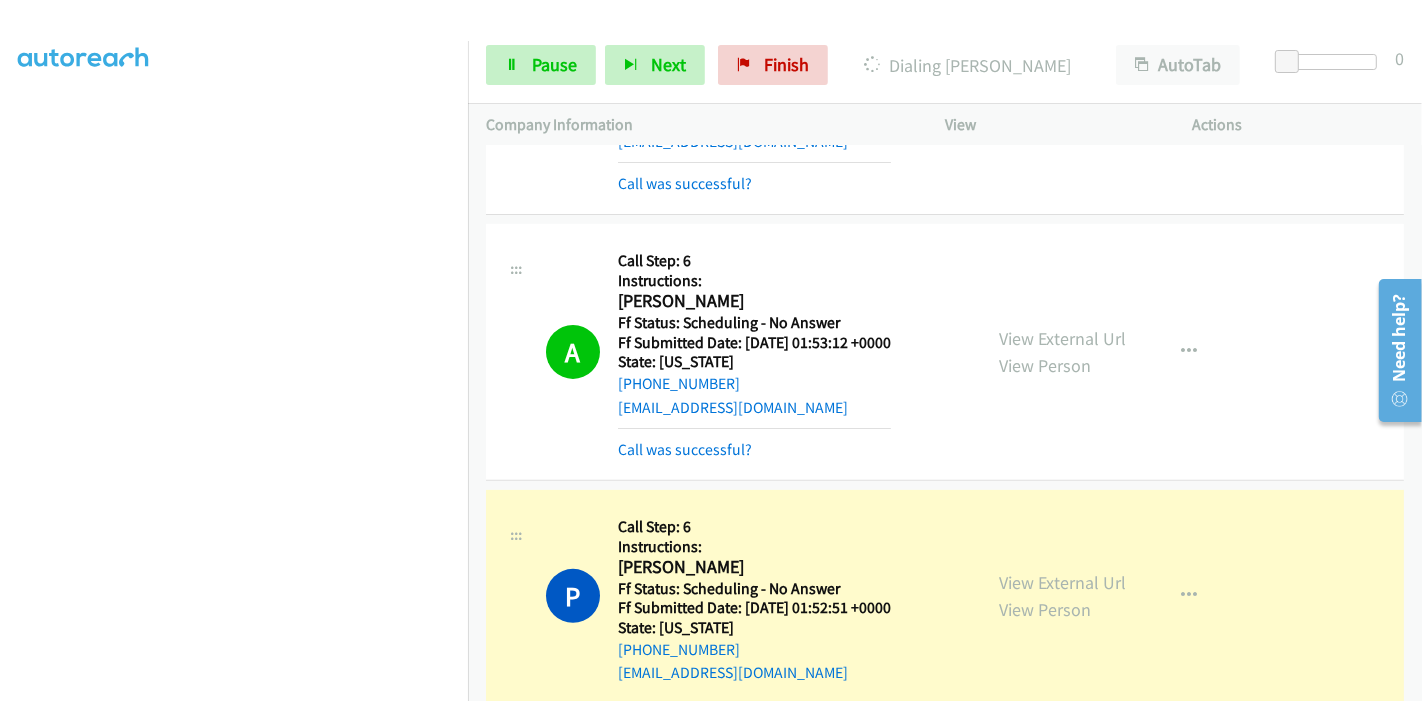 scroll, scrollTop: 0, scrollLeft: 0, axis: both 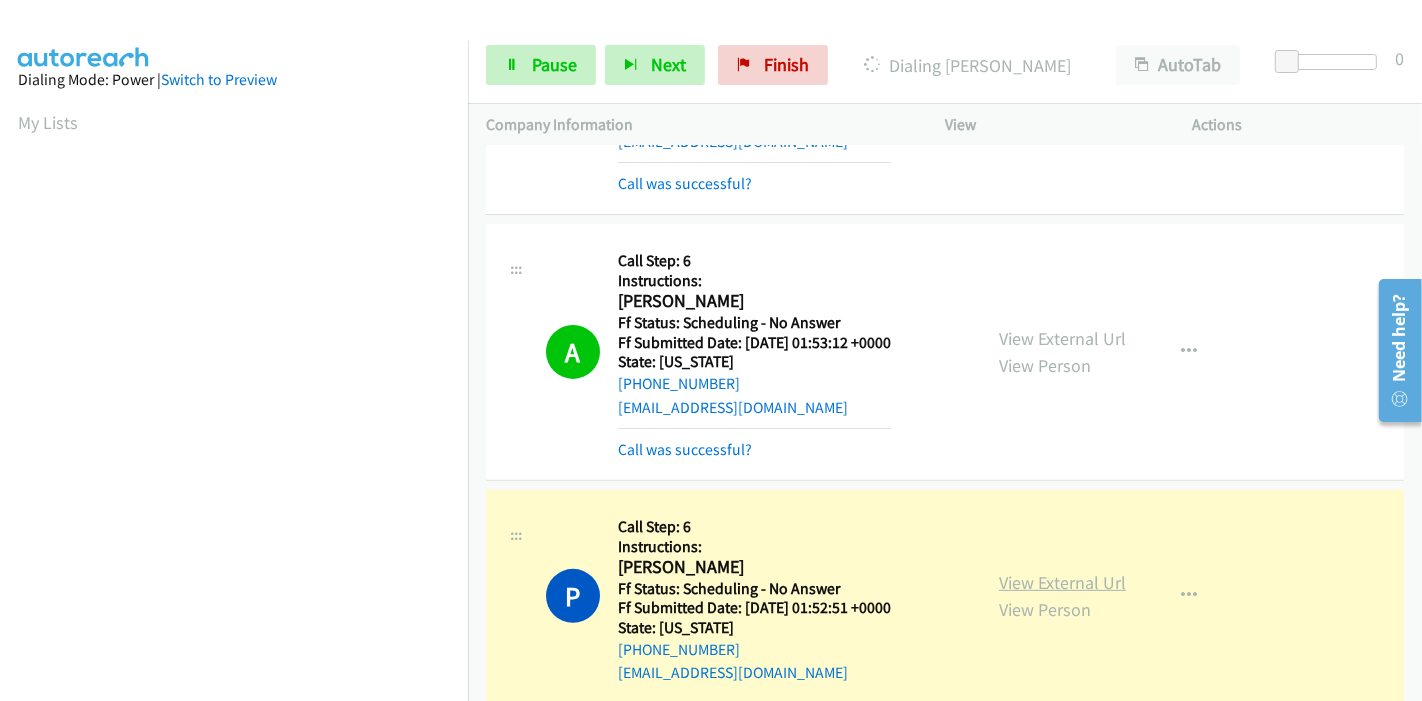 click on "View External Url" at bounding box center [1062, 582] 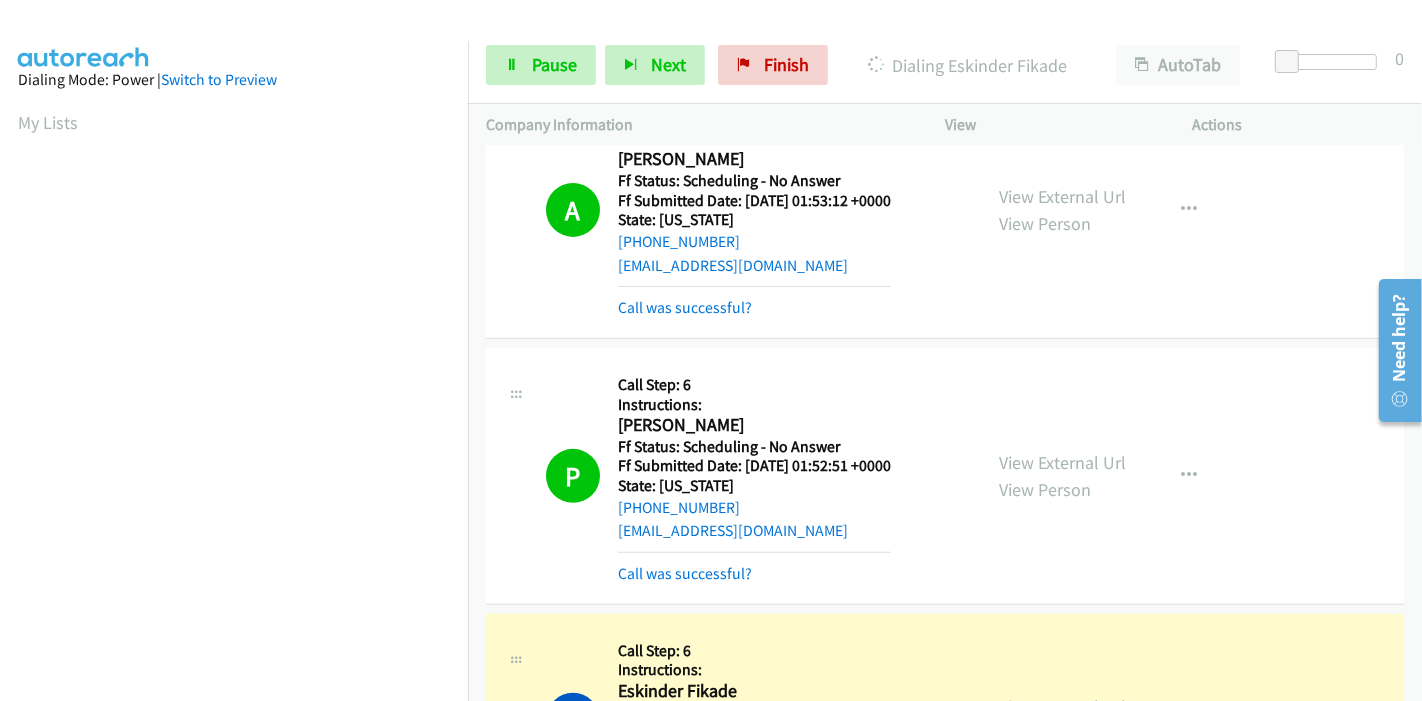 scroll, scrollTop: 19911, scrollLeft: 0, axis: vertical 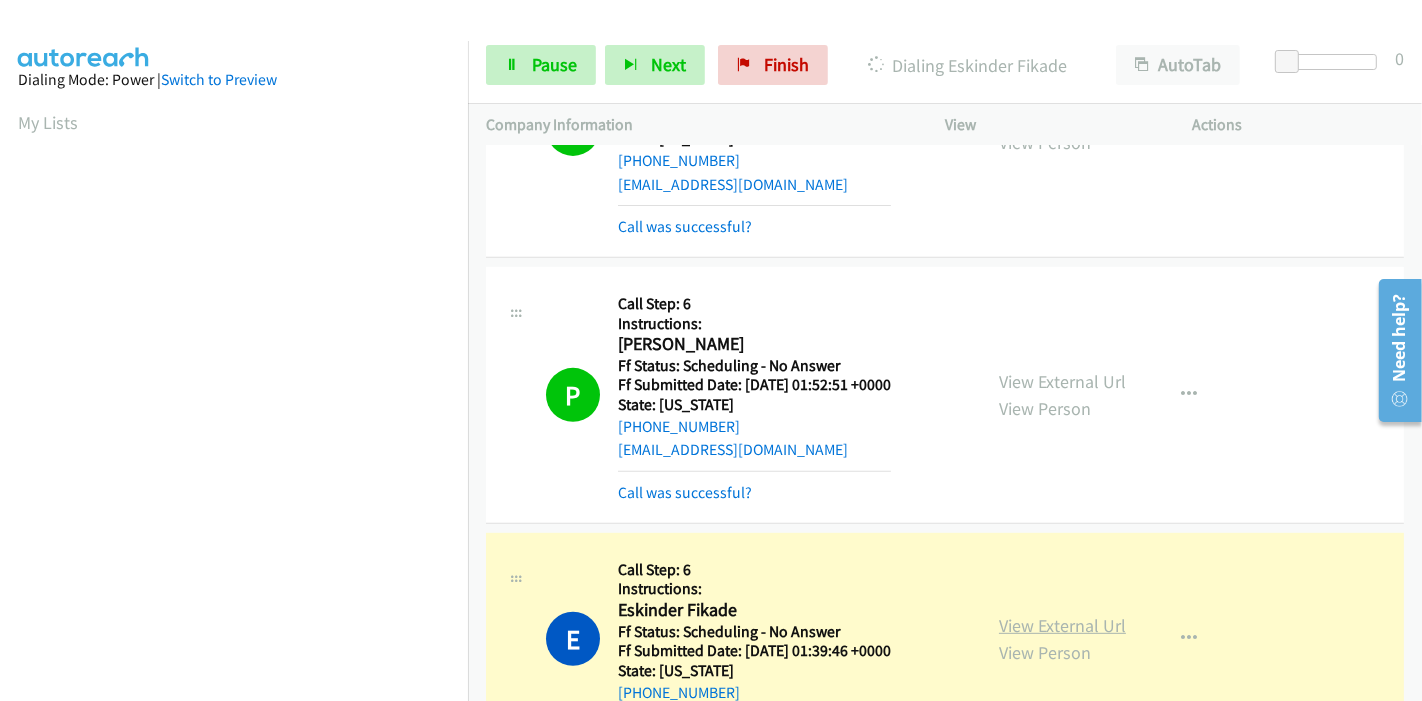 click on "View External Url" at bounding box center [1062, 625] 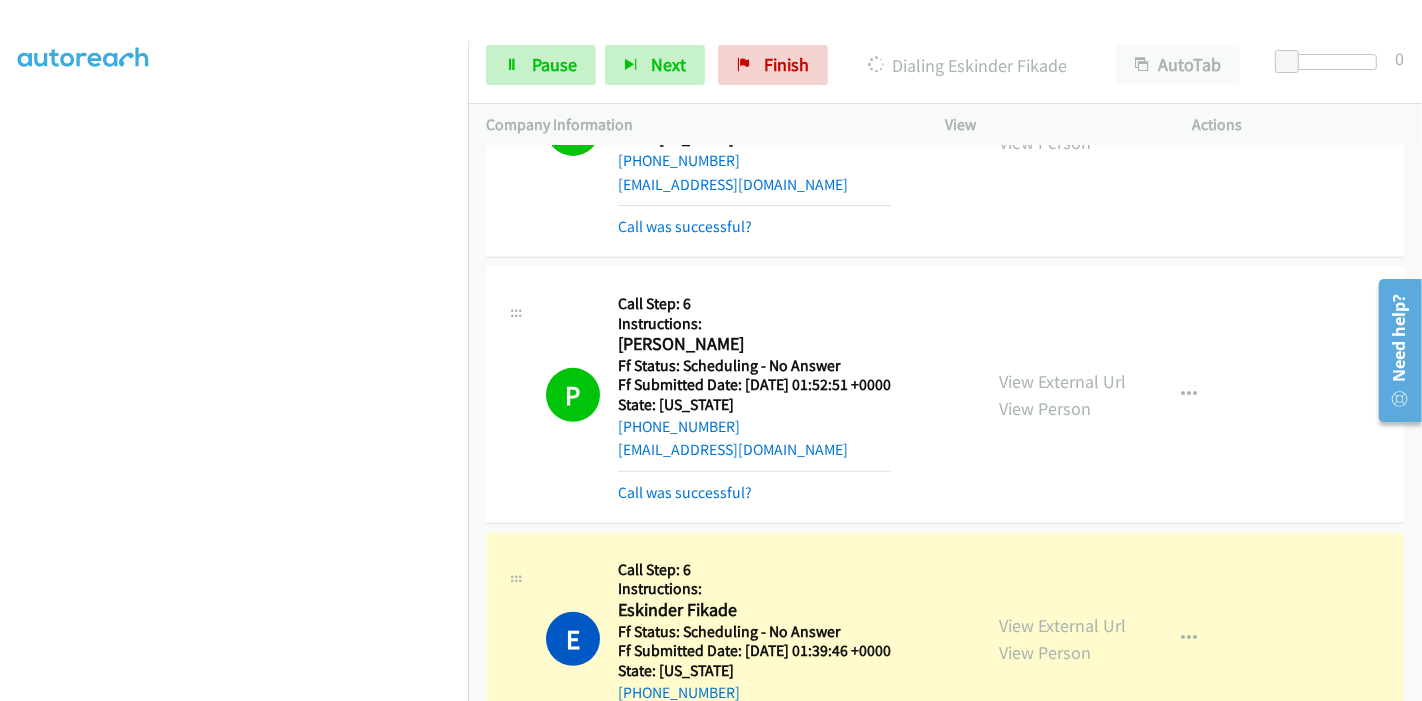 scroll, scrollTop: 0, scrollLeft: 0, axis: both 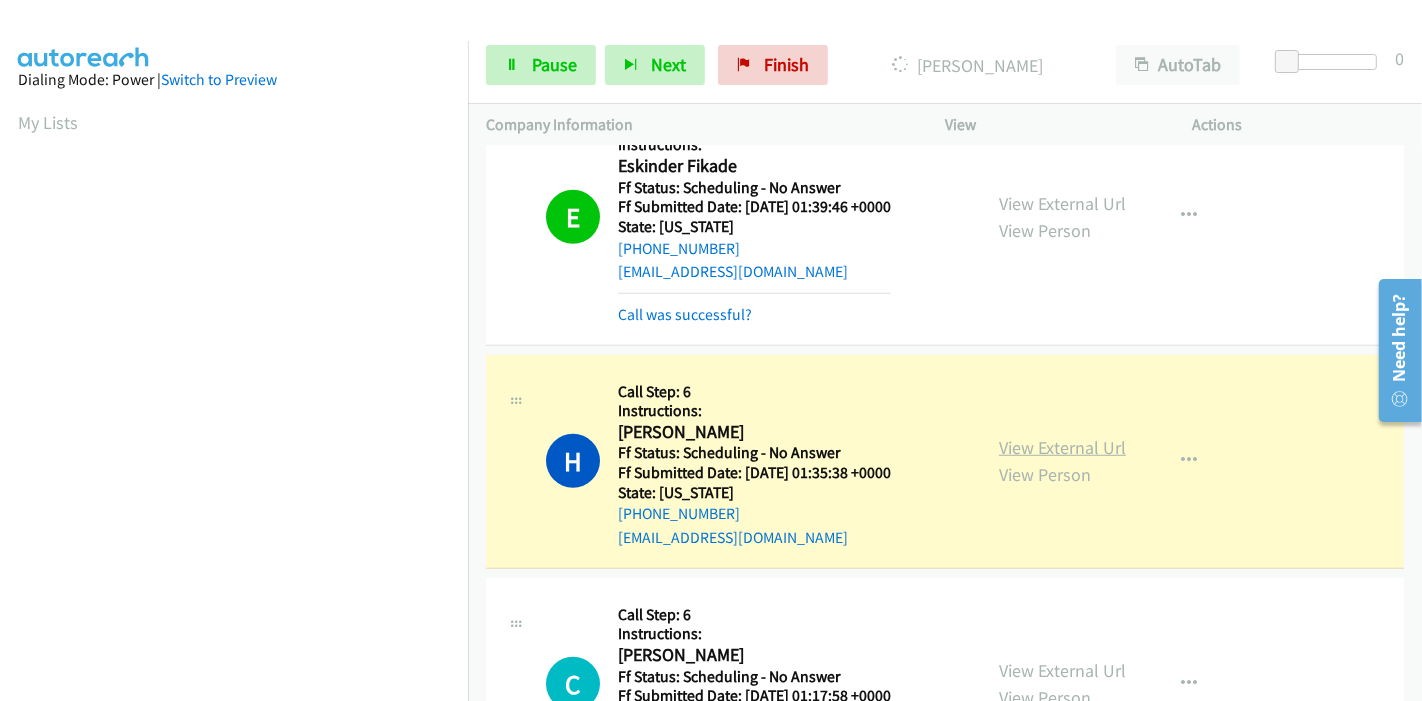 click on "View External Url" at bounding box center (1062, 447) 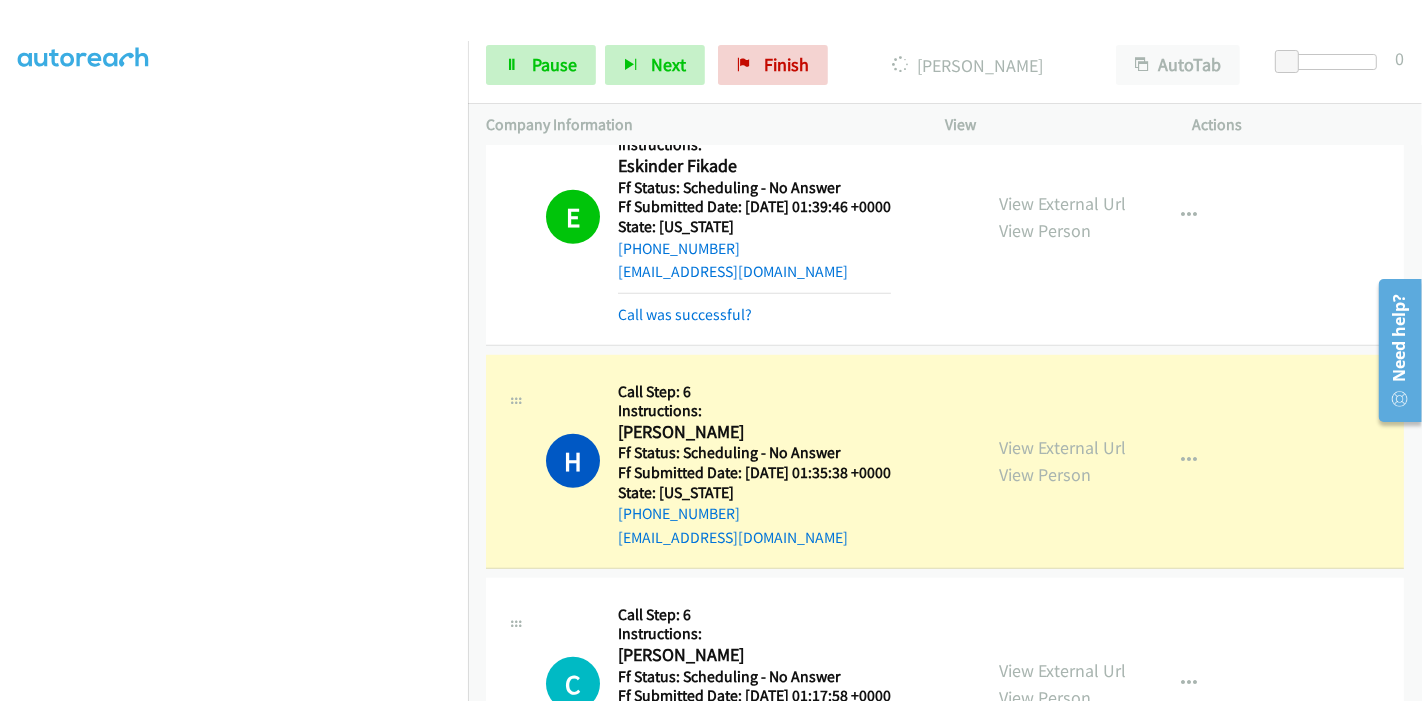 scroll, scrollTop: 0, scrollLeft: 0, axis: both 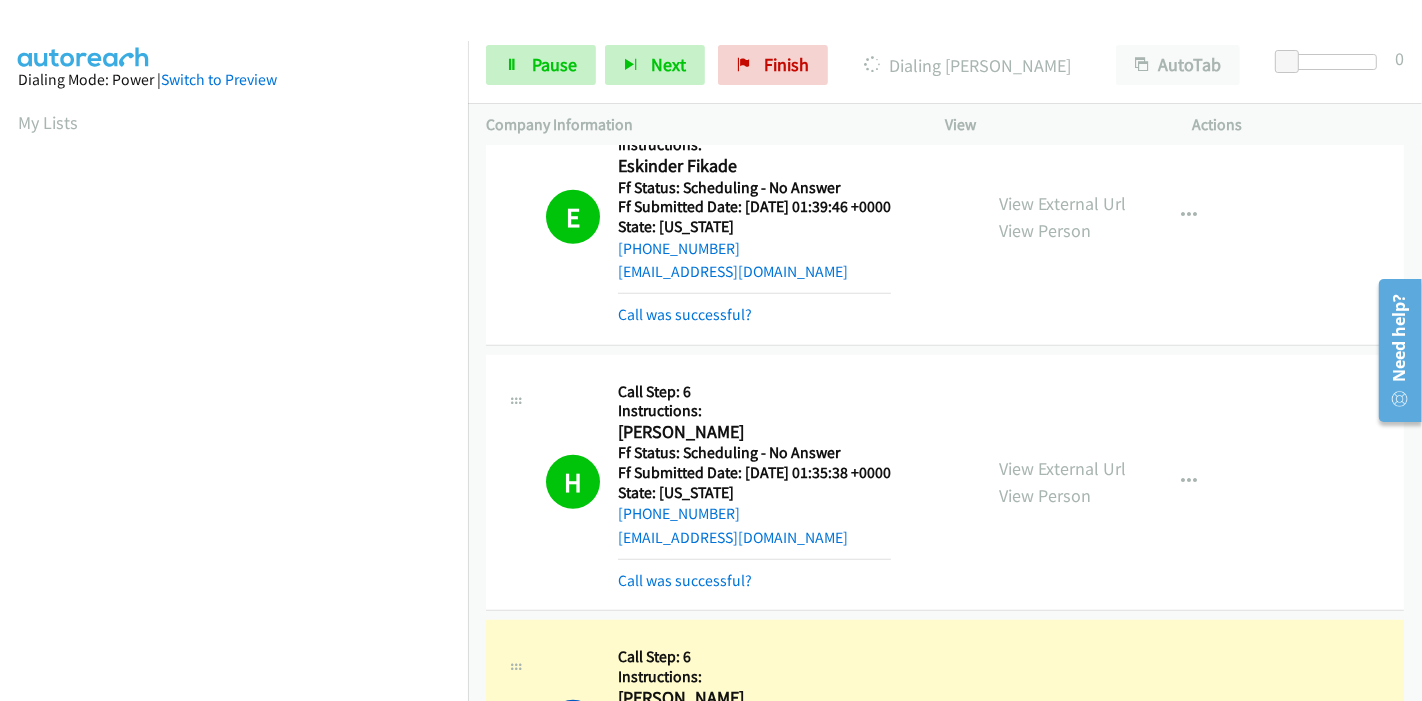 click on "View External Url" at bounding box center [1062, 713] 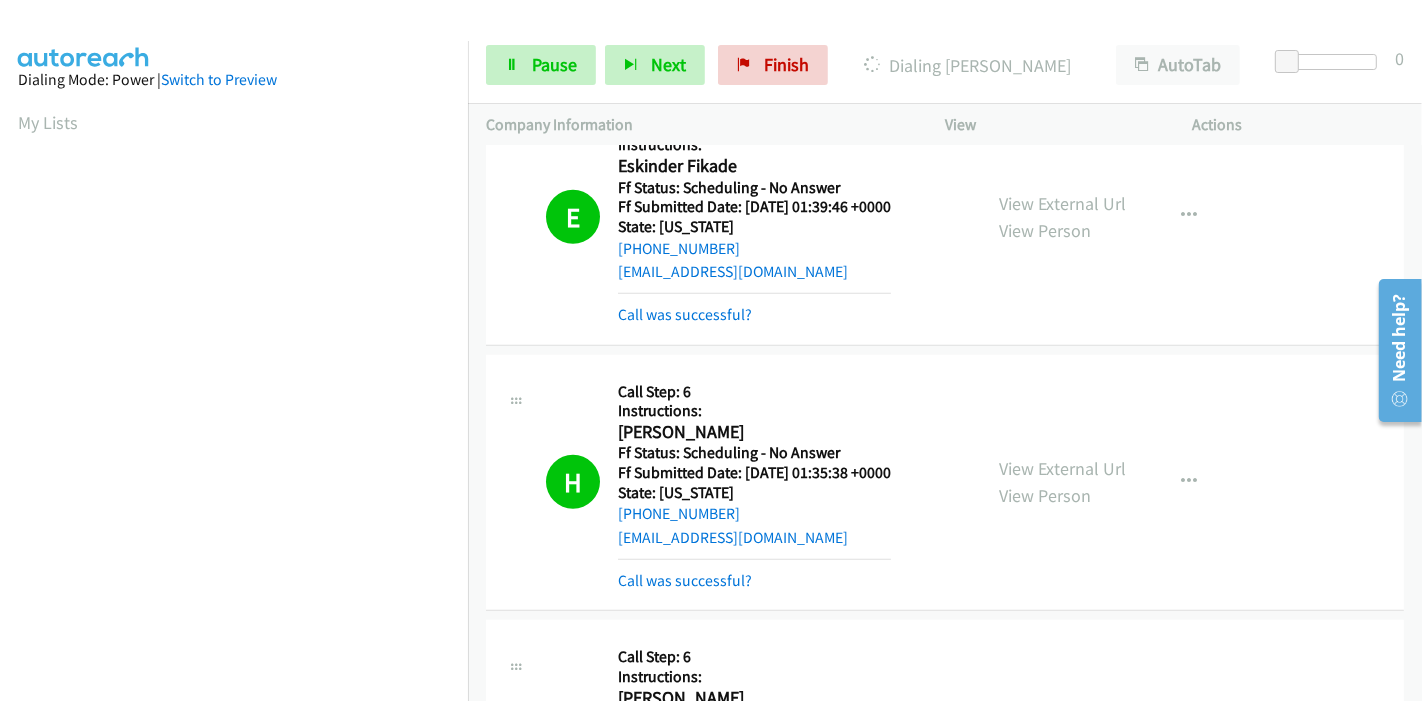 scroll, scrollTop: 422, scrollLeft: 0, axis: vertical 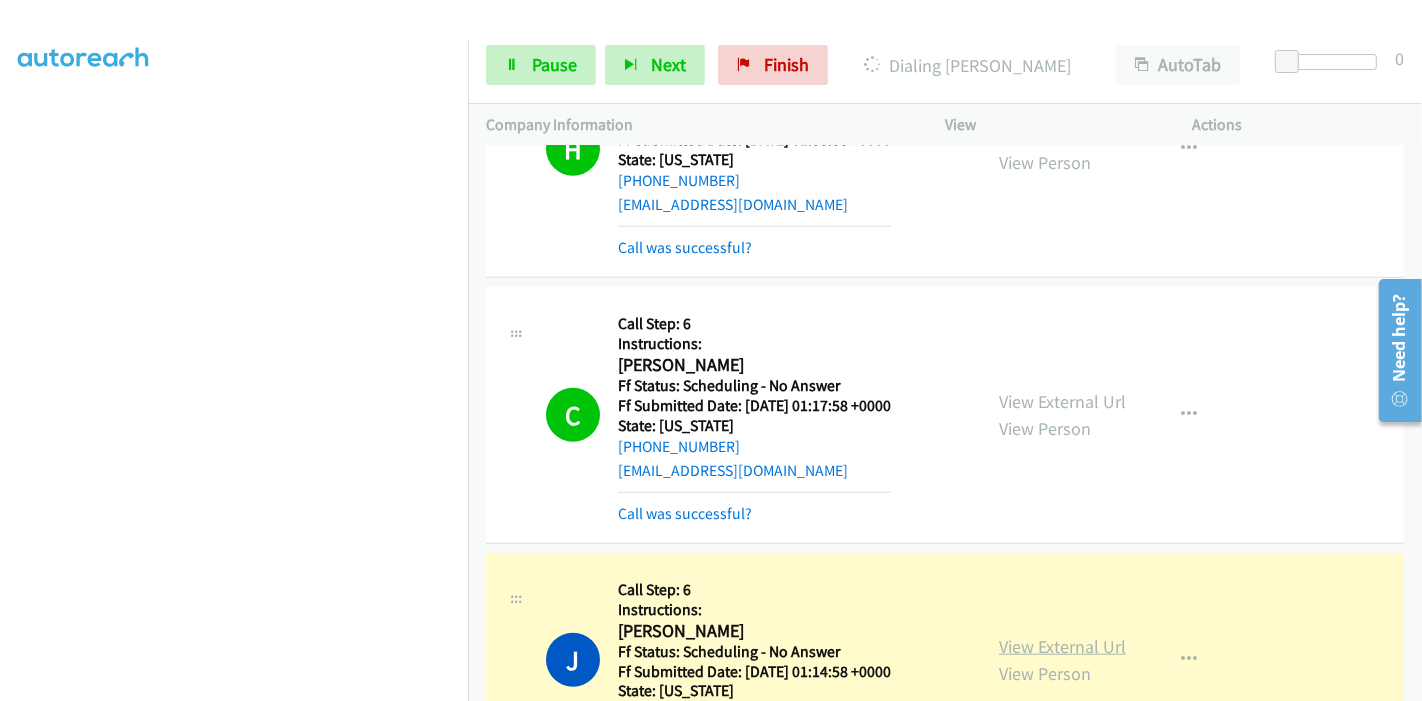 click on "View External Url" at bounding box center (1062, 646) 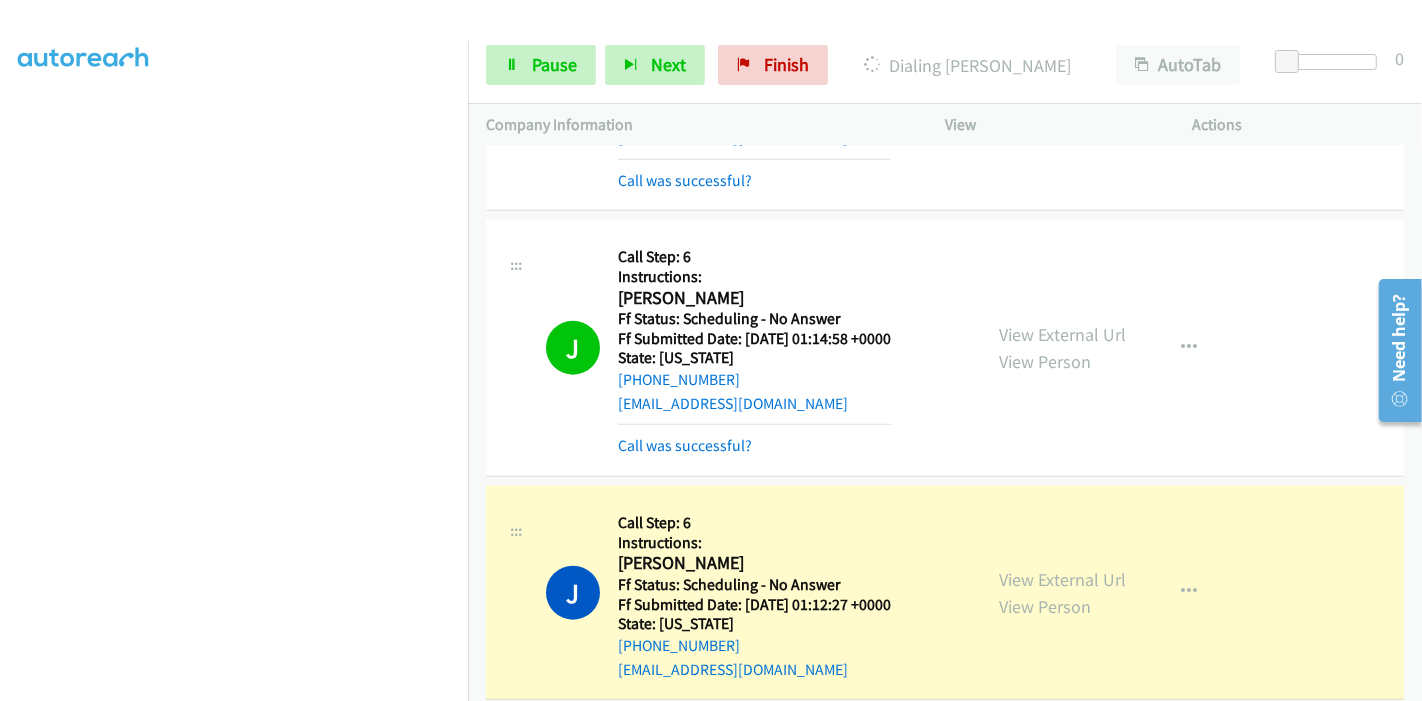scroll, scrollTop: 21022, scrollLeft: 0, axis: vertical 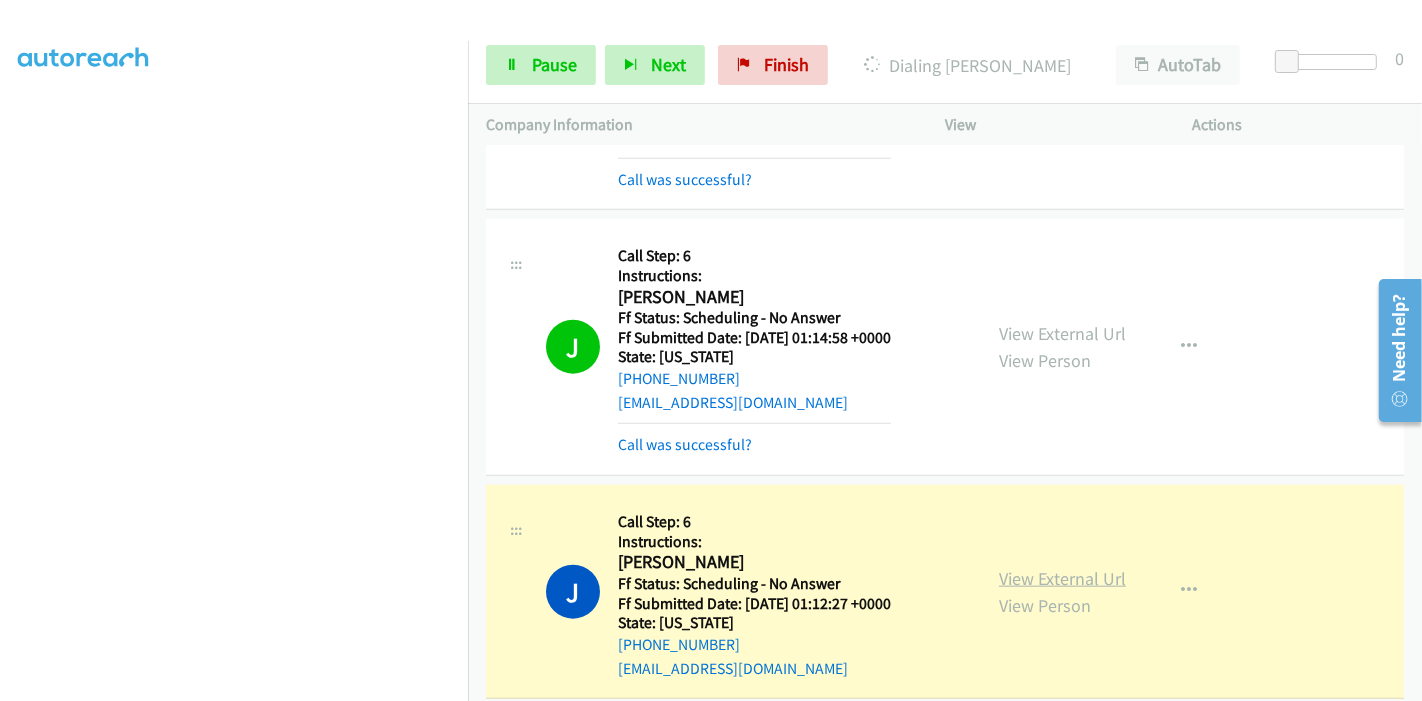 click on "View External Url" at bounding box center [1062, 578] 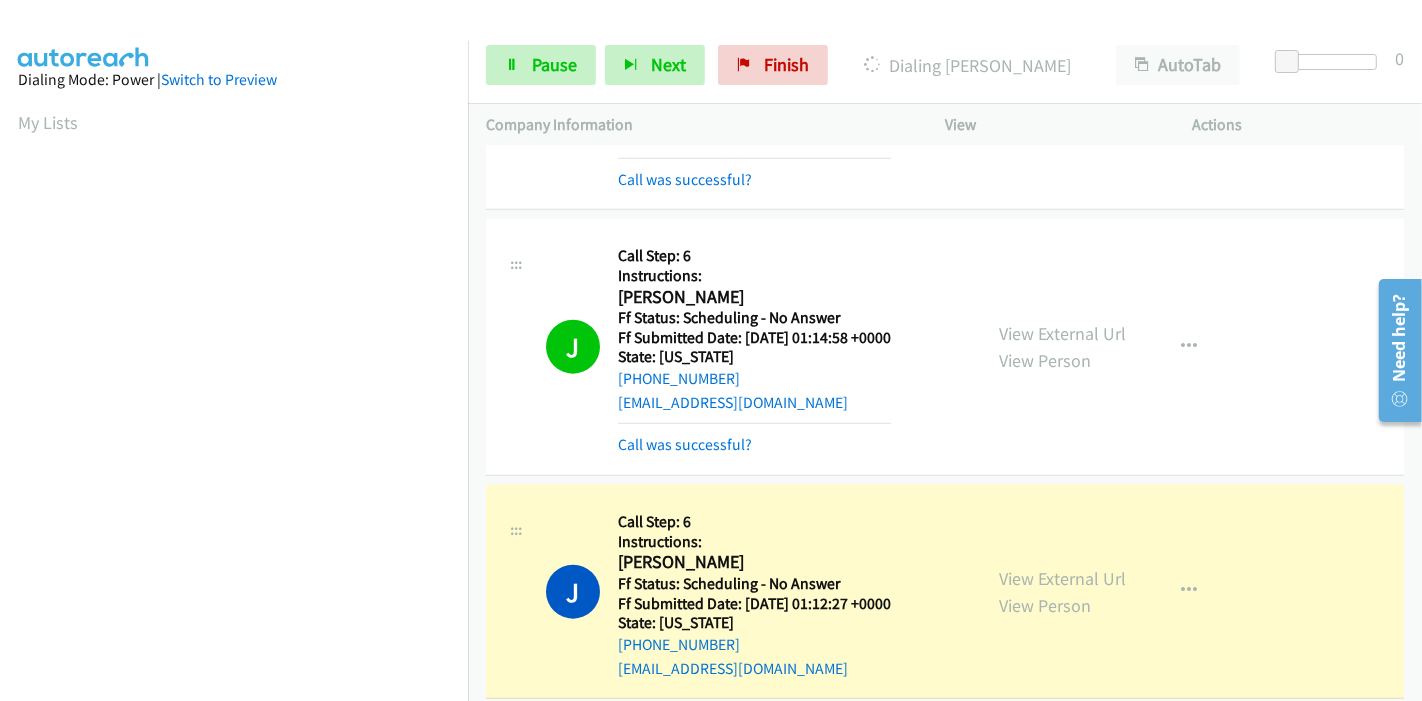 scroll, scrollTop: 422, scrollLeft: 0, axis: vertical 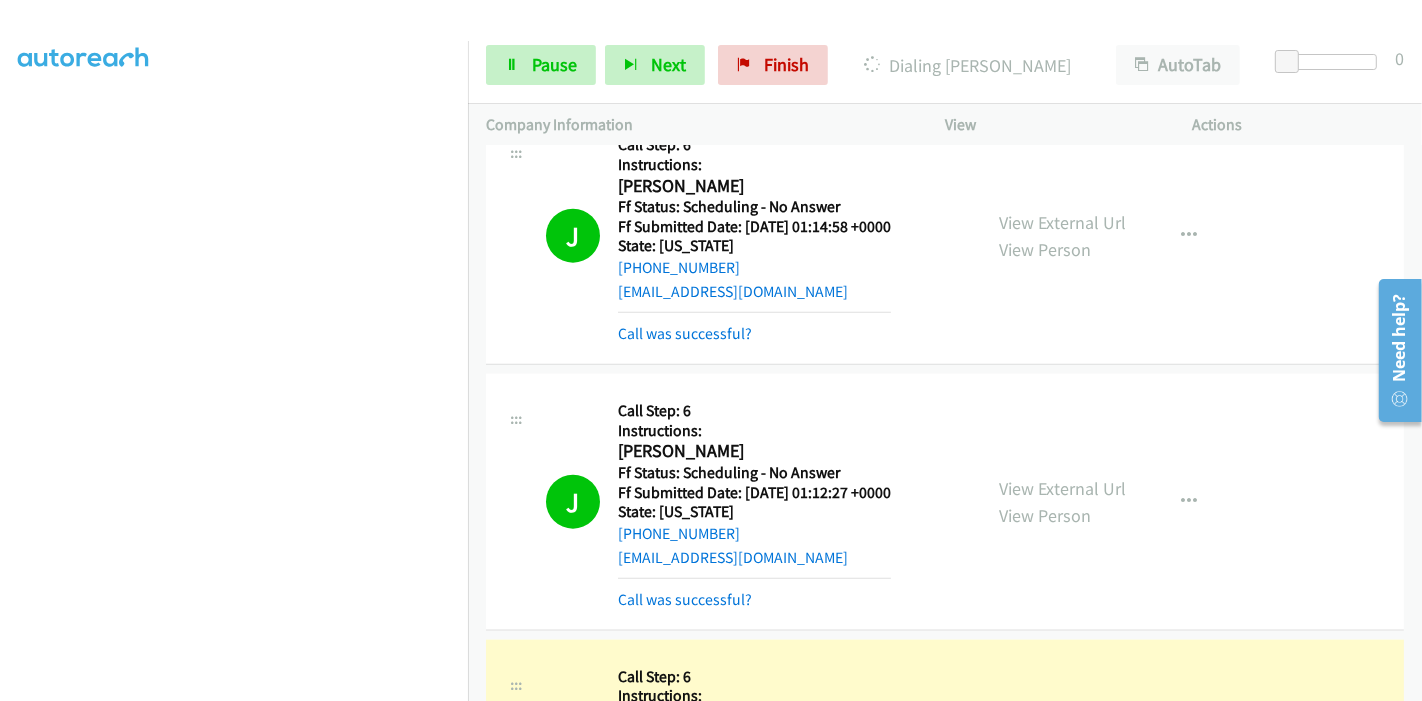 click on "View External Url" at bounding box center (1062, 732) 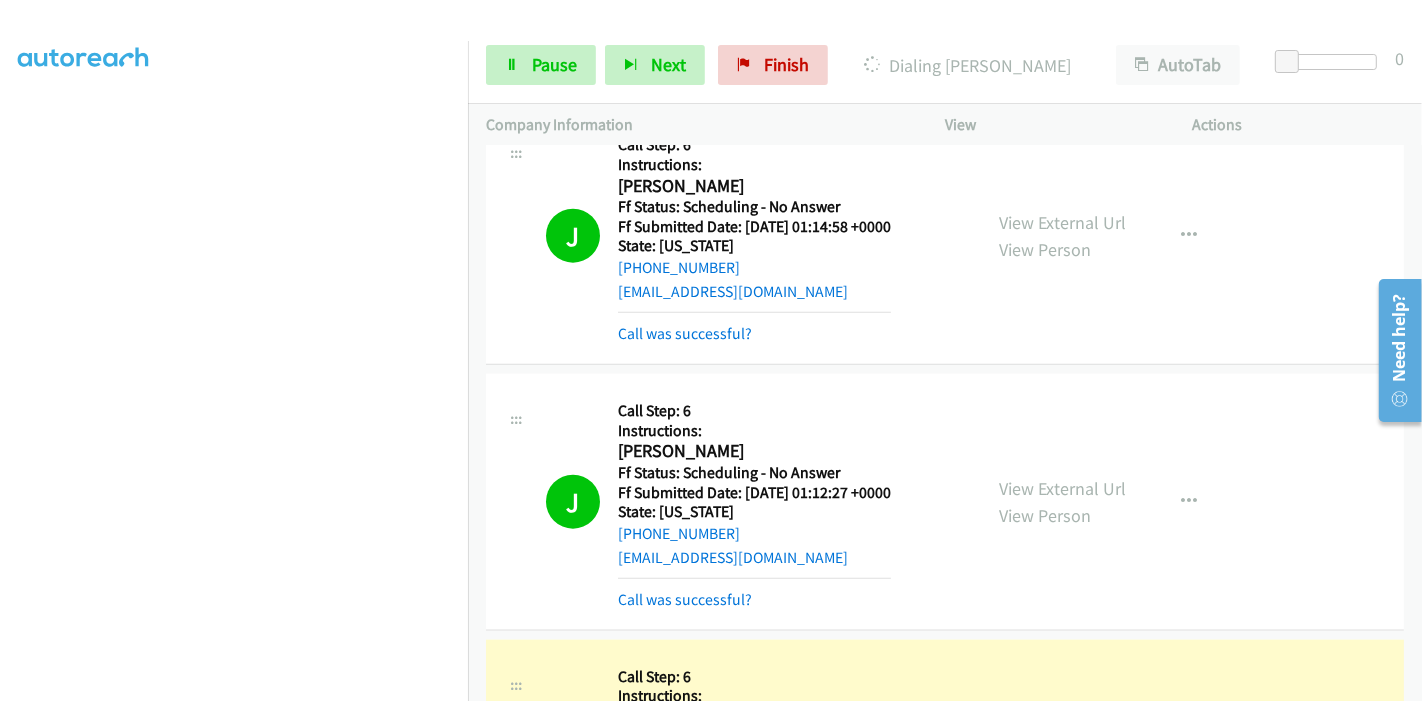 scroll, scrollTop: 0, scrollLeft: 0, axis: both 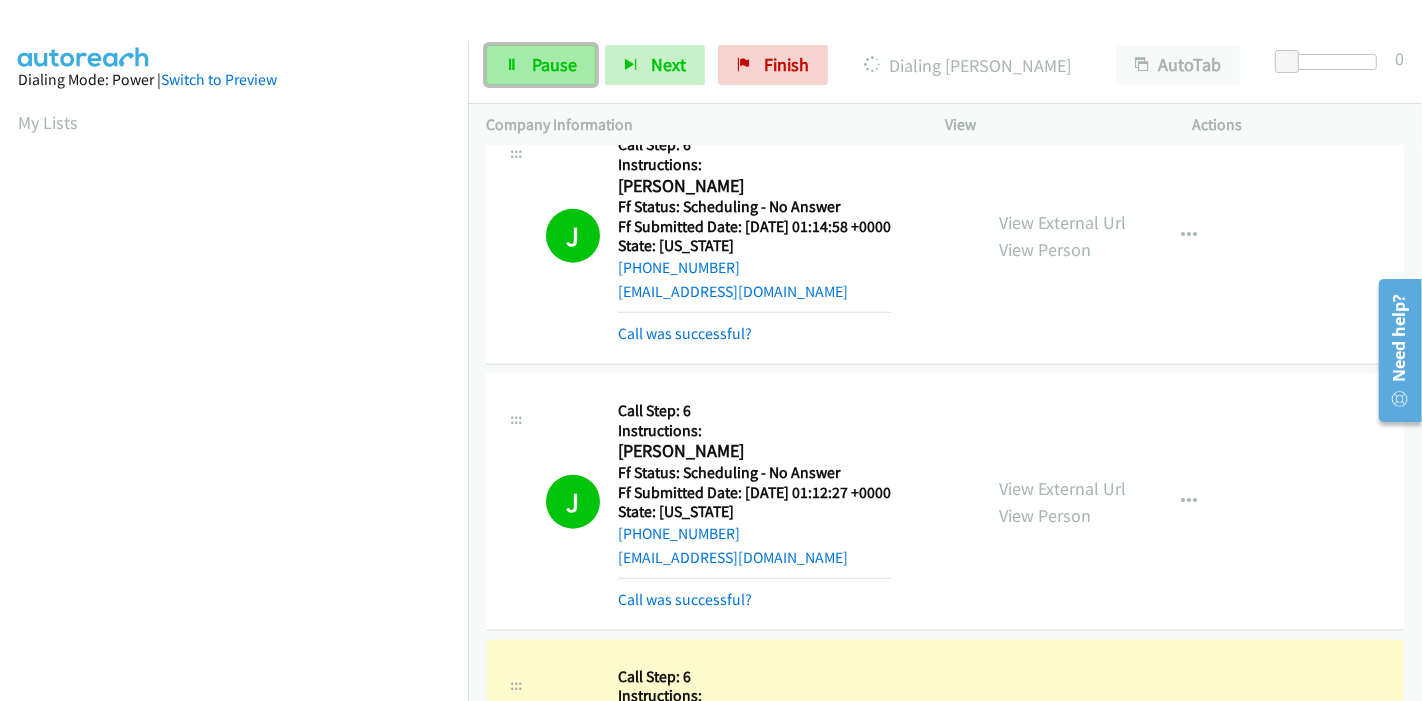 click on "Pause" at bounding box center (554, 64) 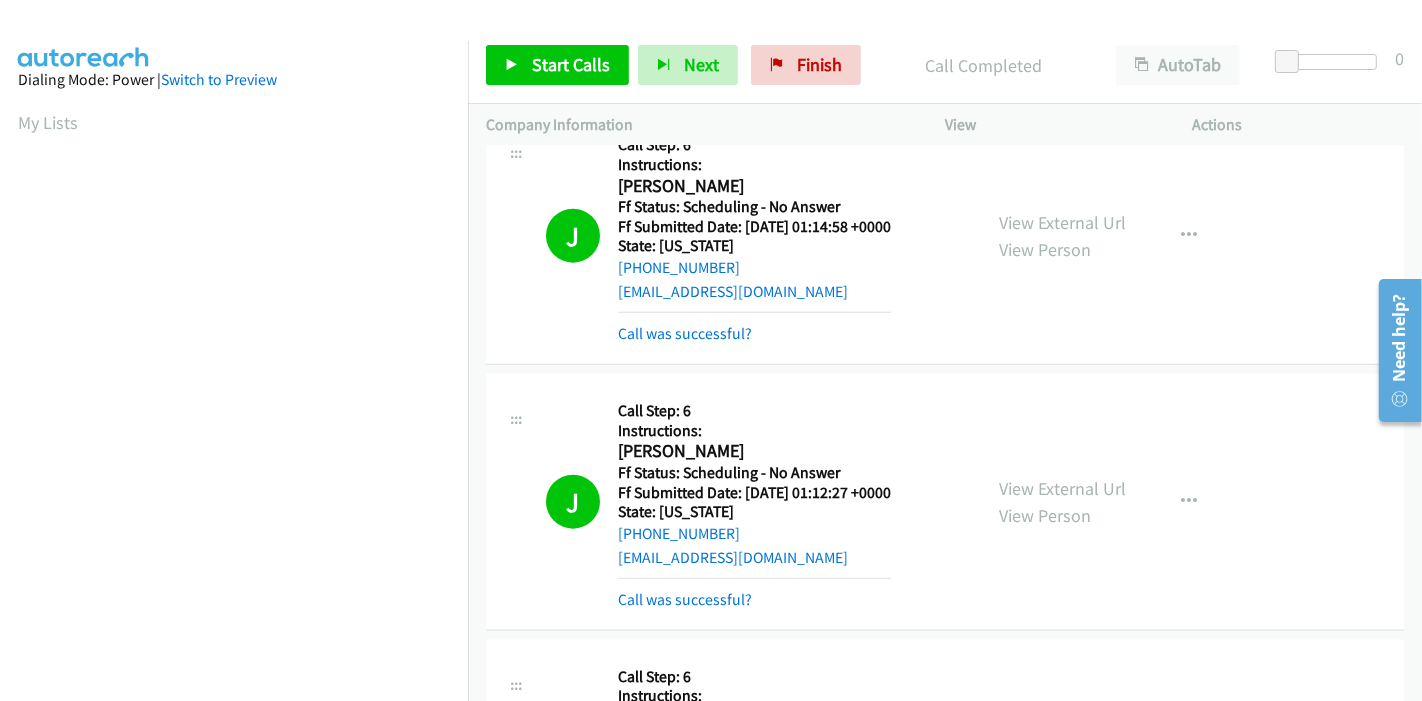 scroll, scrollTop: 422, scrollLeft: 0, axis: vertical 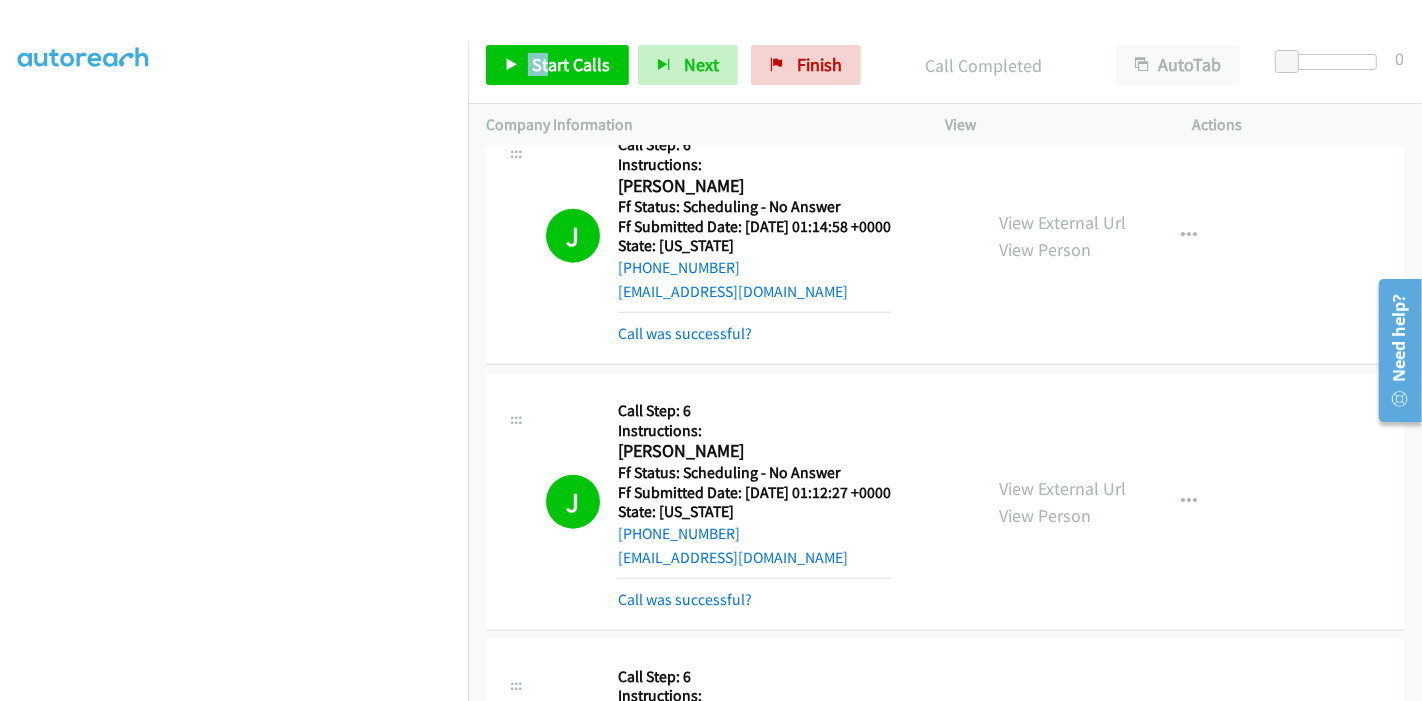 click on "Start Calls
Pause
Next
Finish
Call Completed
AutoTab
AutoTab
0" at bounding box center [945, 65] 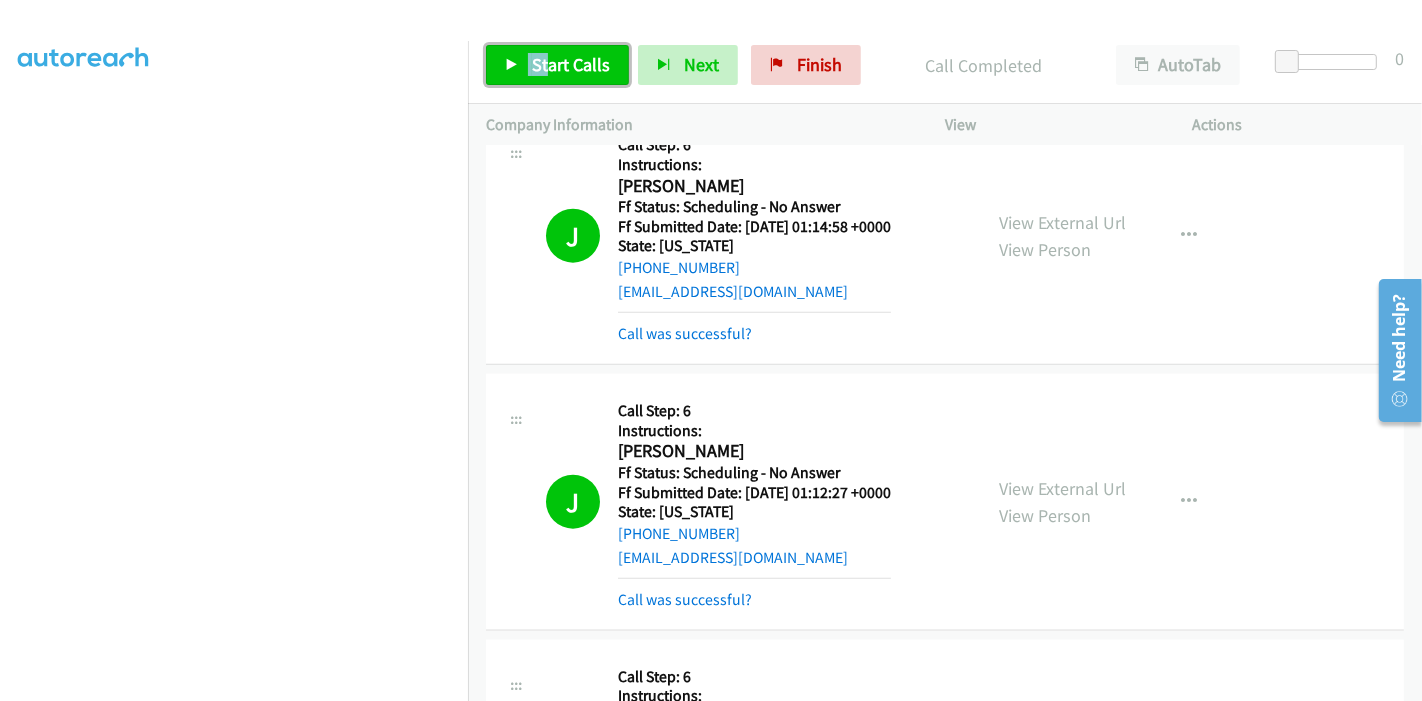 click on "Start Calls" at bounding box center [571, 64] 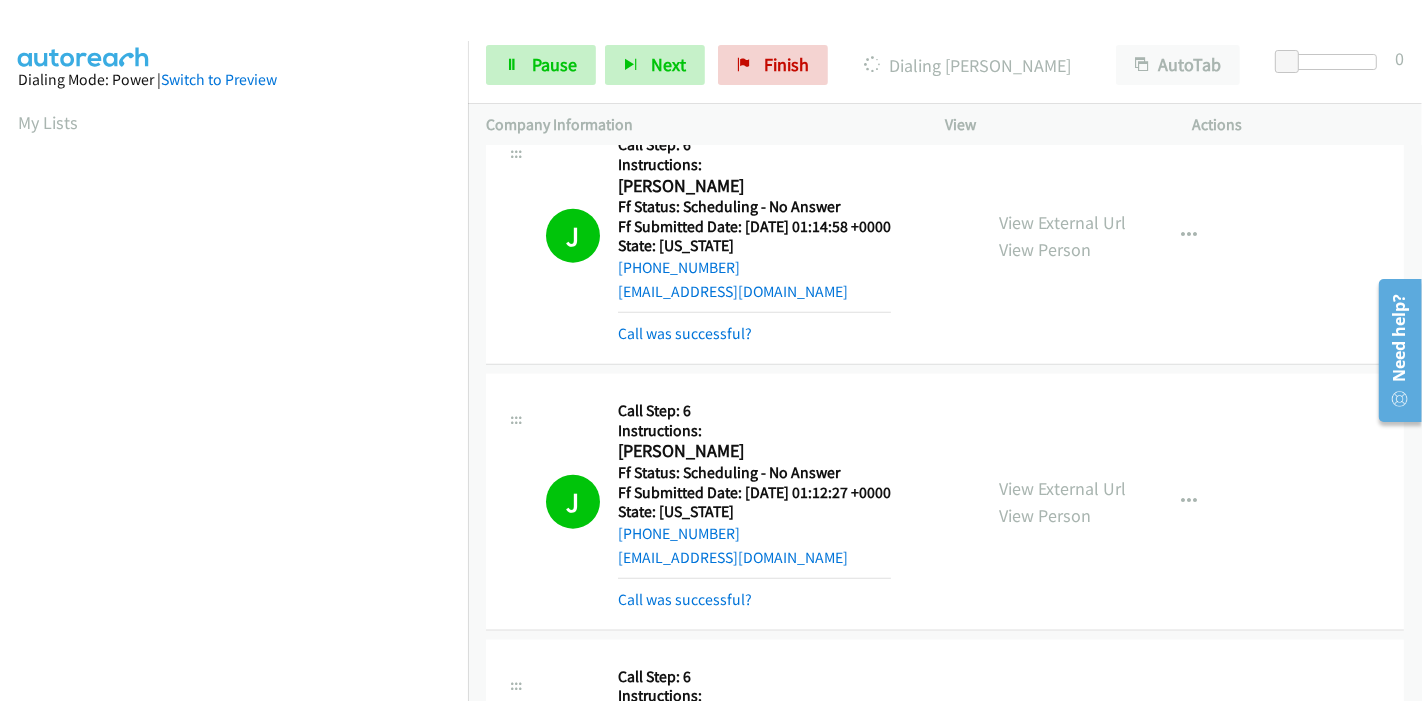 scroll, scrollTop: 422, scrollLeft: 0, axis: vertical 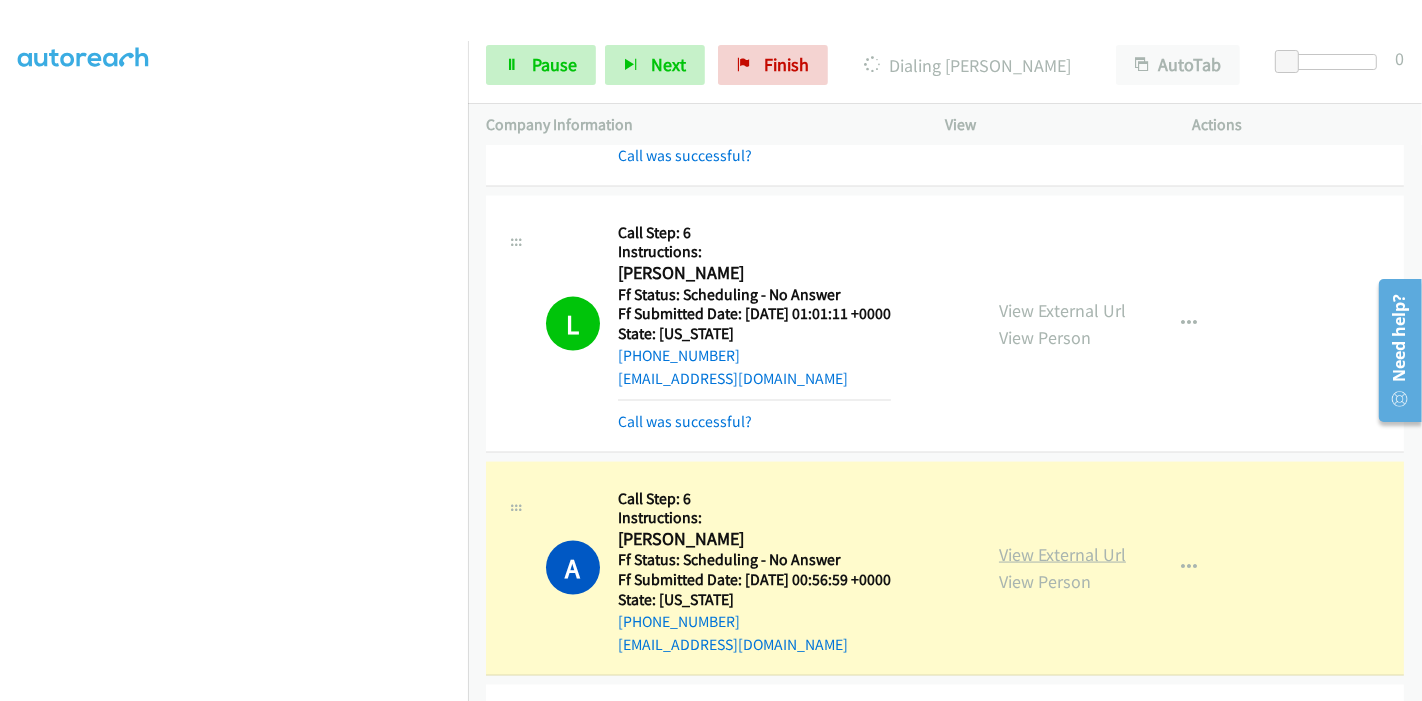 click on "View External Url" at bounding box center (1062, 554) 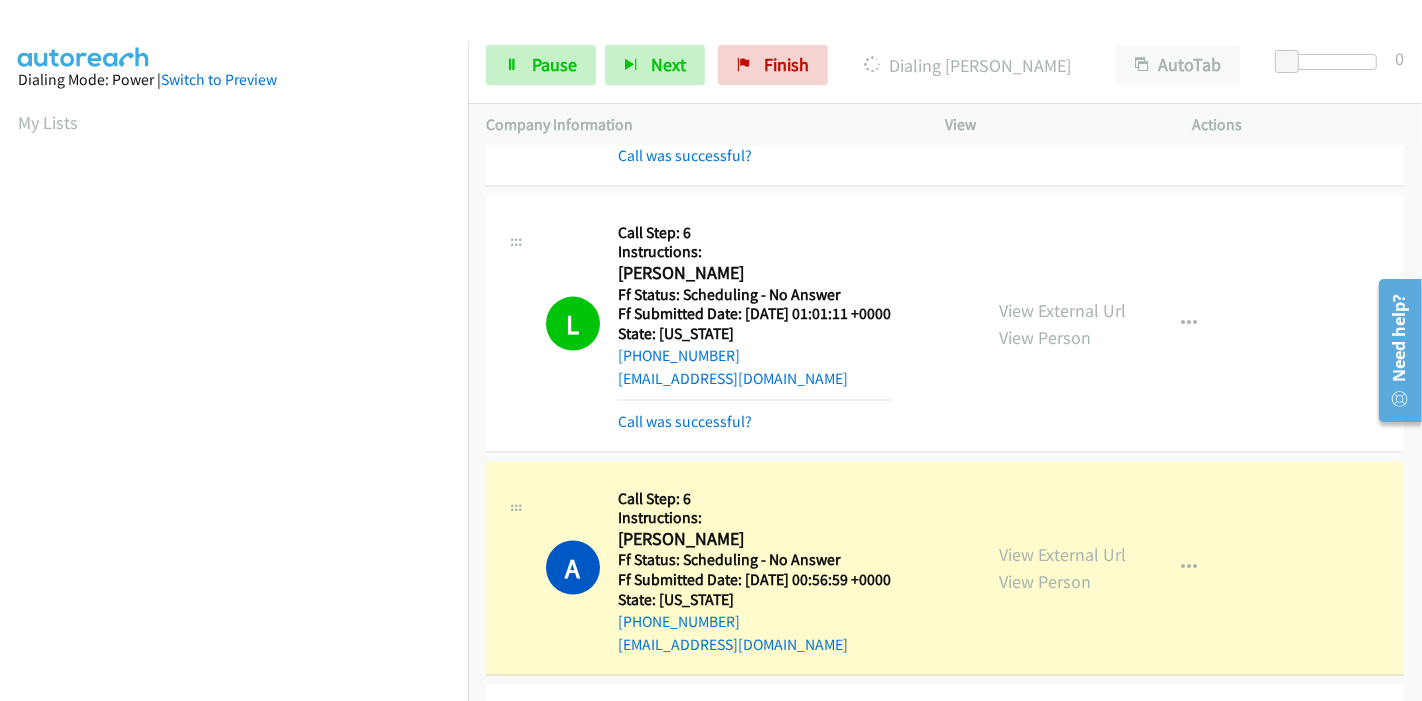 scroll, scrollTop: 422, scrollLeft: 0, axis: vertical 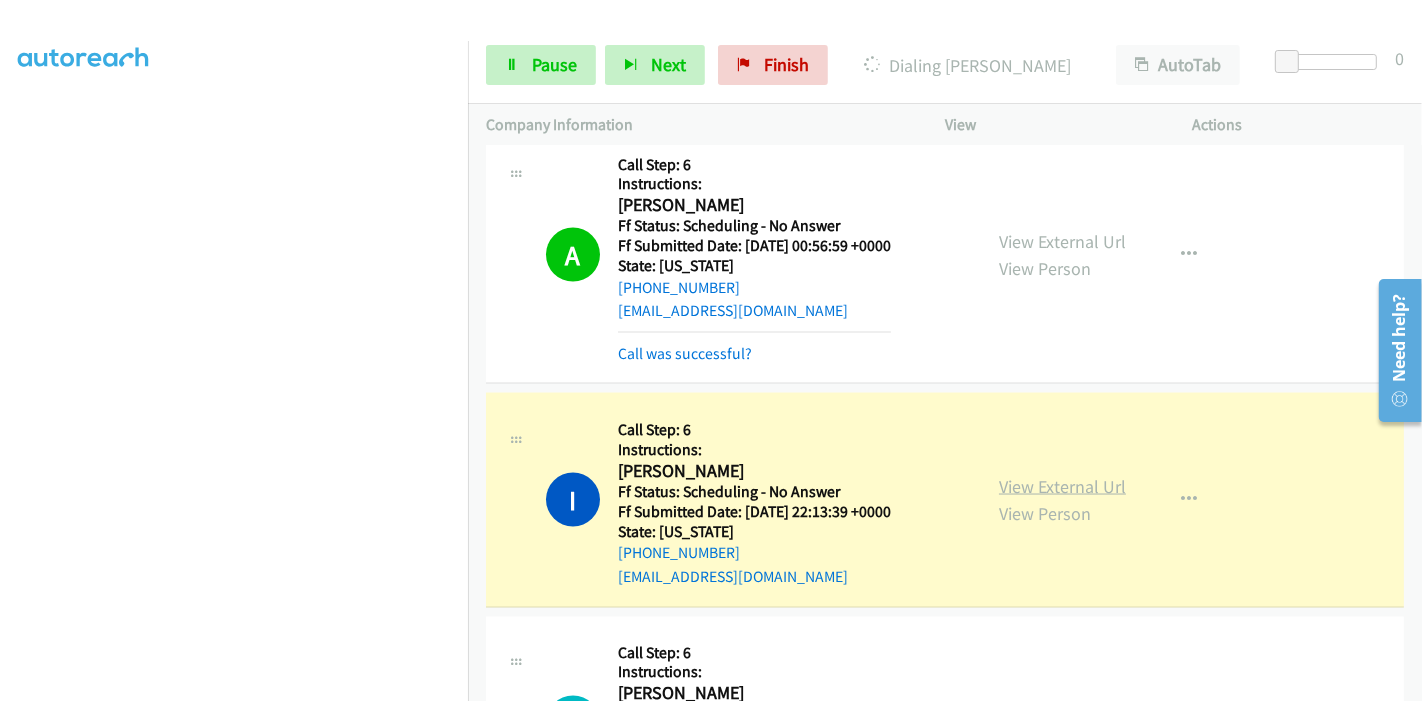 click on "View External Url" at bounding box center [1062, 486] 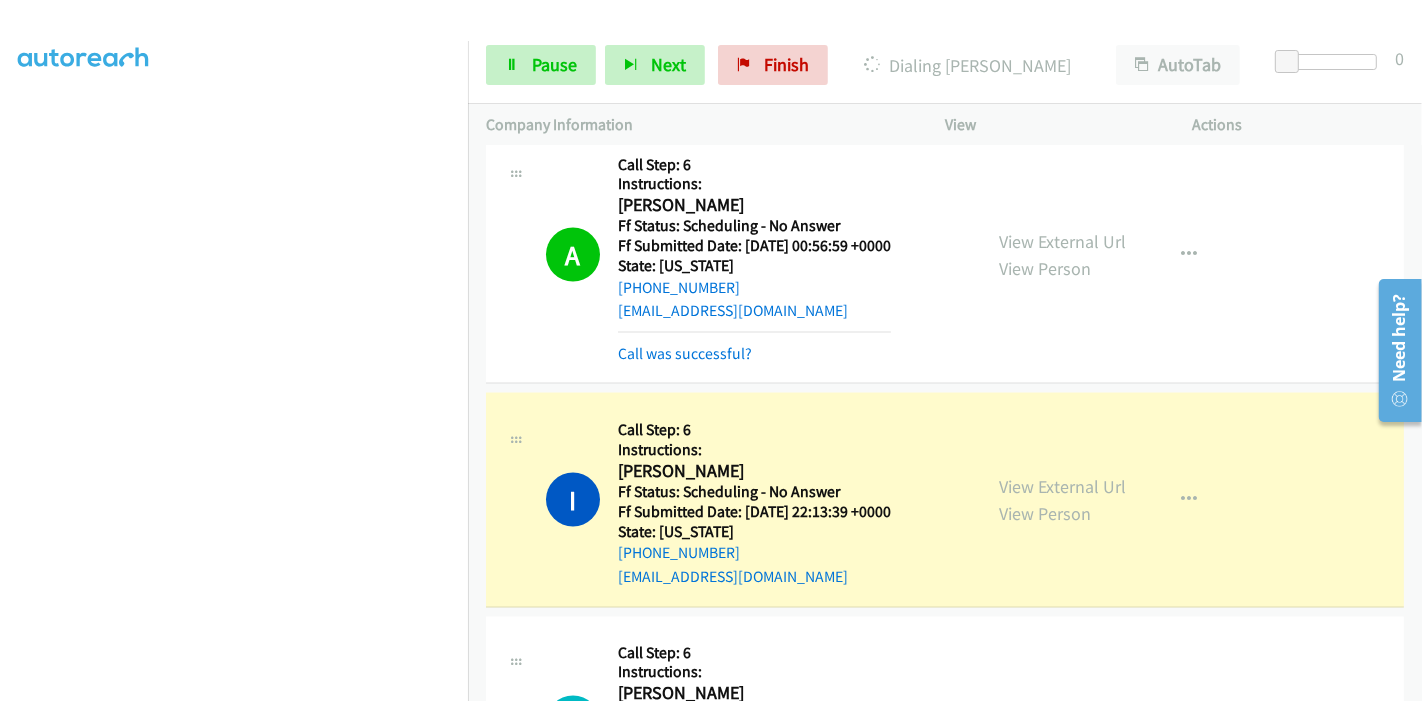 scroll, scrollTop: 0, scrollLeft: 0, axis: both 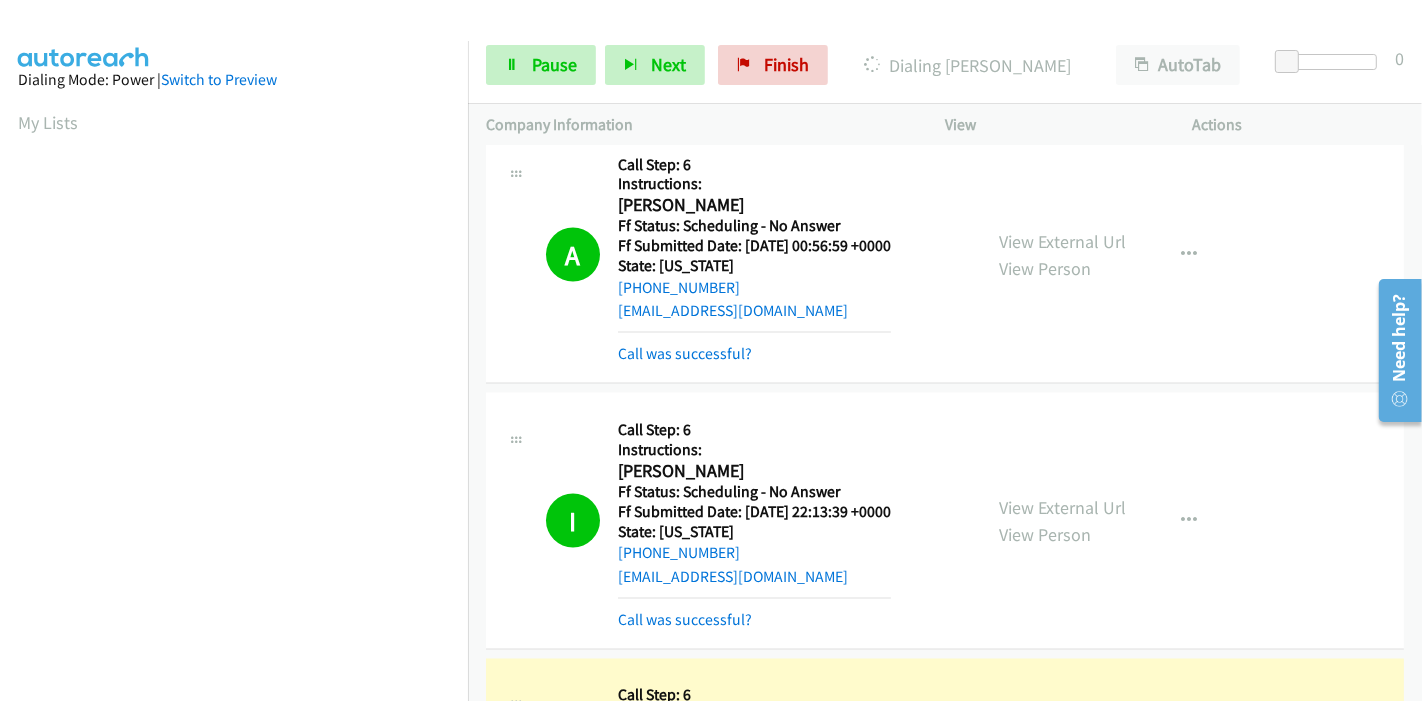 click on "View External Url" at bounding box center (1062, 752) 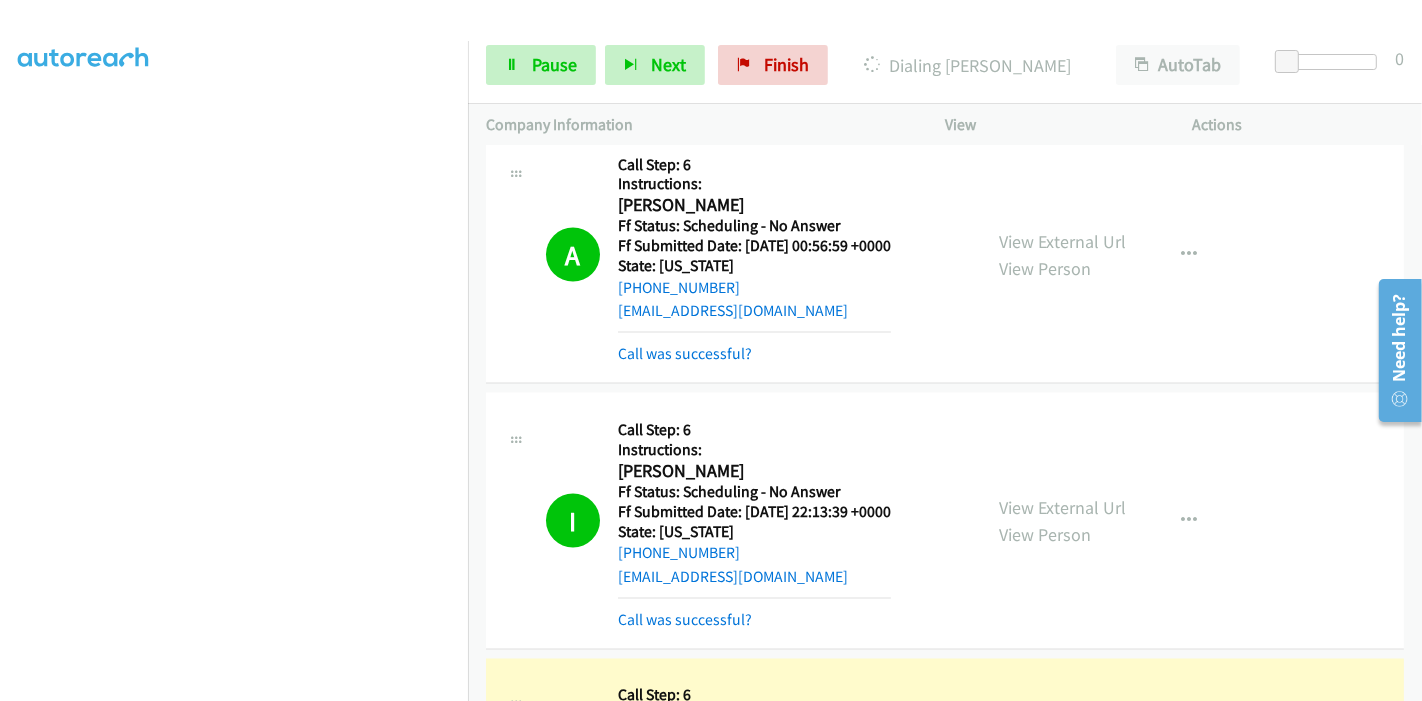 scroll, scrollTop: 0, scrollLeft: 0, axis: both 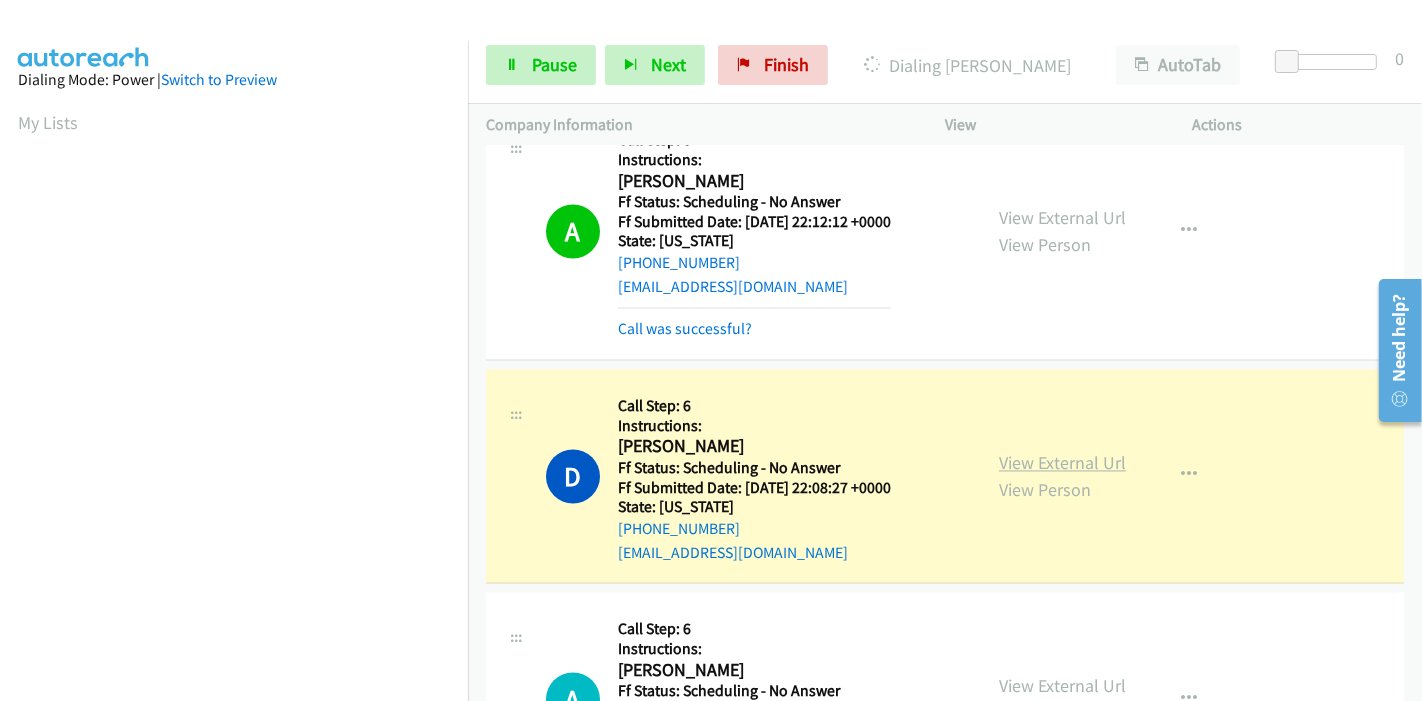 click on "View External Url" at bounding box center (1062, 463) 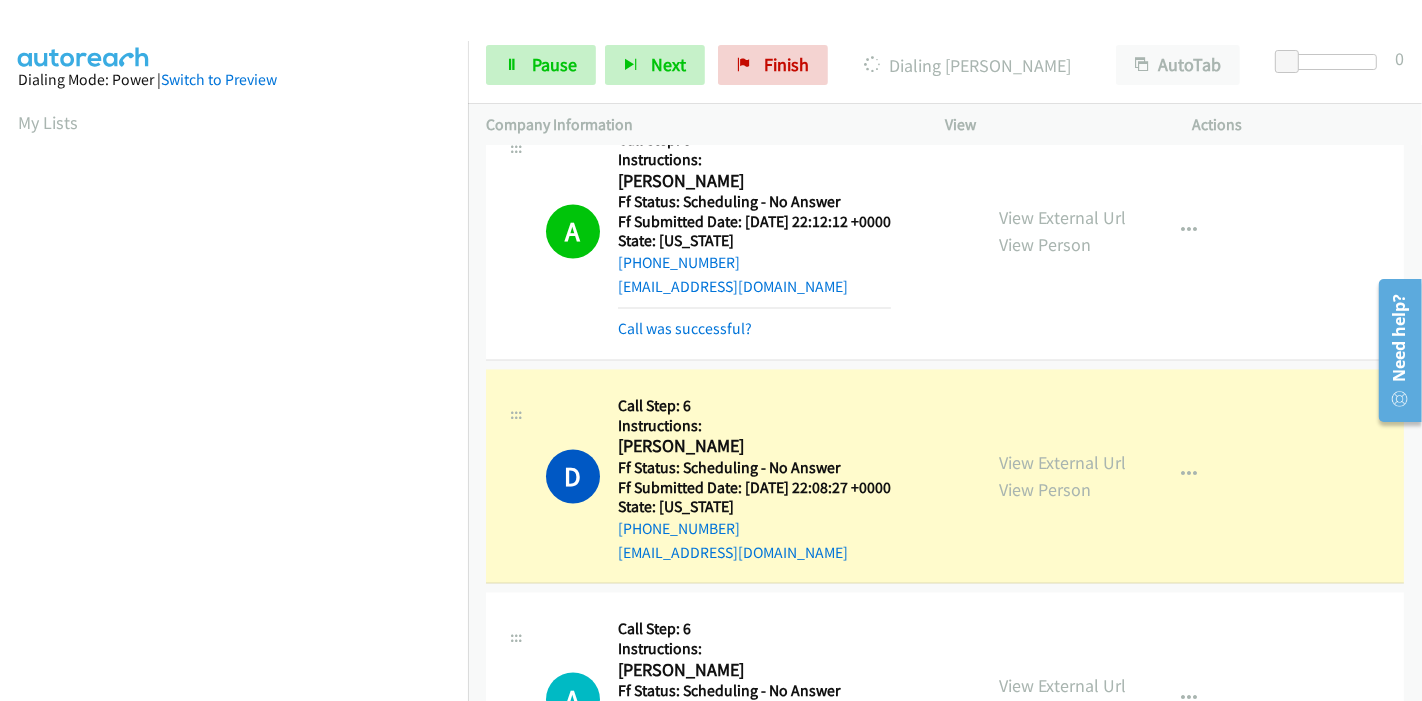 scroll, scrollTop: 422, scrollLeft: 0, axis: vertical 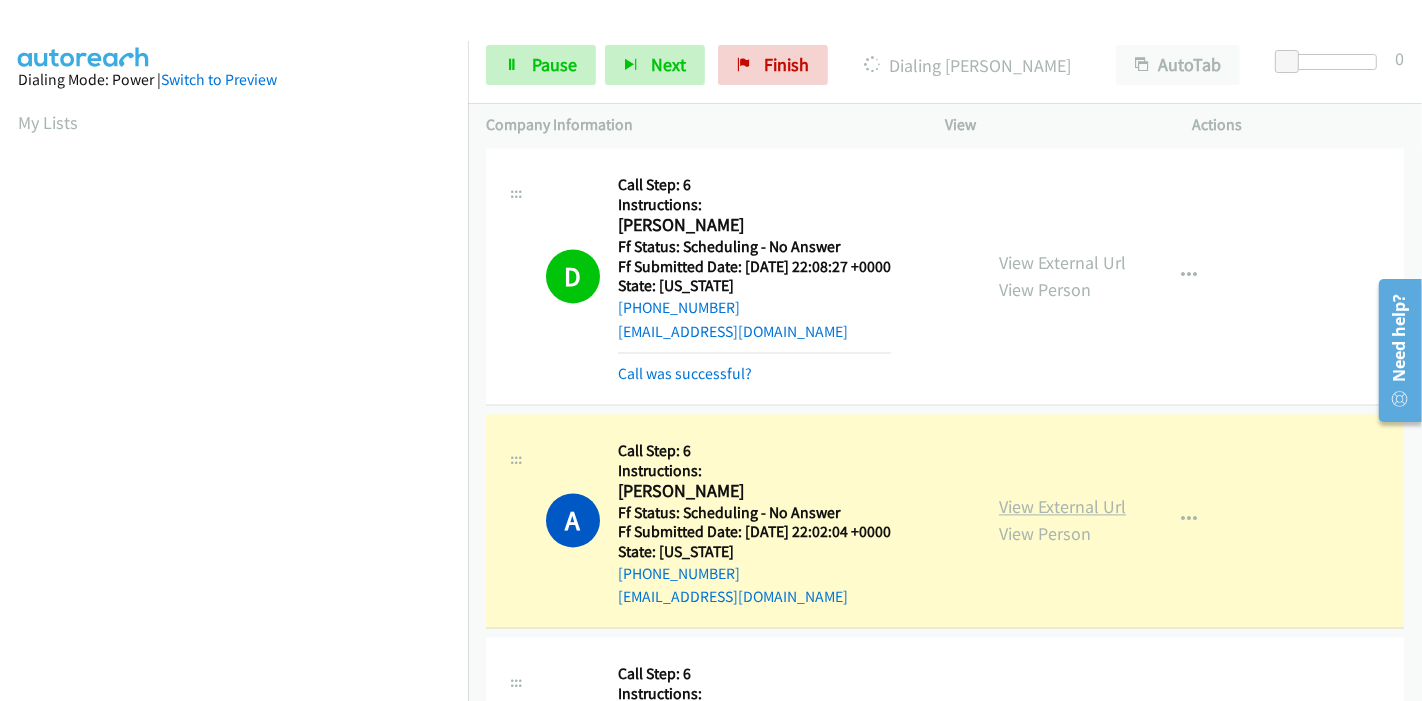 click on "View External Url" at bounding box center (1062, 506) 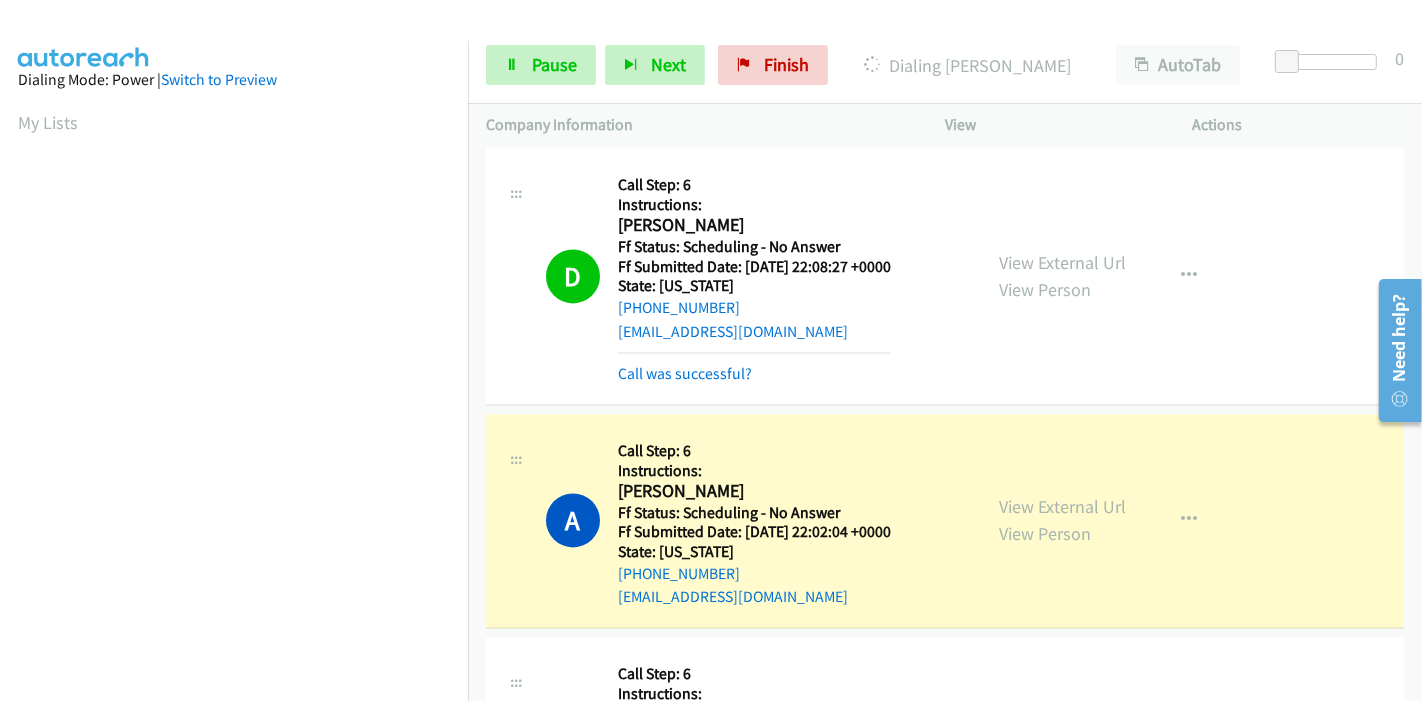 scroll, scrollTop: 422, scrollLeft: 0, axis: vertical 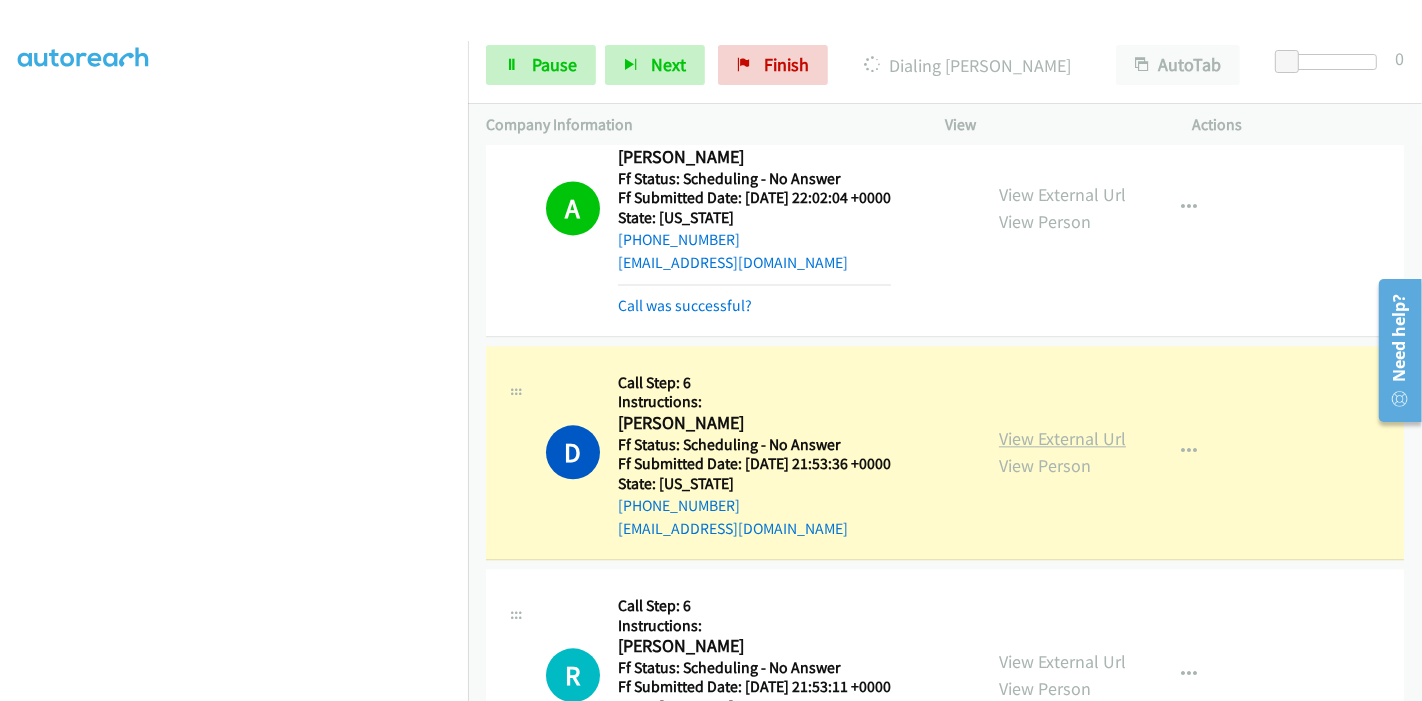 click on "View External Url" at bounding box center (1062, 438) 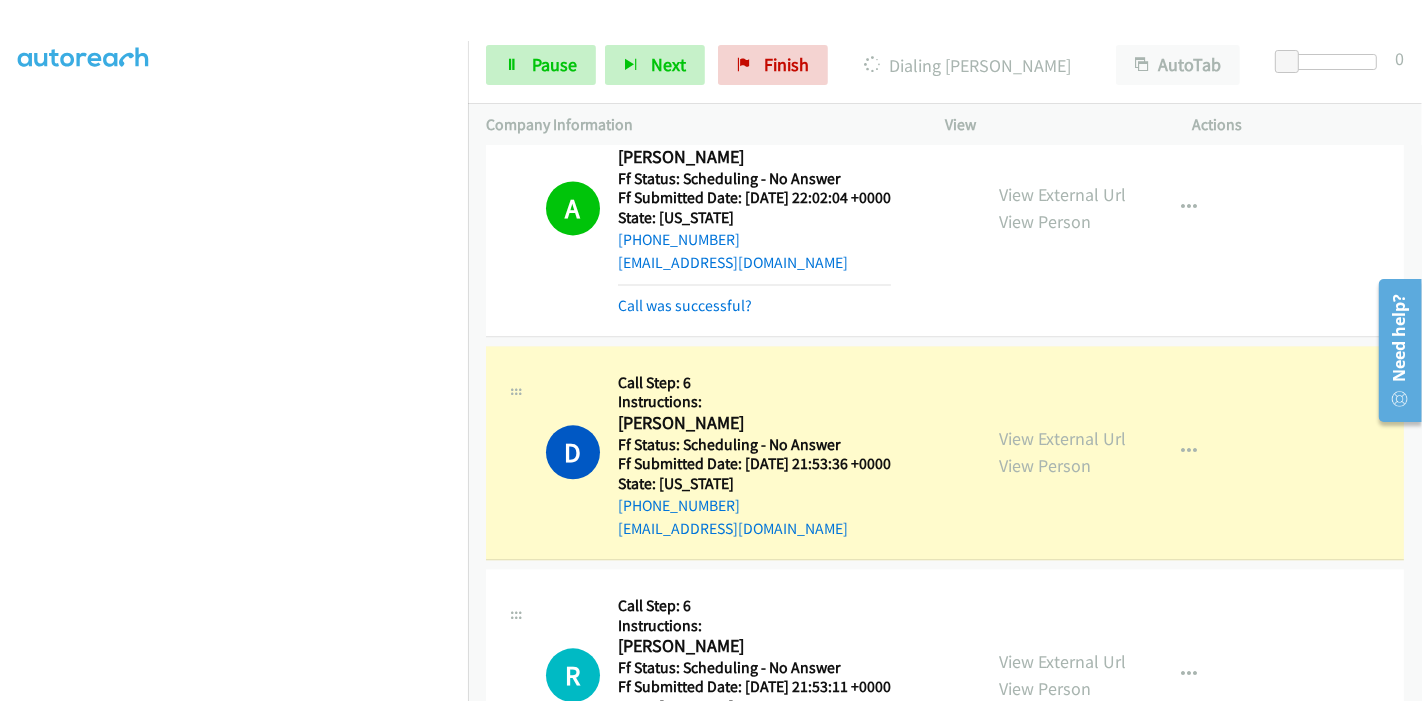 scroll, scrollTop: 0, scrollLeft: 0, axis: both 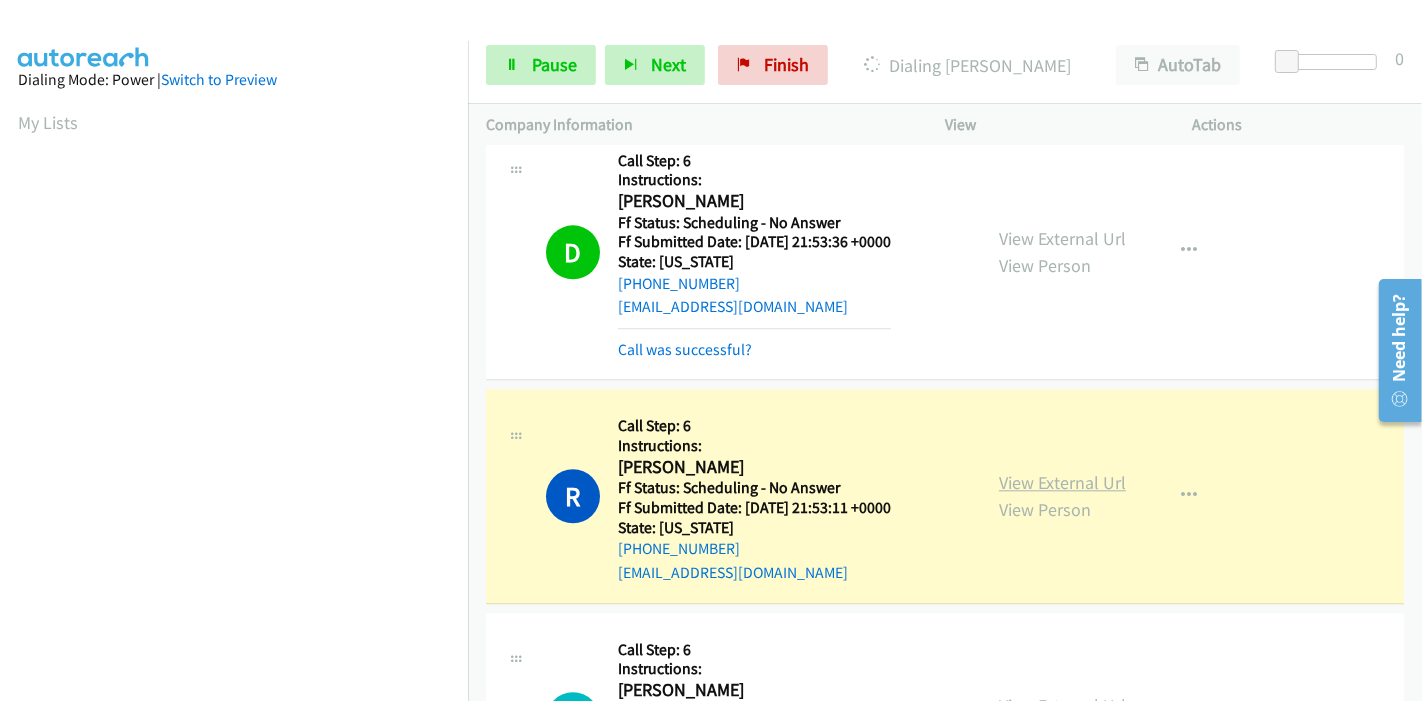 click on "View External Url" at bounding box center [1062, 482] 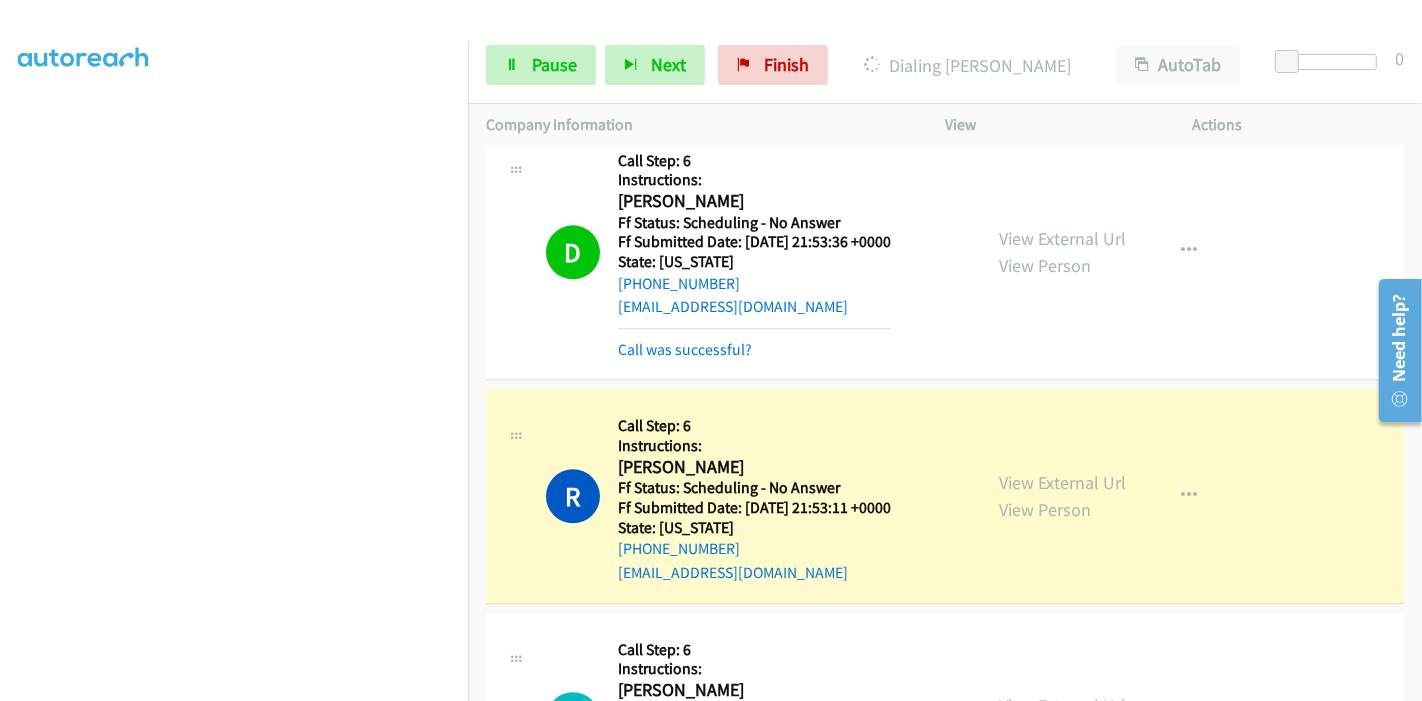 scroll, scrollTop: 0, scrollLeft: 0, axis: both 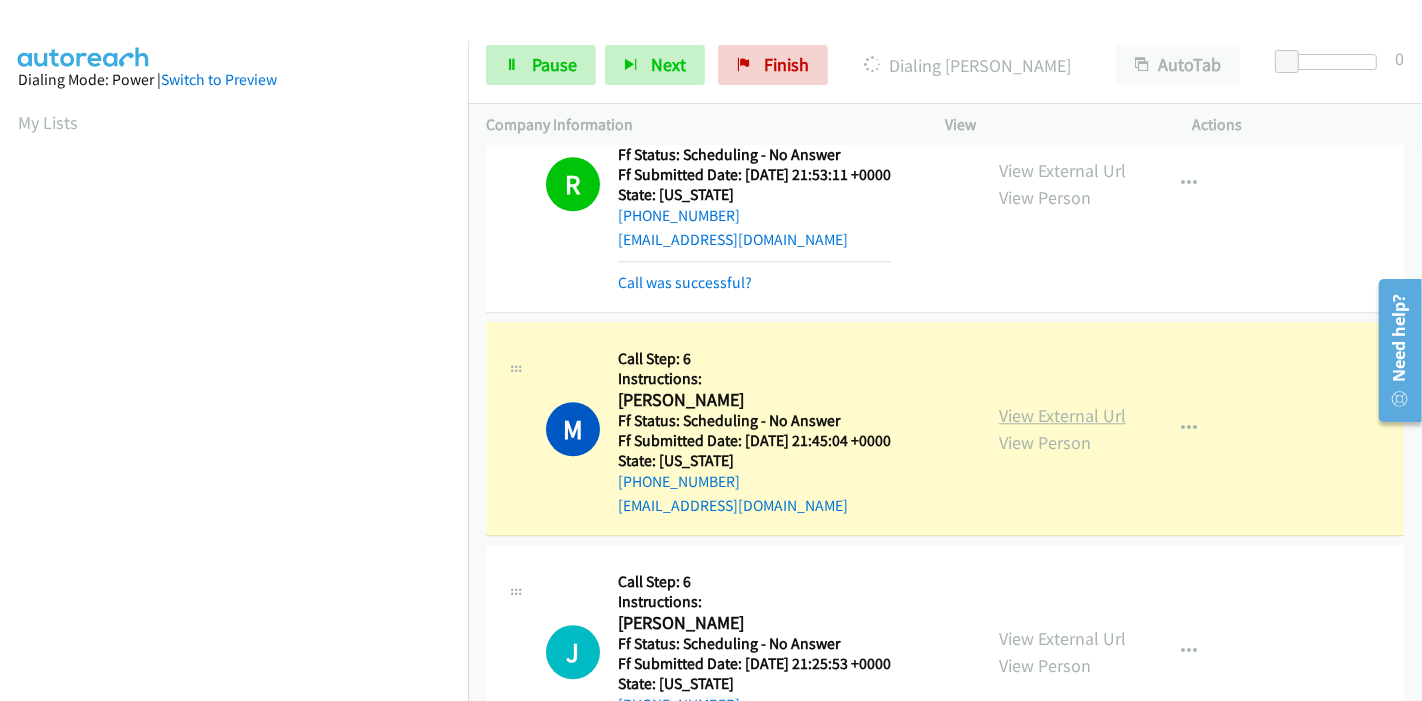 click on "View External Url" at bounding box center [1062, 415] 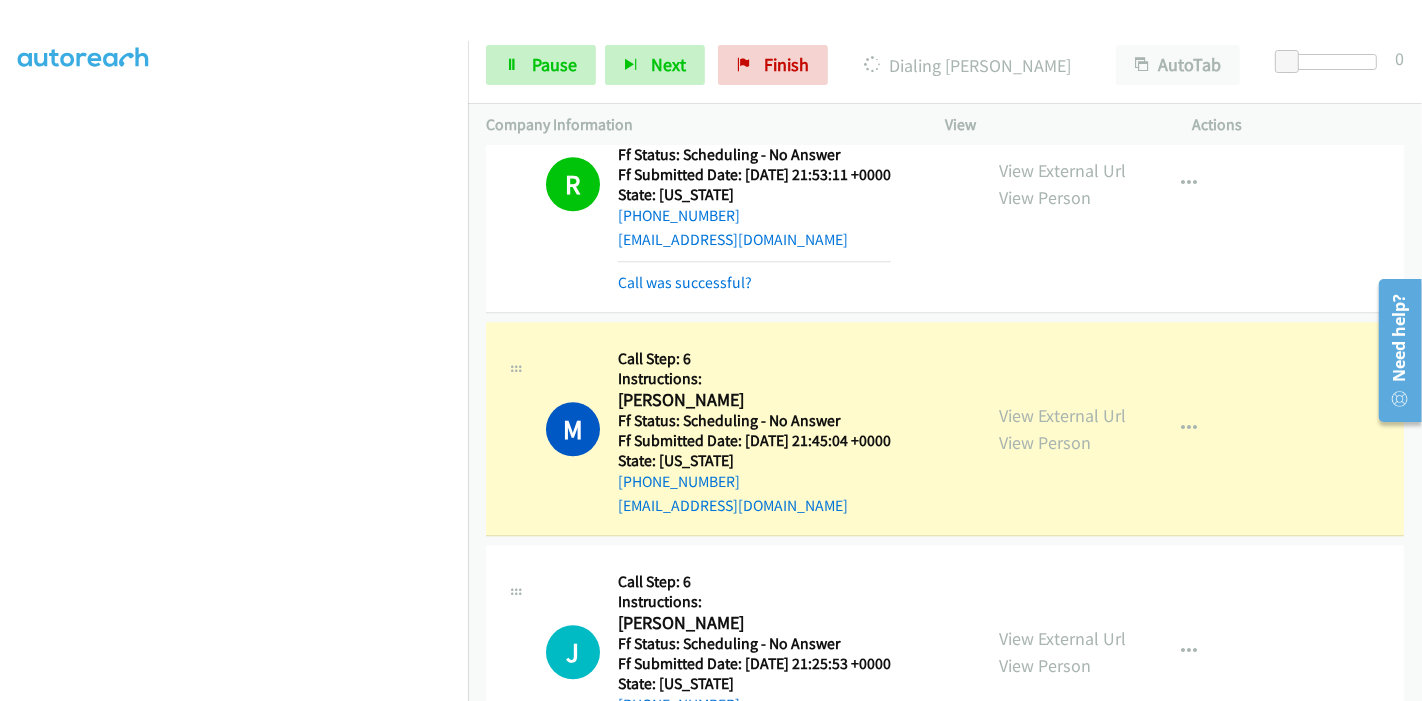 scroll, scrollTop: 0, scrollLeft: 0, axis: both 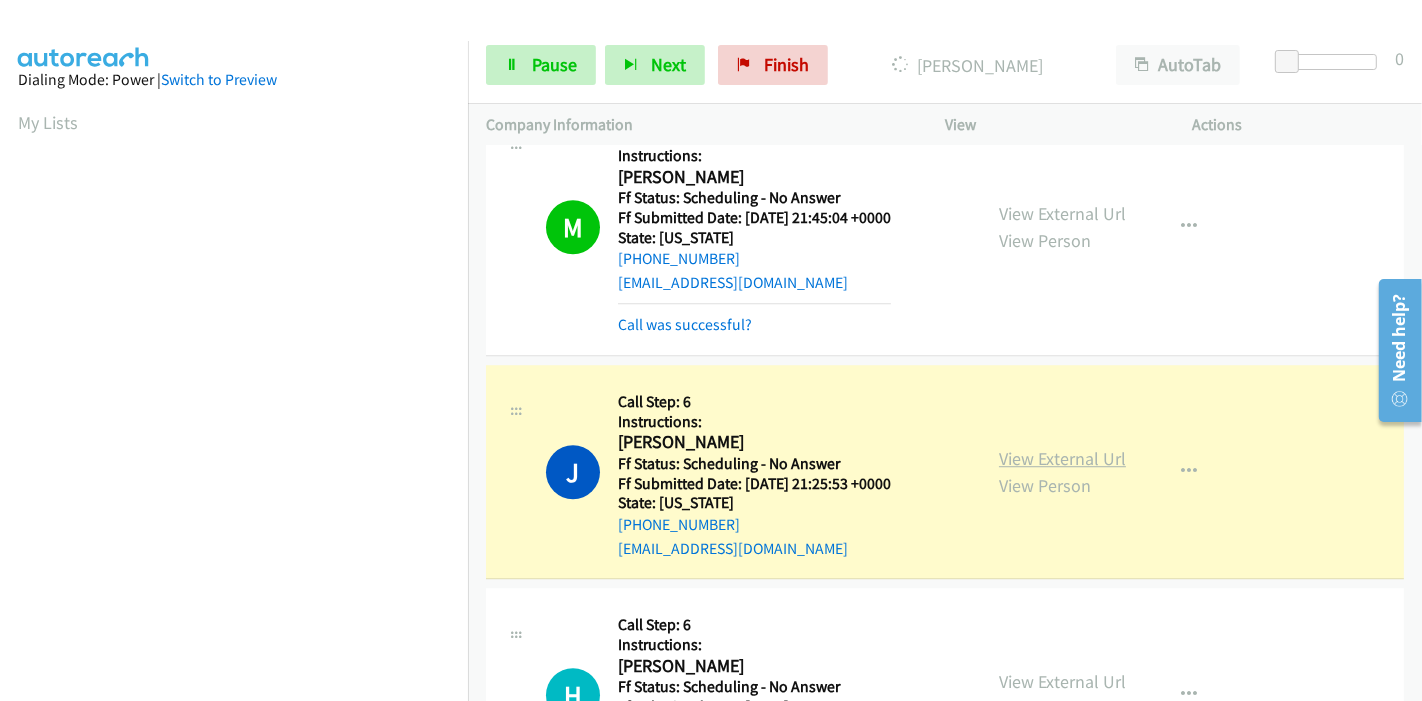 click on "View External Url" at bounding box center [1062, 458] 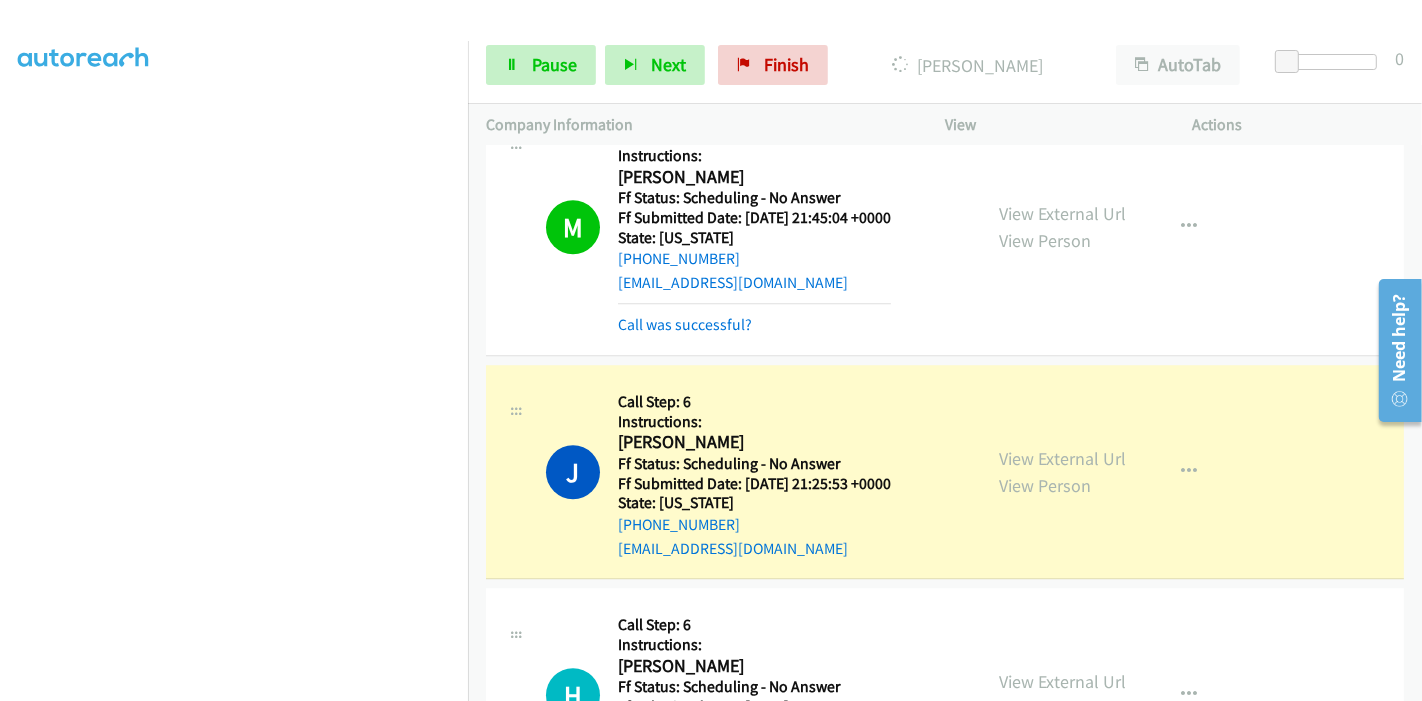 scroll, scrollTop: 0, scrollLeft: 0, axis: both 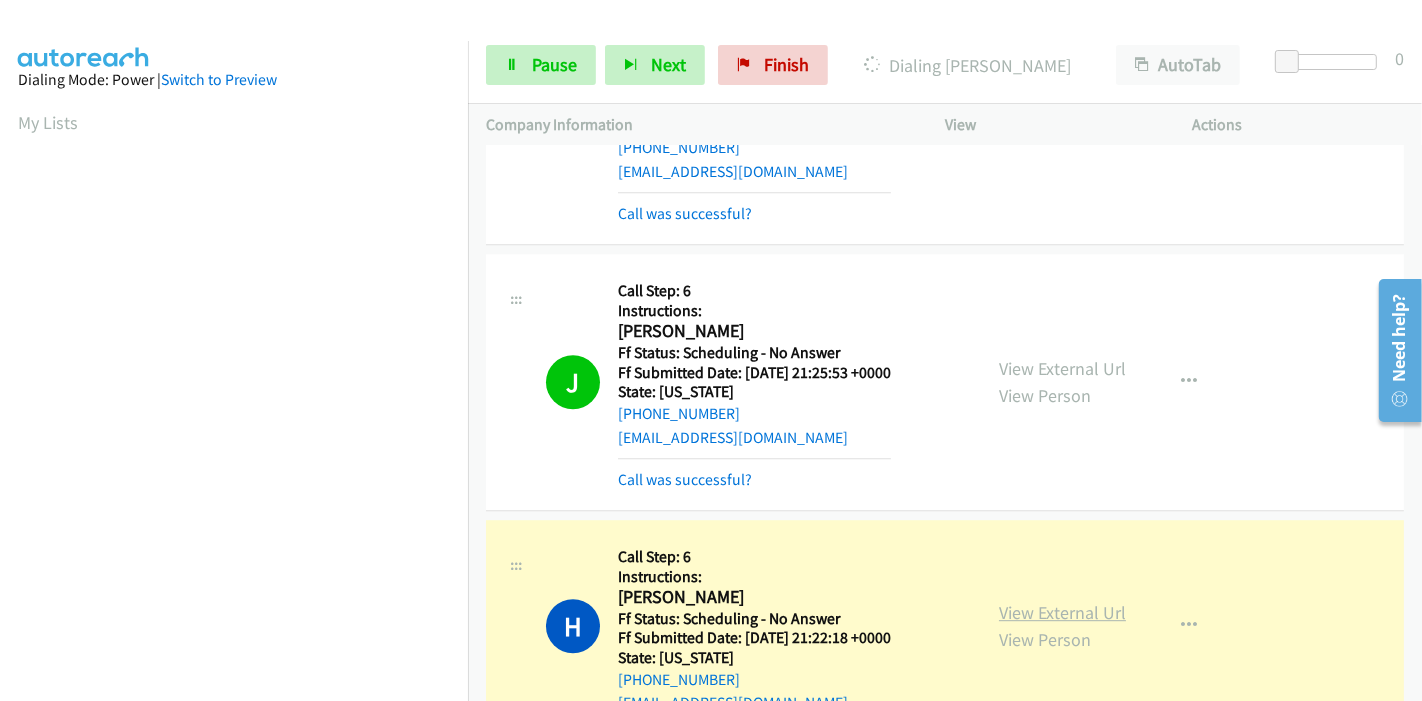 click on "View External Url" at bounding box center (1062, 612) 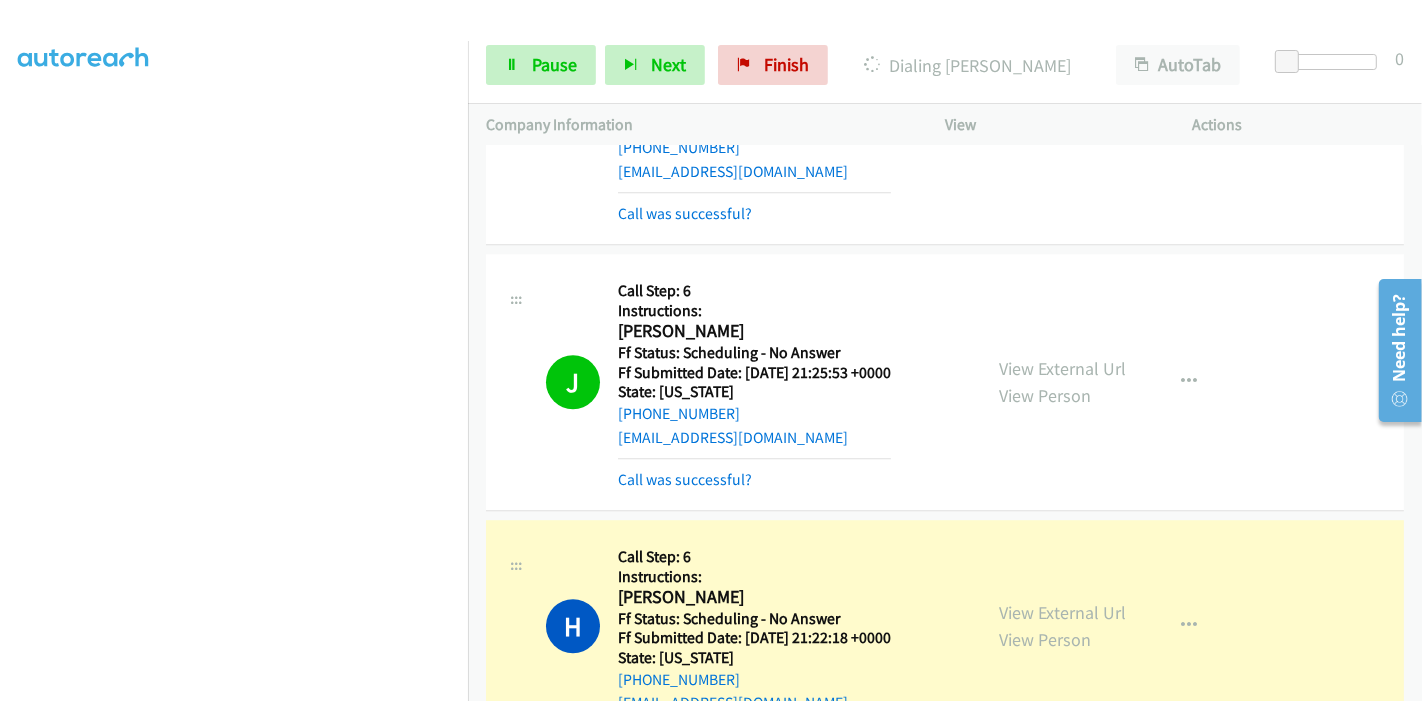 scroll, scrollTop: 0, scrollLeft: 0, axis: both 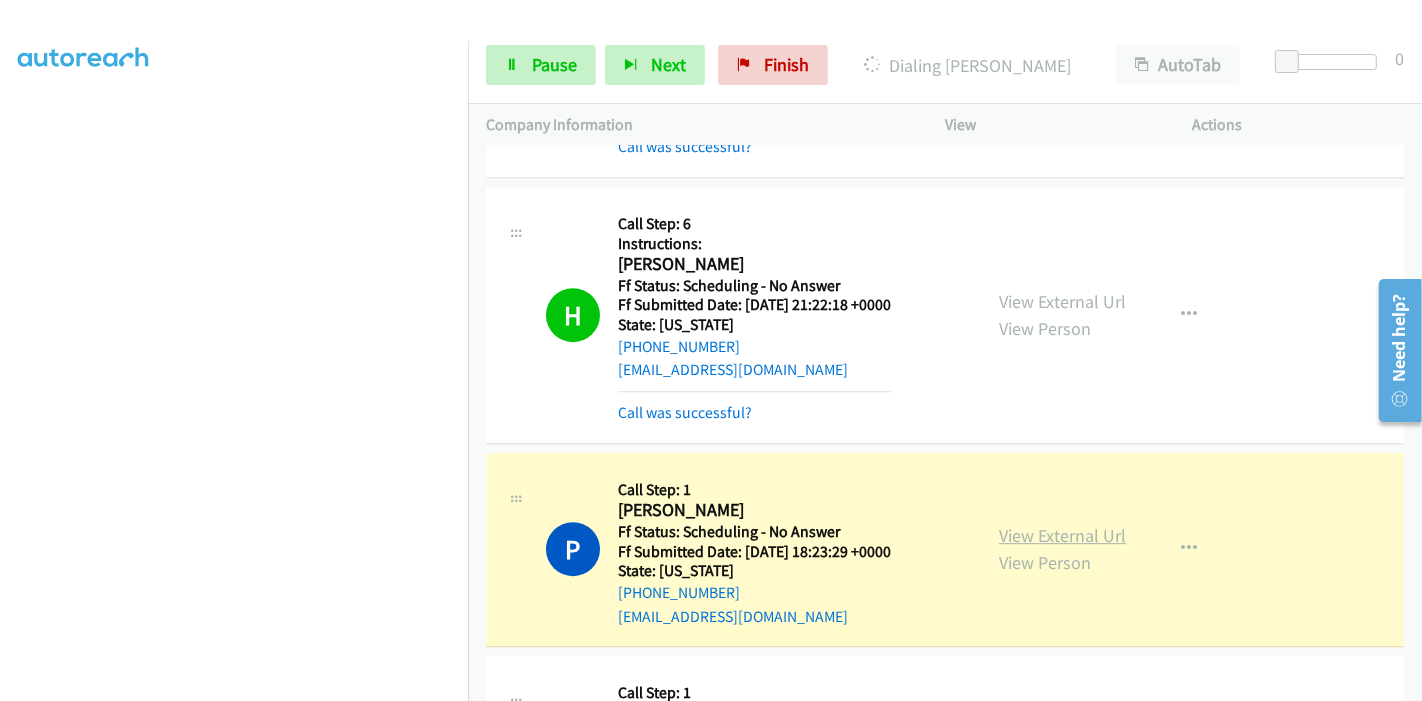click on "View External Url" at bounding box center (1062, 535) 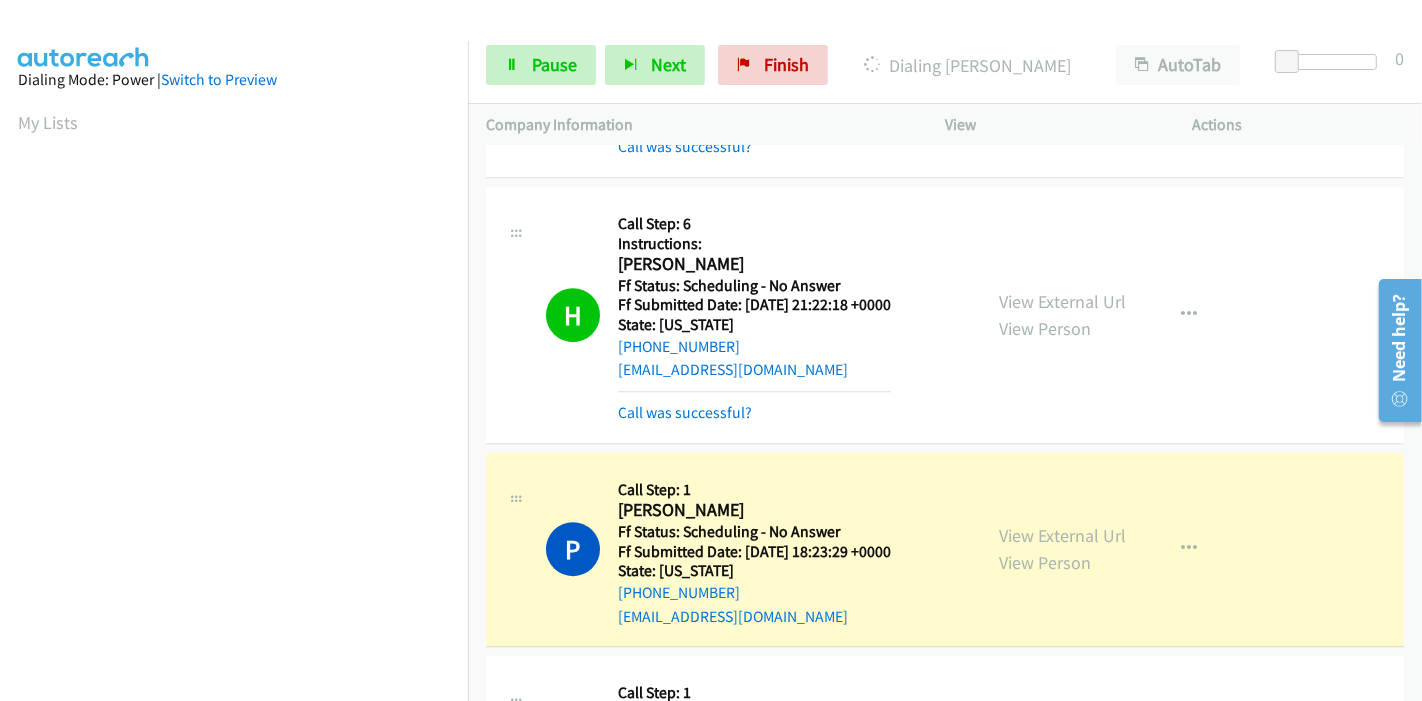 scroll, scrollTop: 422, scrollLeft: 0, axis: vertical 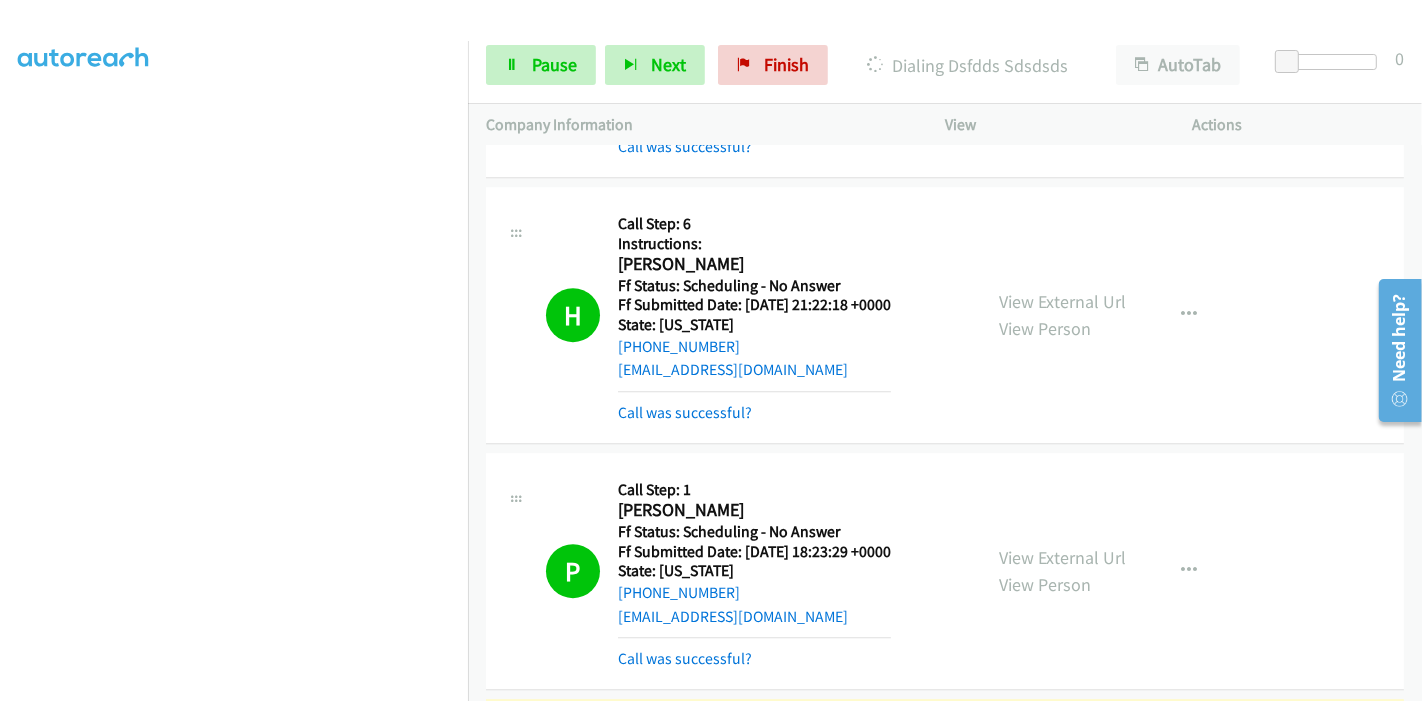 click on "View External Url" at bounding box center [1062, 782] 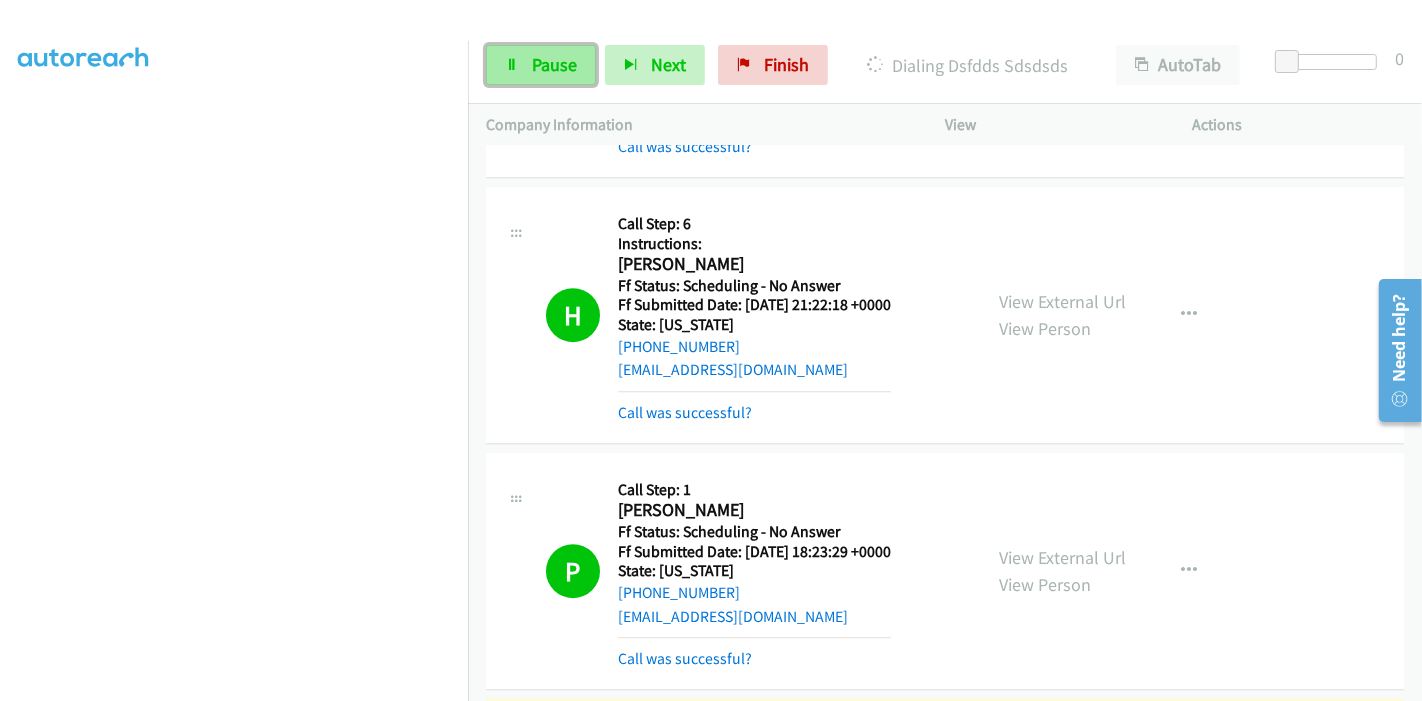 click on "Pause" at bounding box center (541, 65) 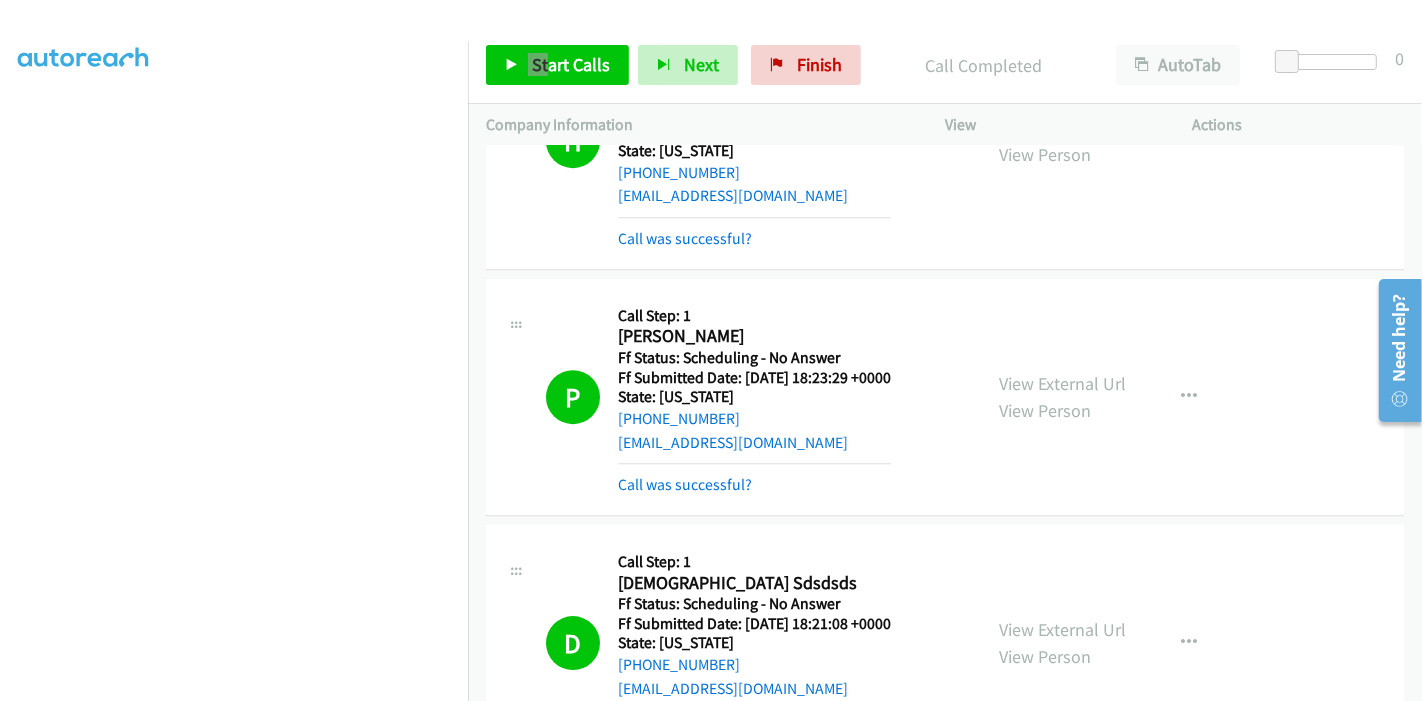 scroll, scrollTop: 24688, scrollLeft: 0, axis: vertical 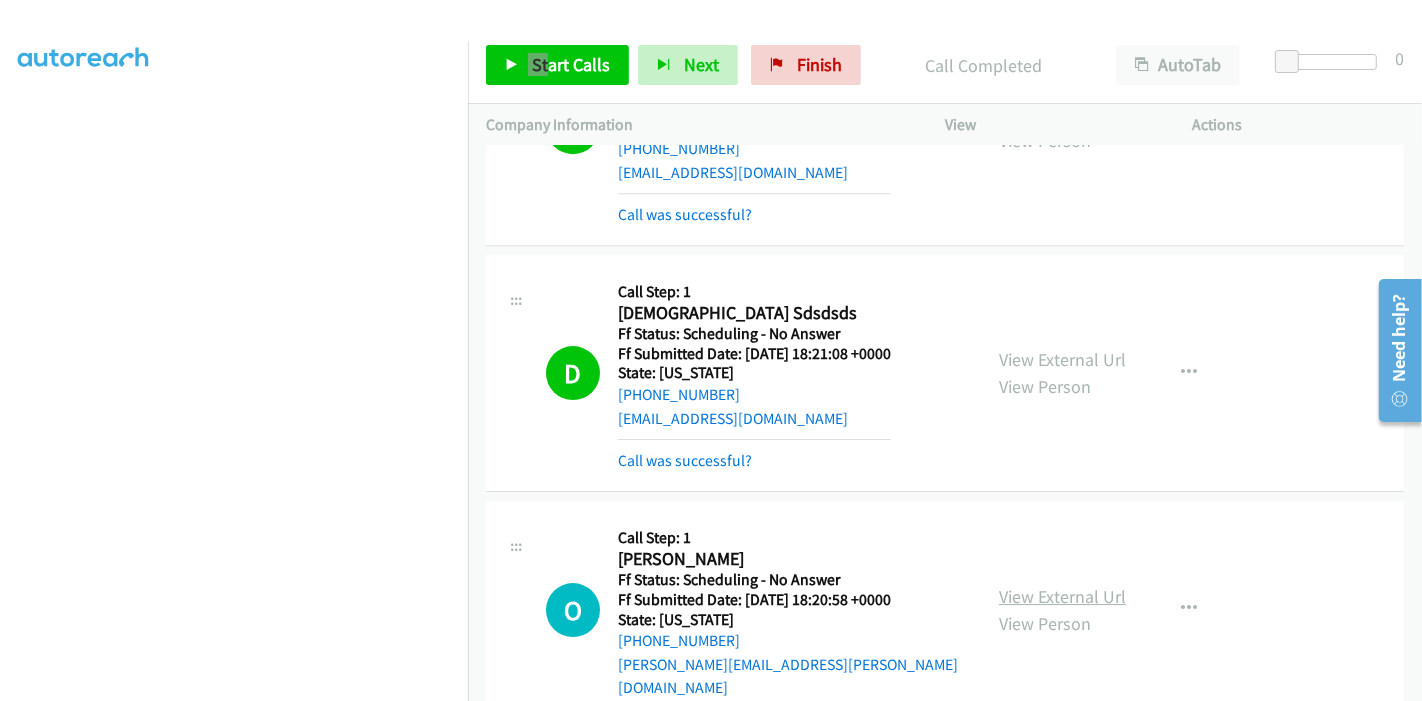 click on "View External Url" at bounding box center (1062, 596) 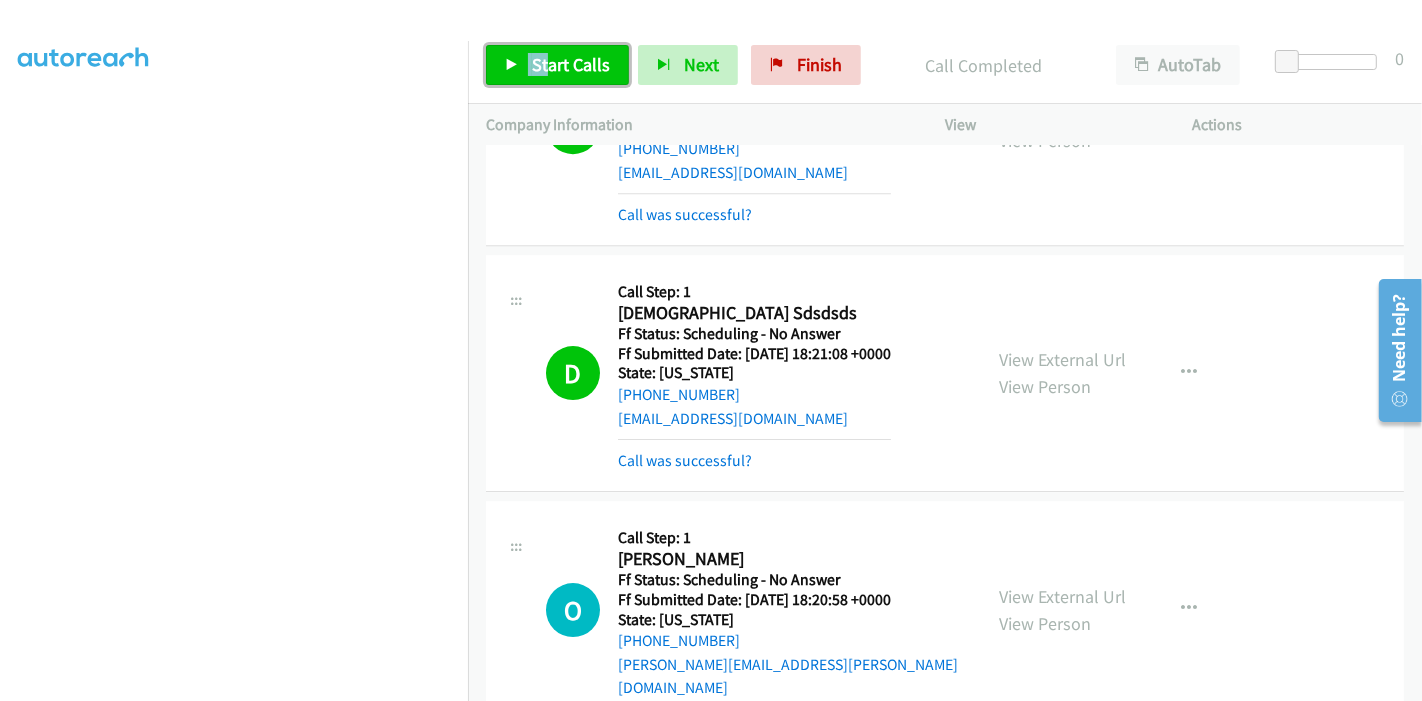 click on "Start Calls" at bounding box center [557, 65] 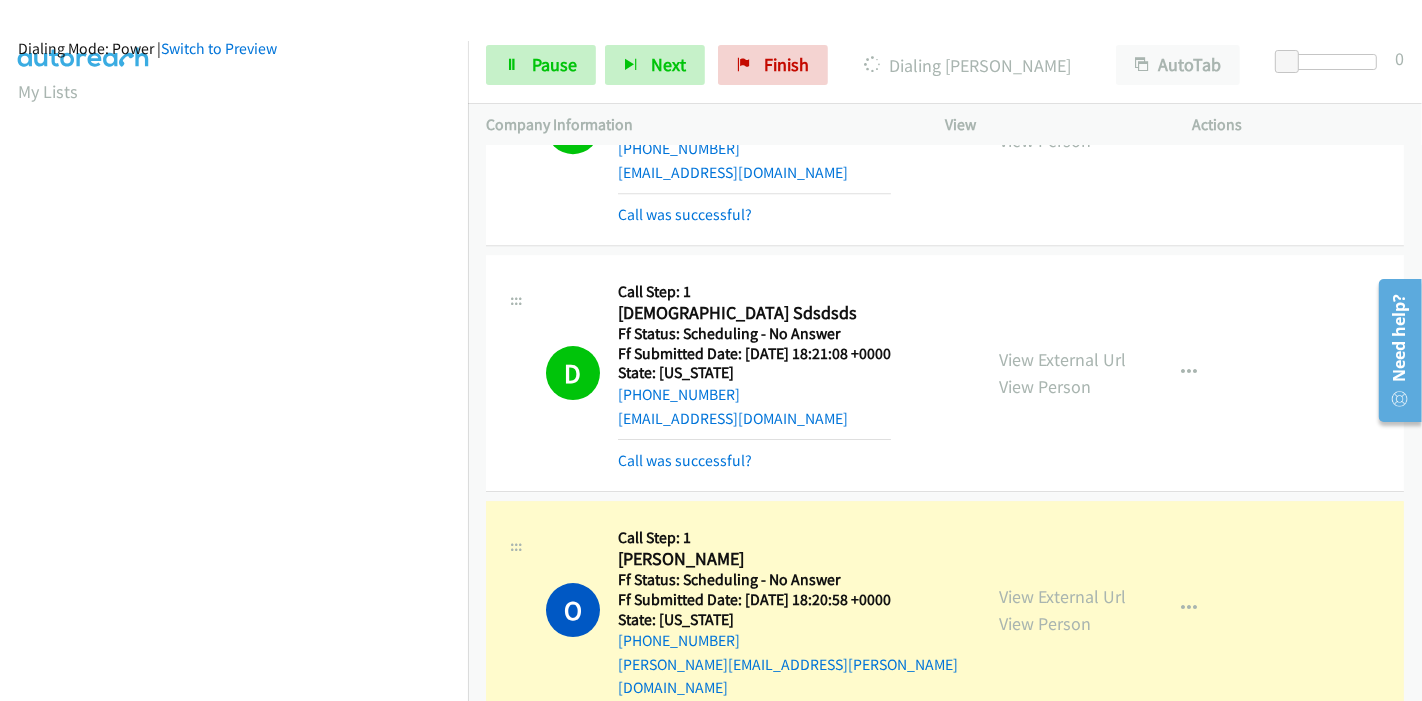 scroll, scrollTop: 0, scrollLeft: 0, axis: both 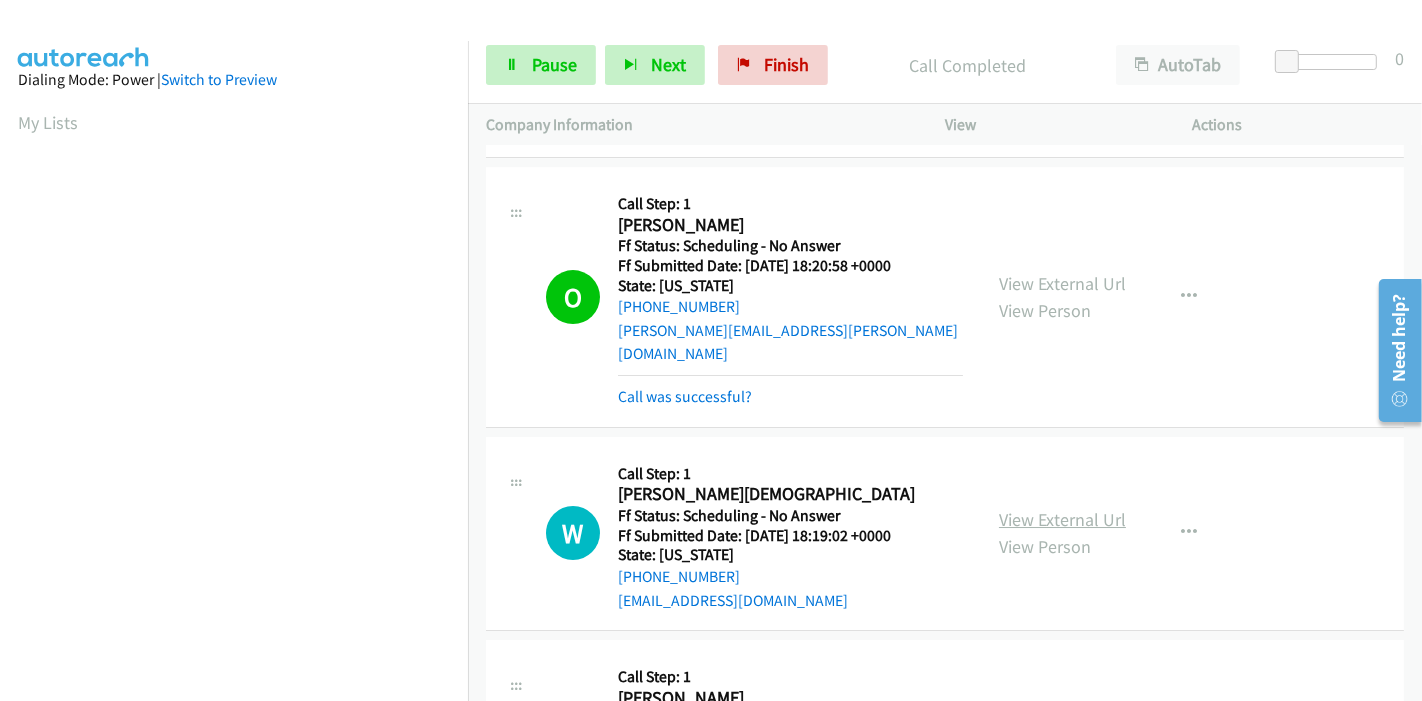click on "View External Url" at bounding box center (1062, 519) 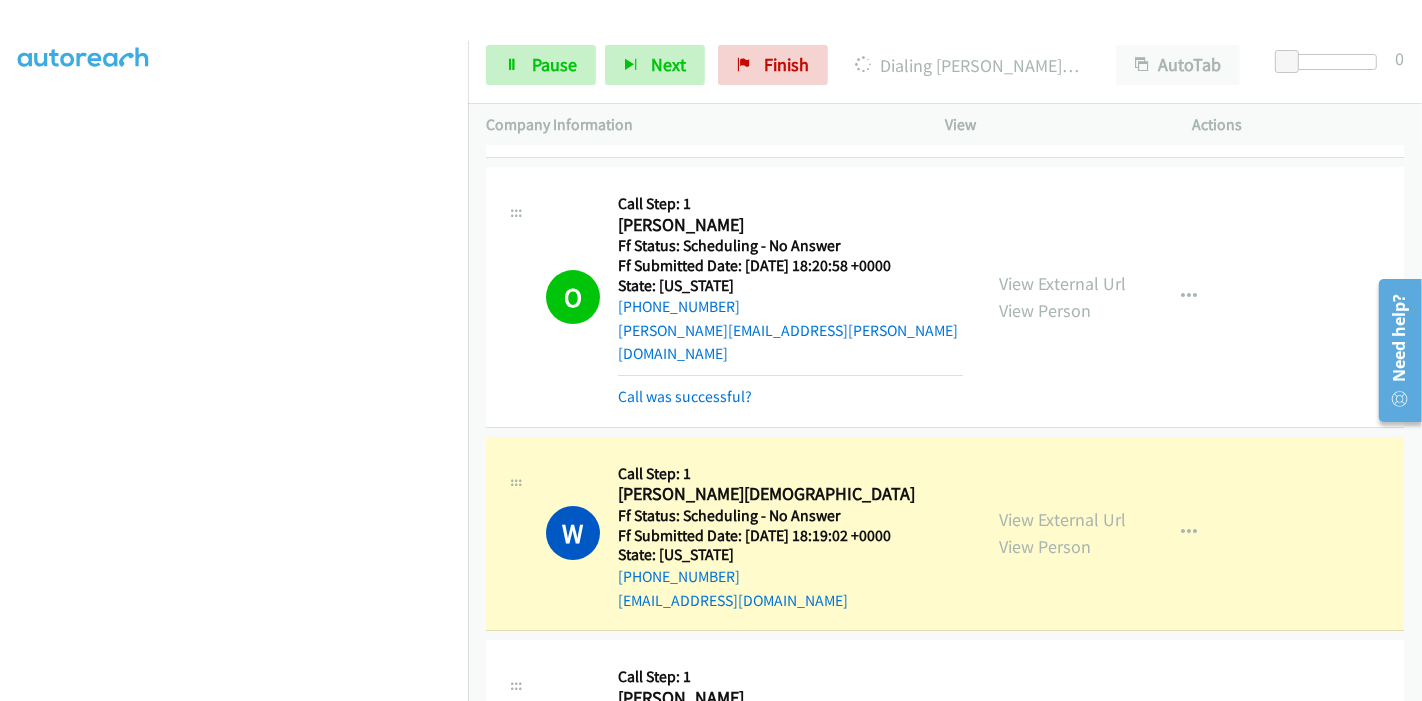 scroll, scrollTop: 0, scrollLeft: 0, axis: both 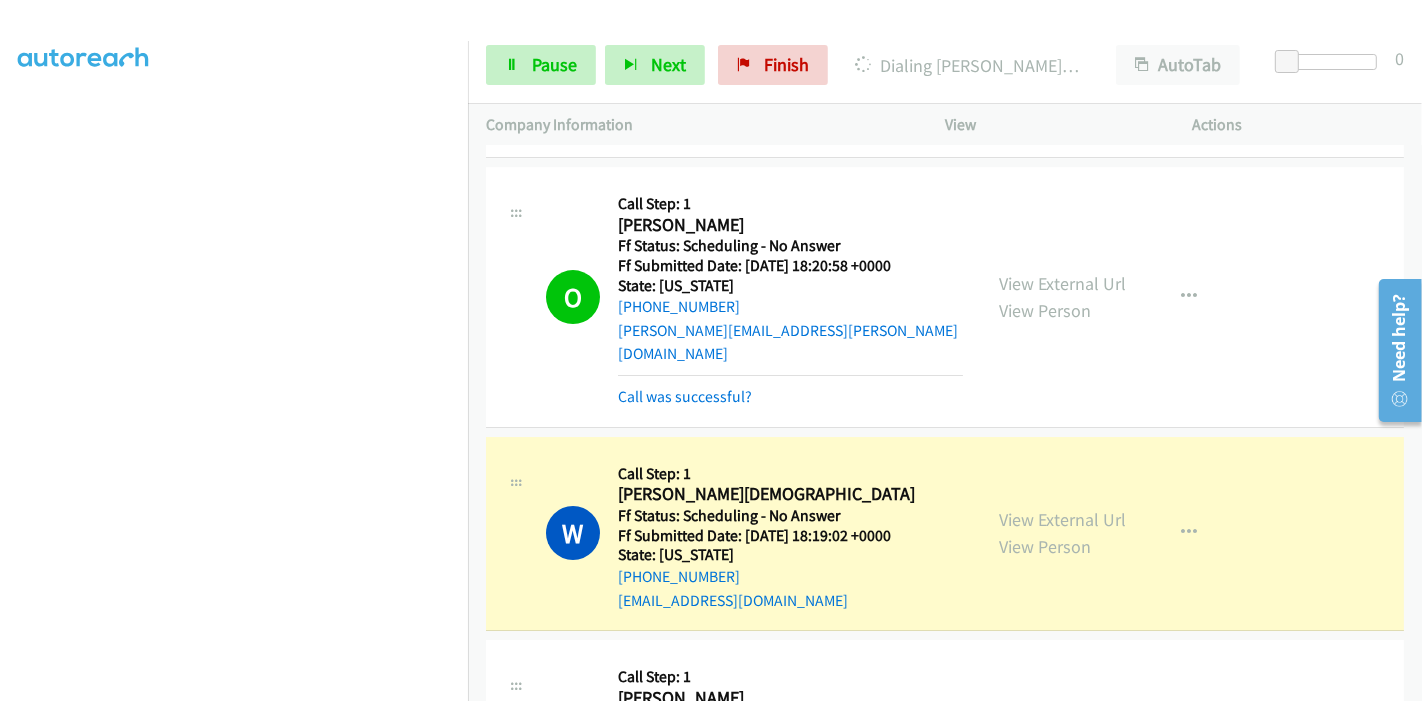 click on "O
Callback Scheduled
Call Step: 1
[PERSON_NAME]
America/Phoenix
Ff Status: Scheduling - No Answer
Ff Submitted Date: [DATE] 18:20:58 +0000
State: [US_STATE]
[PHONE_NUMBER]
[PERSON_NAME][EMAIL_ADDRESS][PERSON_NAME][DOMAIN_NAME]
Call was successful?
View External Url
View Person
View External Url
Email
Schedule/Manage Callback
Skip Call
Add to do not call list" at bounding box center [945, 297] 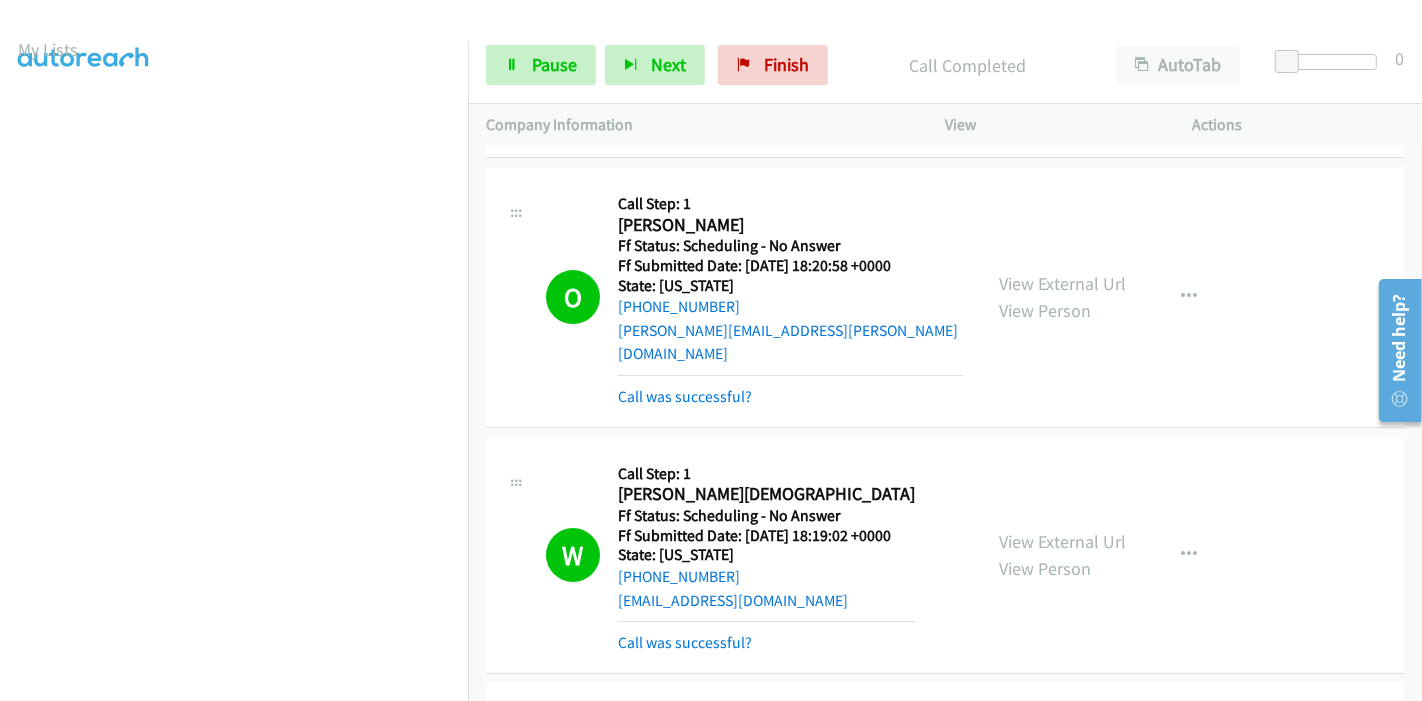 scroll, scrollTop: 0, scrollLeft: 0, axis: both 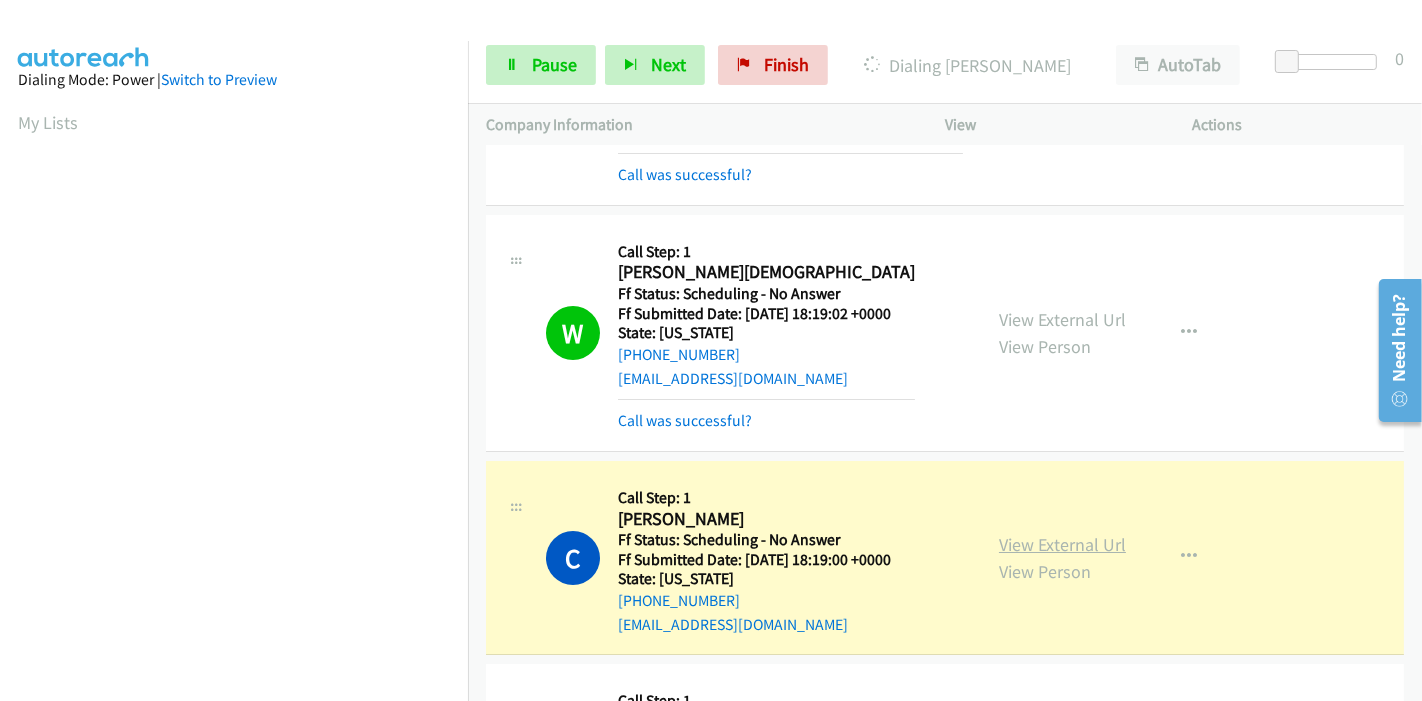 click on "View External Url" at bounding box center [1062, 544] 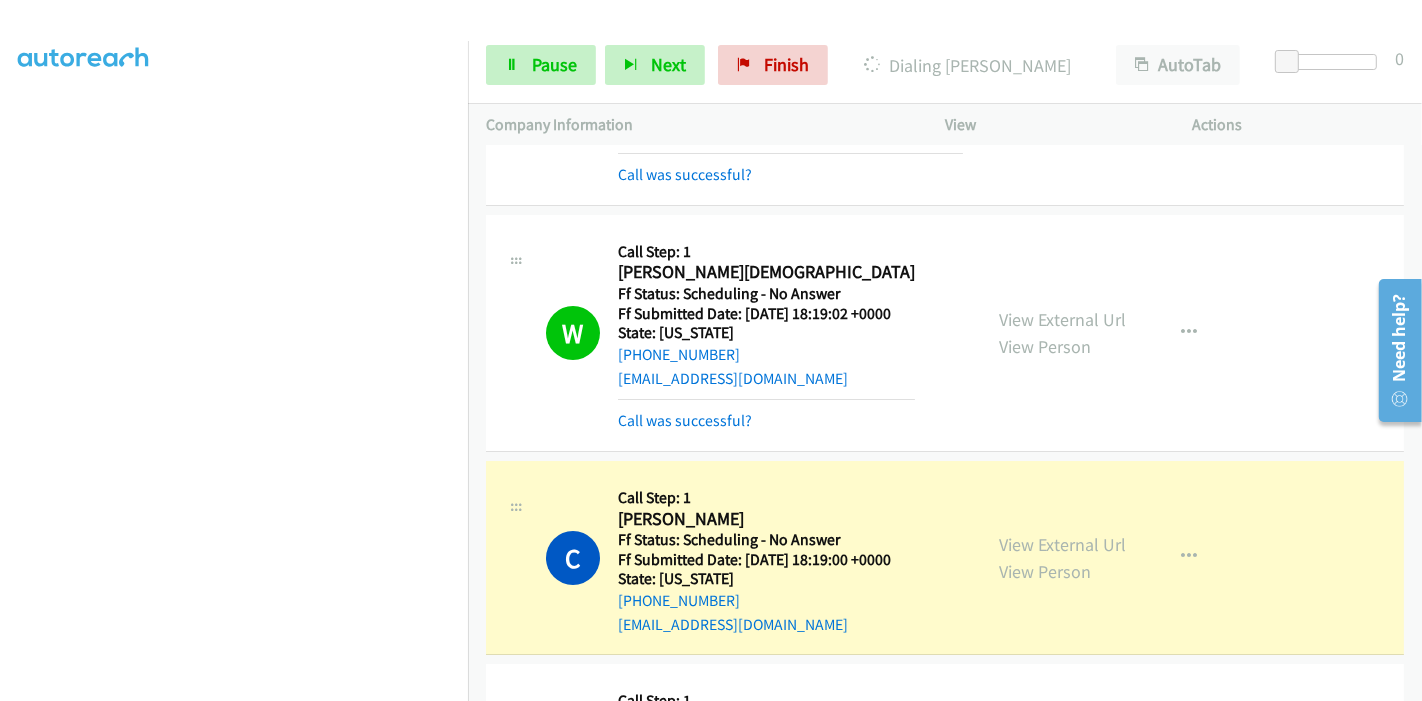scroll, scrollTop: 0, scrollLeft: 0, axis: both 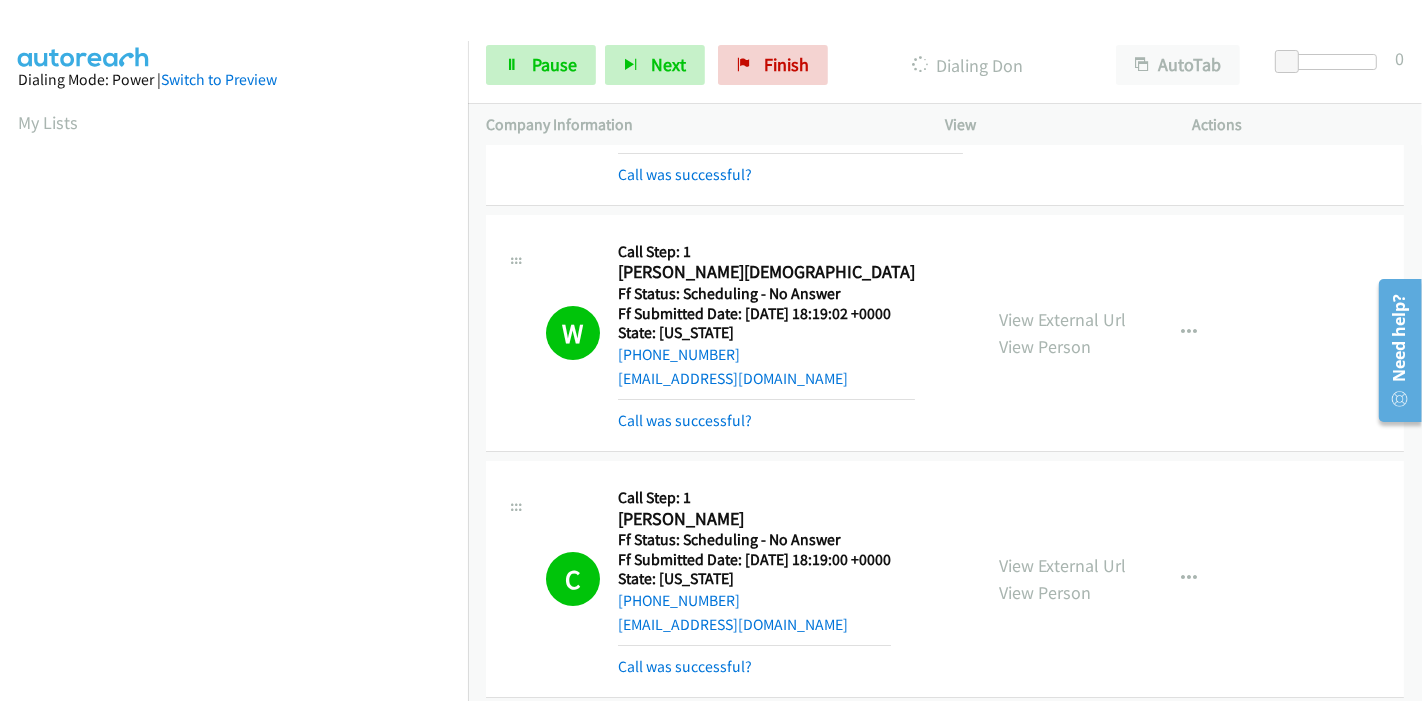 click on "View External Url" at bounding box center [1062, 778] 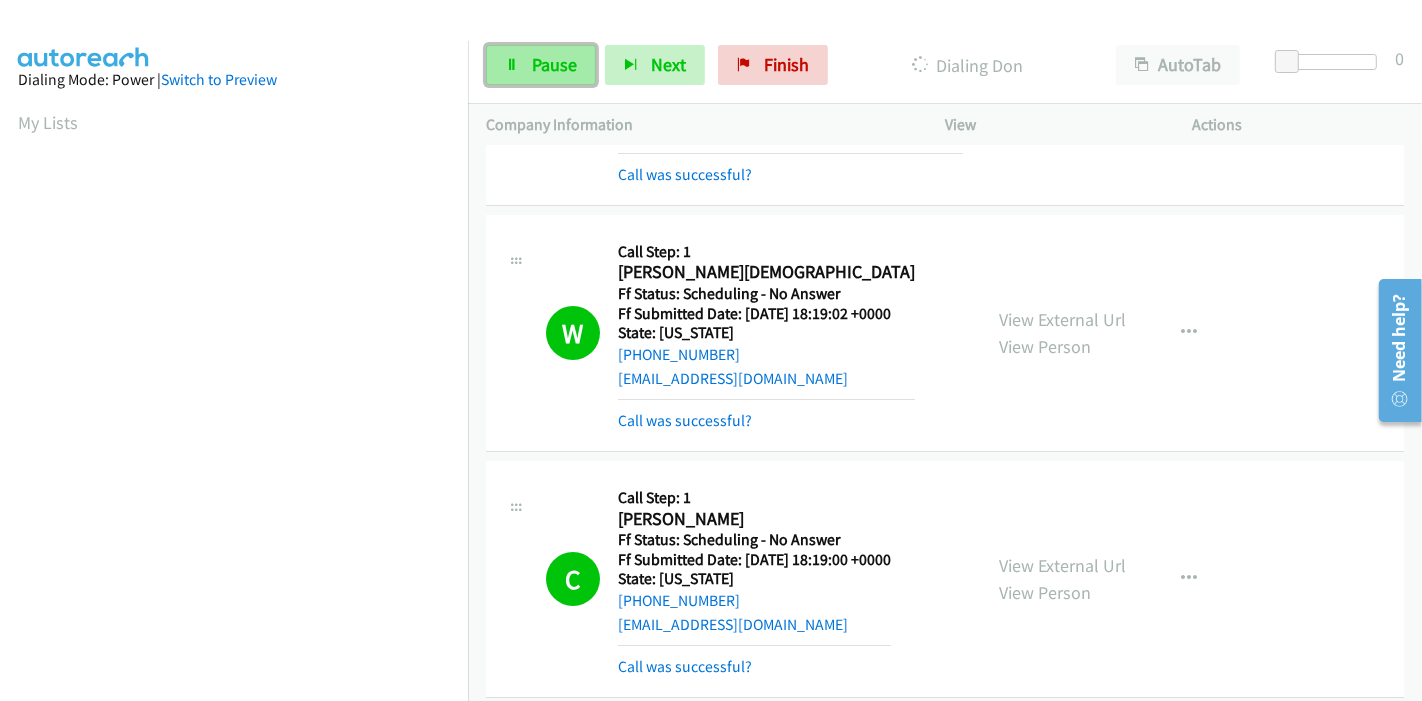 click on "Pause" at bounding box center [541, 65] 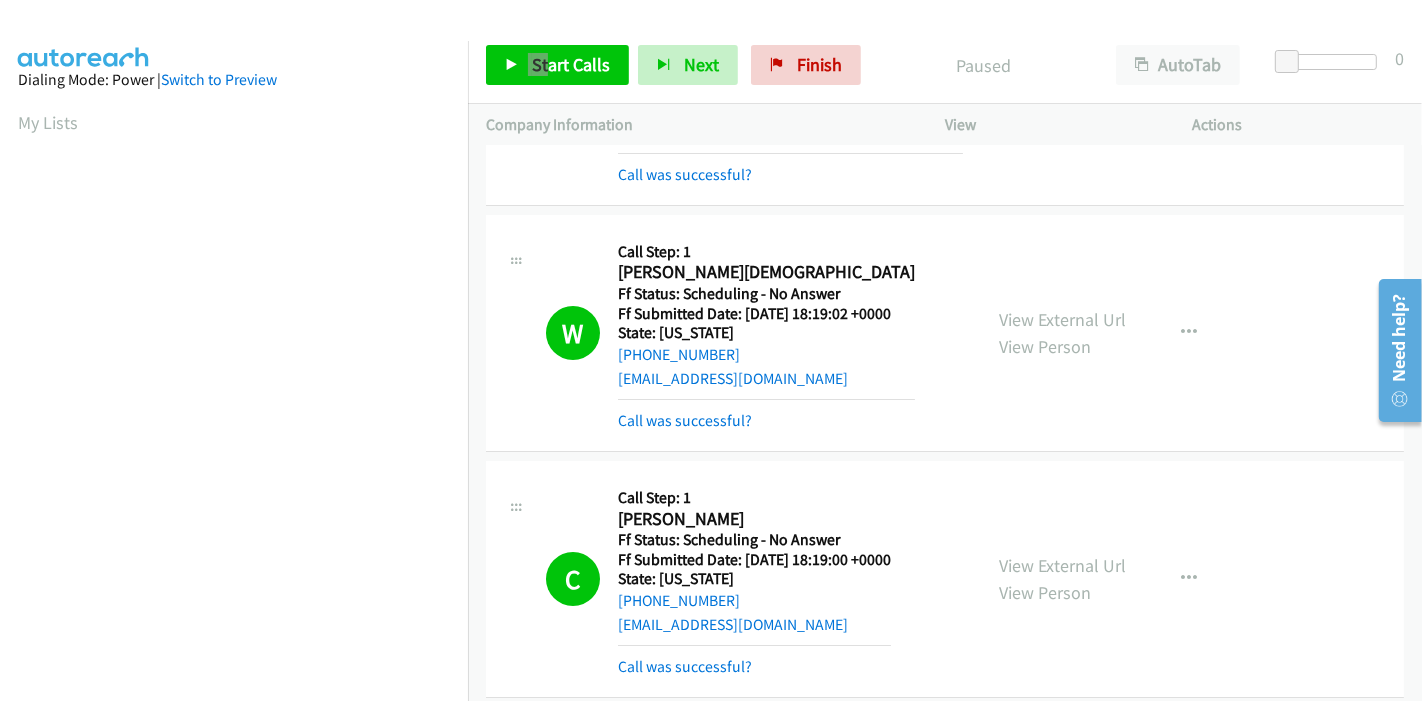 scroll, scrollTop: 422, scrollLeft: 0, axis: vertical 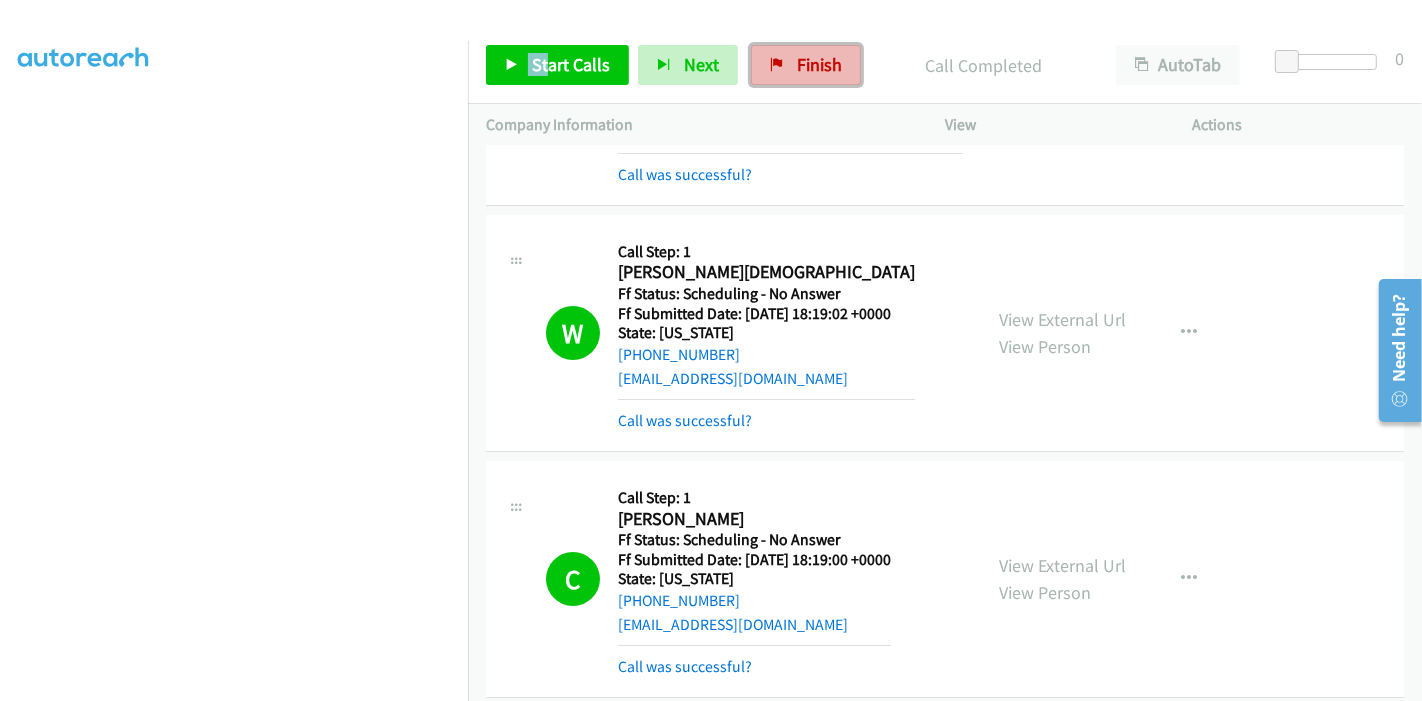 click on "Finish" at bounding box center (806, 65) 